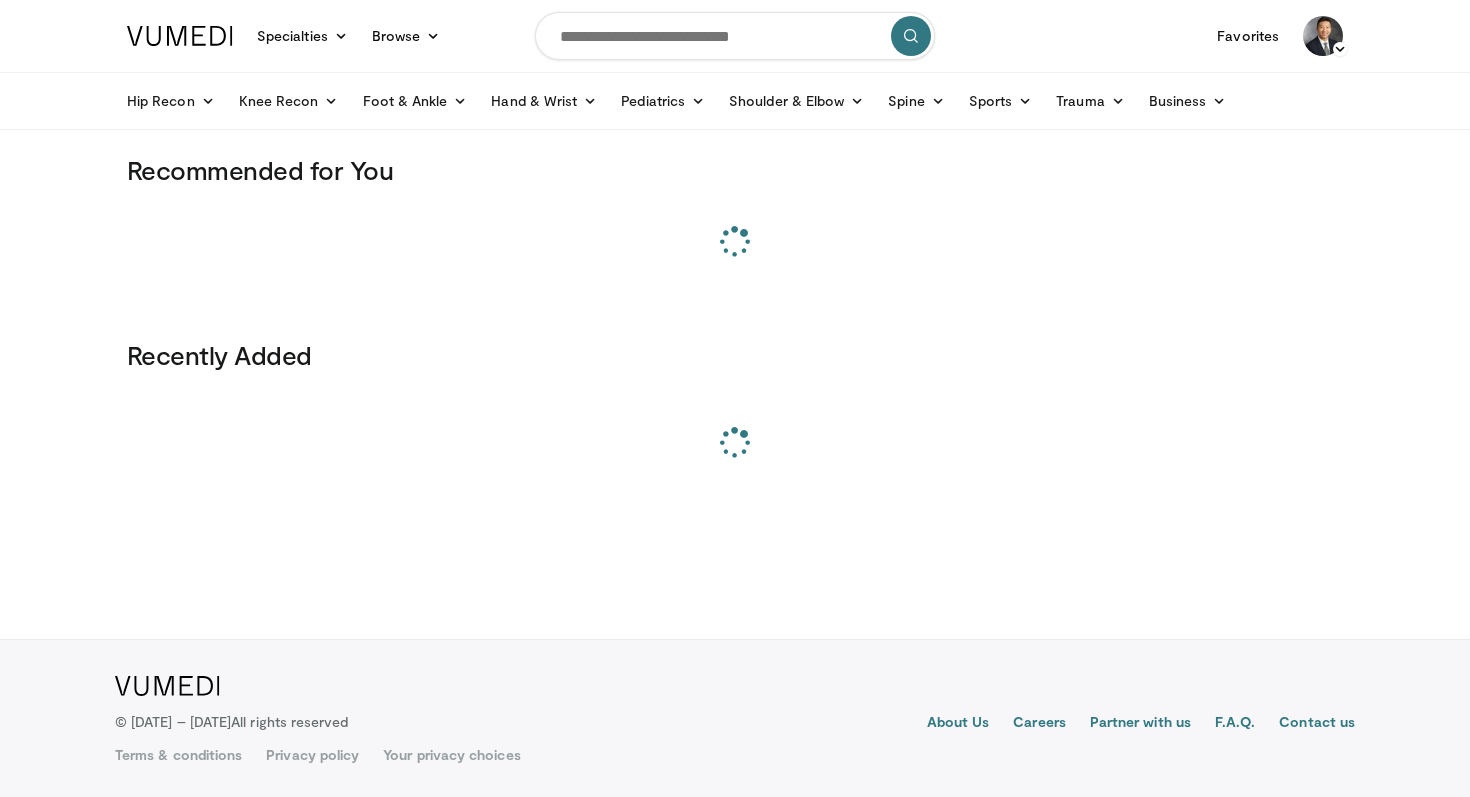 scroll, scrollTop: 0, scrollLeft: 0, axis: both 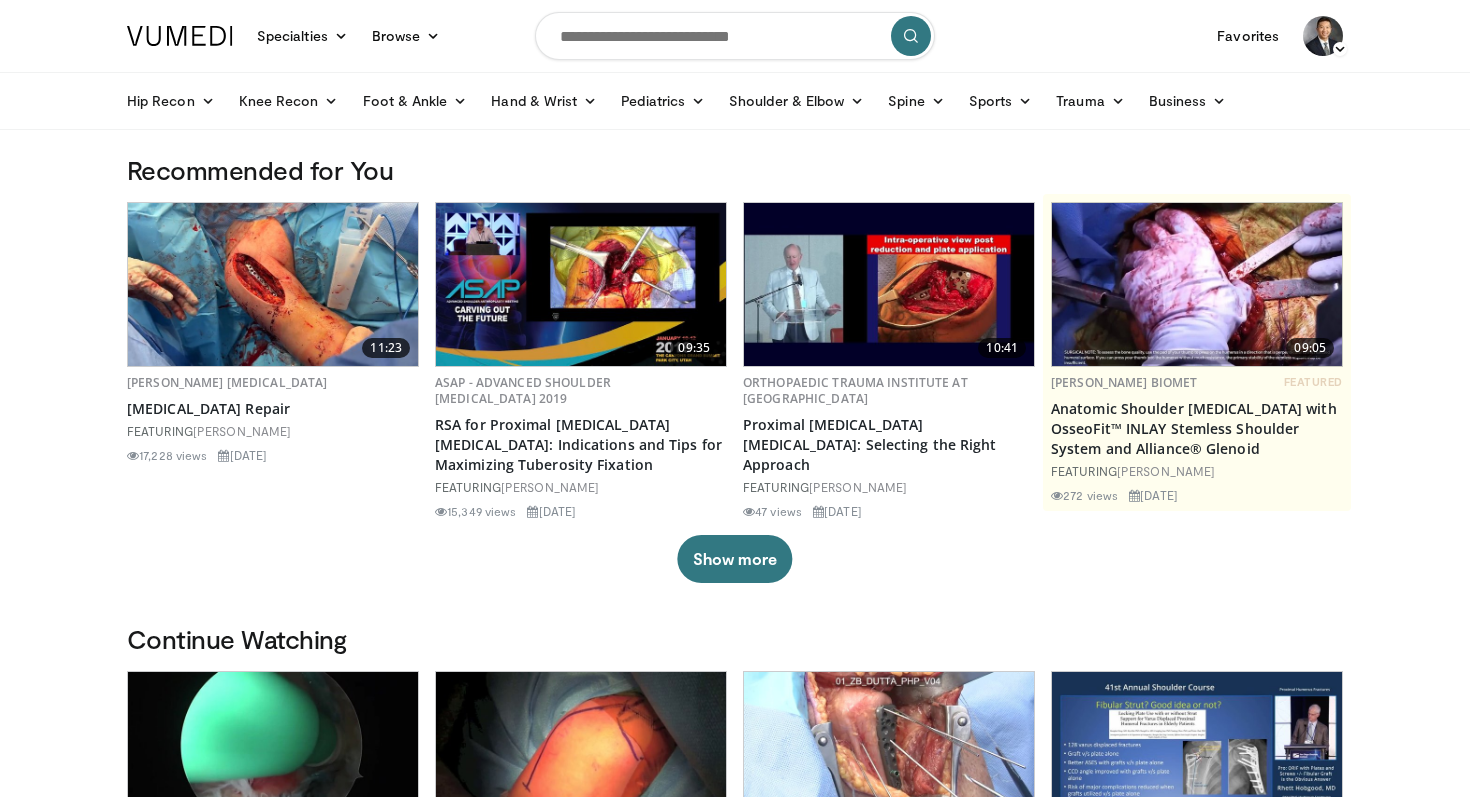 click at bounding box center [735, 36] 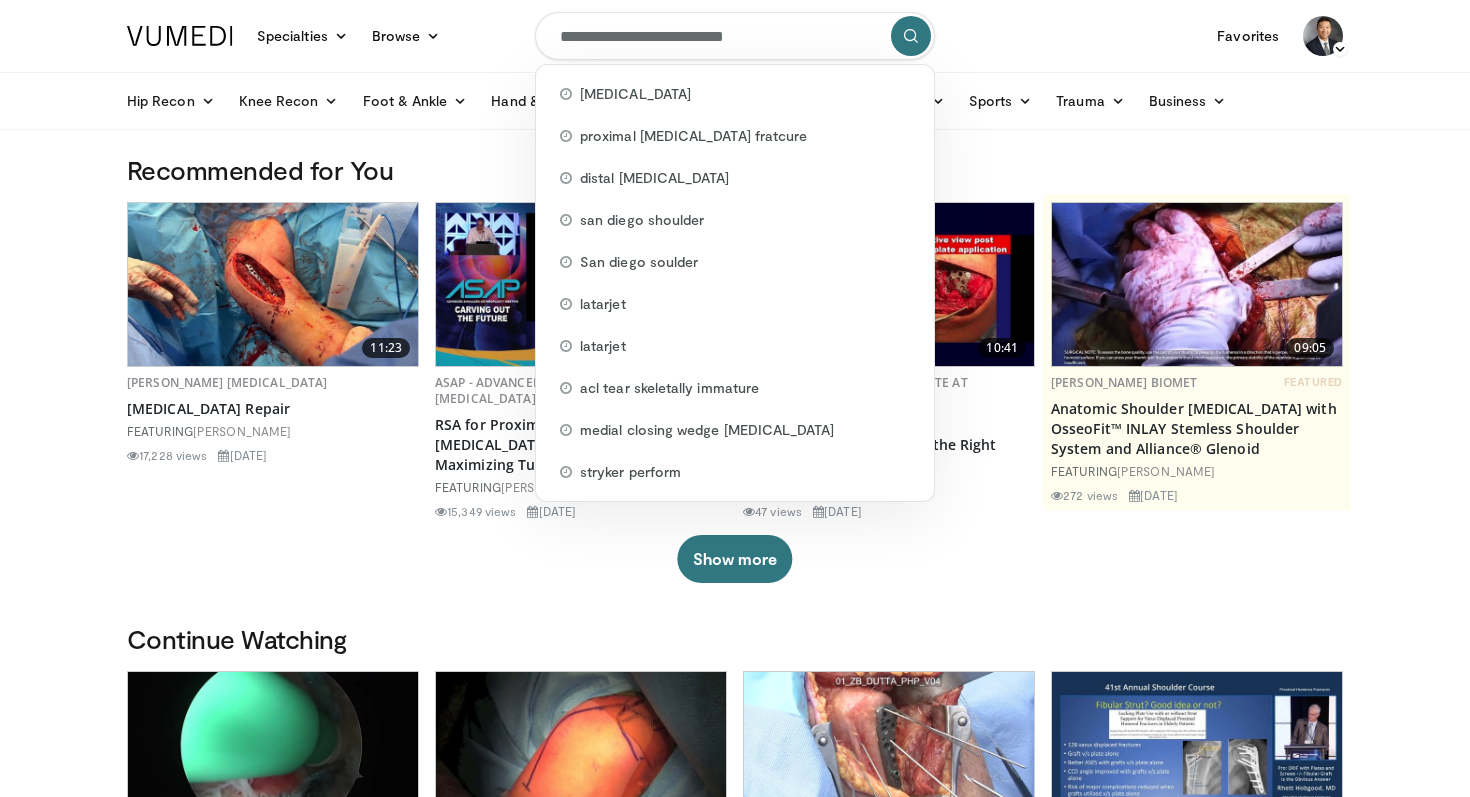 type on "**********" 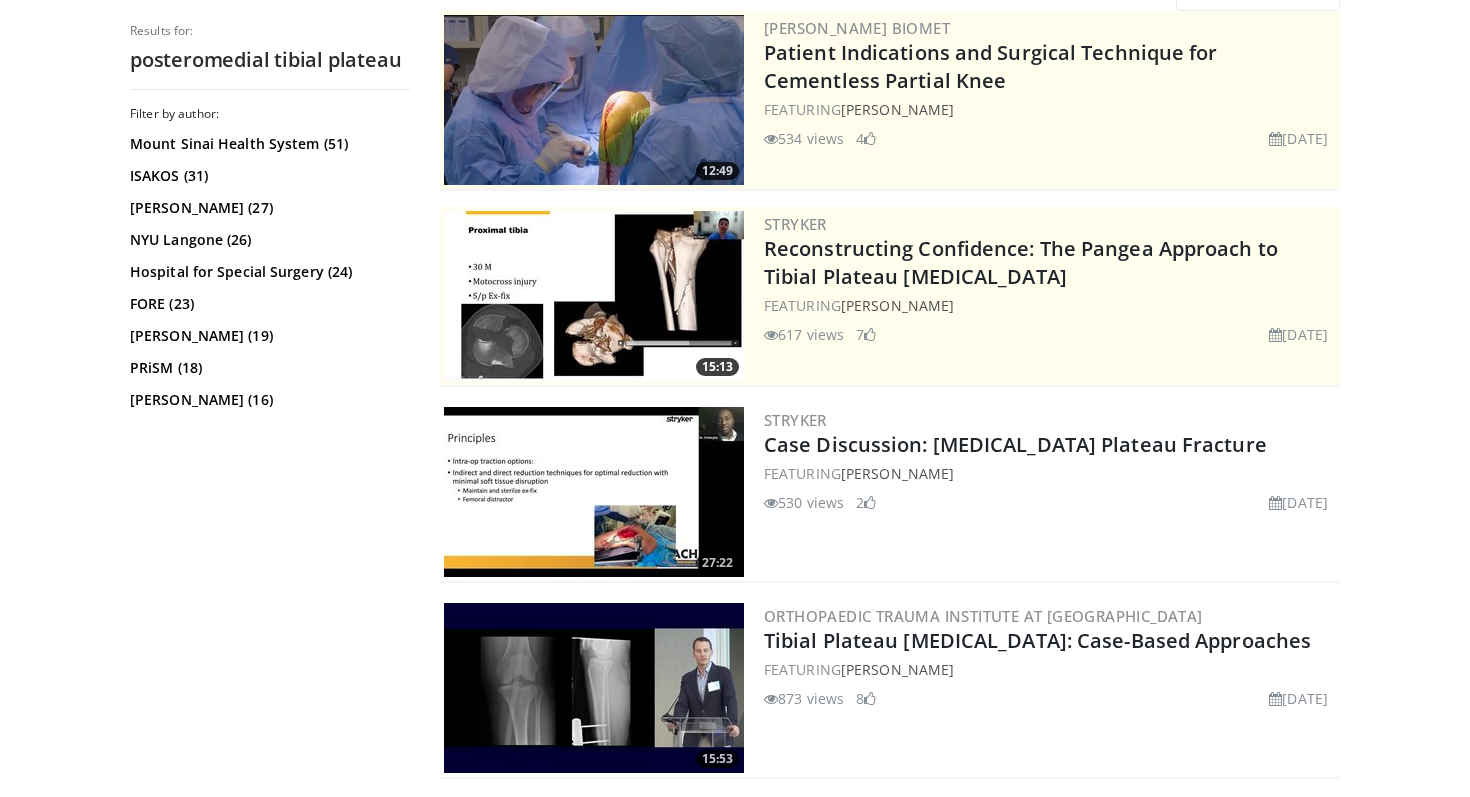 scroll, scrollTop: 217, scrollLeft: 0, axis: vertical 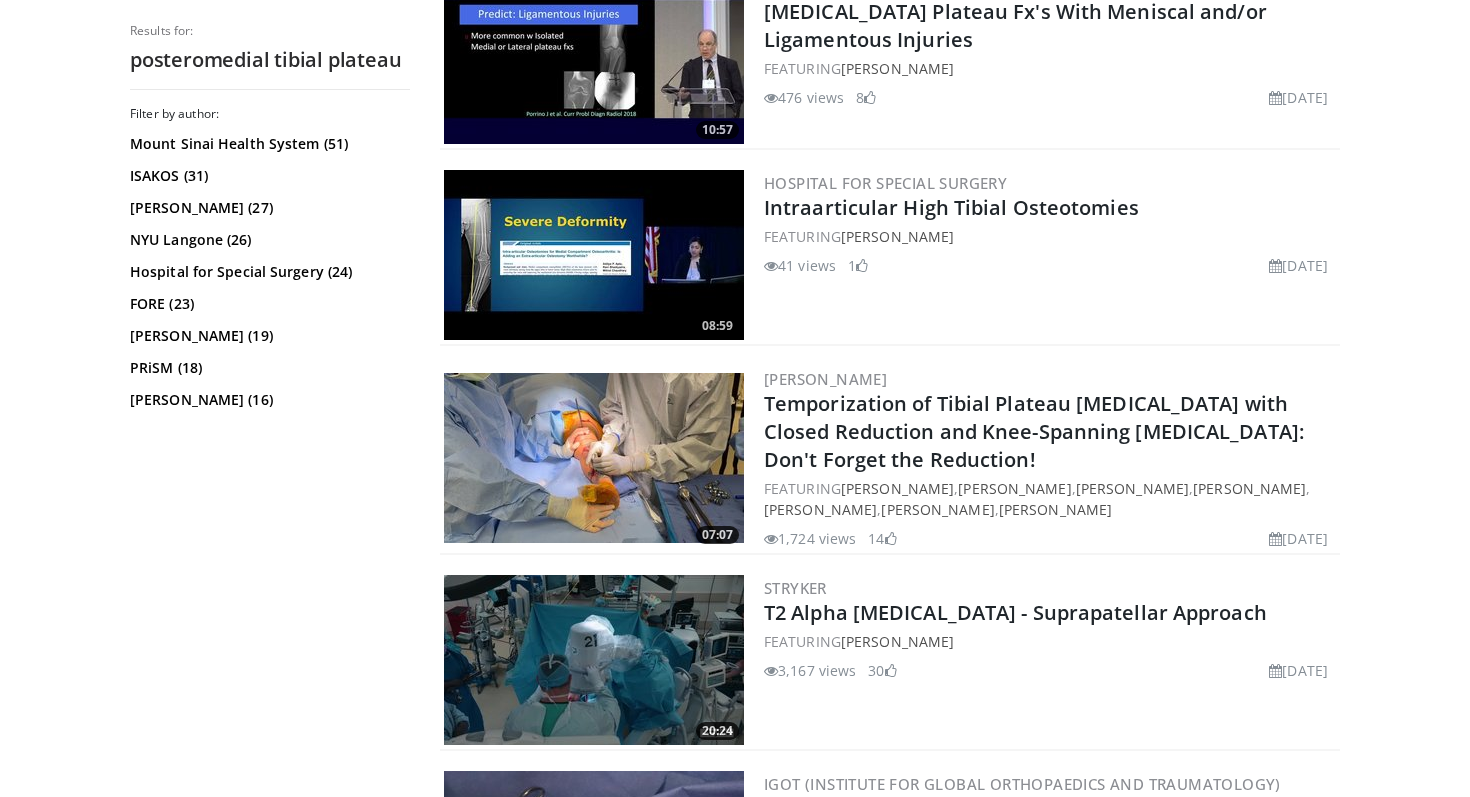 click on "Orthopaedic Trauma Institute at UCSF
Tibia Plateau Fx's With Meniscal and/or Ligamentous Injuries
FEATURING
Utku Kandemir
476 views
February 27, 2025
8" at bounding box center [1050, 59] 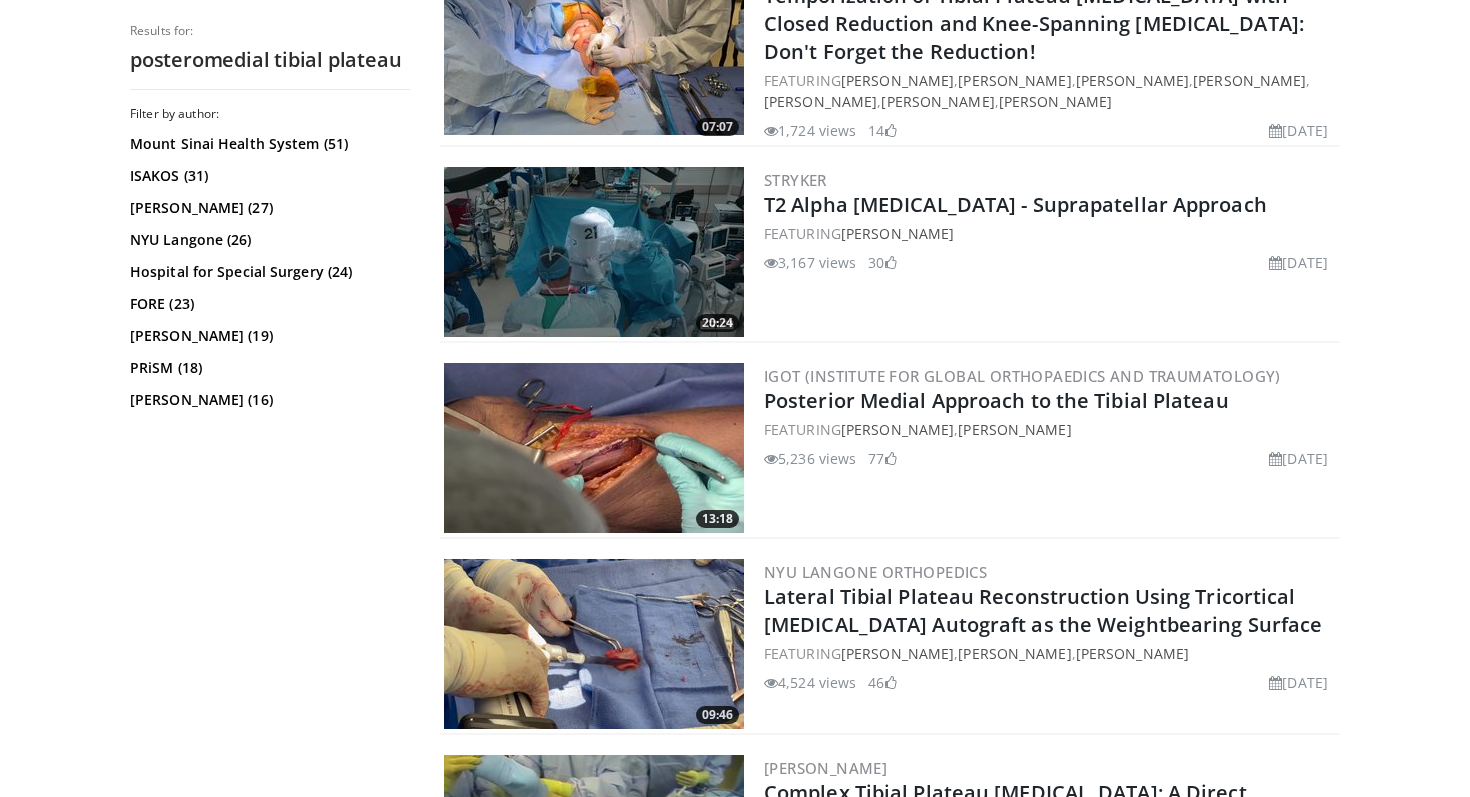 scroll, scrollTop: 3017, scrollLeft: 0, axis: vertical 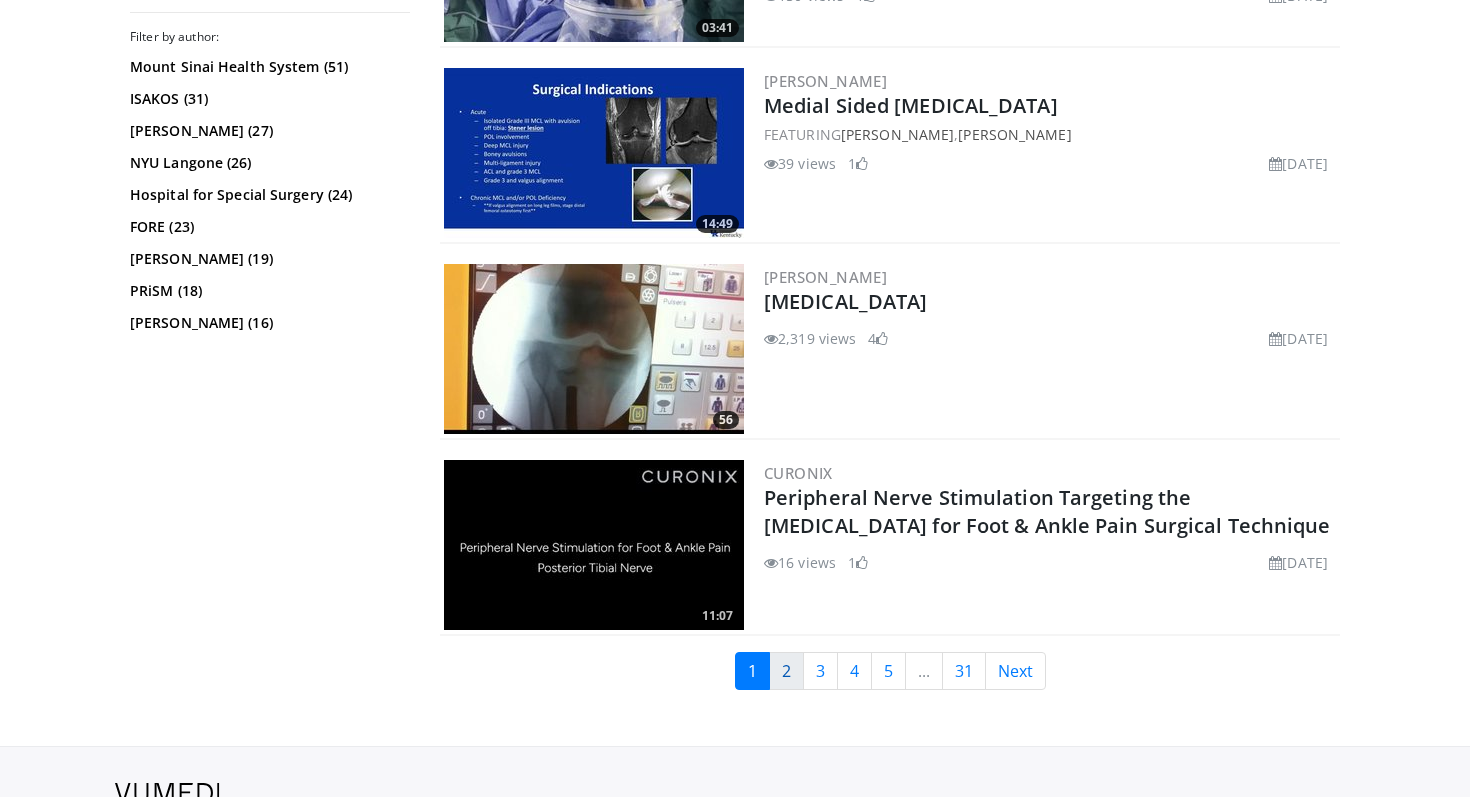 click on "2" at bounding box center (786, 671) 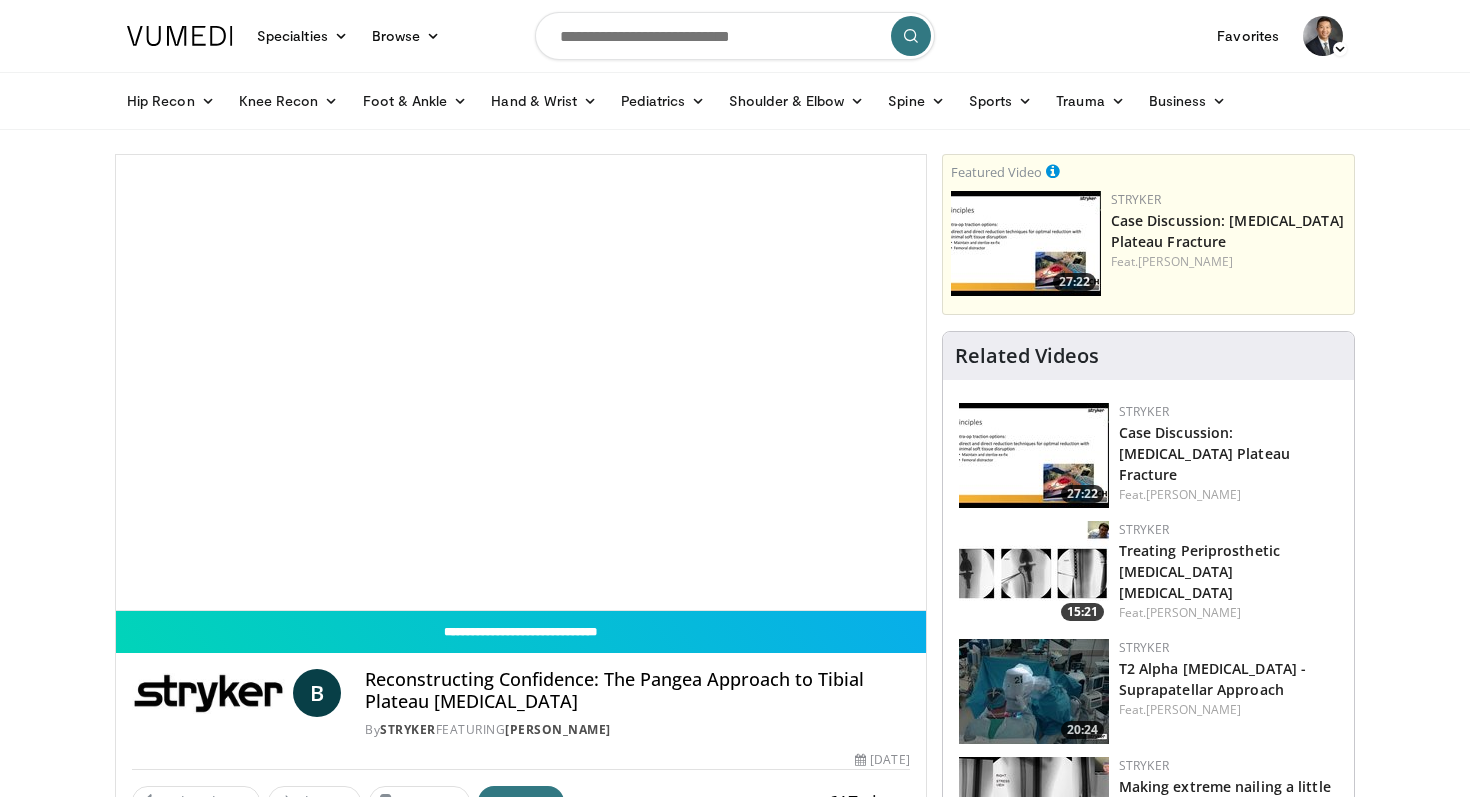 scroll, scrollTop: 0, scrollLeft: 0, axis: both 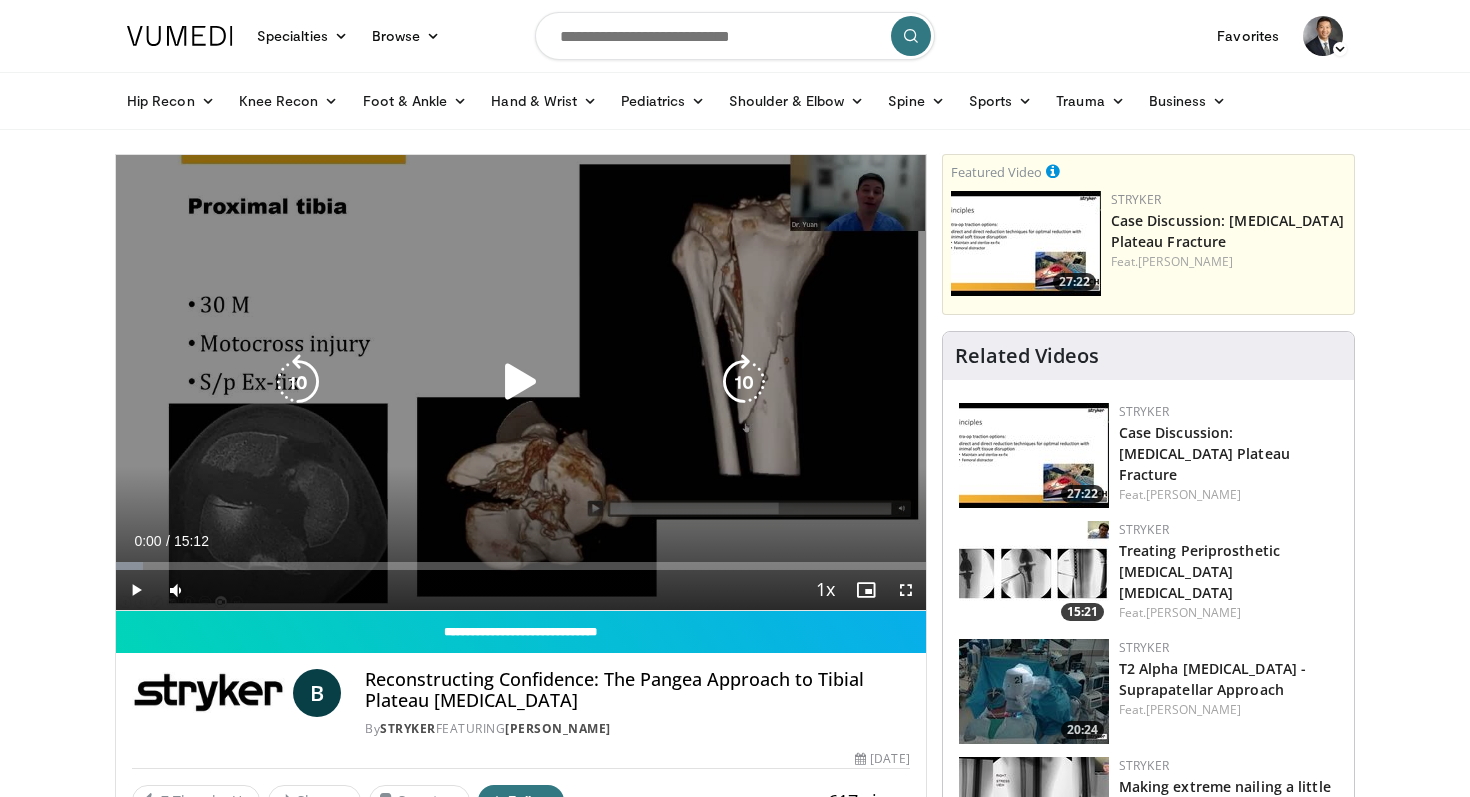 click at bounding box center (521, 382) 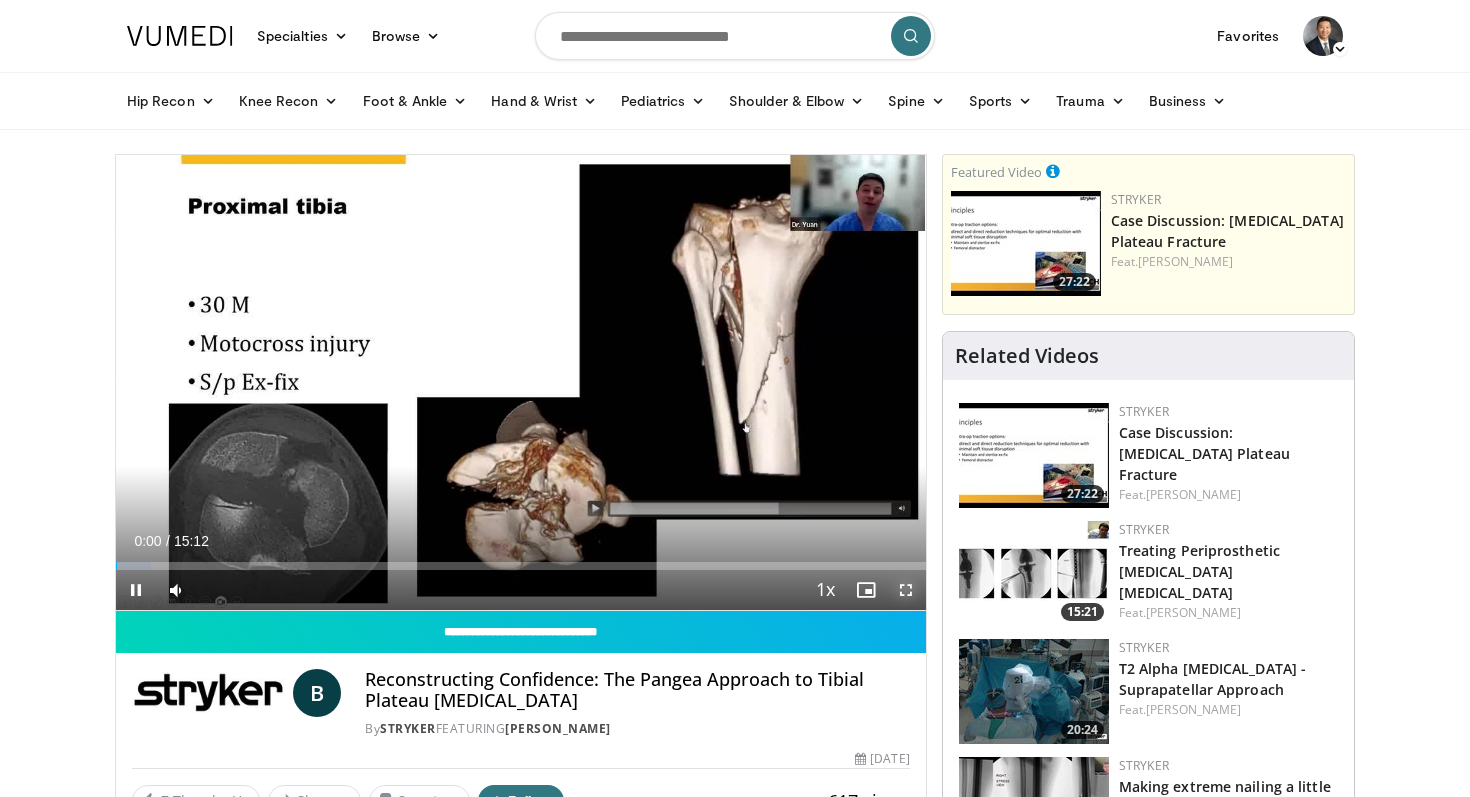 click at bounding box center [906, 590] 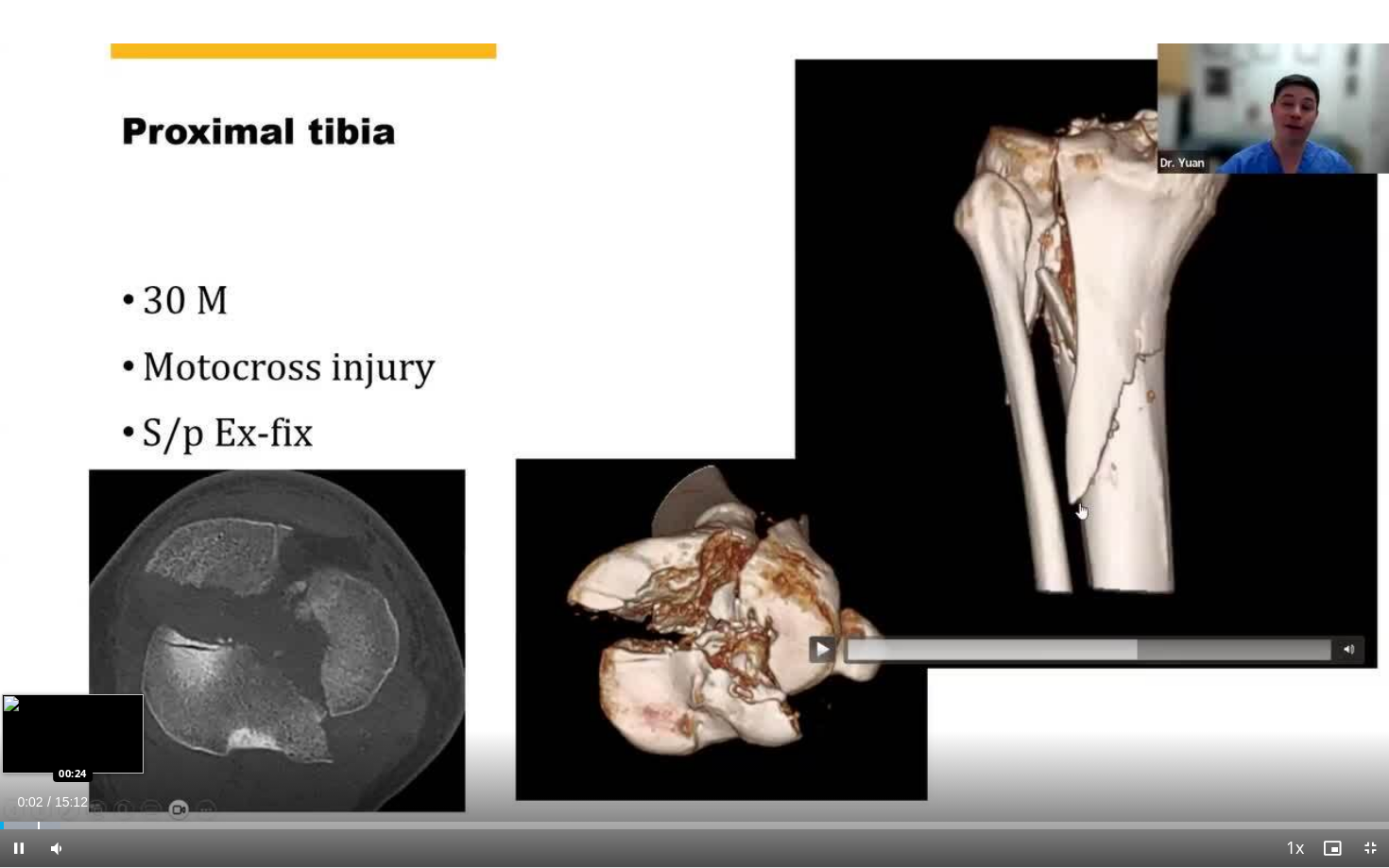 click on "Loaded :  4.37% 00:02 00:24" at bounding box center [694, 820] 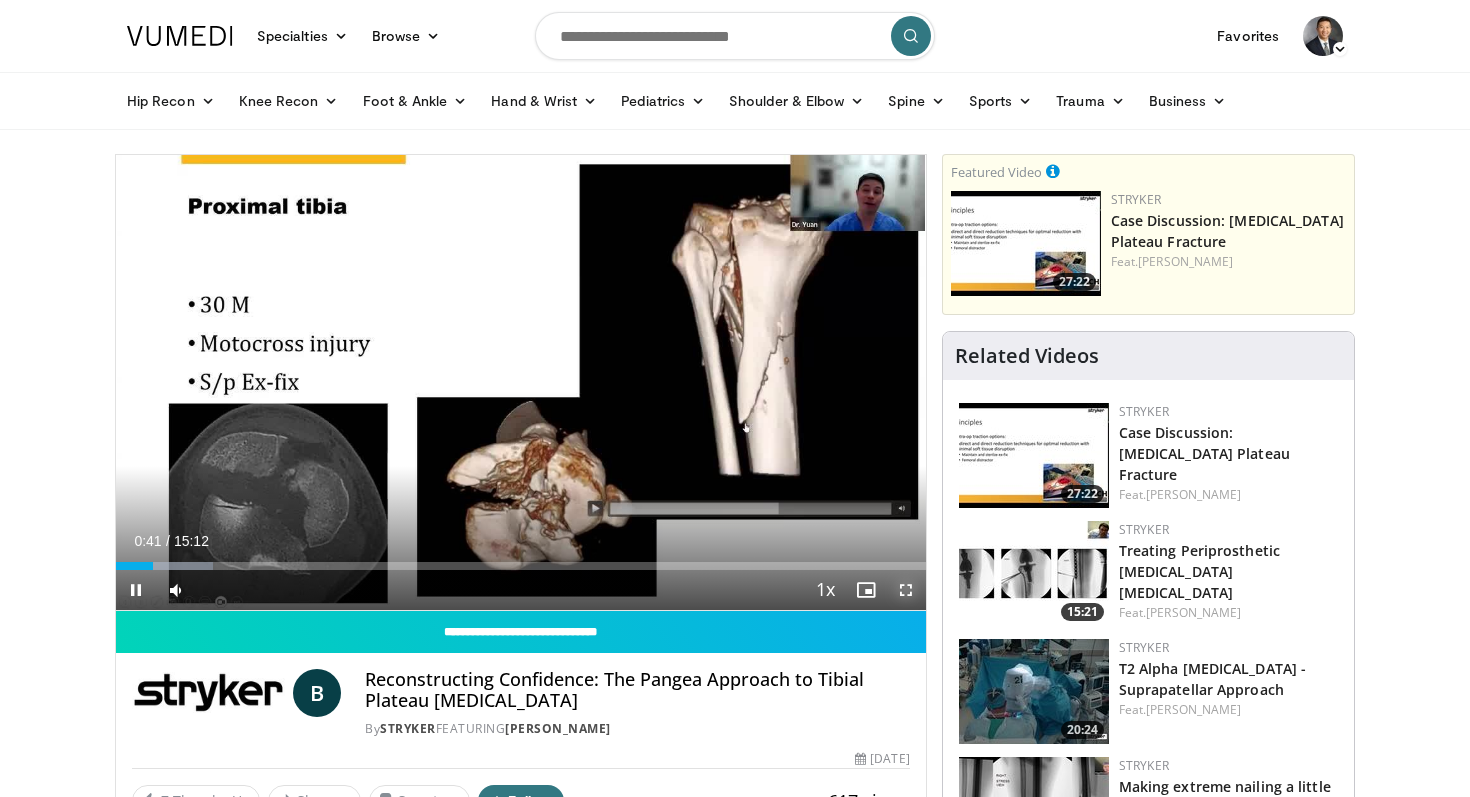 click at bounding box center (906, 590) 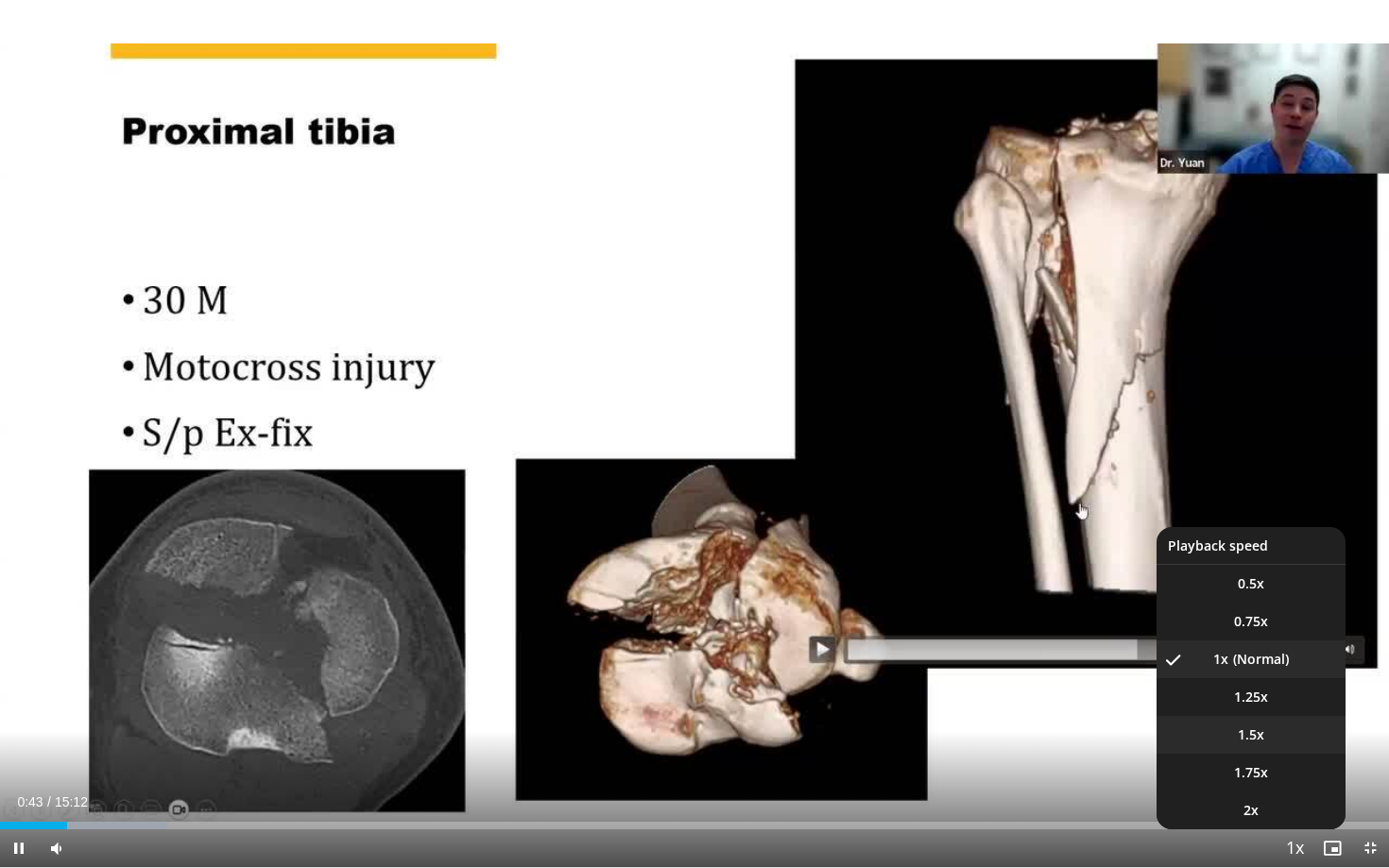 click on "1.5x" at bounding box center (1251, 735) 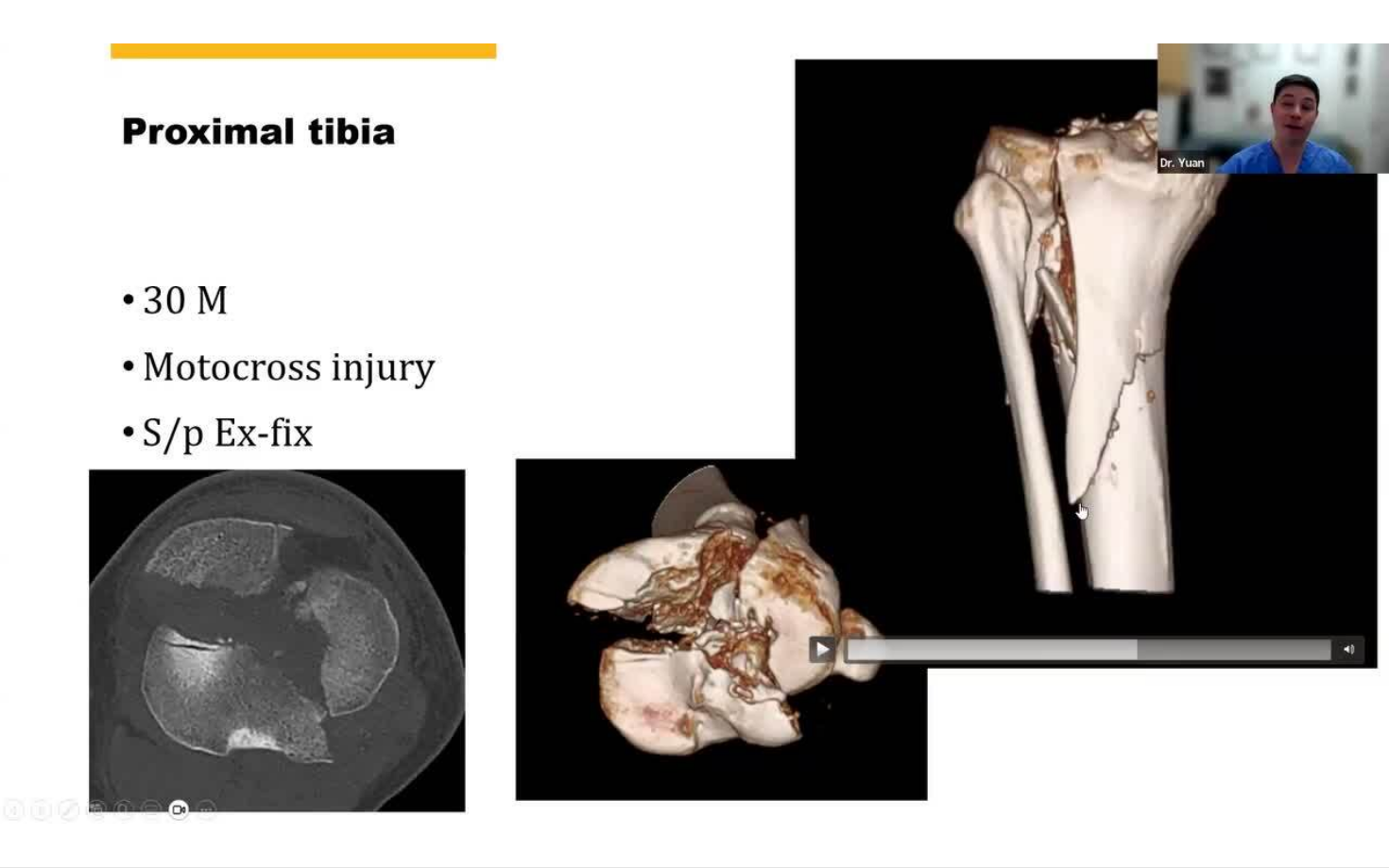 click on "10 seconds
Tap to unmute" at bounding box center (694, 434) 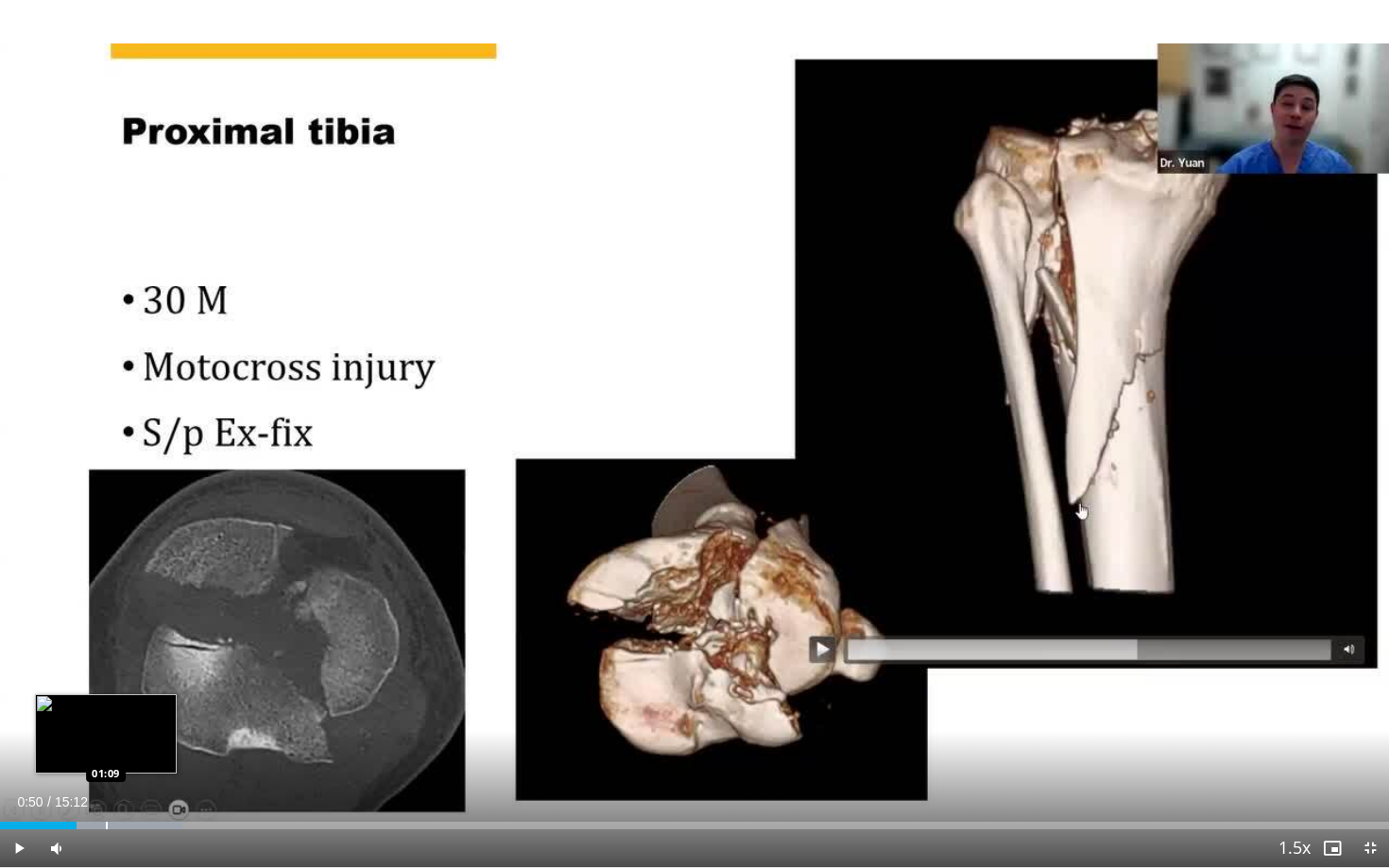 click at bounding box center [107, 825] 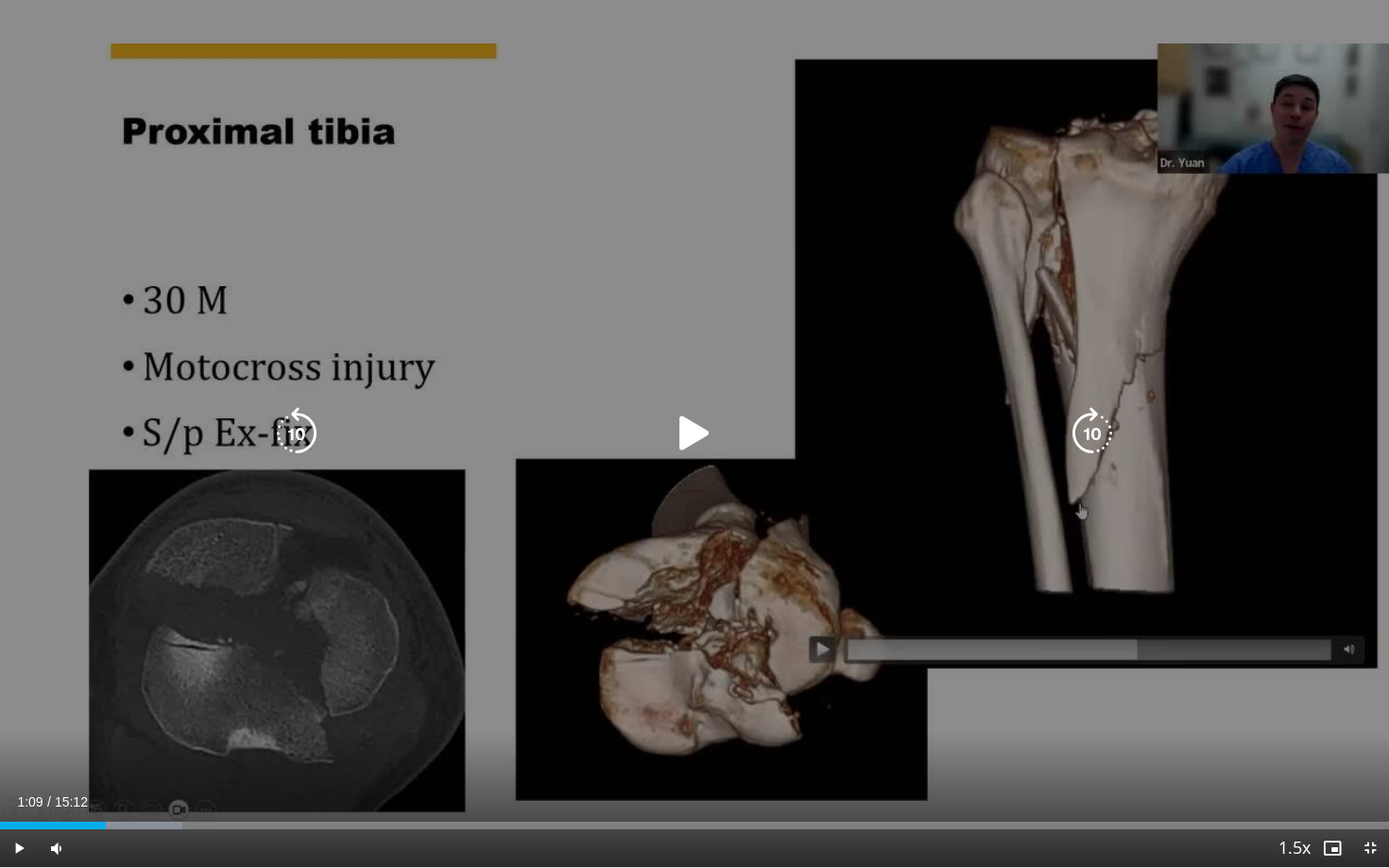 click on "10 seconds
Tap to unmute" at bounding box center [694, 434] 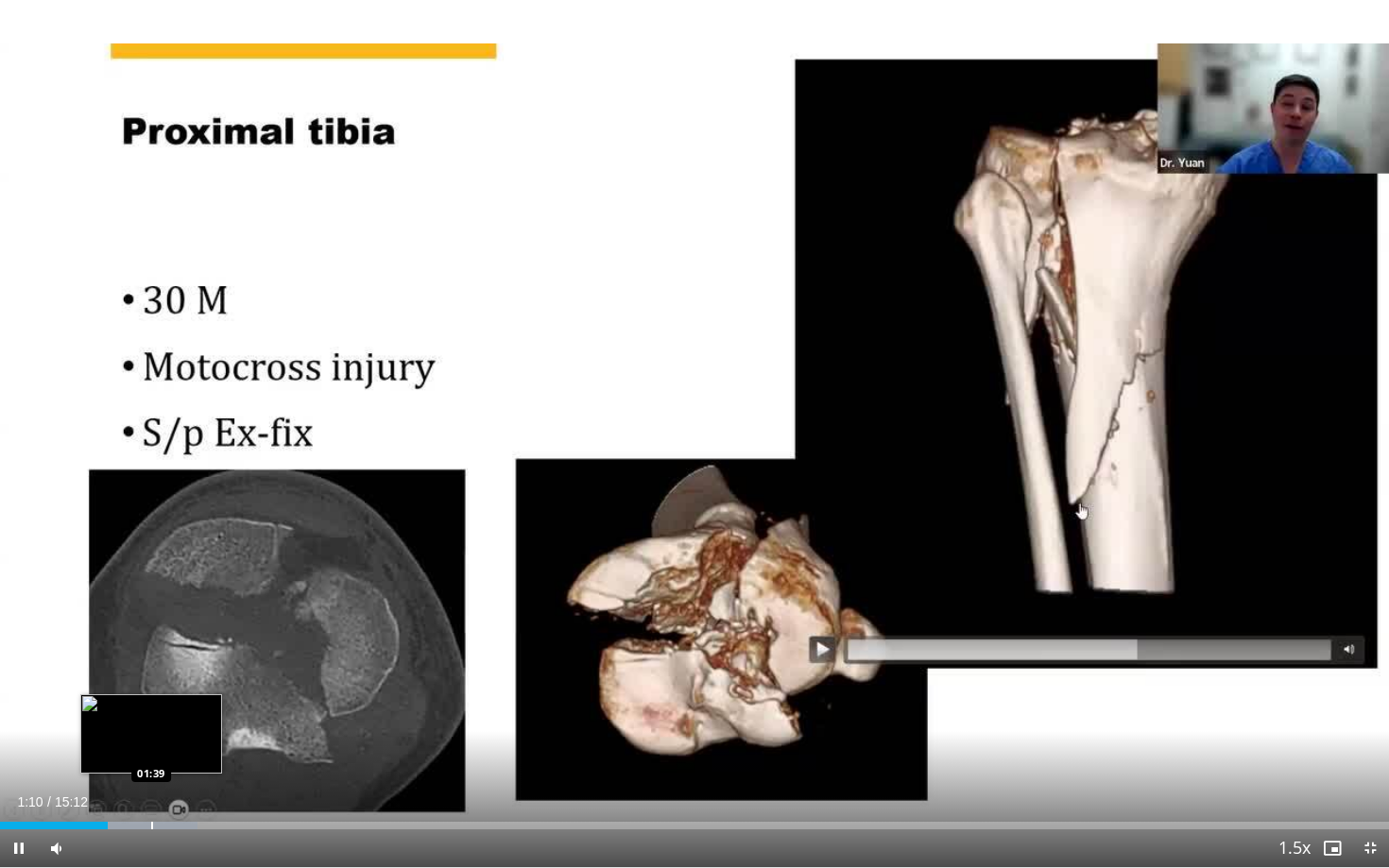 click at bounding box center (152, 825) 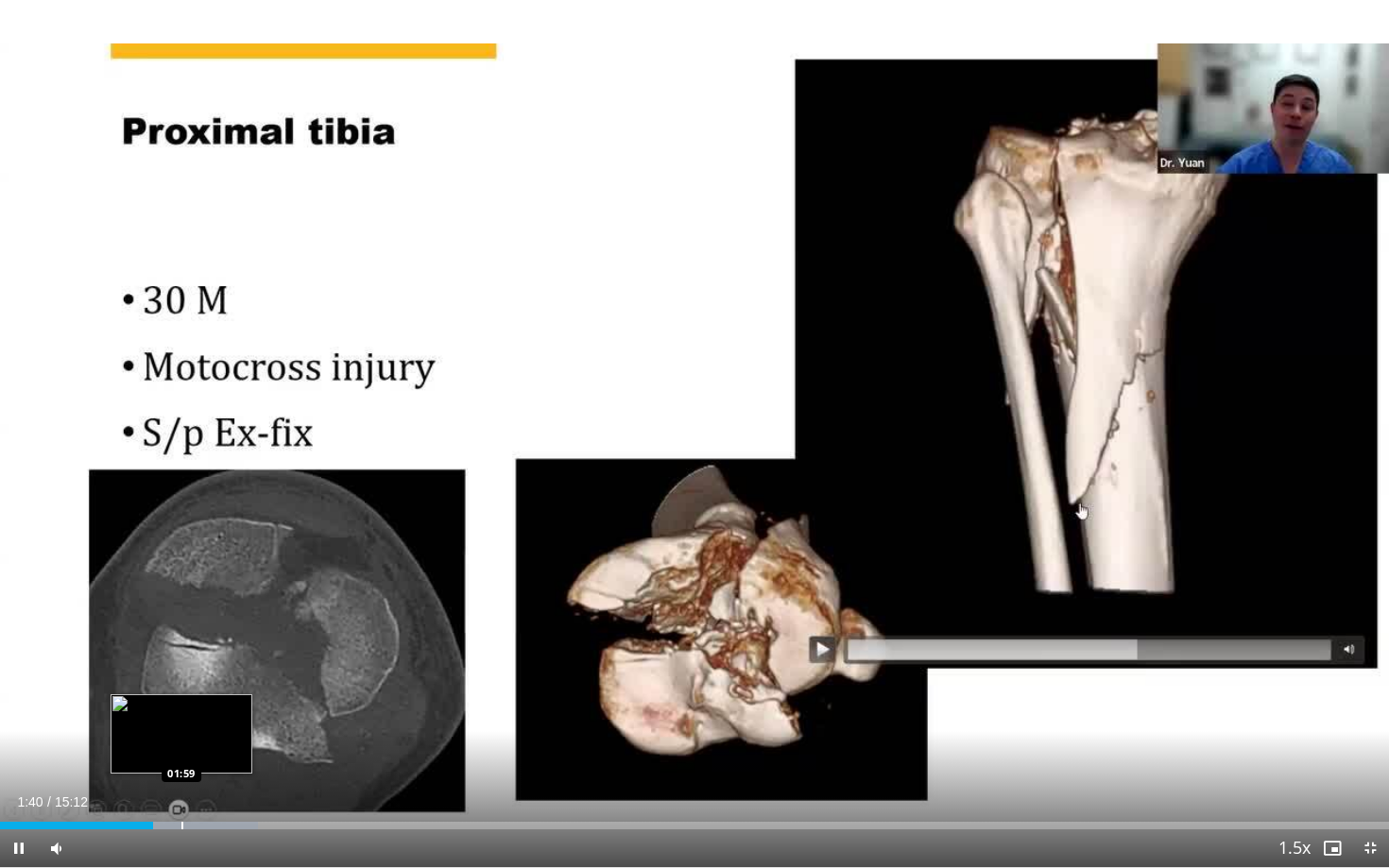 click at bounding box center [182, 825] 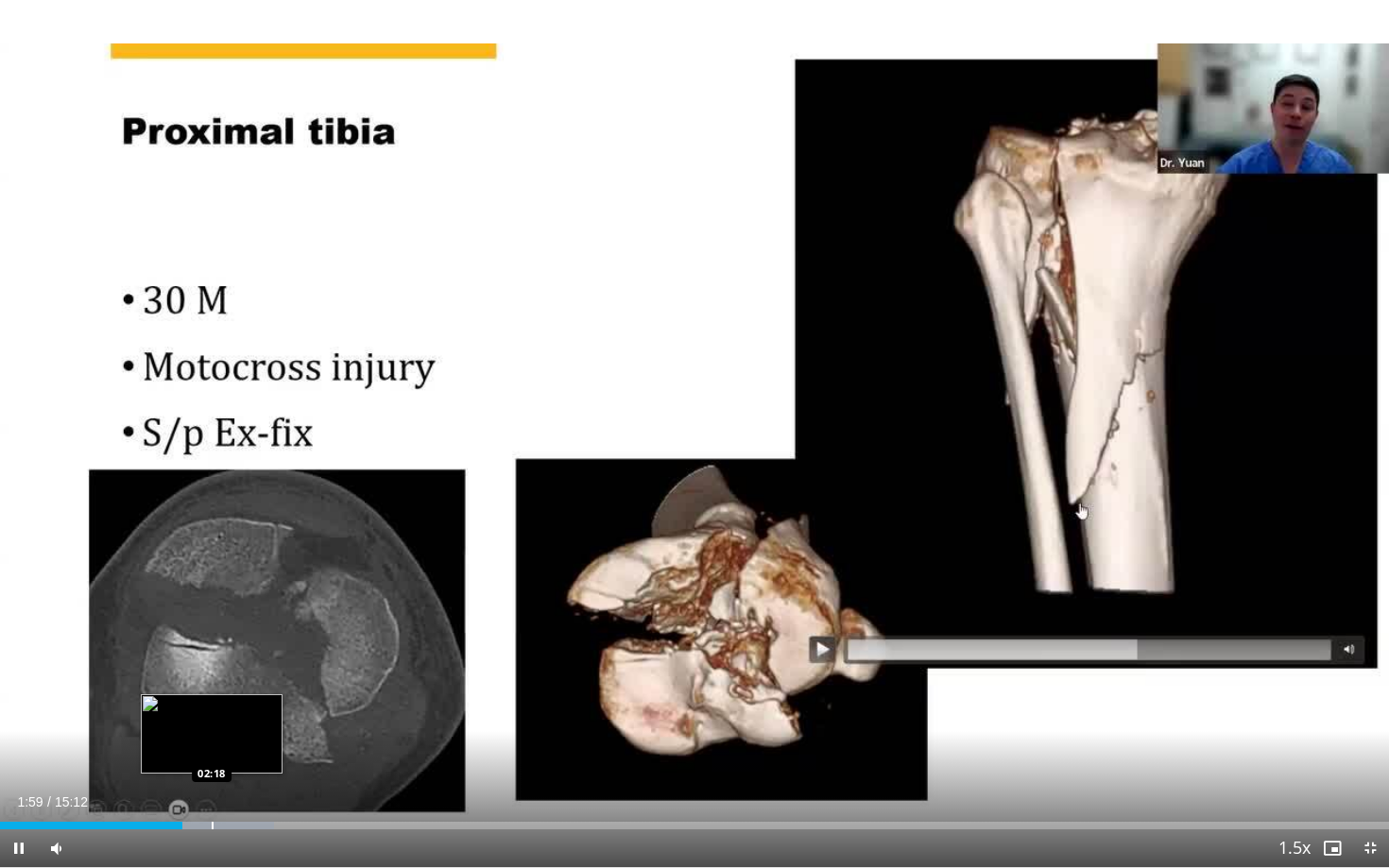 click at bounding box center (213, 825) 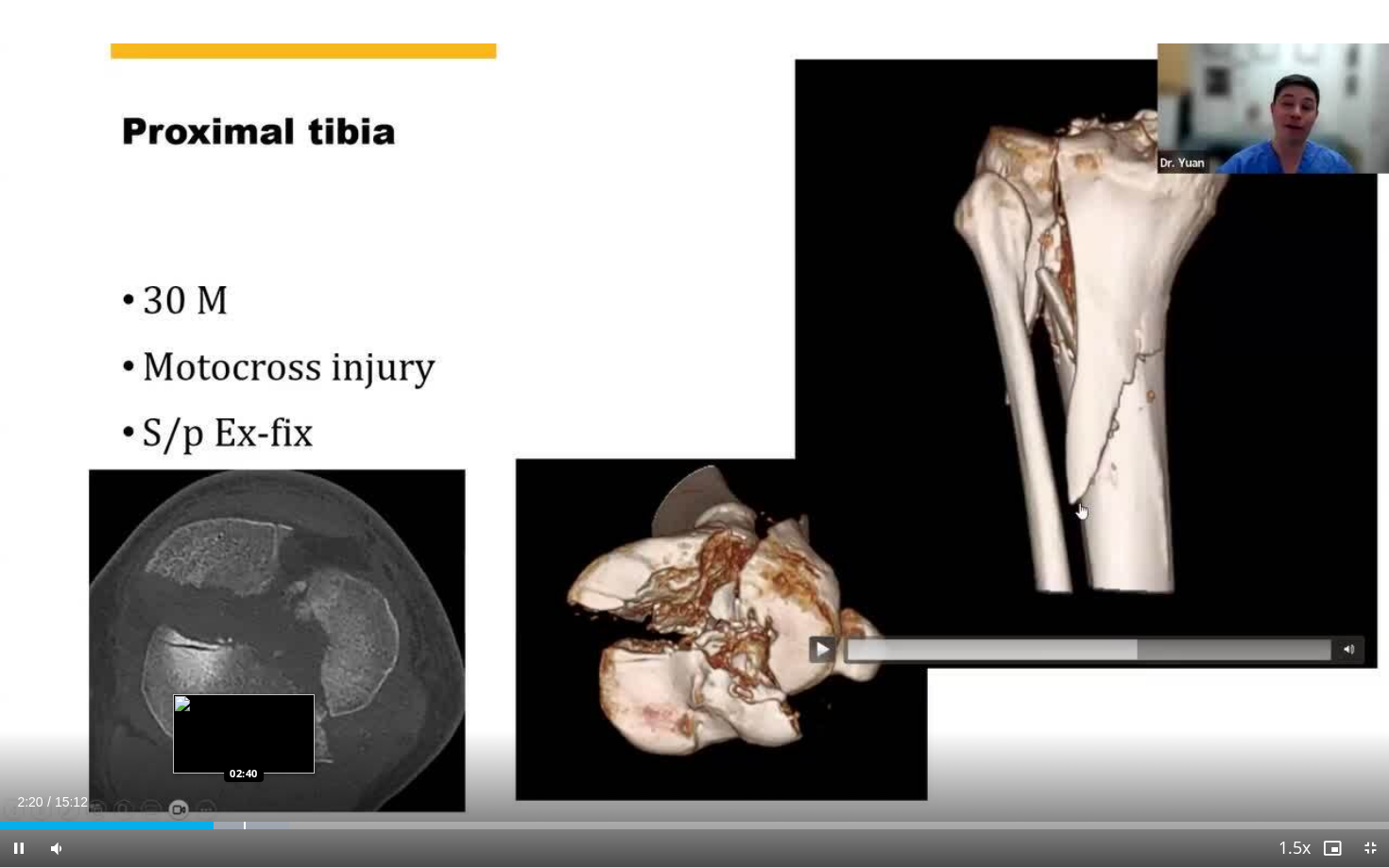 click at bounding box center (245, 825) 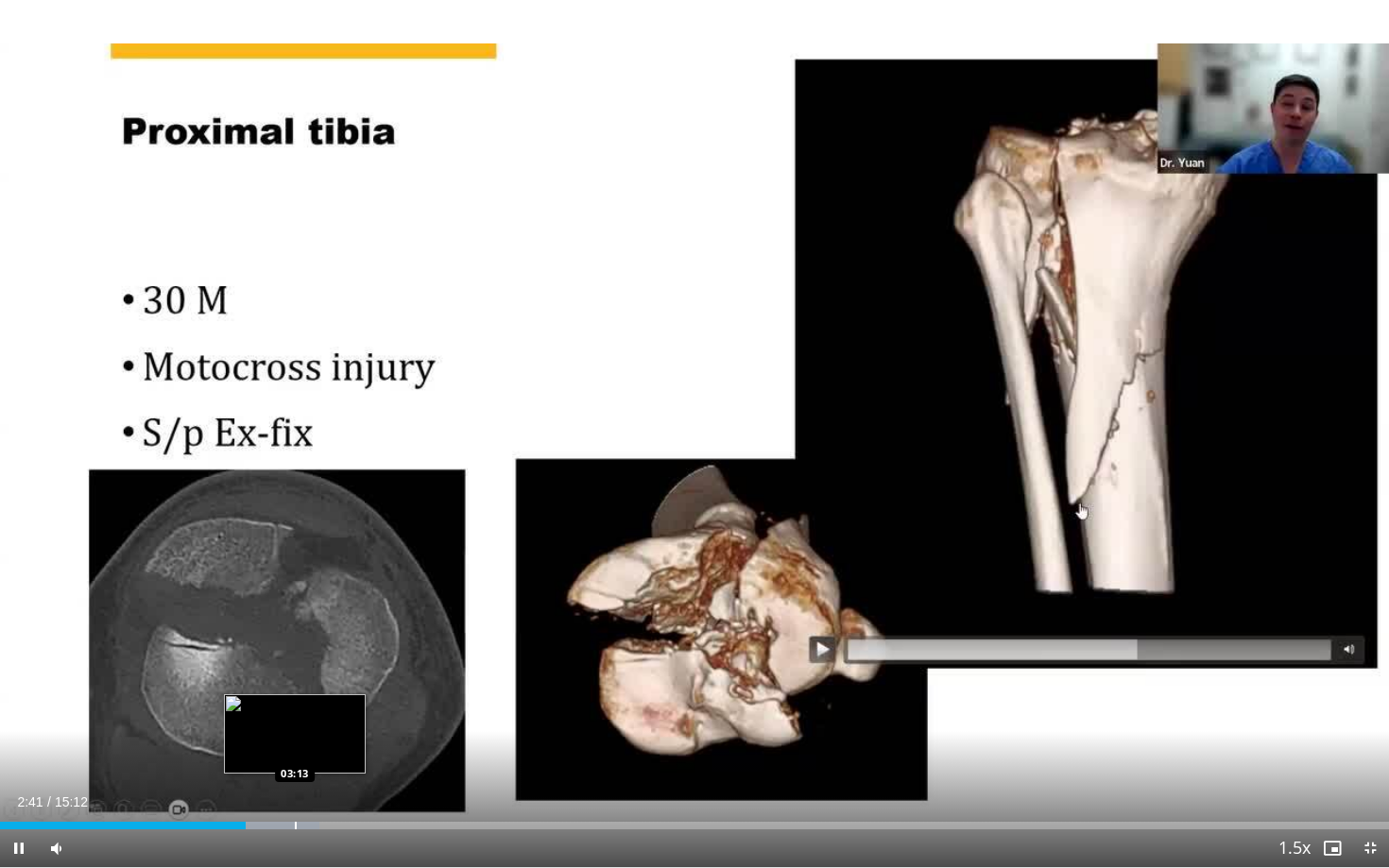 click at bounding box center (296, 825) 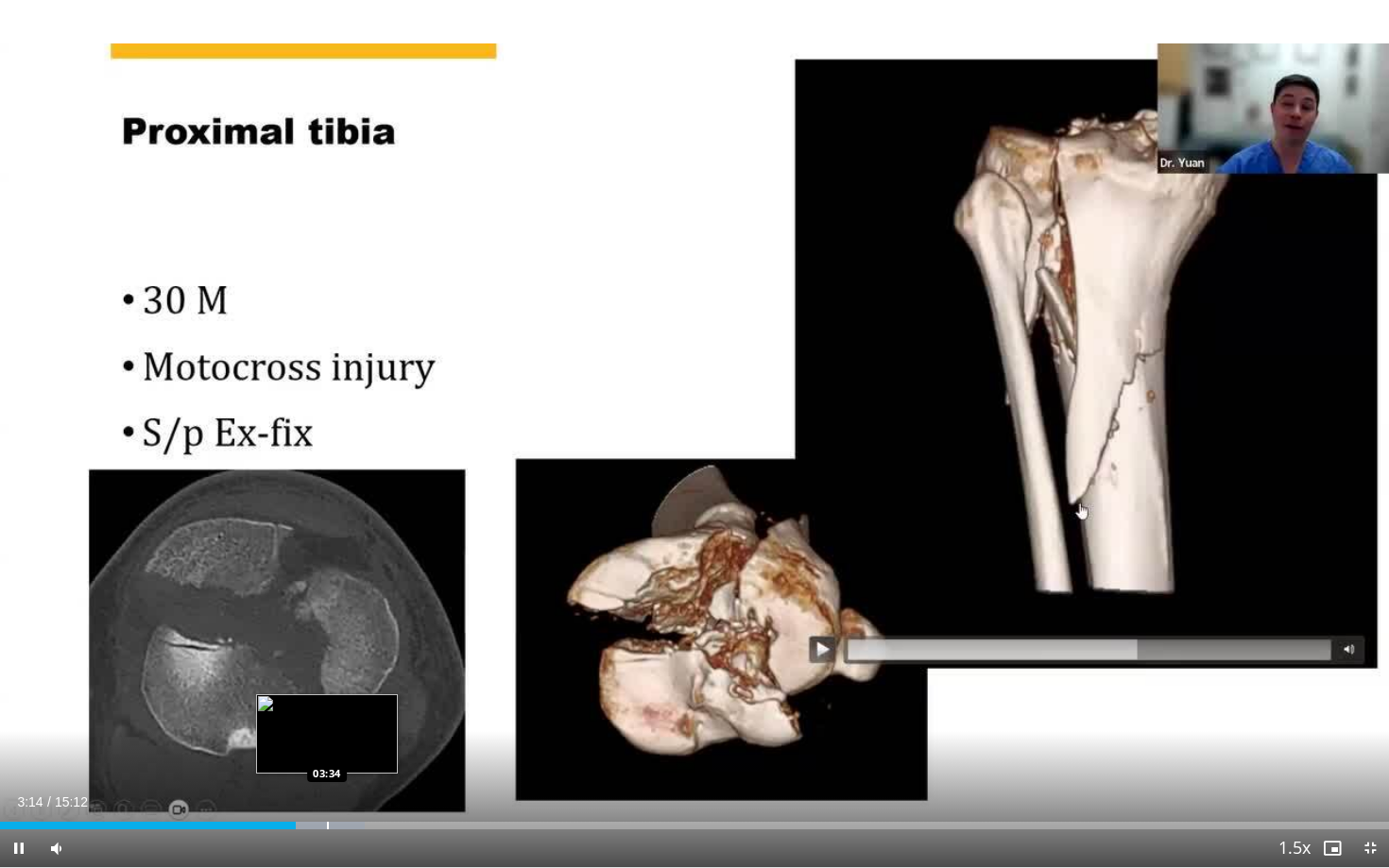 click at bounding box center (328, 825) 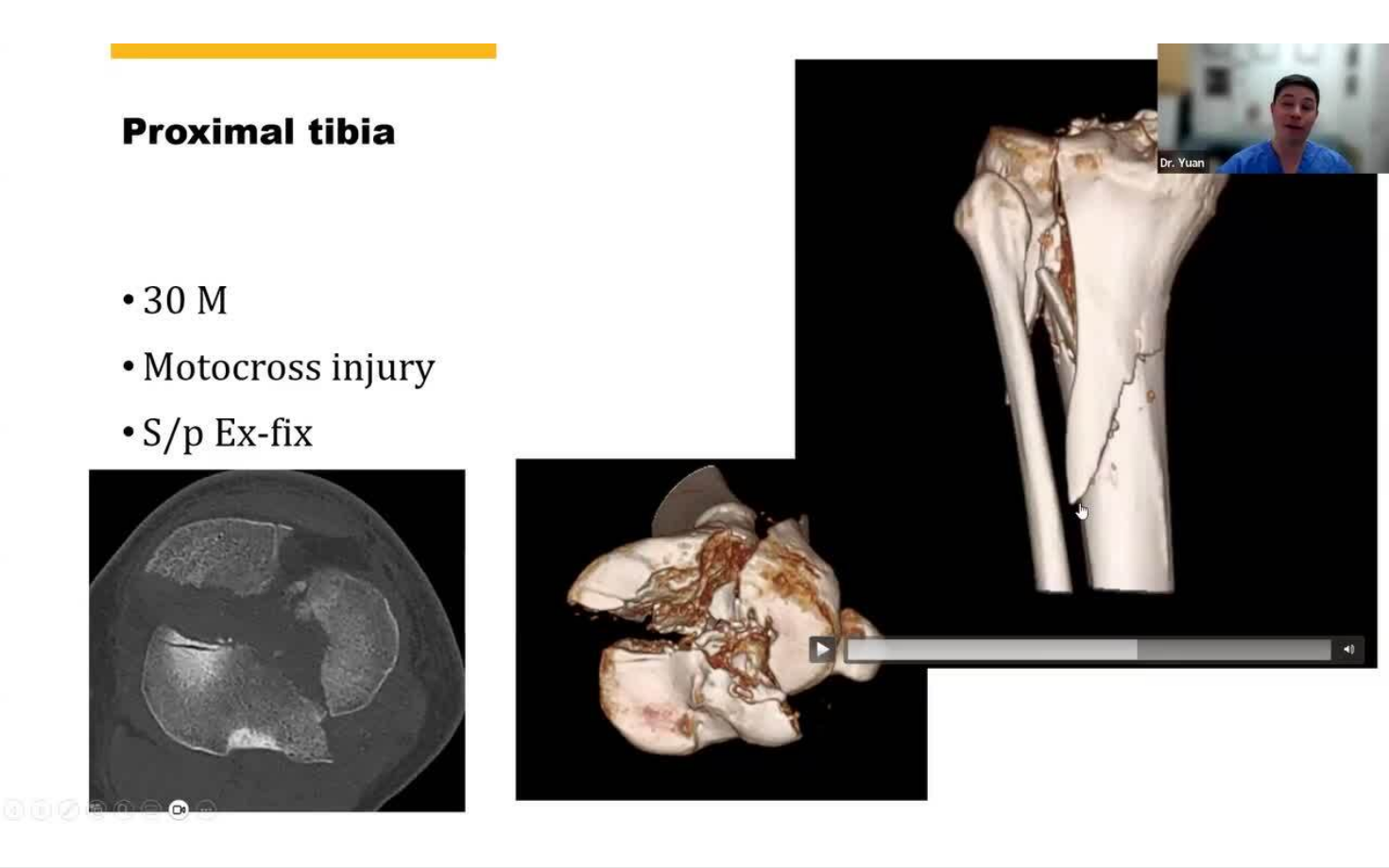 click on "10 seconds
Tap to unmute" at bounding box center (694, 434) 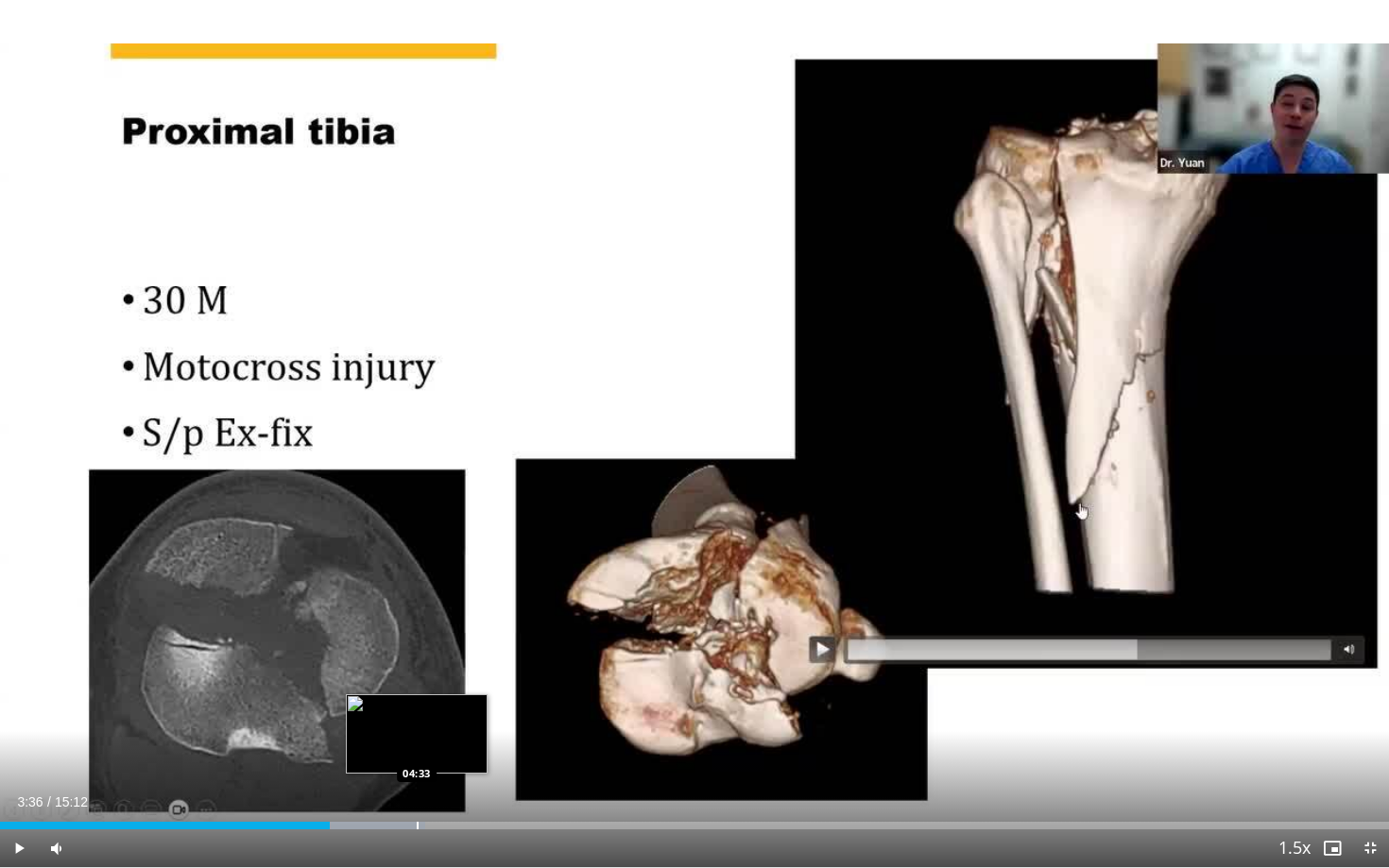 click at bounding box center [354, 825] 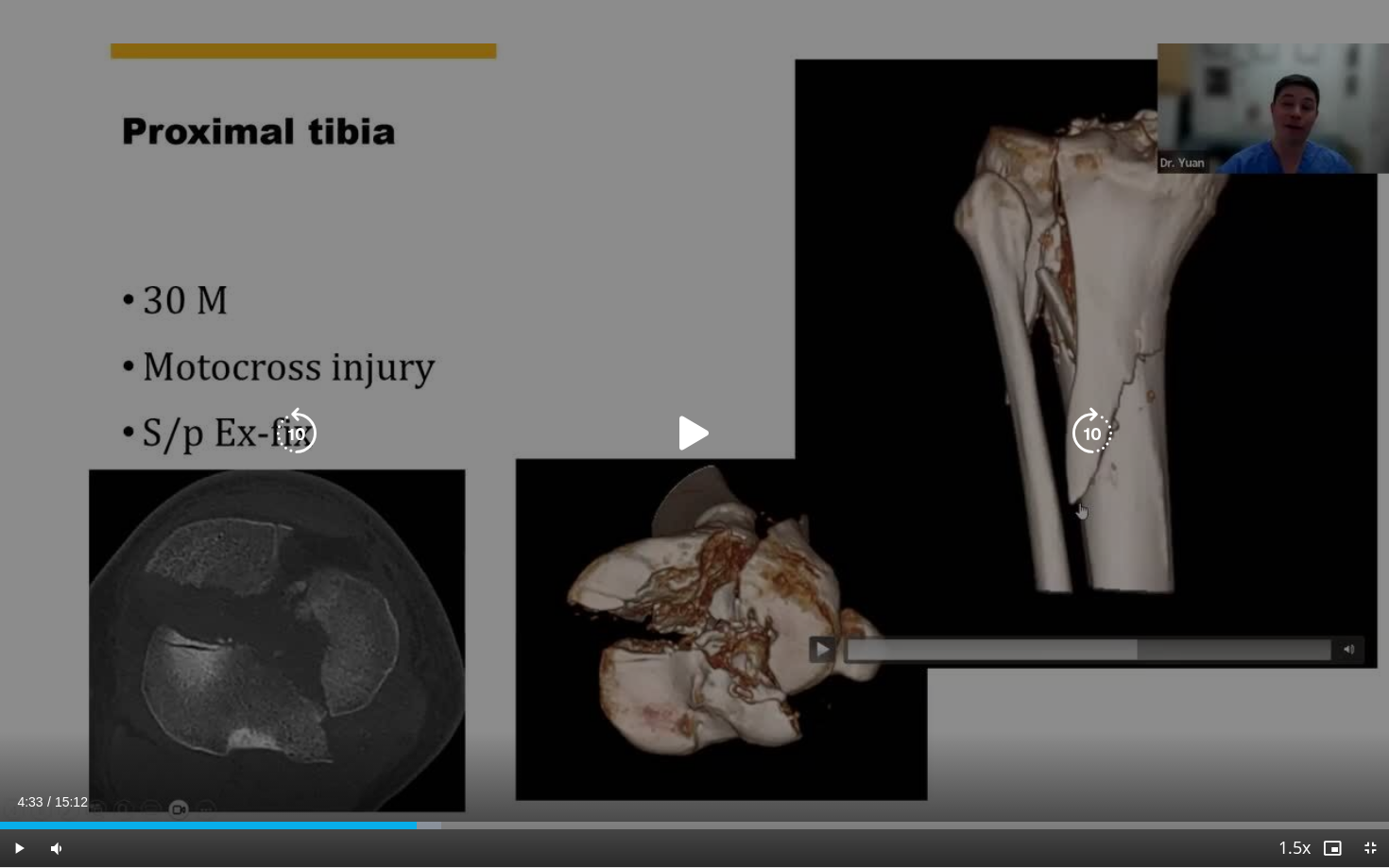 click on "10 seconds
Tap to unmute" at bounding box center [694, 434] 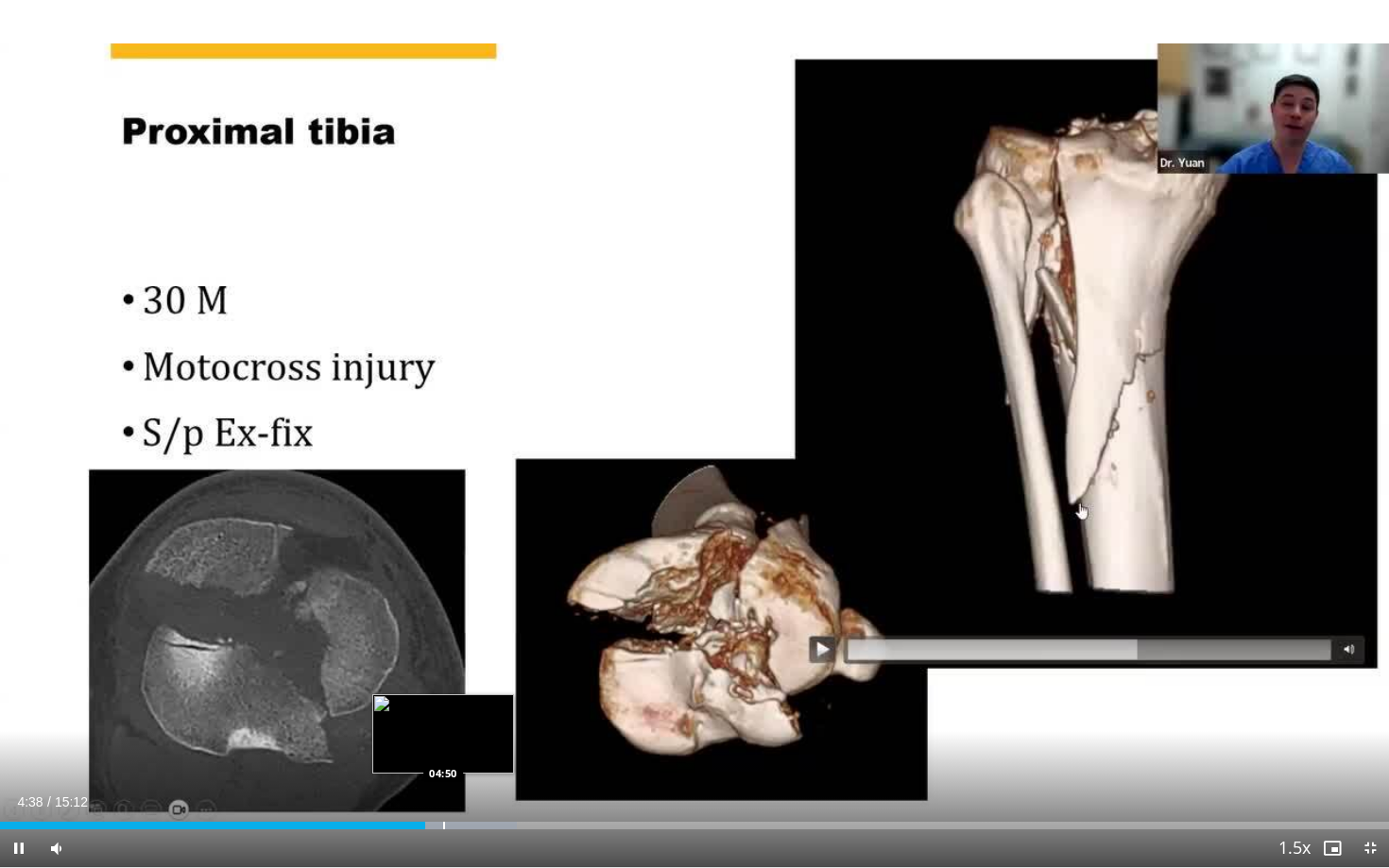 click at bounding box center (444, 825) 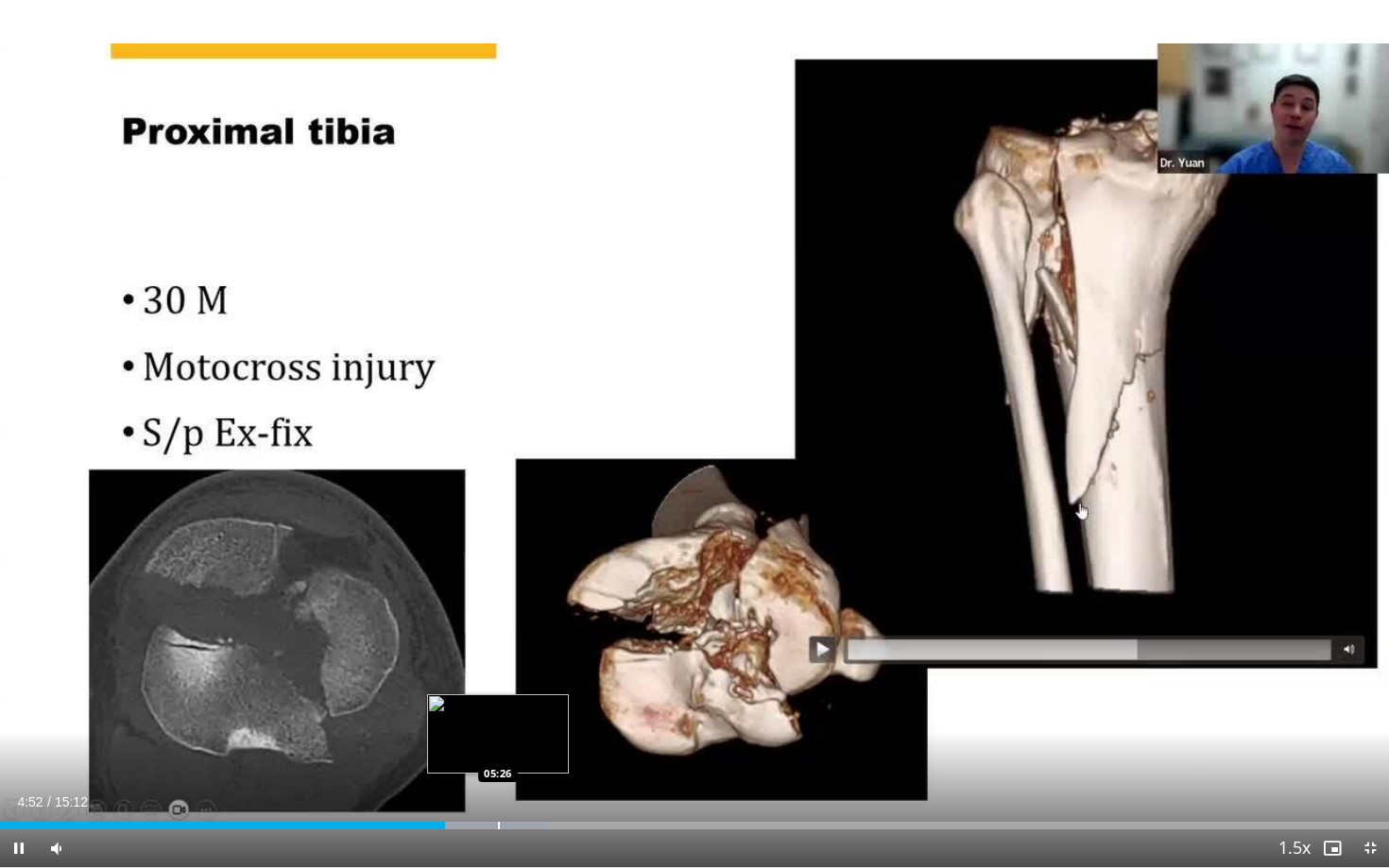 click at bounding box center [499, 825] 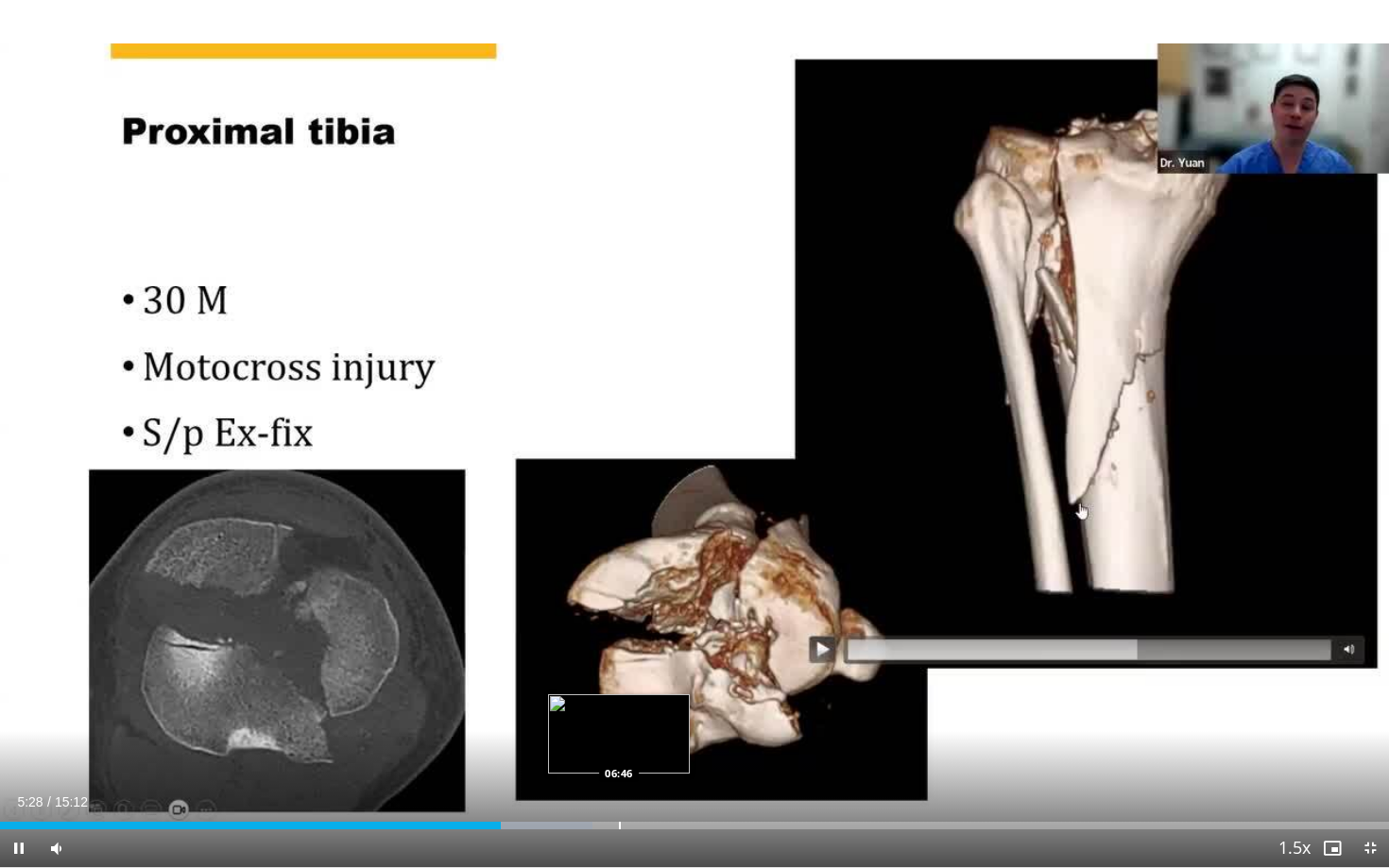click on "Loaded :  42.68% 05:28 06:46" at bounding box center [694, 820] 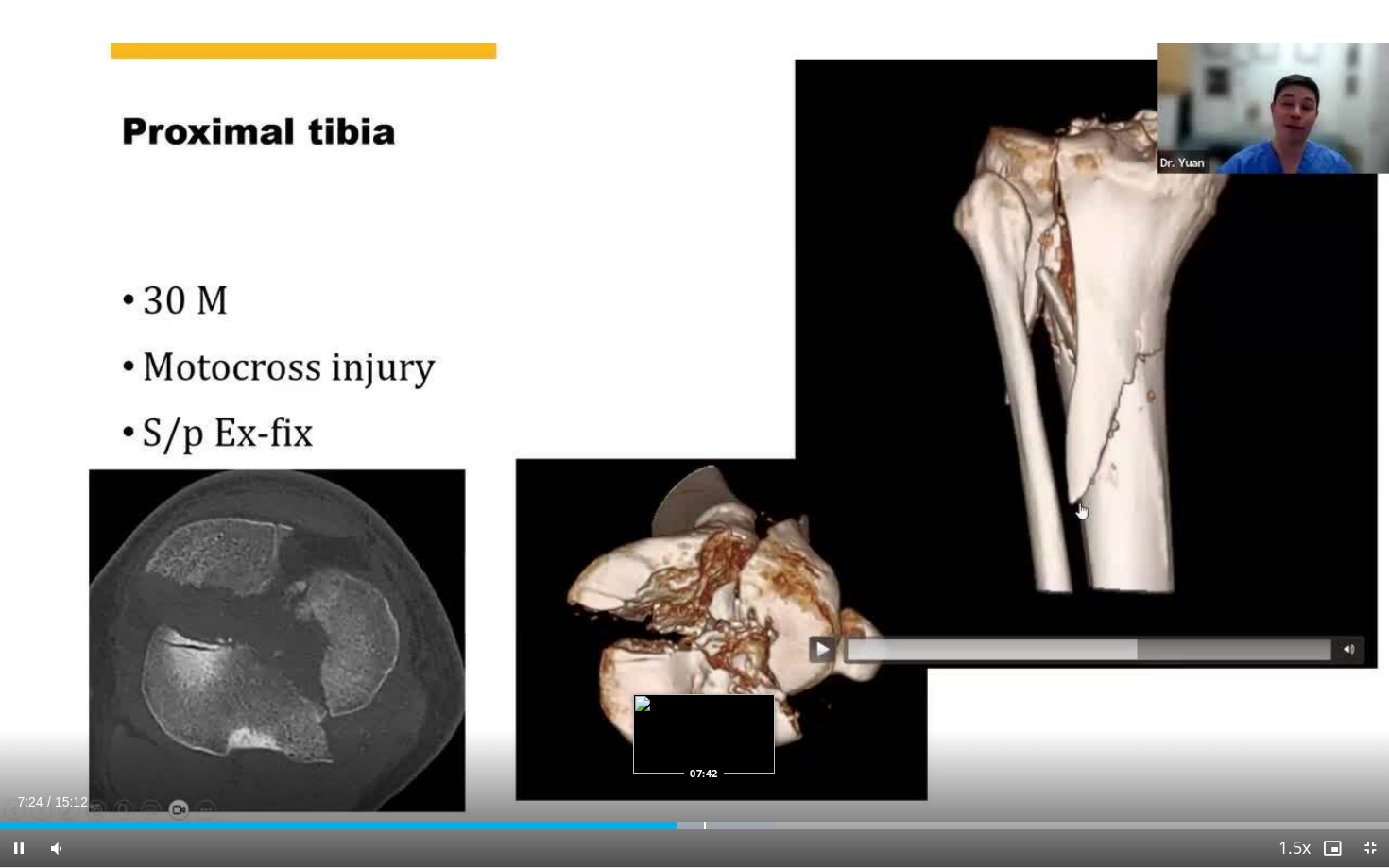 click on "Loaded :  55.82% 07:24 07:42" at bounding box center (694, 820) 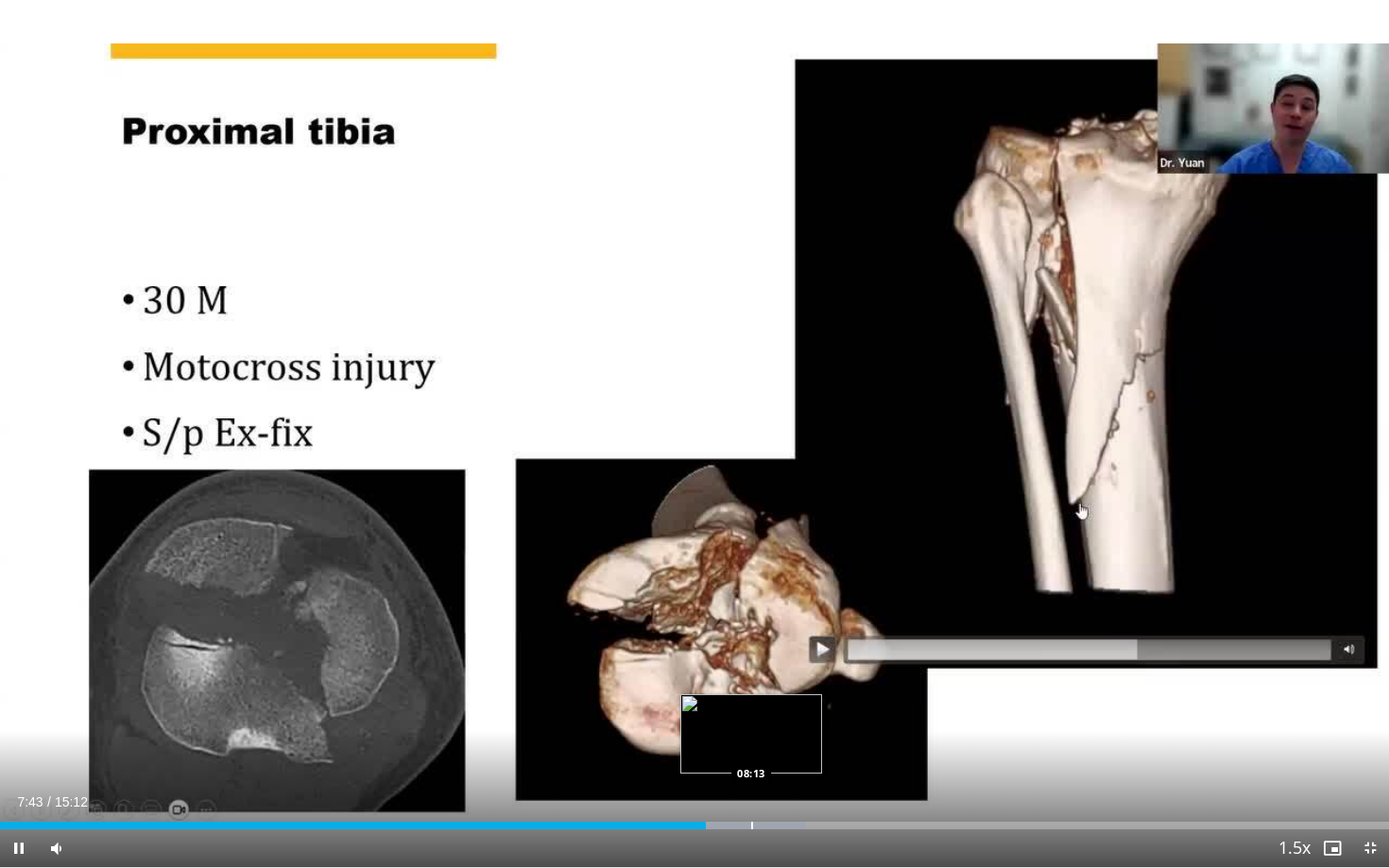 click at bounding box center [752, 825] 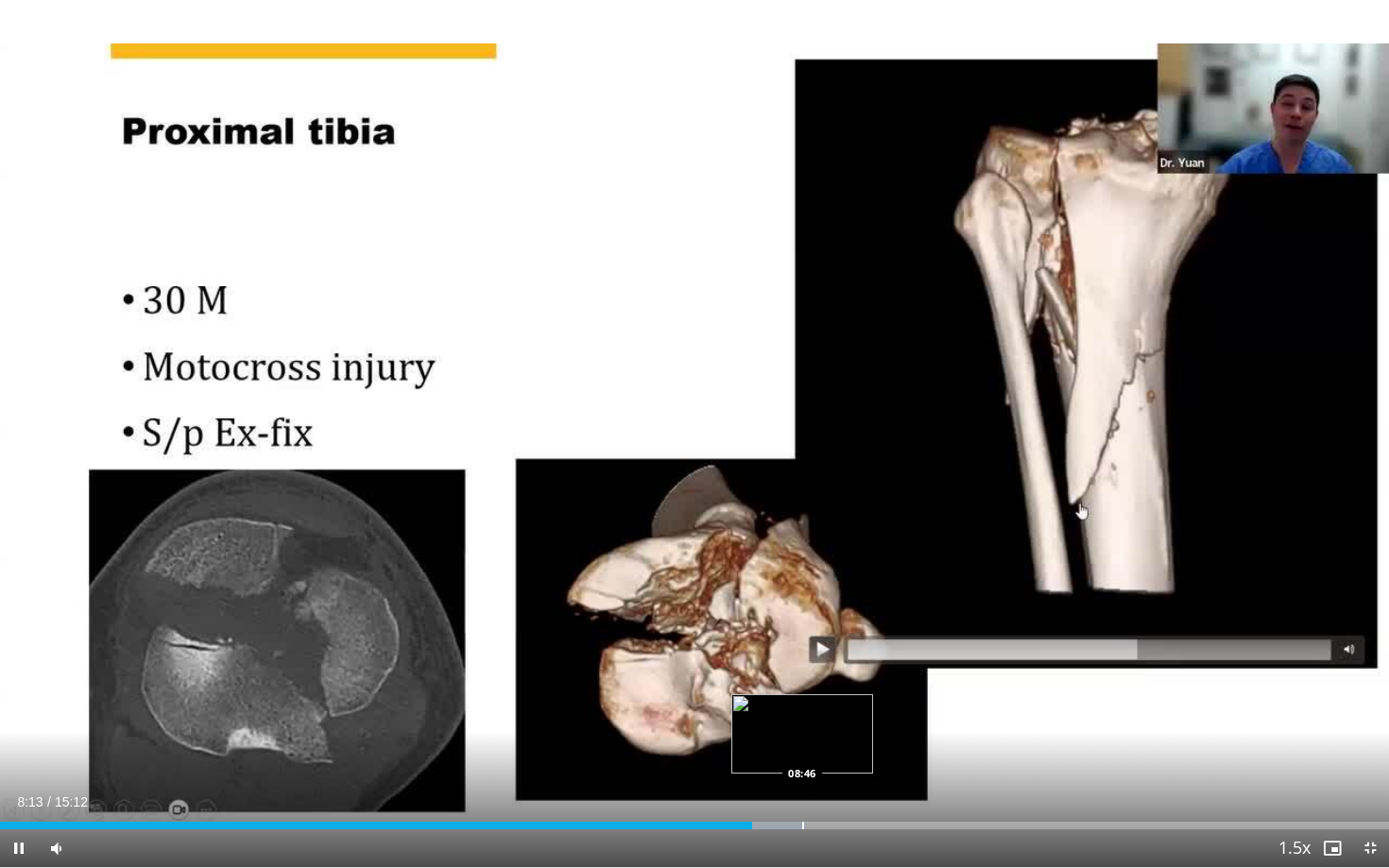 click at bounding box center [803, 825] 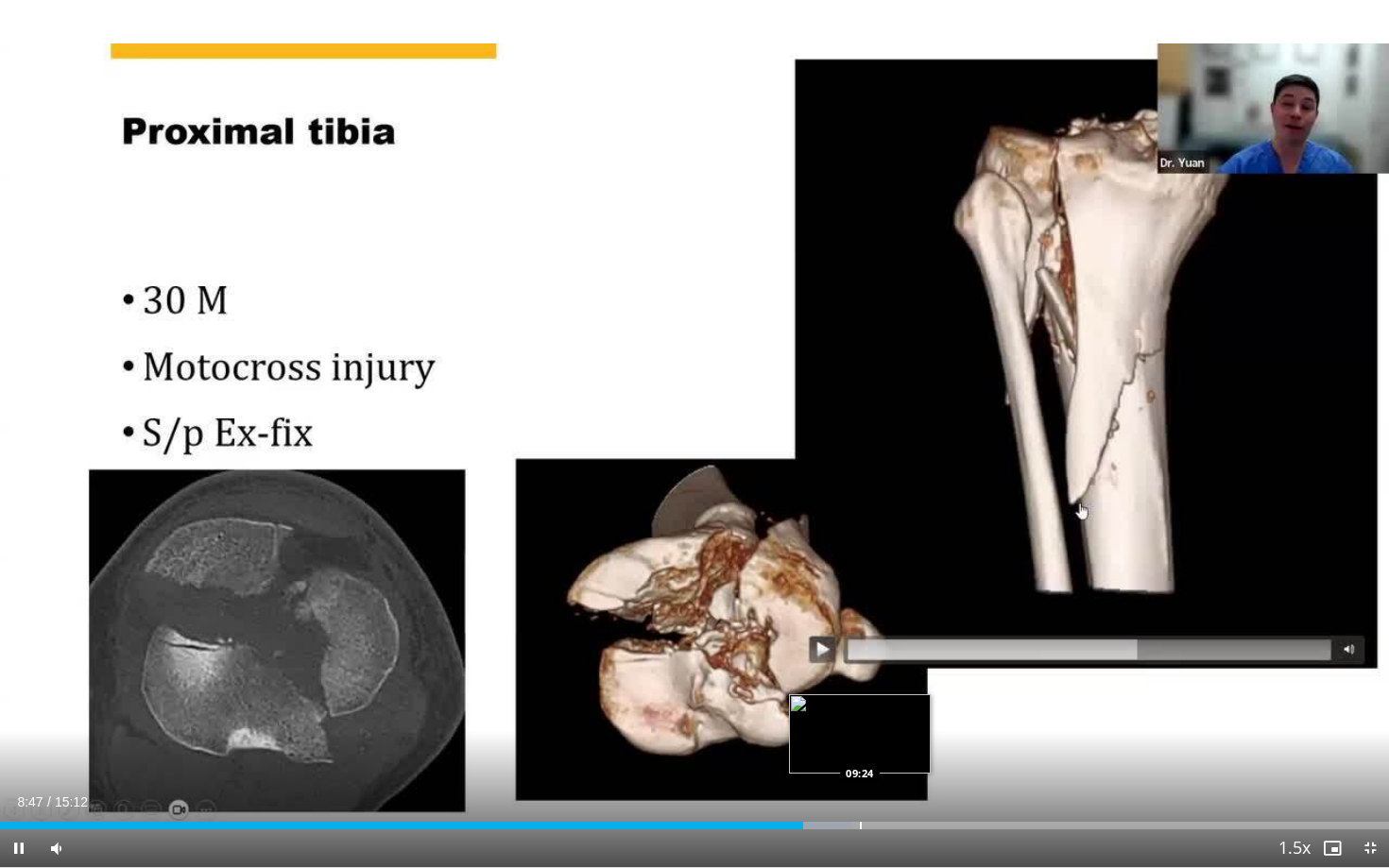 click at bounding box center (861, 825) 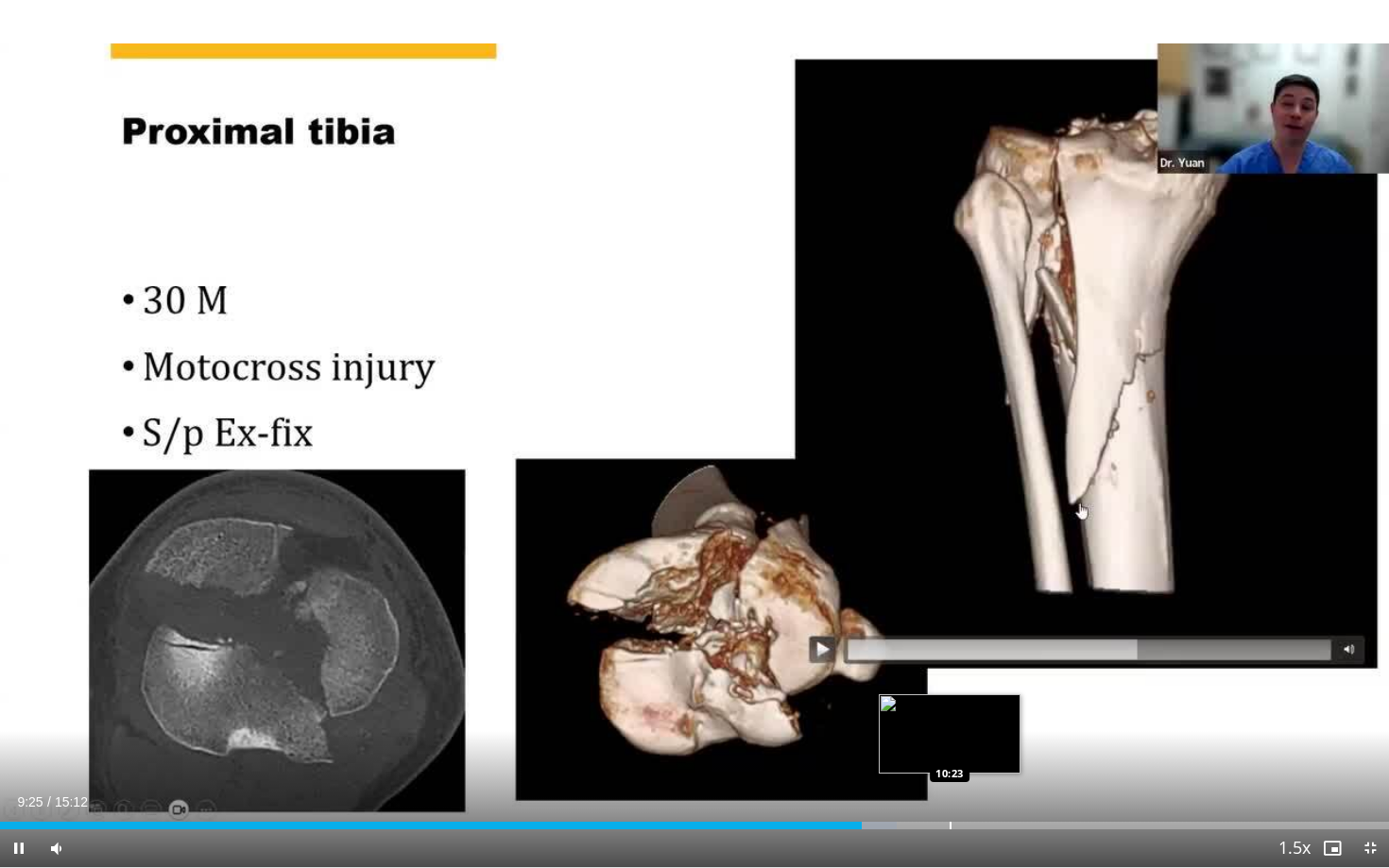 click at bounding box center [951, 825] 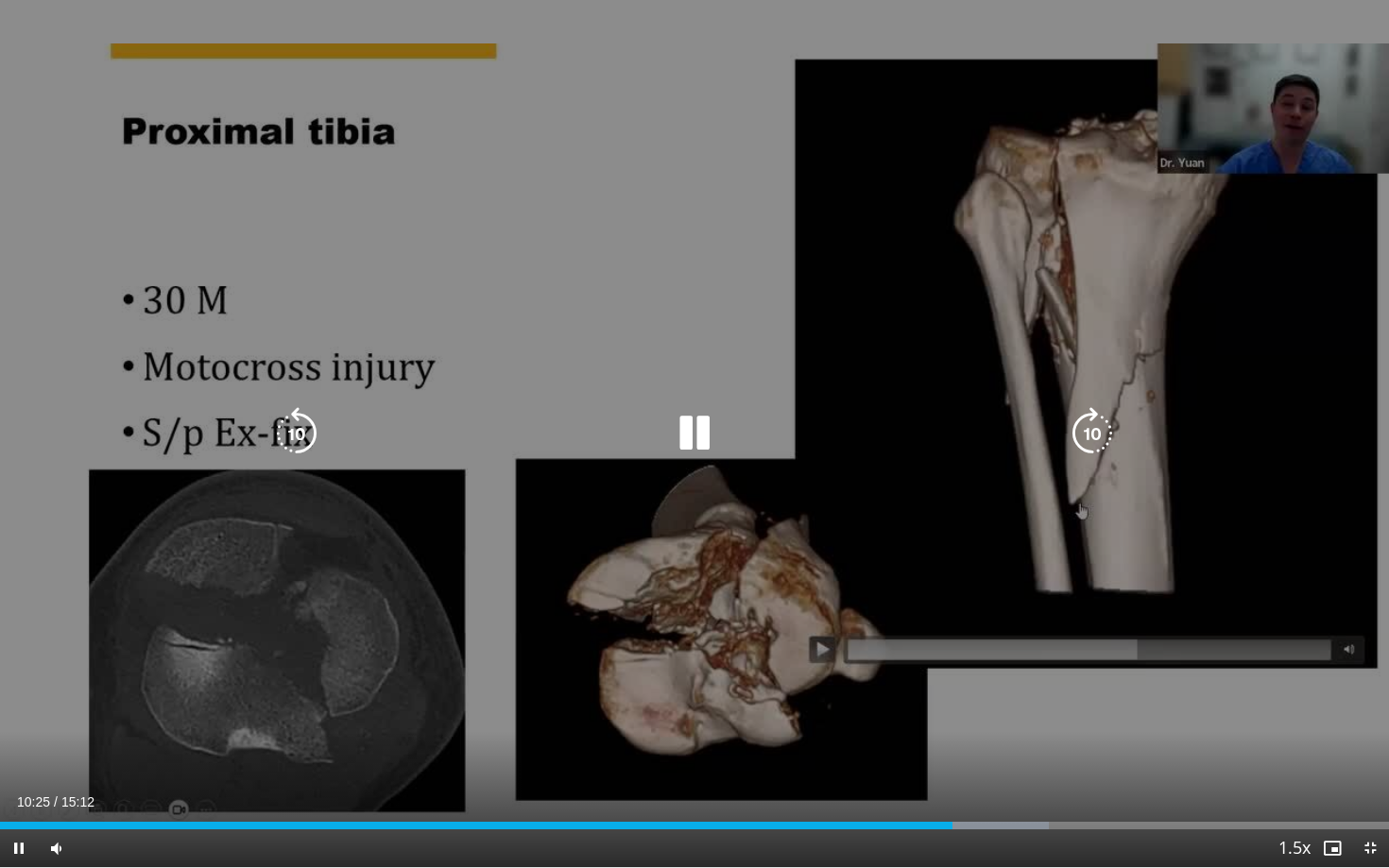click on "10 seconds
Tap to unmute" at bounding box center (694, 434) 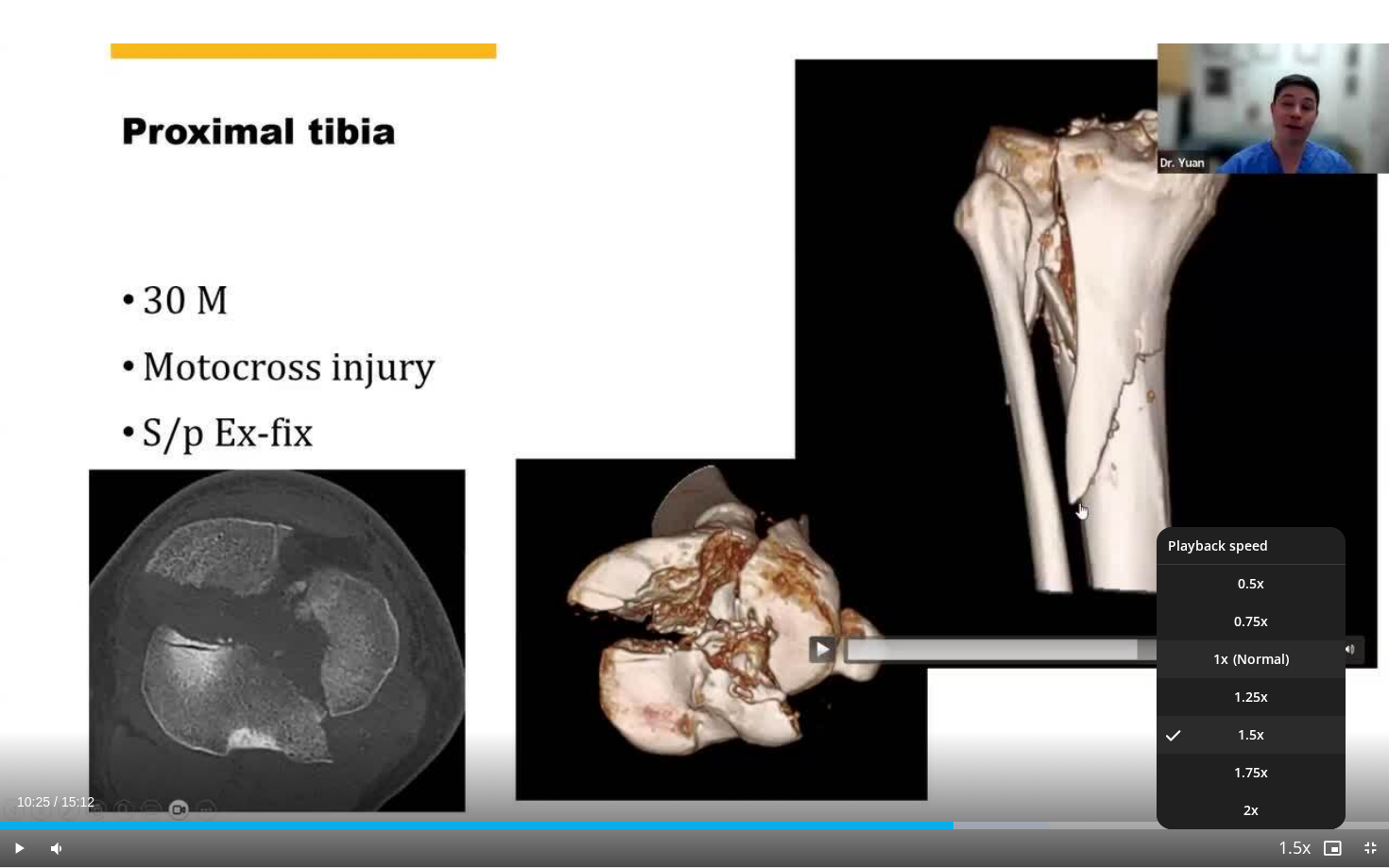 click on "1x" at bounding box center (1251, 659) 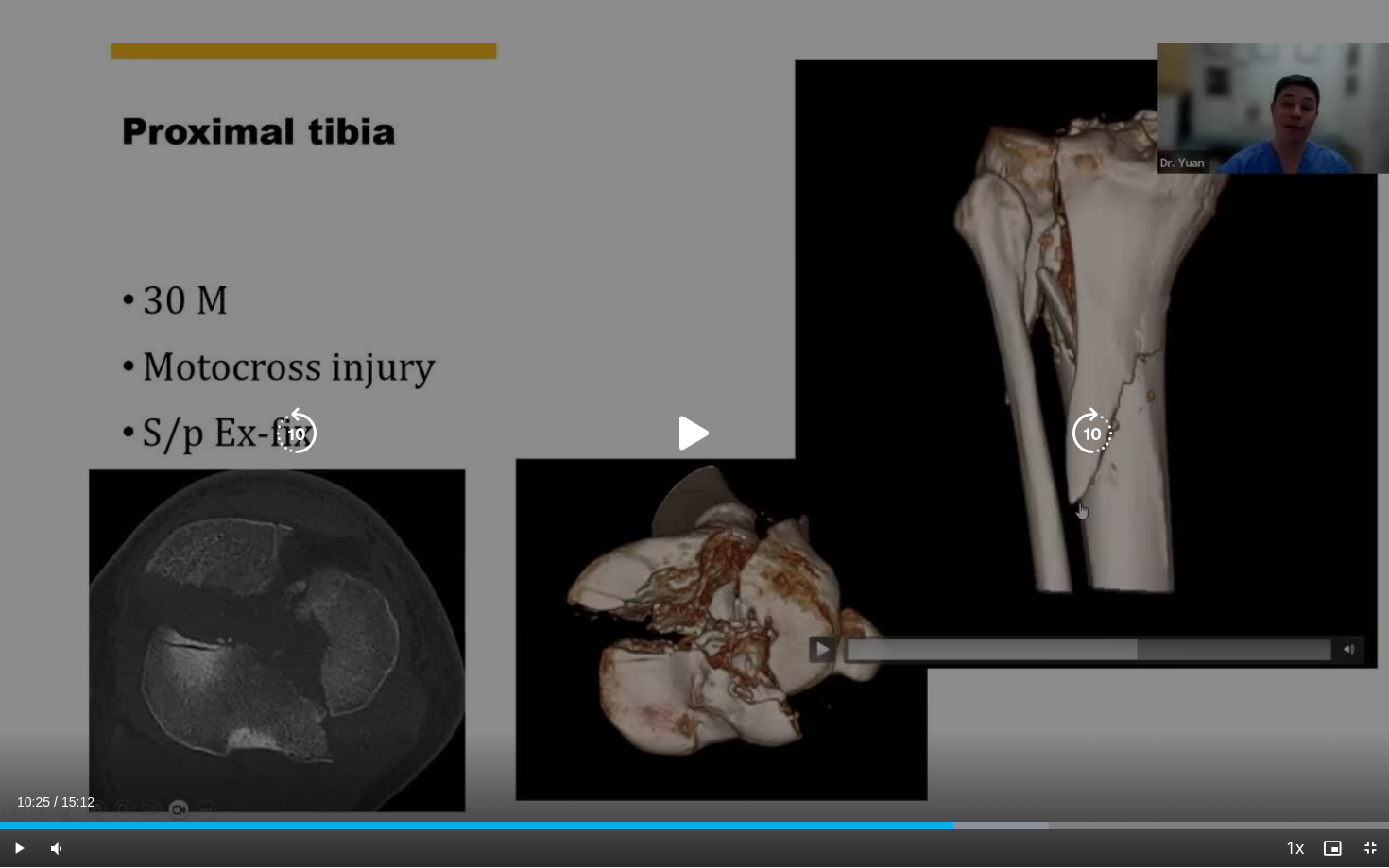 click on "10 seconds
Tap to unmute" at bounding box center [694, 434] 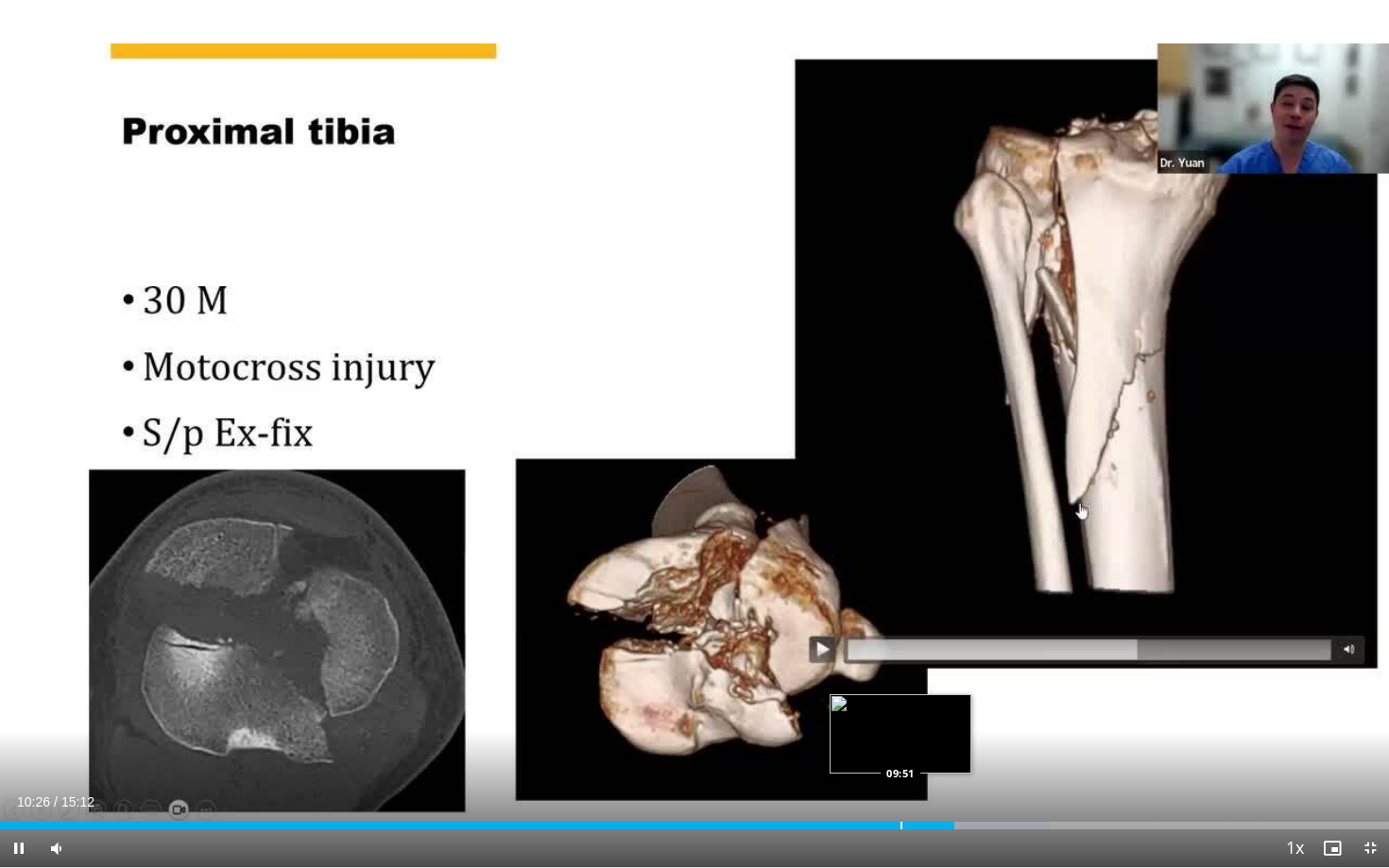 click at bounding box center [901, 825] 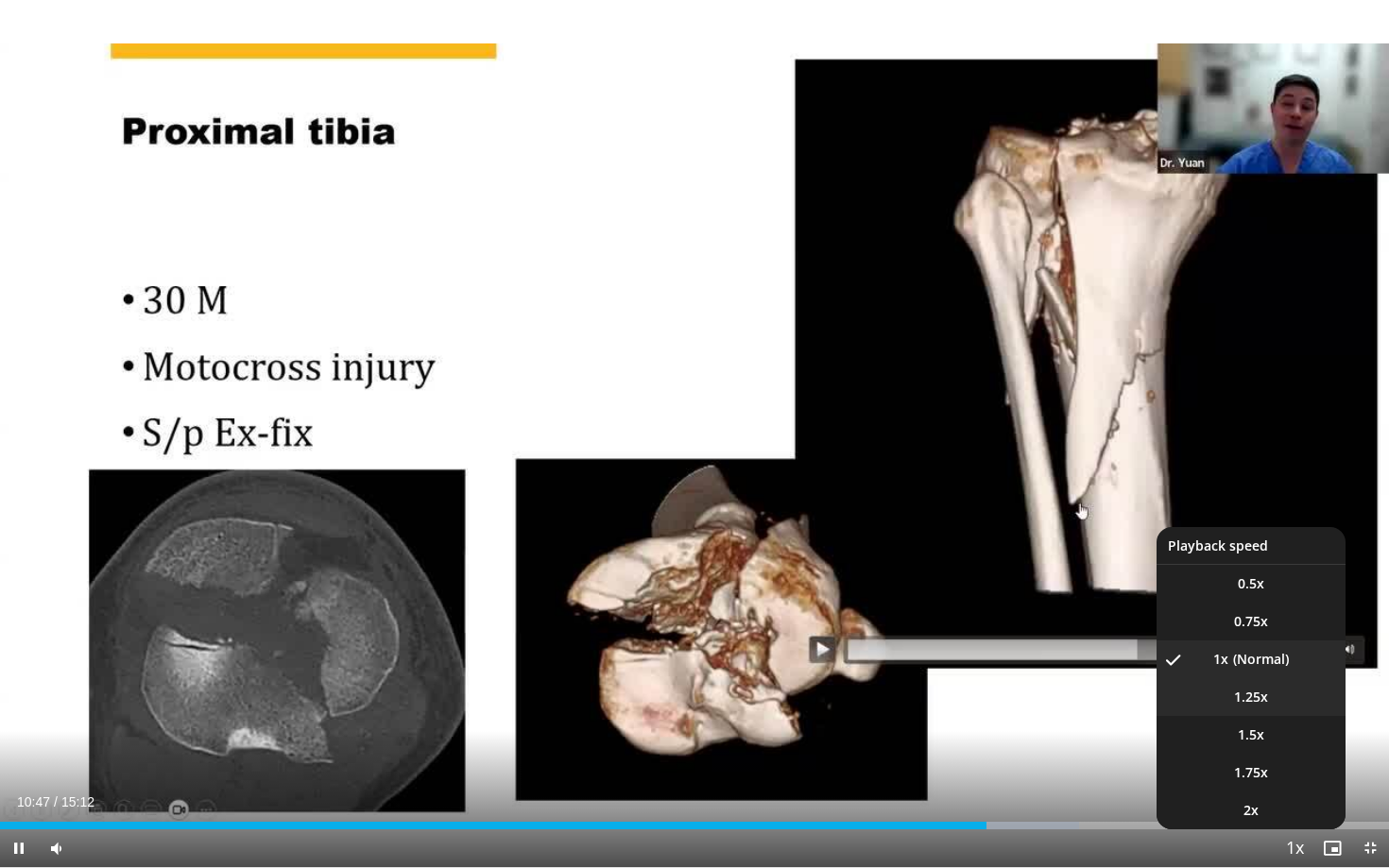 click on "1.25x" at bounding box center (1251, 697) 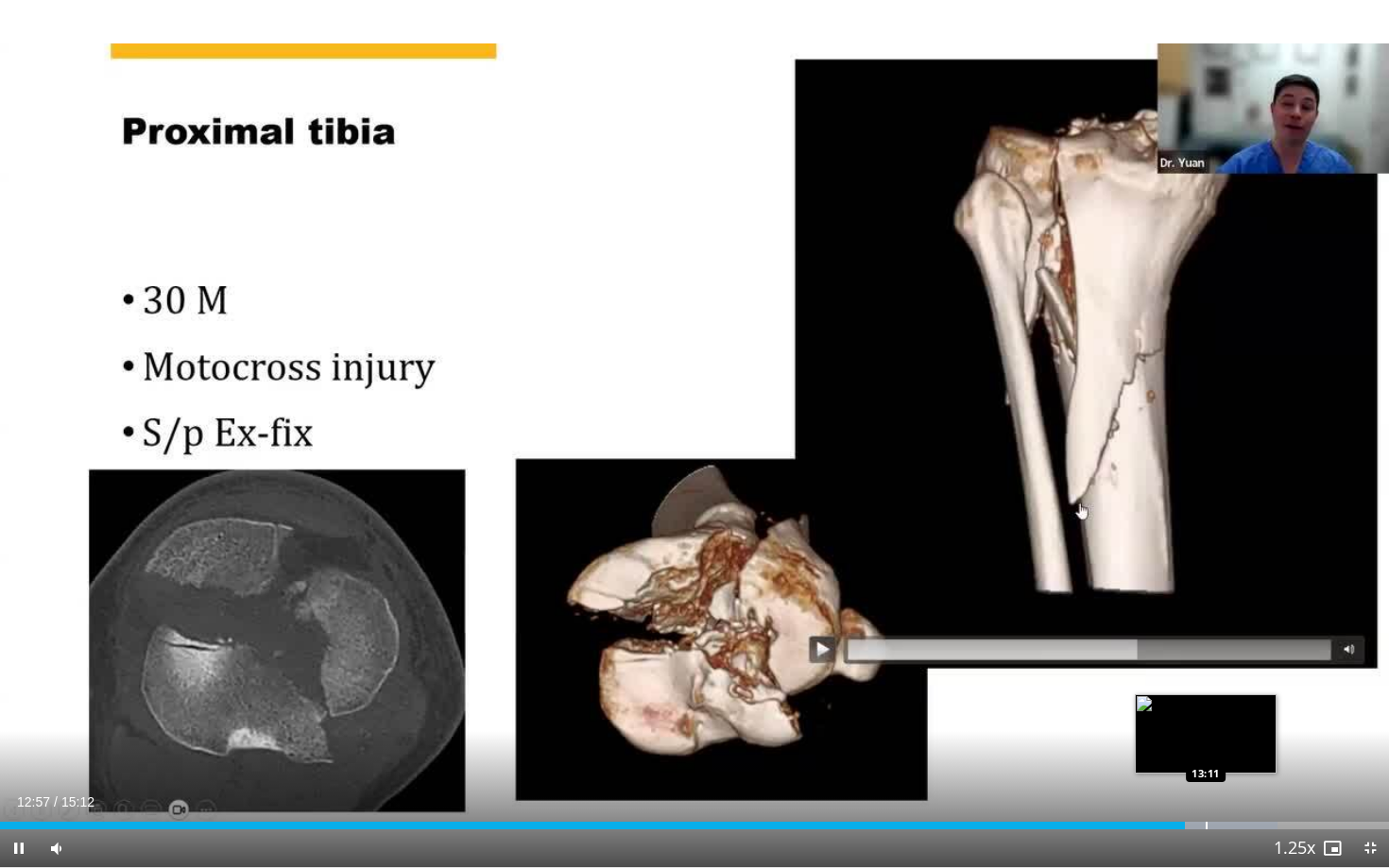 click on "Loaded :  91.95% 12:58 13:11" at bounding box center (694, 820) 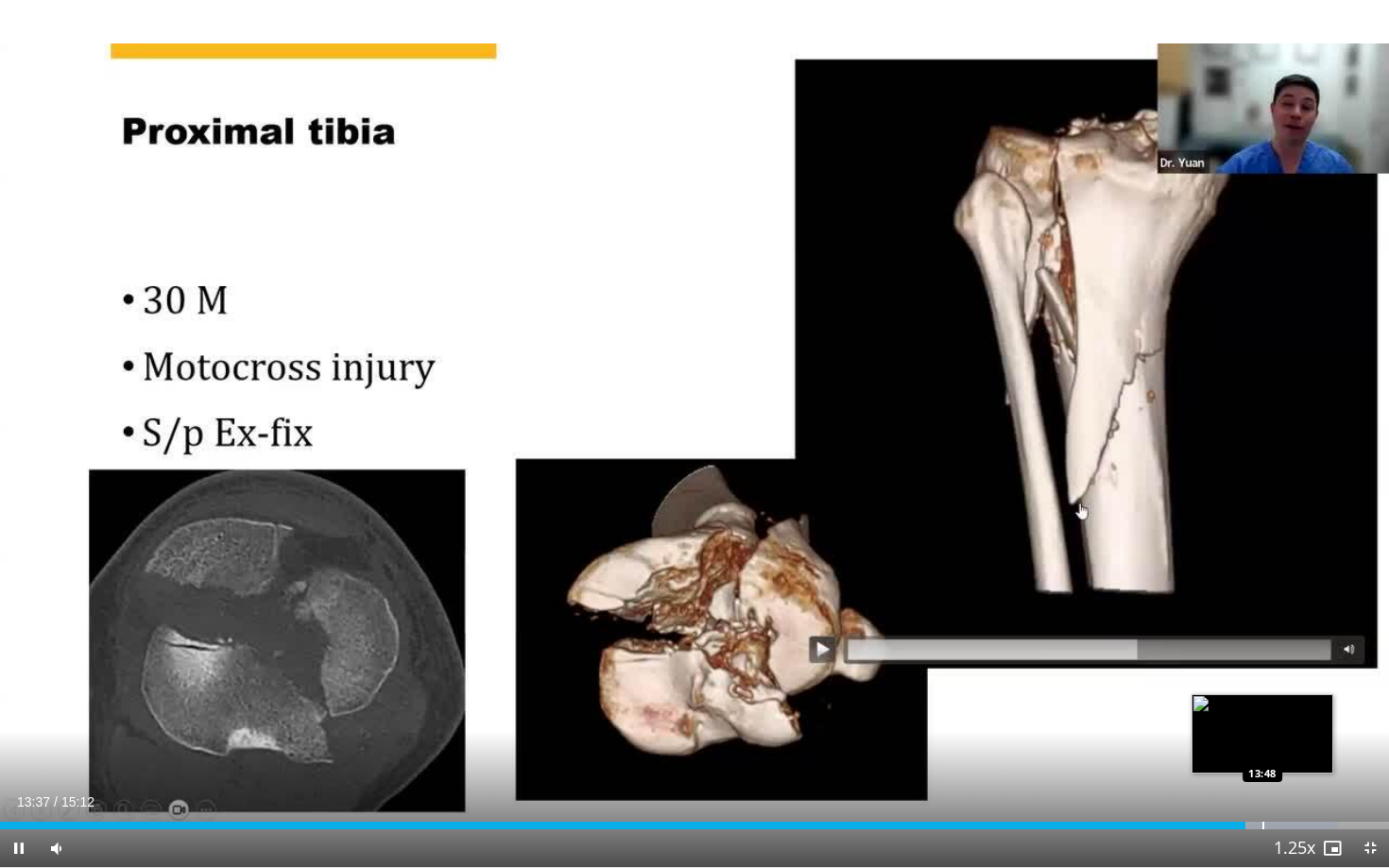 click at bounding box center (1263, 825) 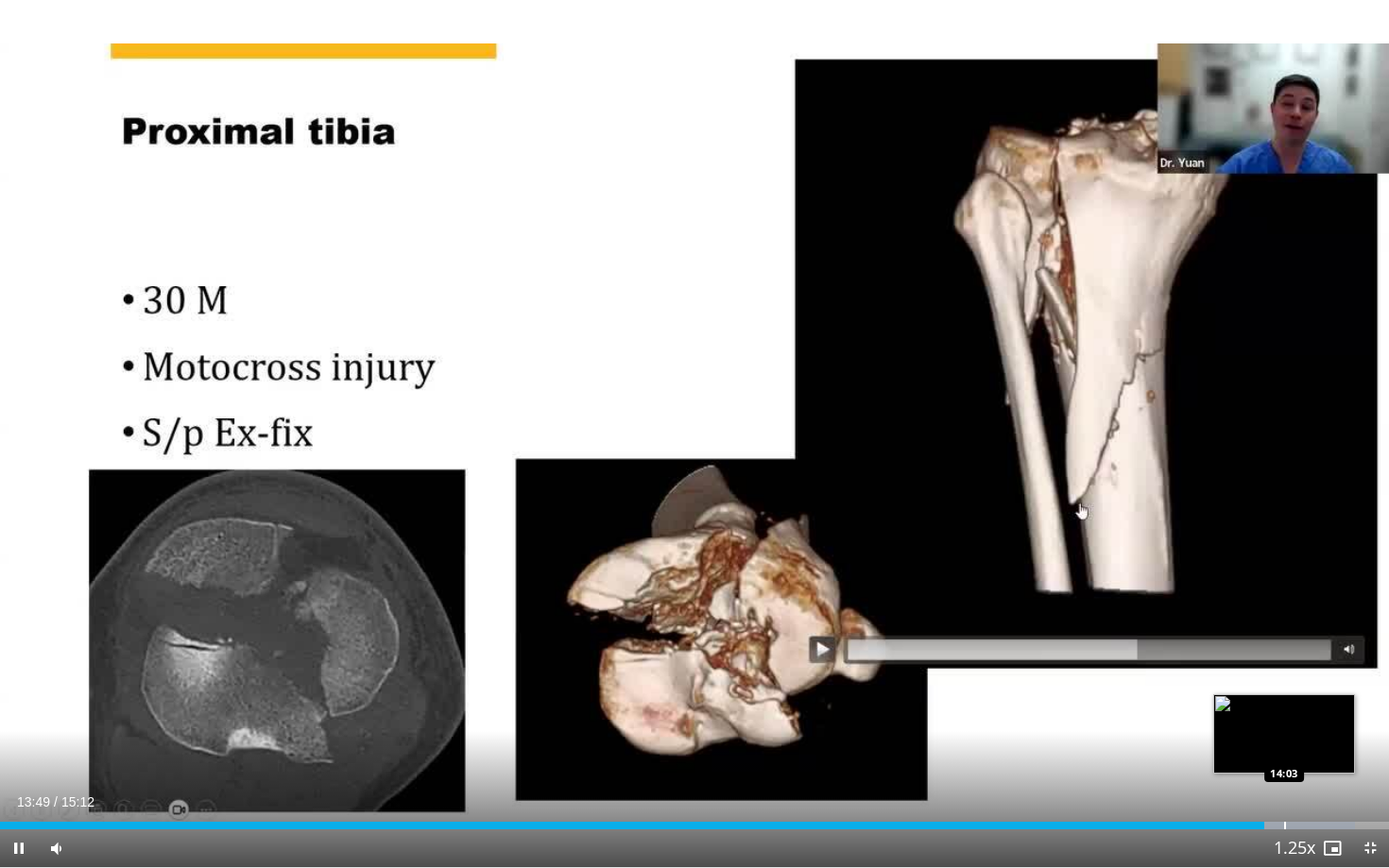 click on "Loaded :  97.58% 13:50 14:03" at bounding box center [694, 820] 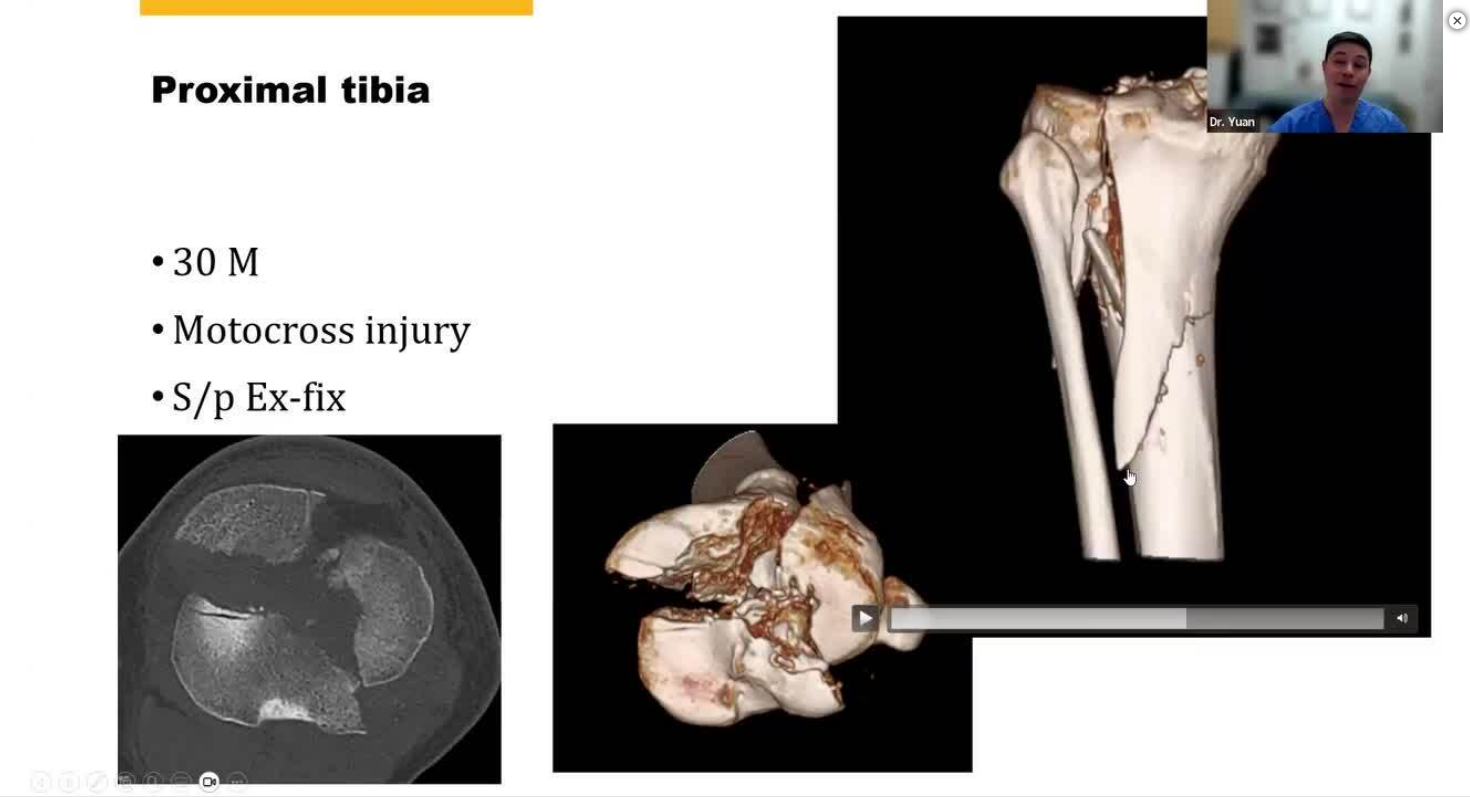 scroll, scrollTop: 1038, scrollLeft: 0, axis: vertical 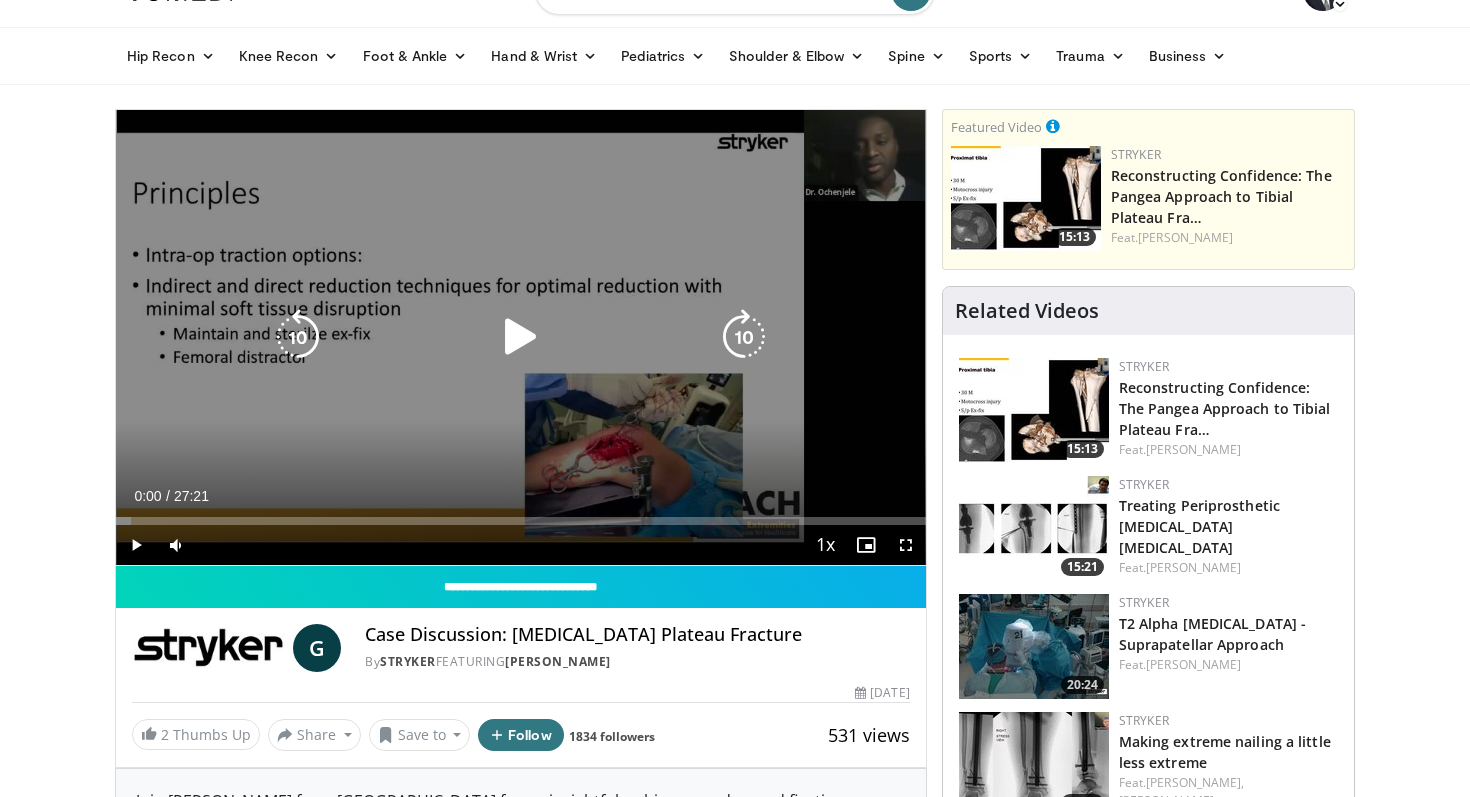 click on "10 seconds
Tap to unmute" at bounding box center [521, 337] 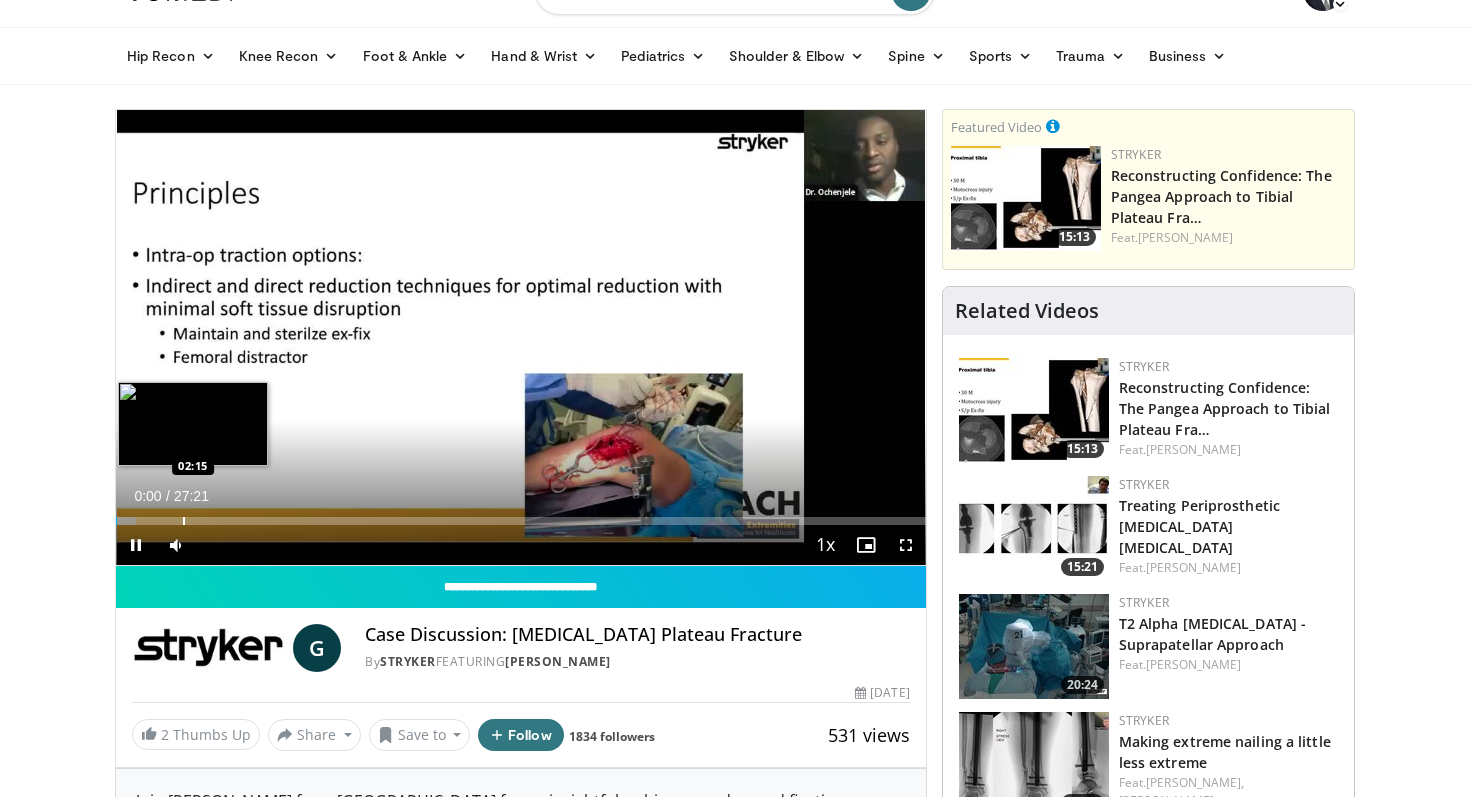 click at bounding box center (184, 521) 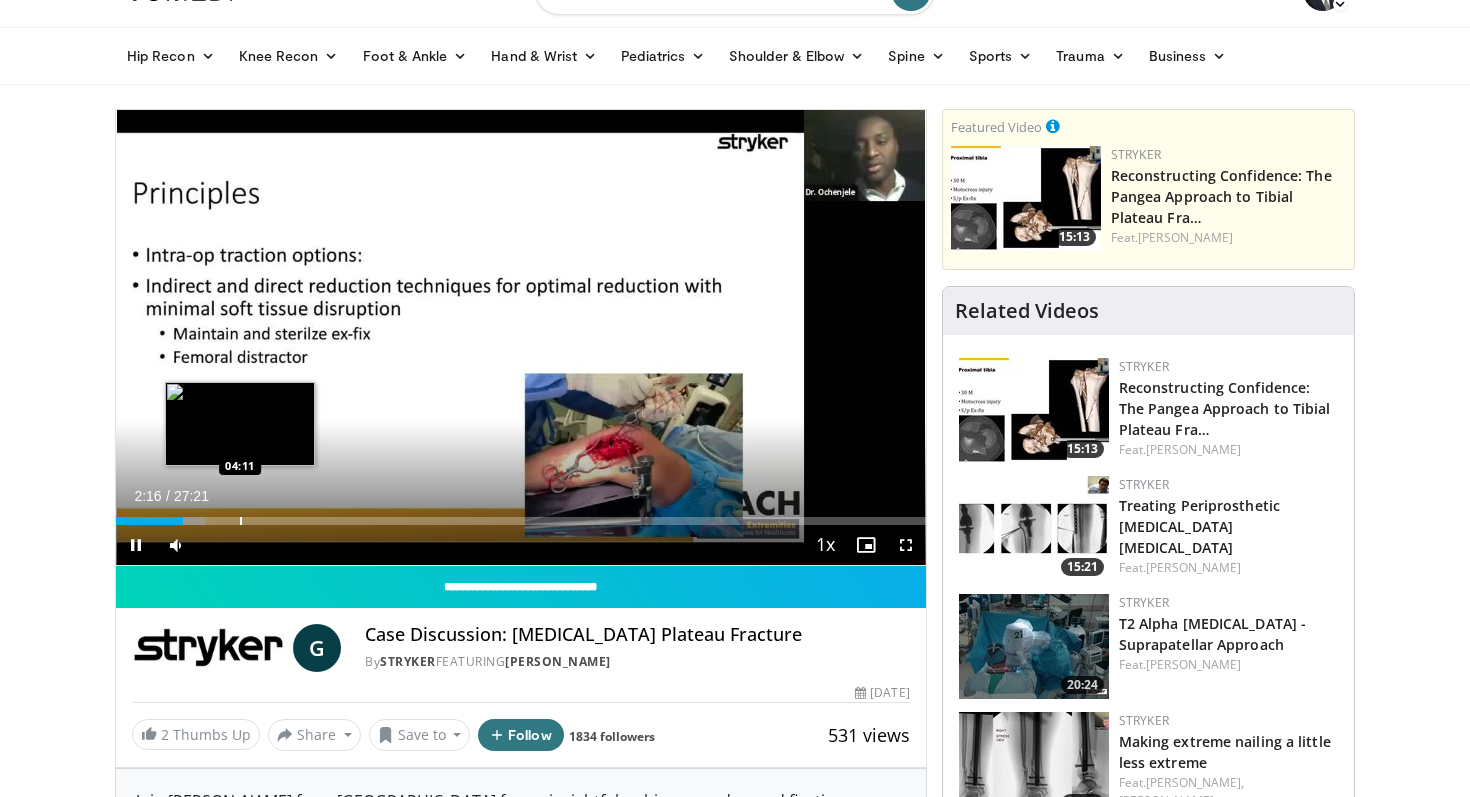 click at bounding box center (241, 521) 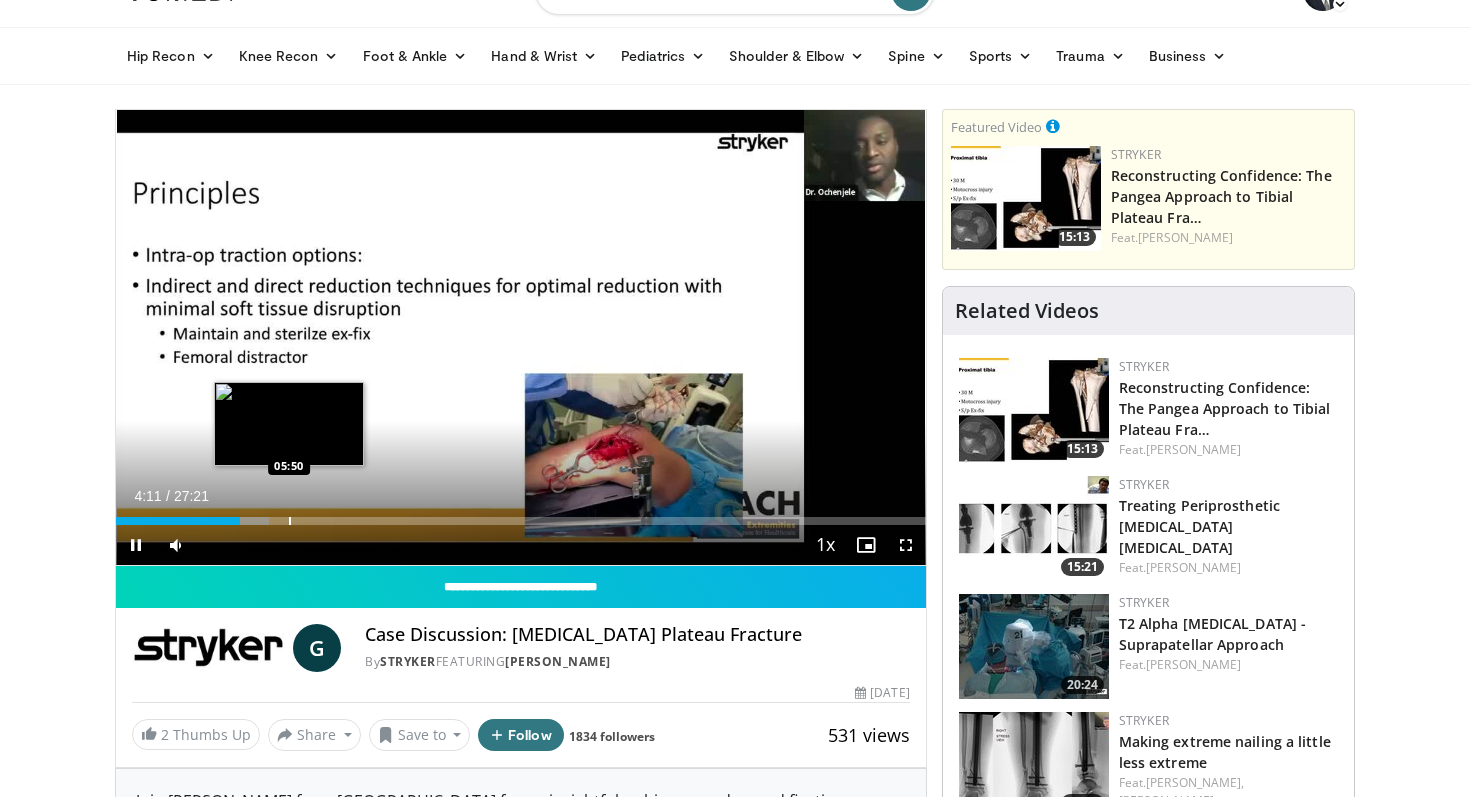 click on "10 seconds
Tap to unmute" at bounding box center [521, 337] 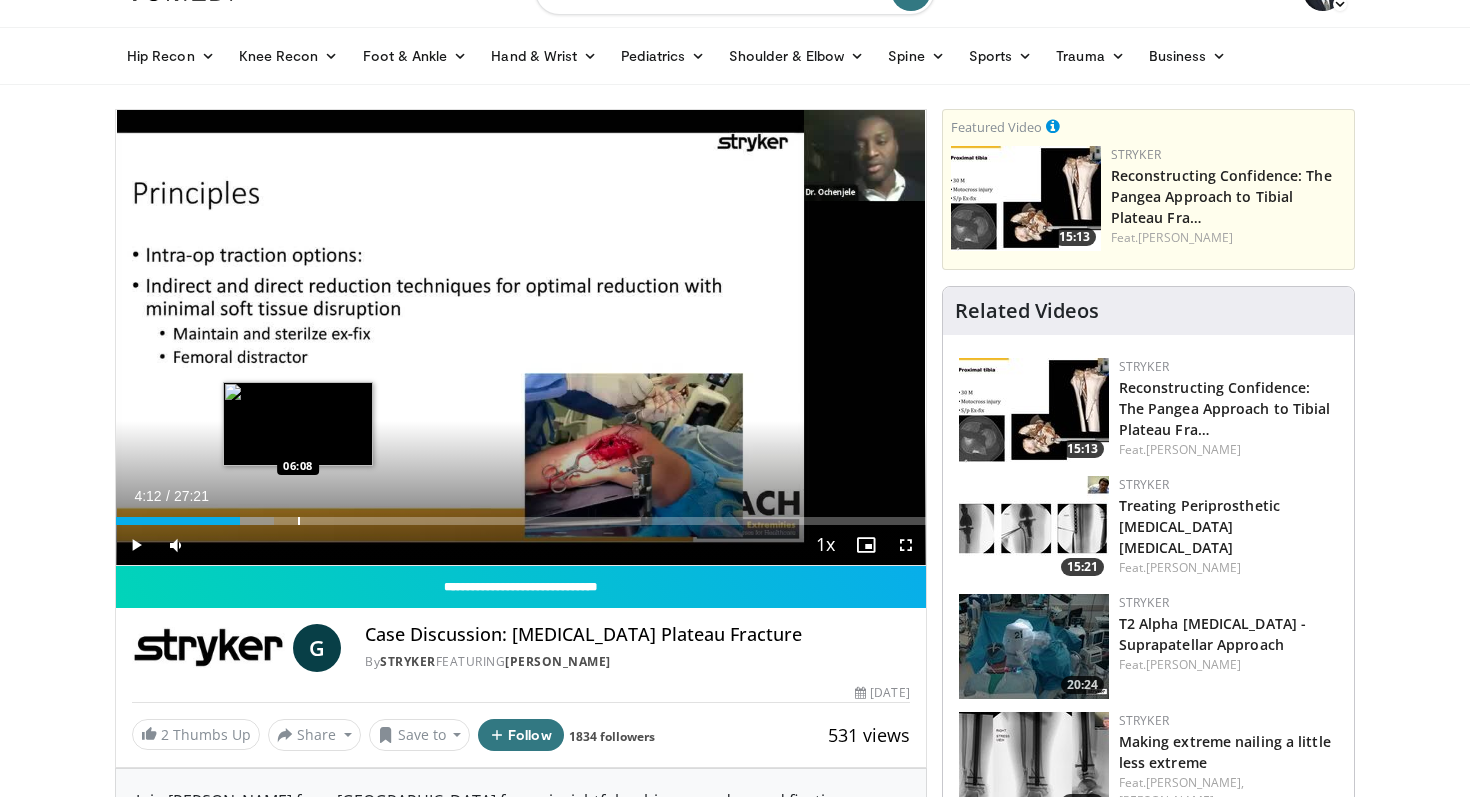 click at bounding box center [299, 521] 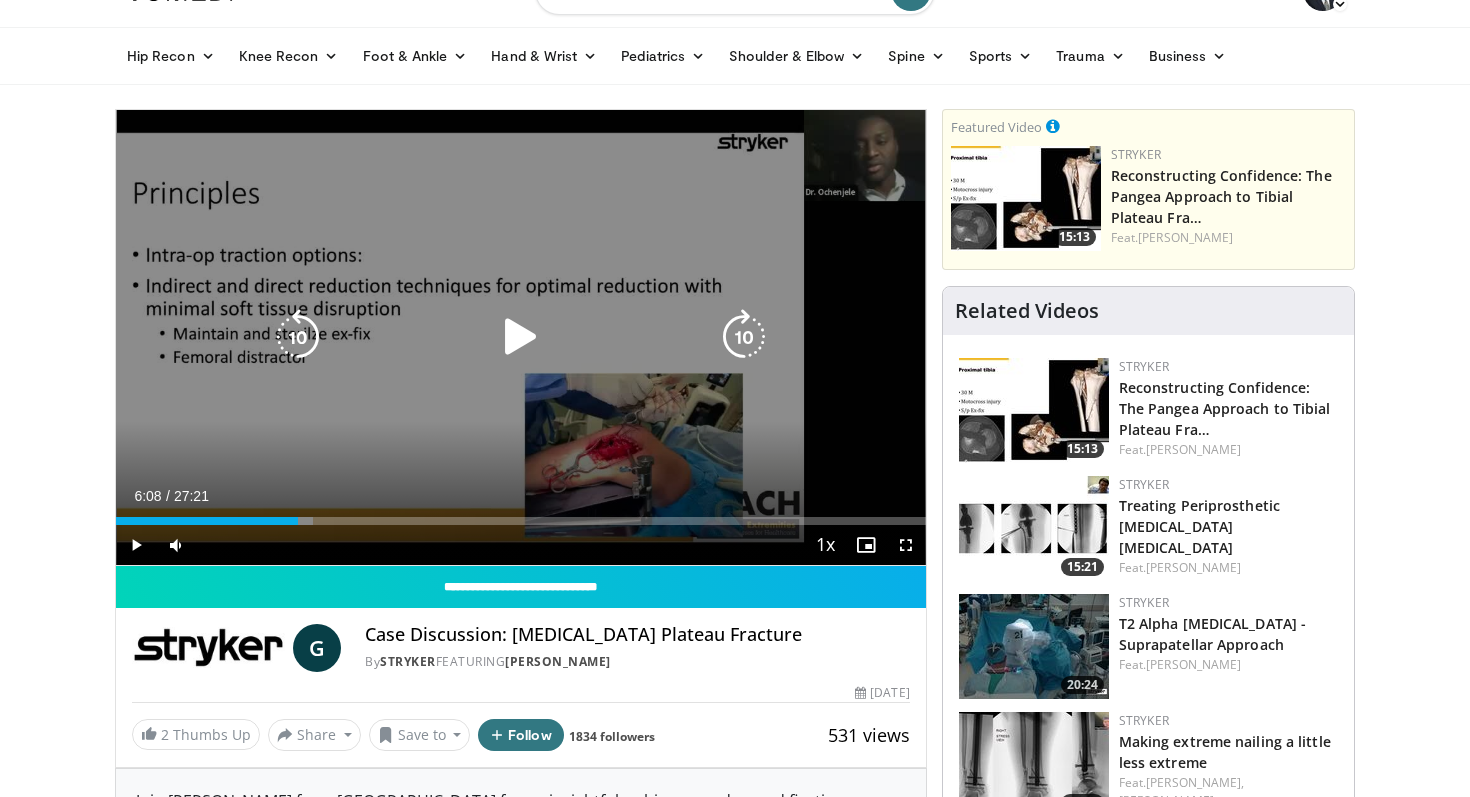 click on "10 seconds
Tap to unmute" at bounding box center [521, 337] 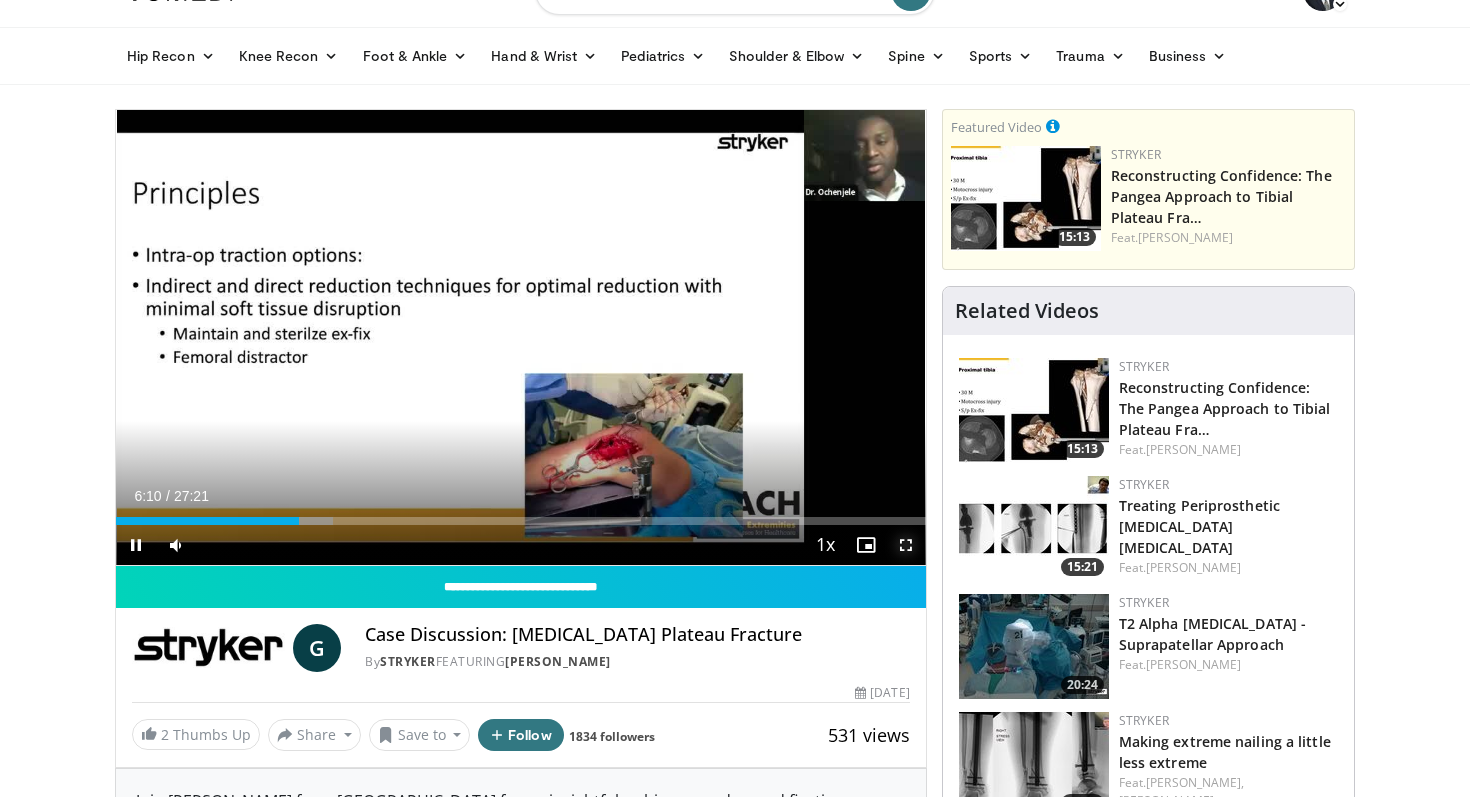 click at bounding box center (906, 545) 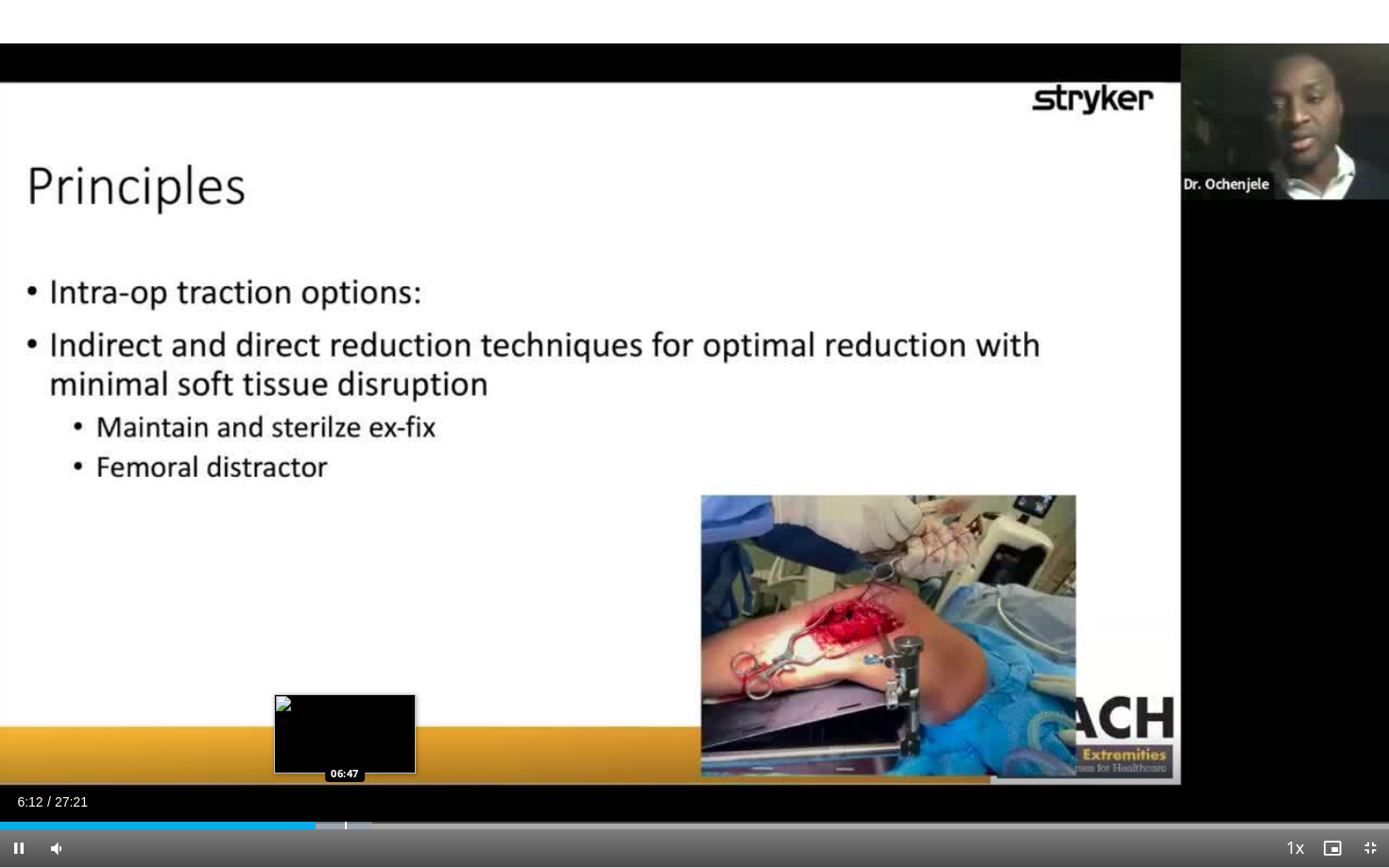 click at bounding box center [346, 825] 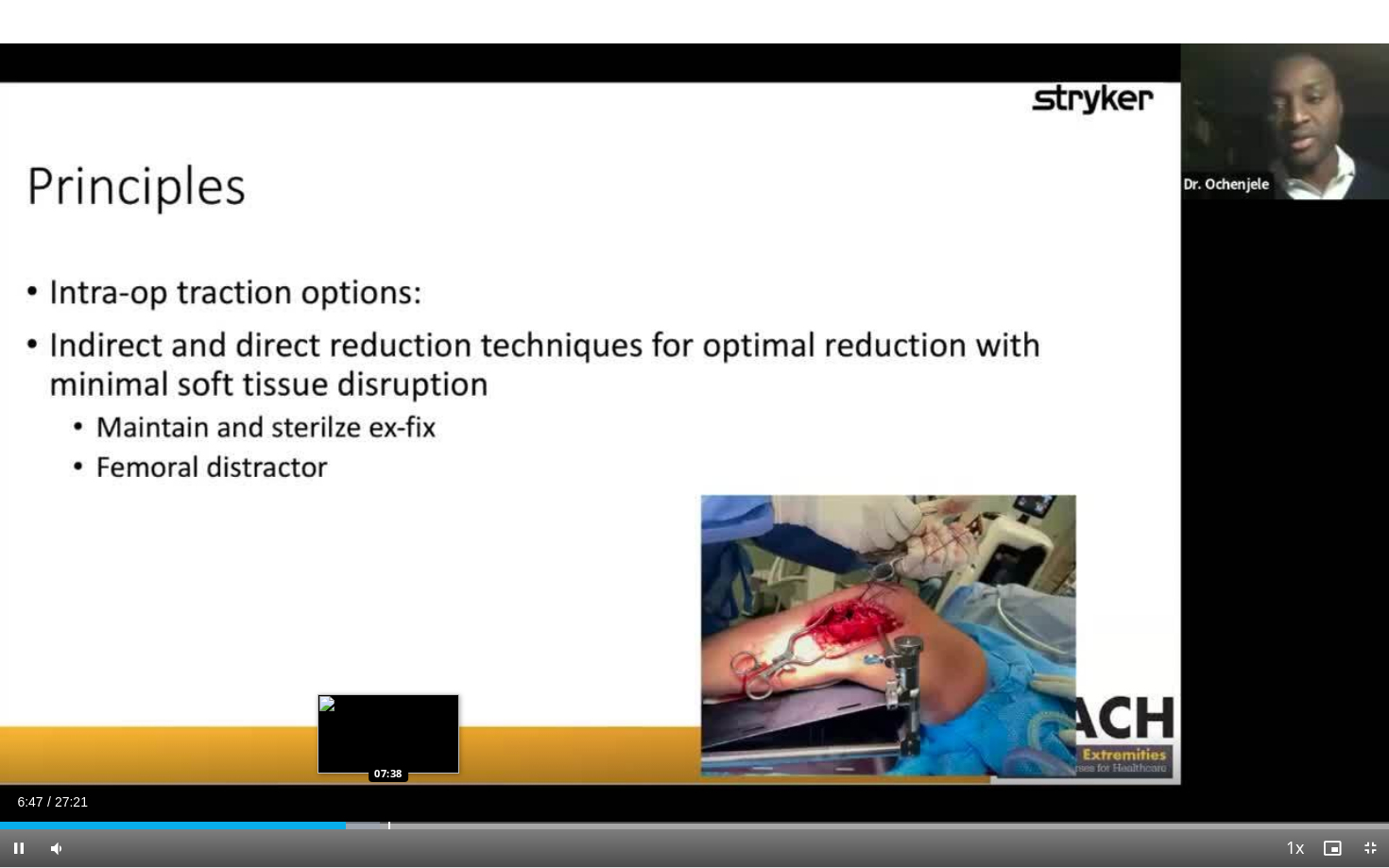 click at bounding box center (389, 825) 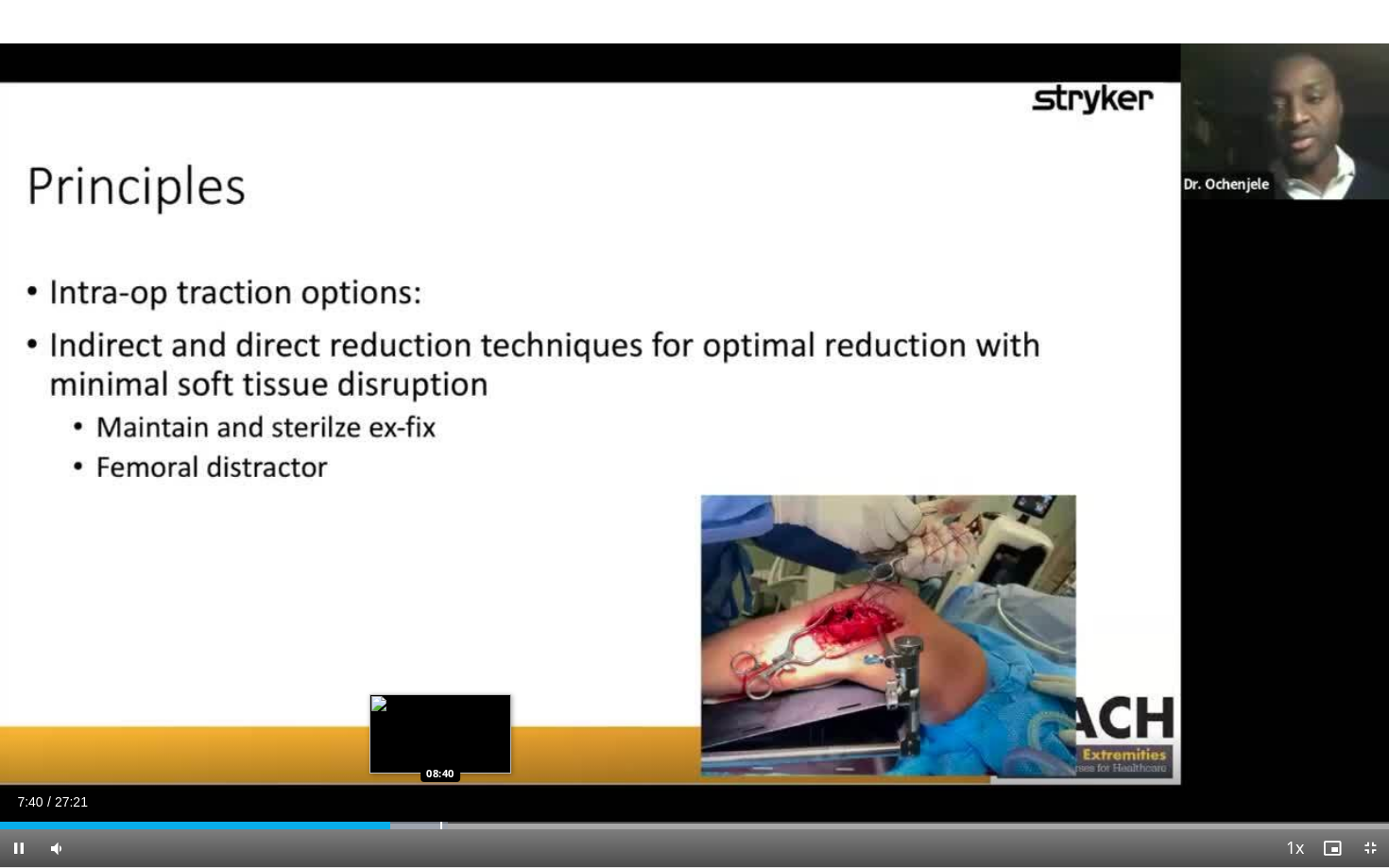click at bounding box center (441, 825) 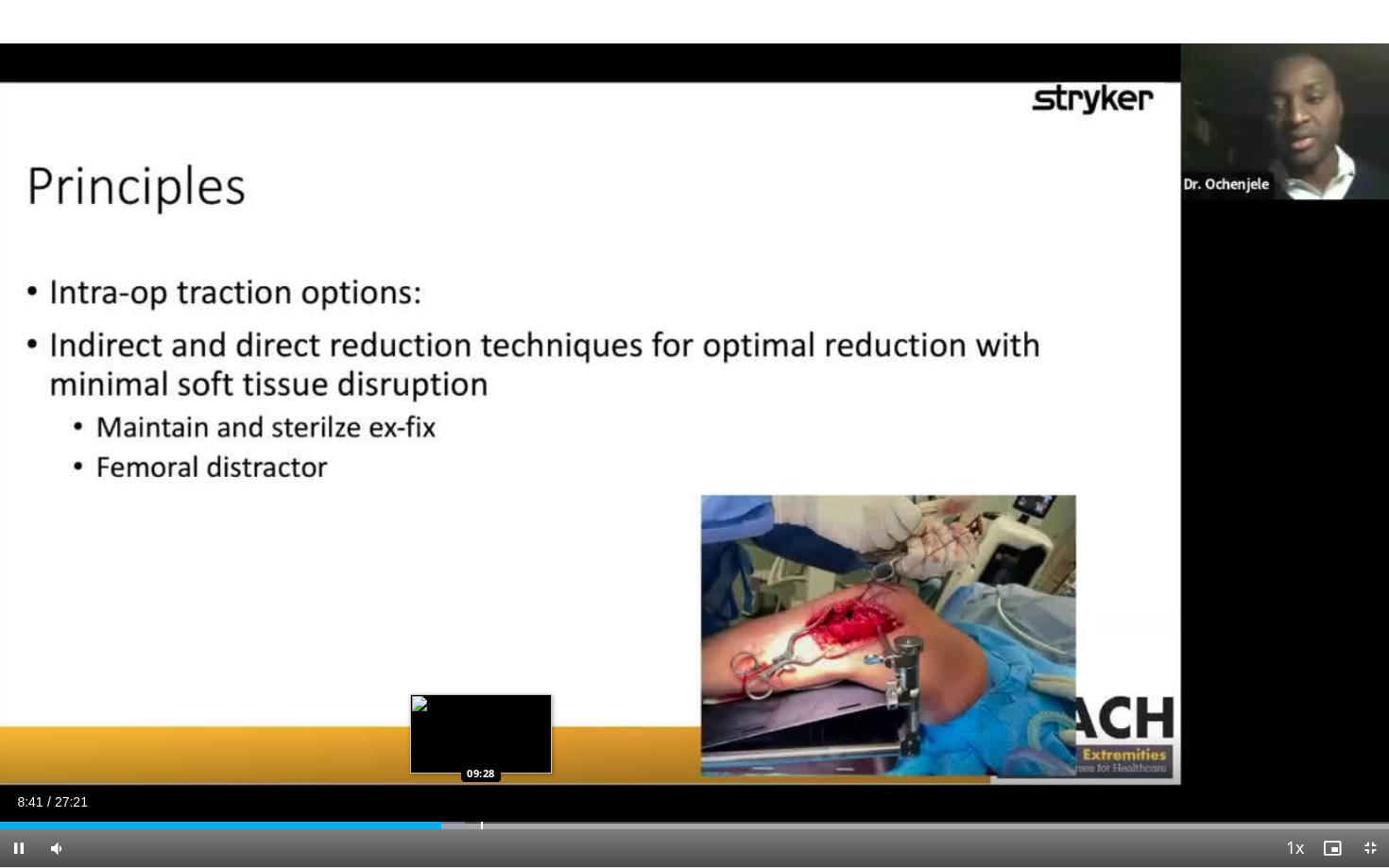 click at bounding box center (482, 825) 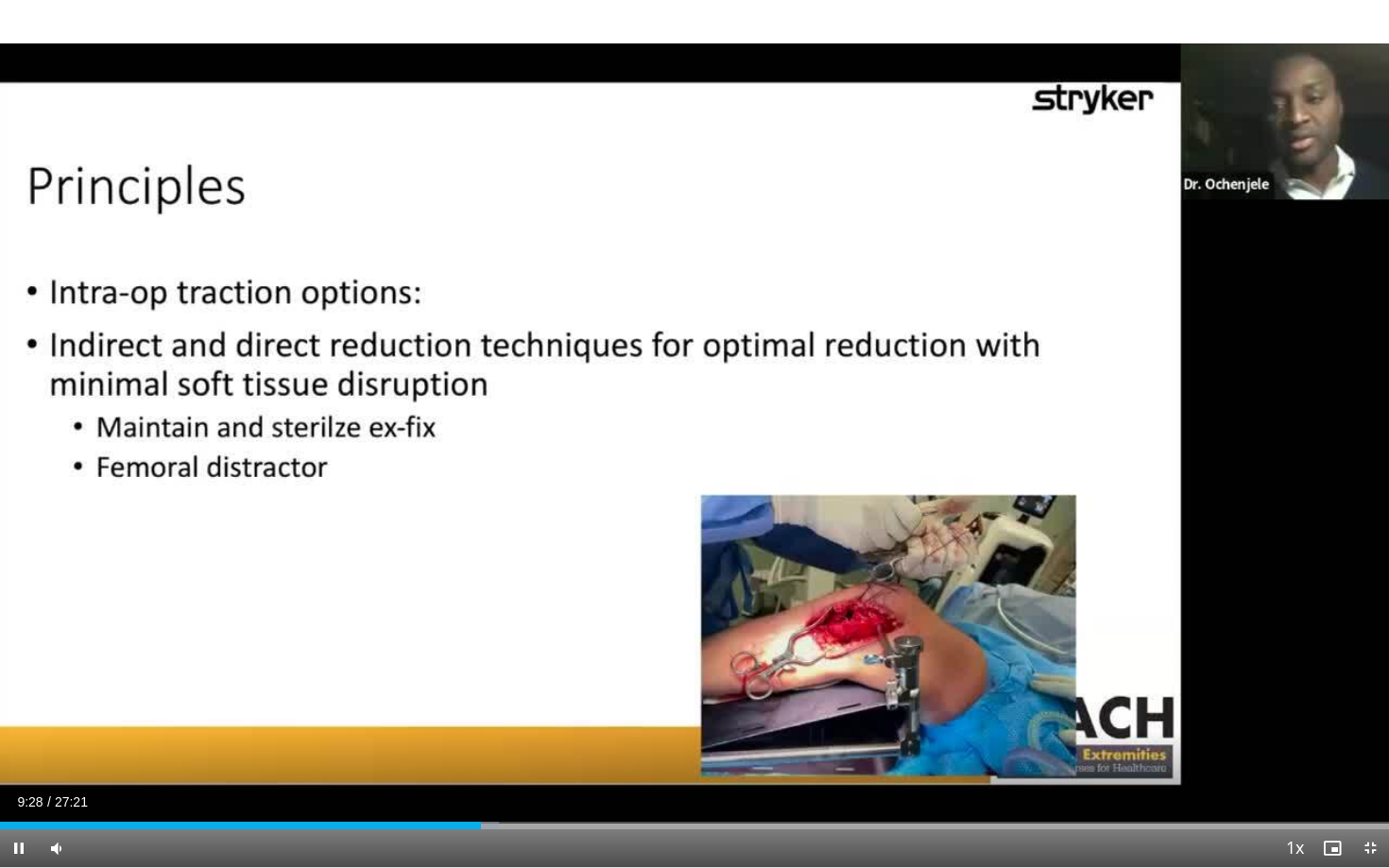 click on "Current Time  9:28 / Duration  27:21 Pause Skip Backward Skip Forward Mute 0% Loaded :  35.89% 09:28 09:53 Stream Type  LIVE Seek to live, currently behind live LIVE   1x Playback Rate 0.5x 0.75x 1x , selected 1.25x 1.5x 1.75x 2x Chapters Chapters Descriptions descriptions off , selected Captions captions settings , opens captions settings dialog captions off , selected Audio Track en (Main) , selected Exit Fullscreen Enable picture-in-picture mode" at bounding box center [694, 848] 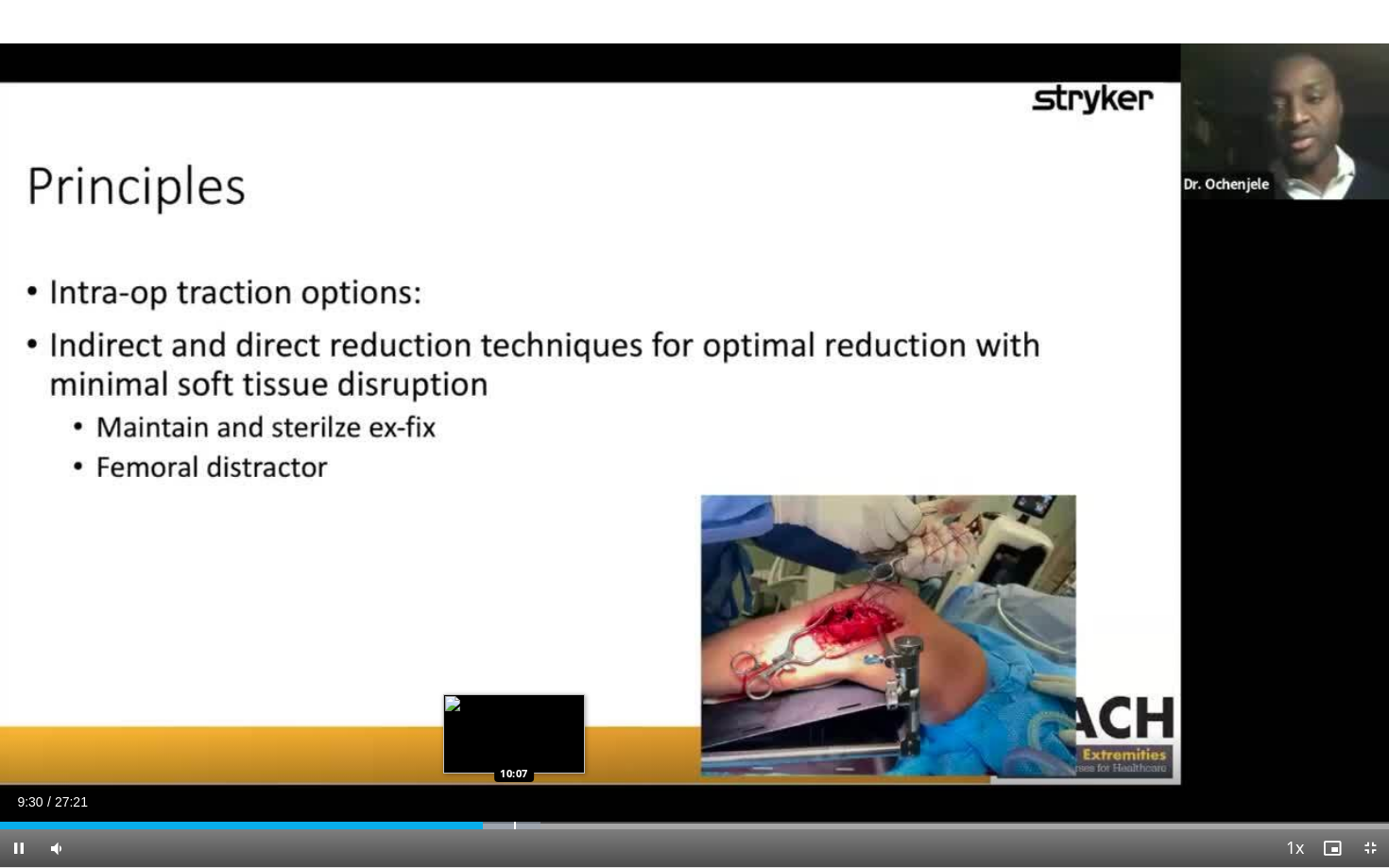 click at bounding box center (515, 825) 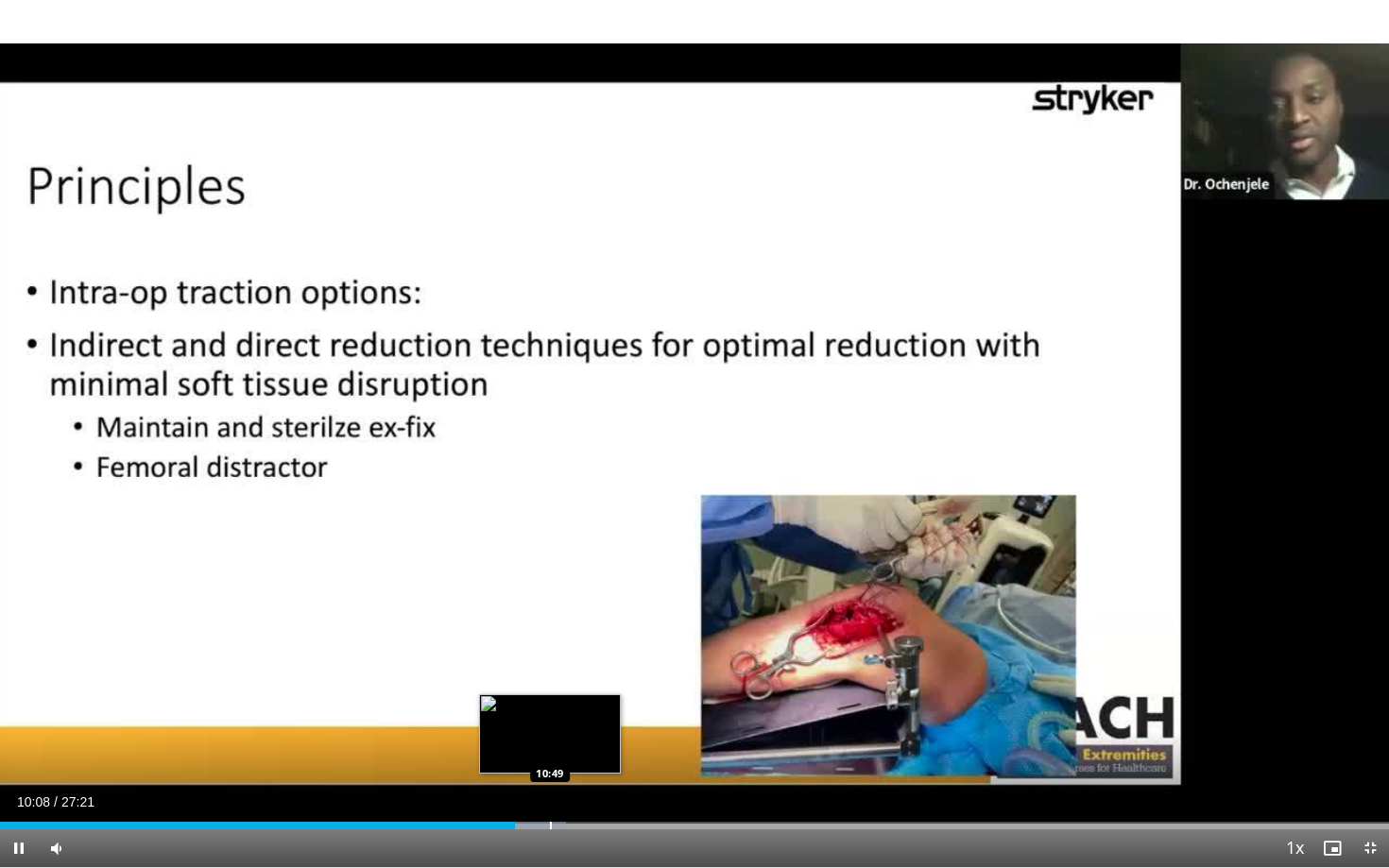 click at bounding box center (551, 825) 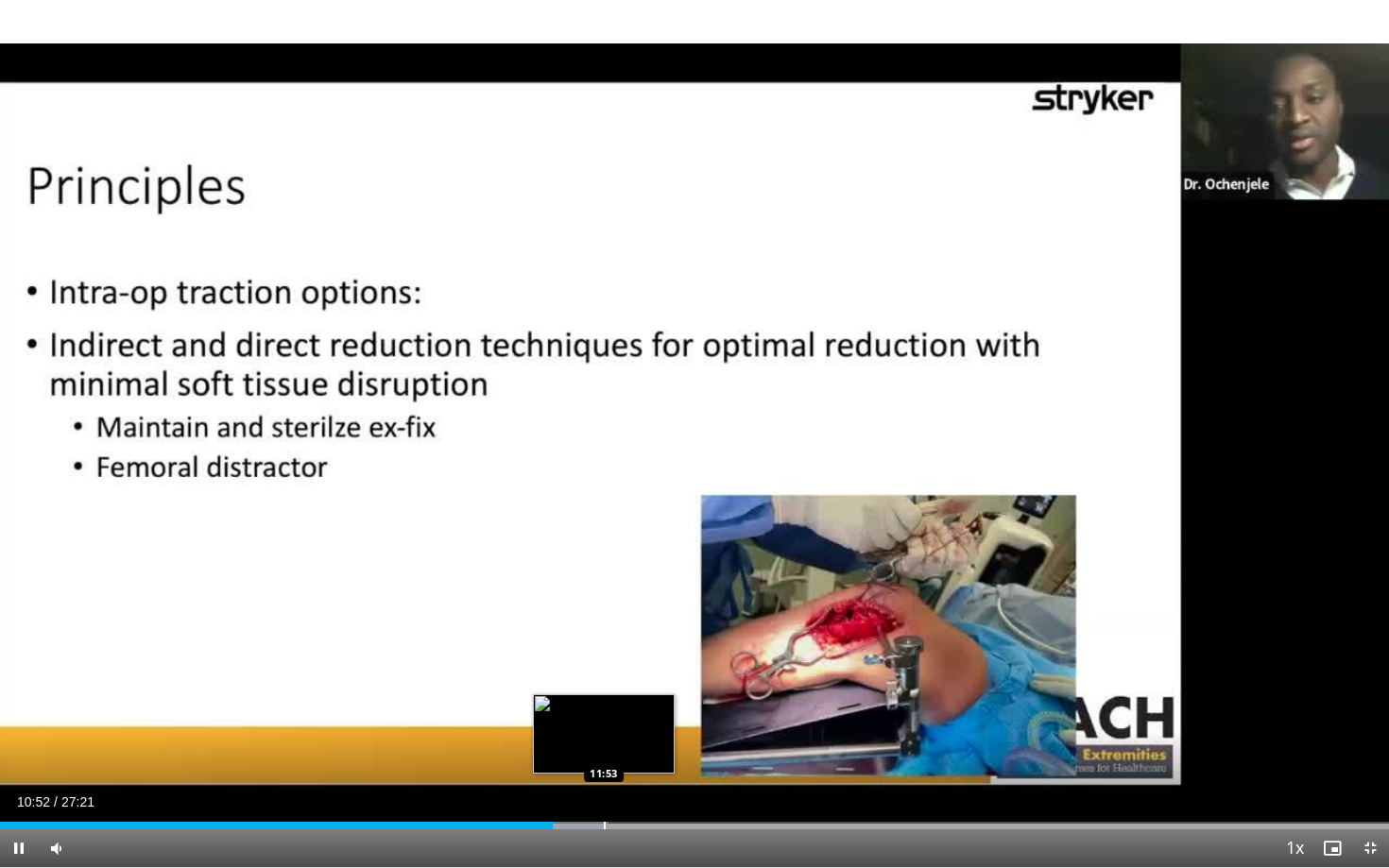click at bounding box center [605, 825] 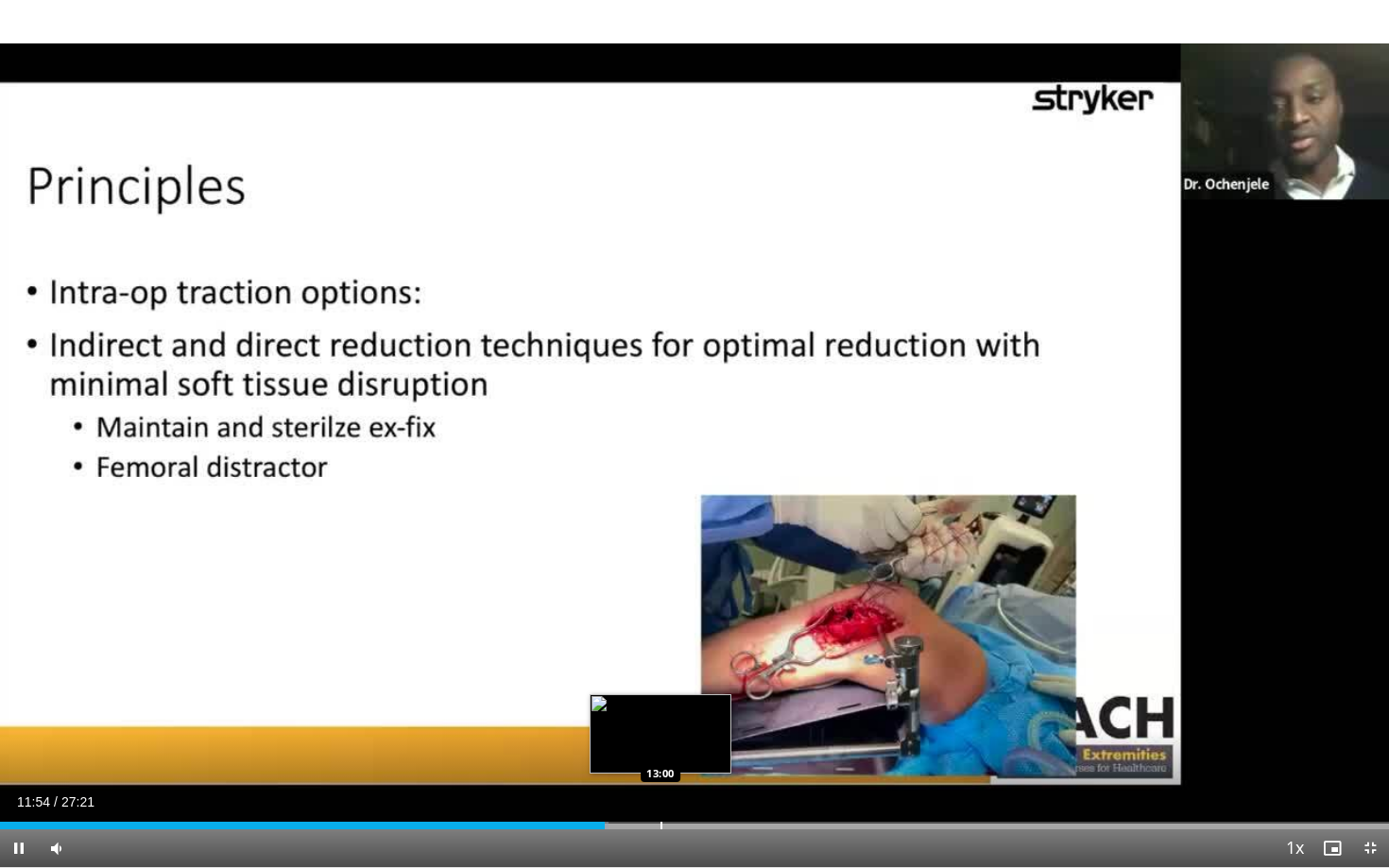 click at bounding box center [661, 825] 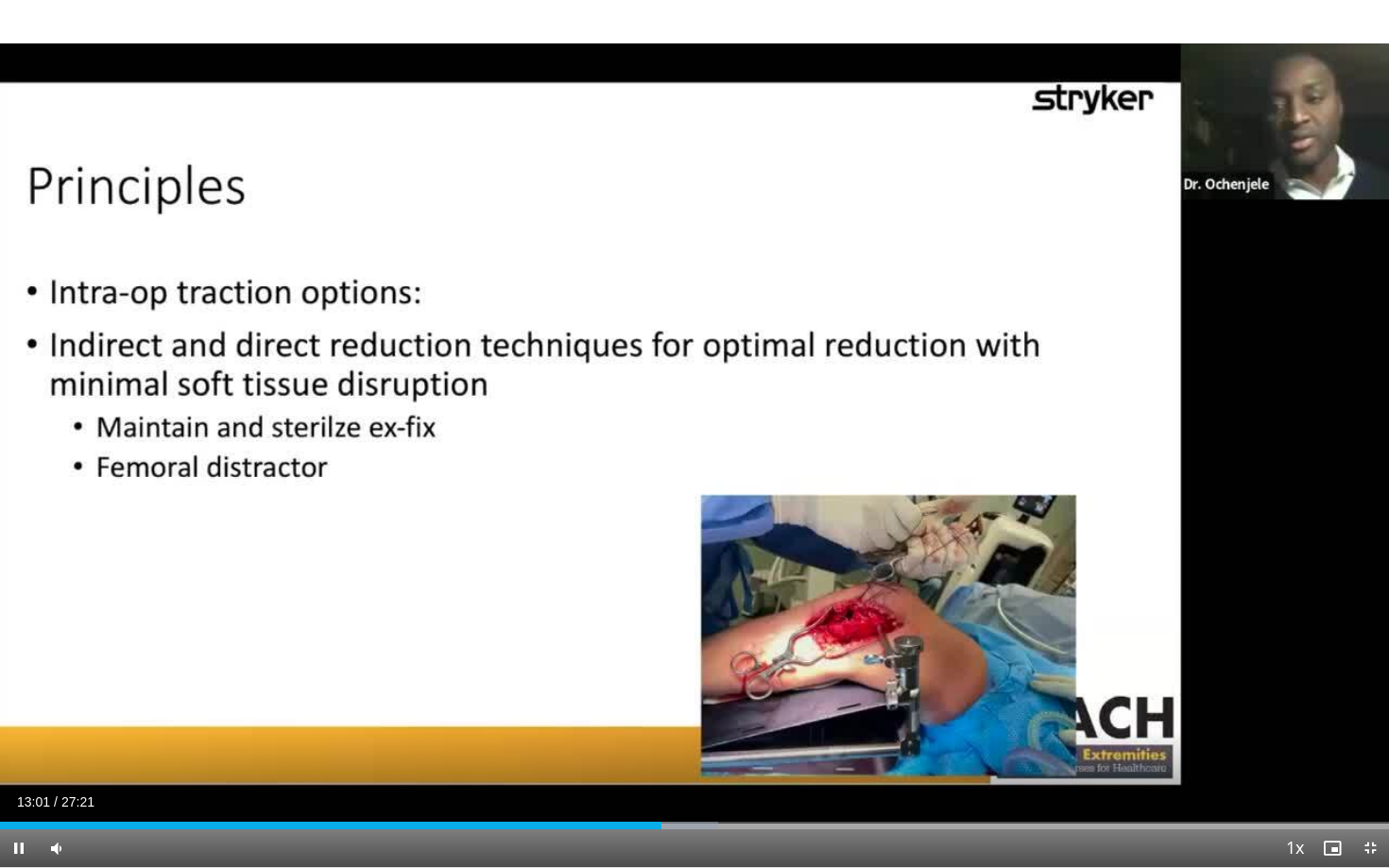 click on "Current Time  13:01 / Duration  27:21 Pause Skip Backward Skip Forward Mute 0% Loaded :  51.71% 13:01 13:49 Stream Type  LIVE Seek to live, currently behind live LIVE   1x Playback Rate 0.5x 0.75x 1x , selected 1.25x 1.5x 1.75x 2x Chapters Chapters Descriptions descriptions off , selected Captions captions settings , opens captions settings dialog captions off , selected Audio Track en (Main) , selected Exit Fullscreen Enable picture-in-picture mode" at bounding box center (694, 848) 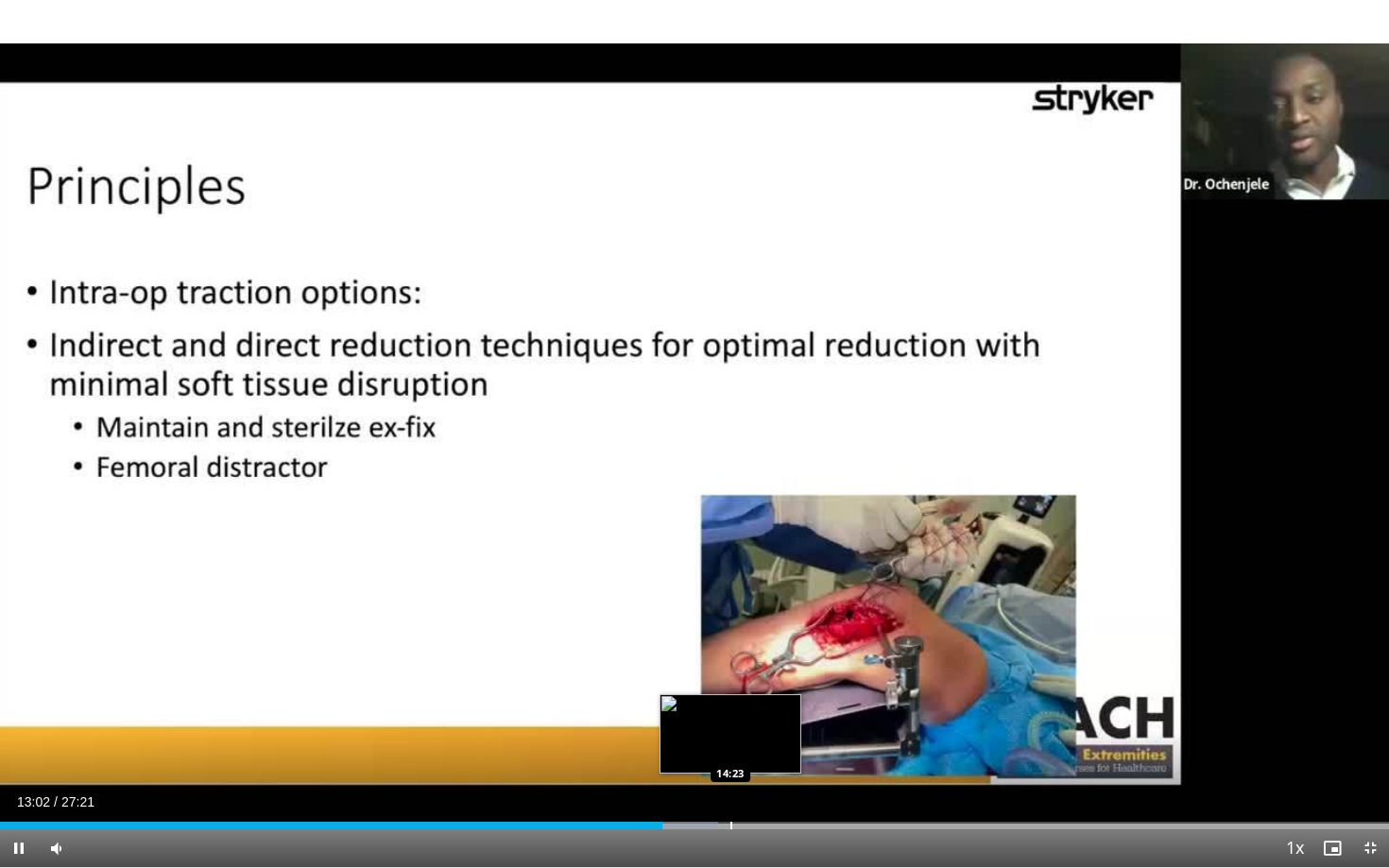 click at bounding box center [731, 825] 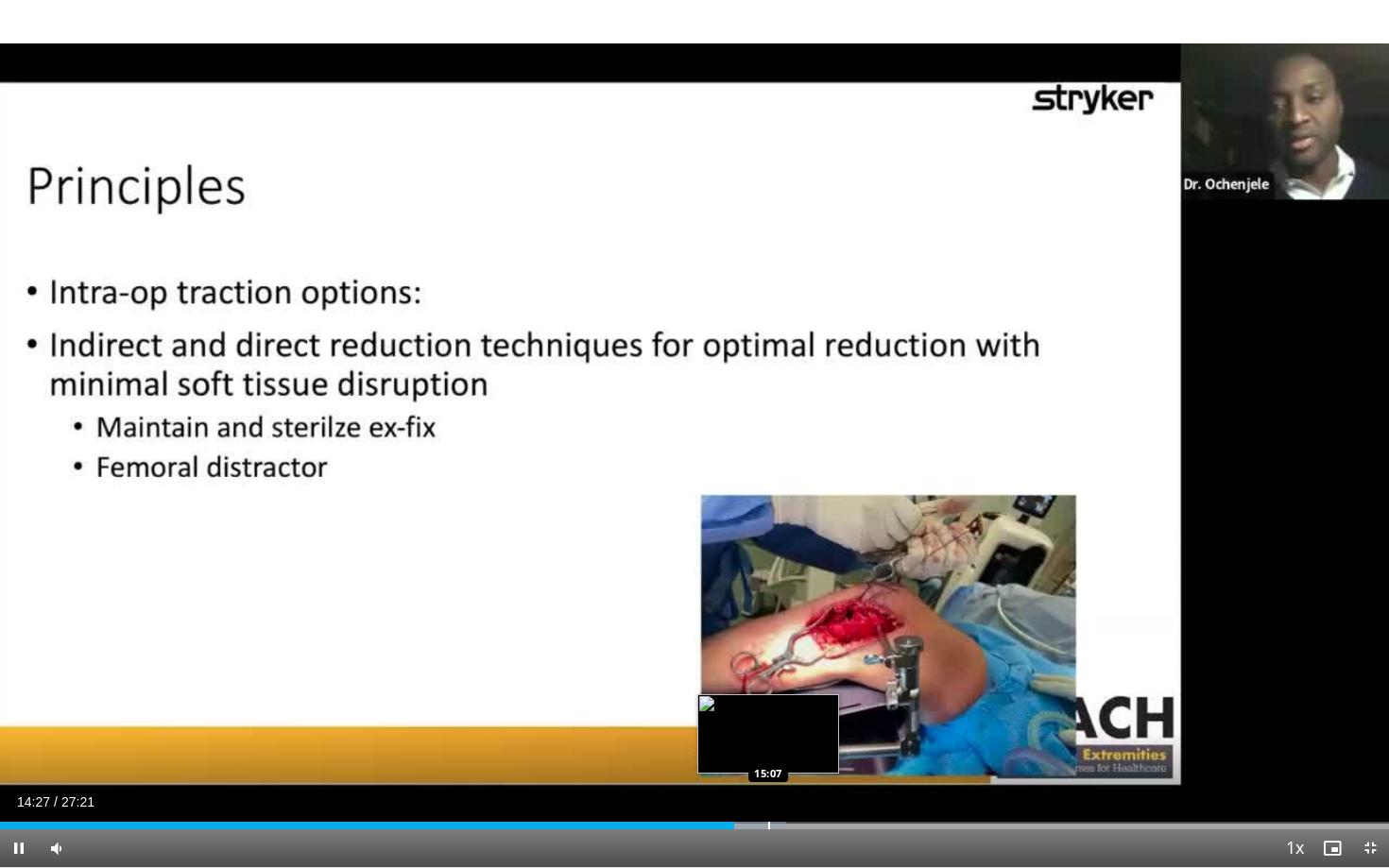 click at bounding box center (769, 825) 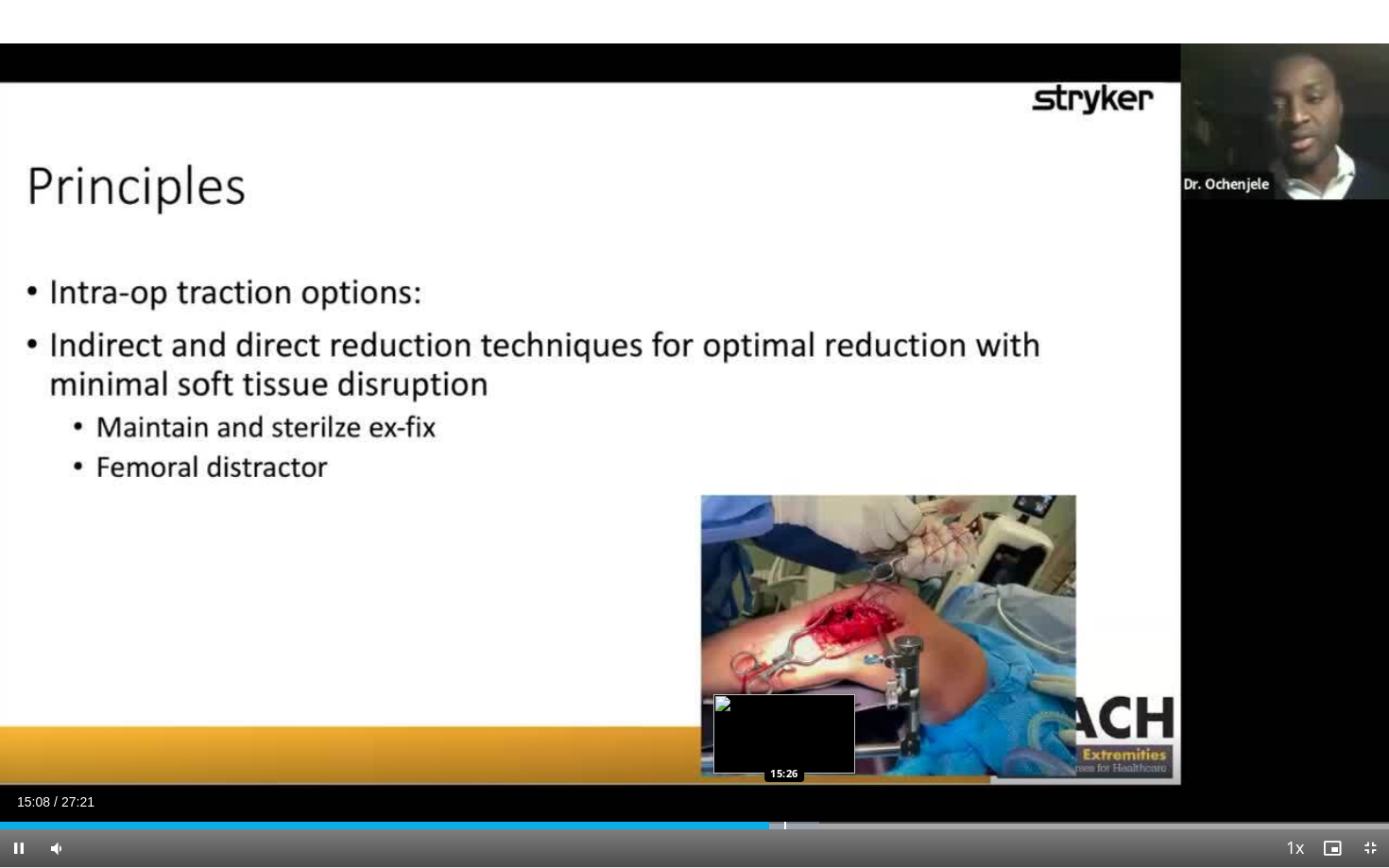 click at bounding box center (785, 825) 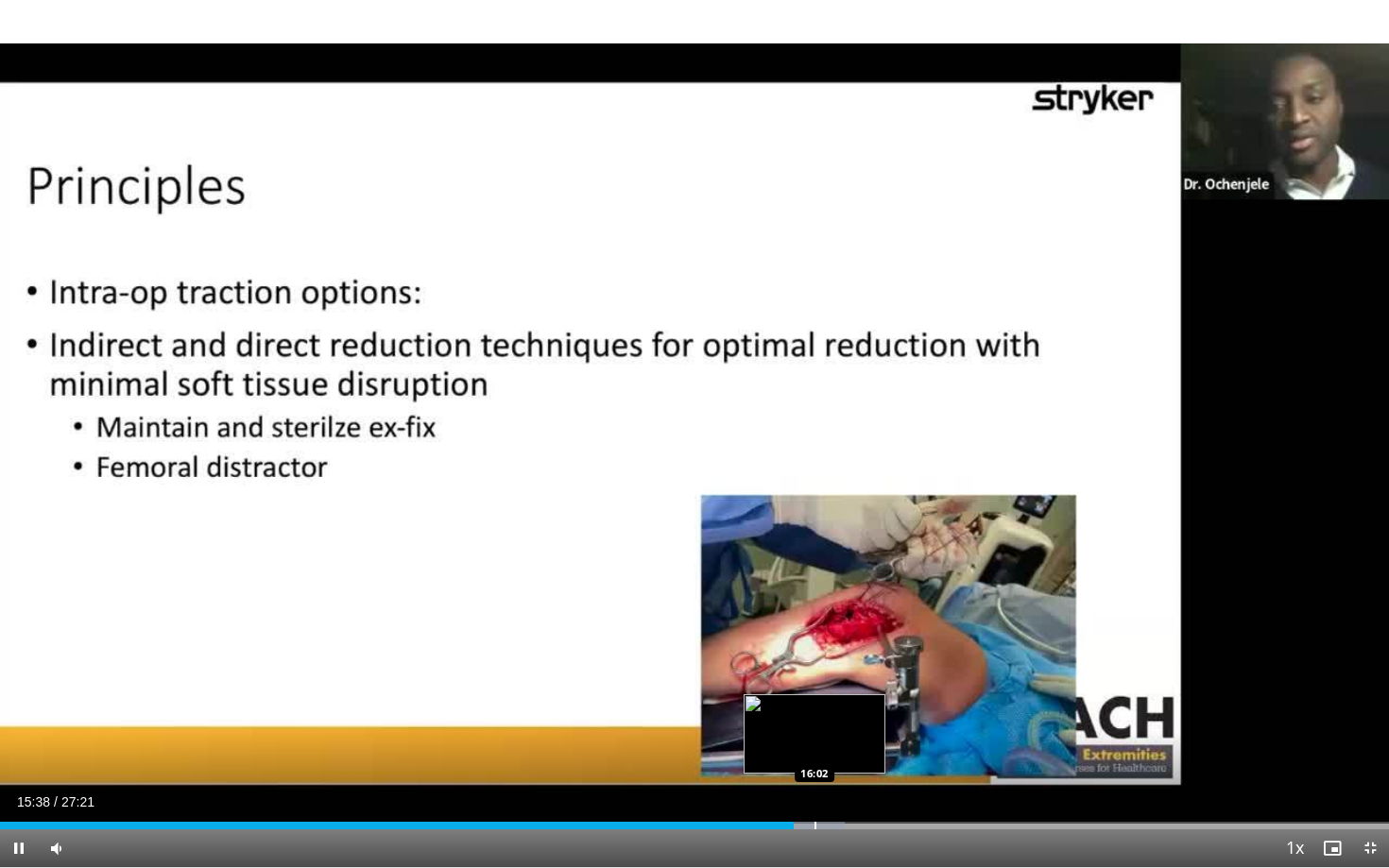 click at bounding box center (815, 825) 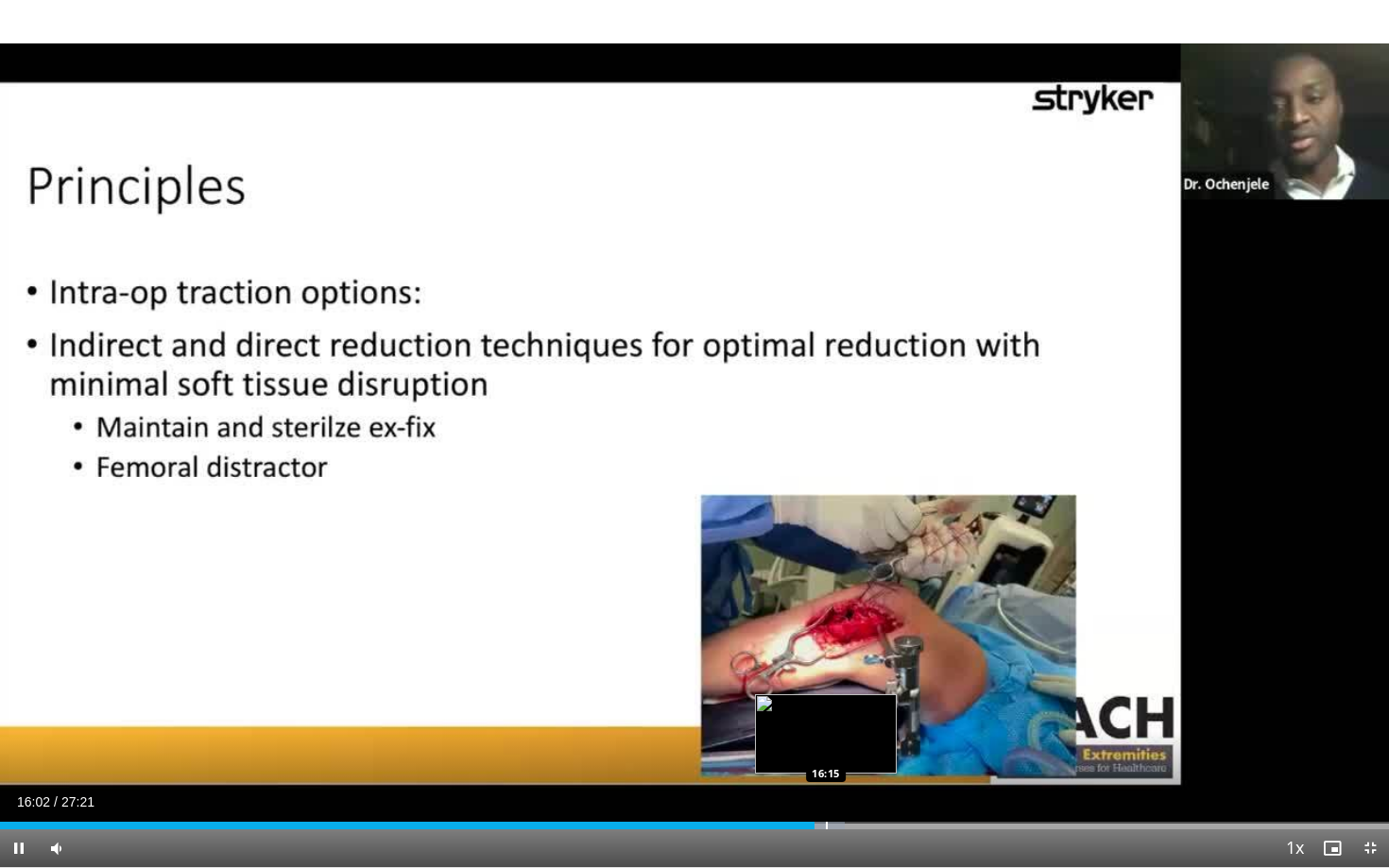 click at bounding box center (827, 825) 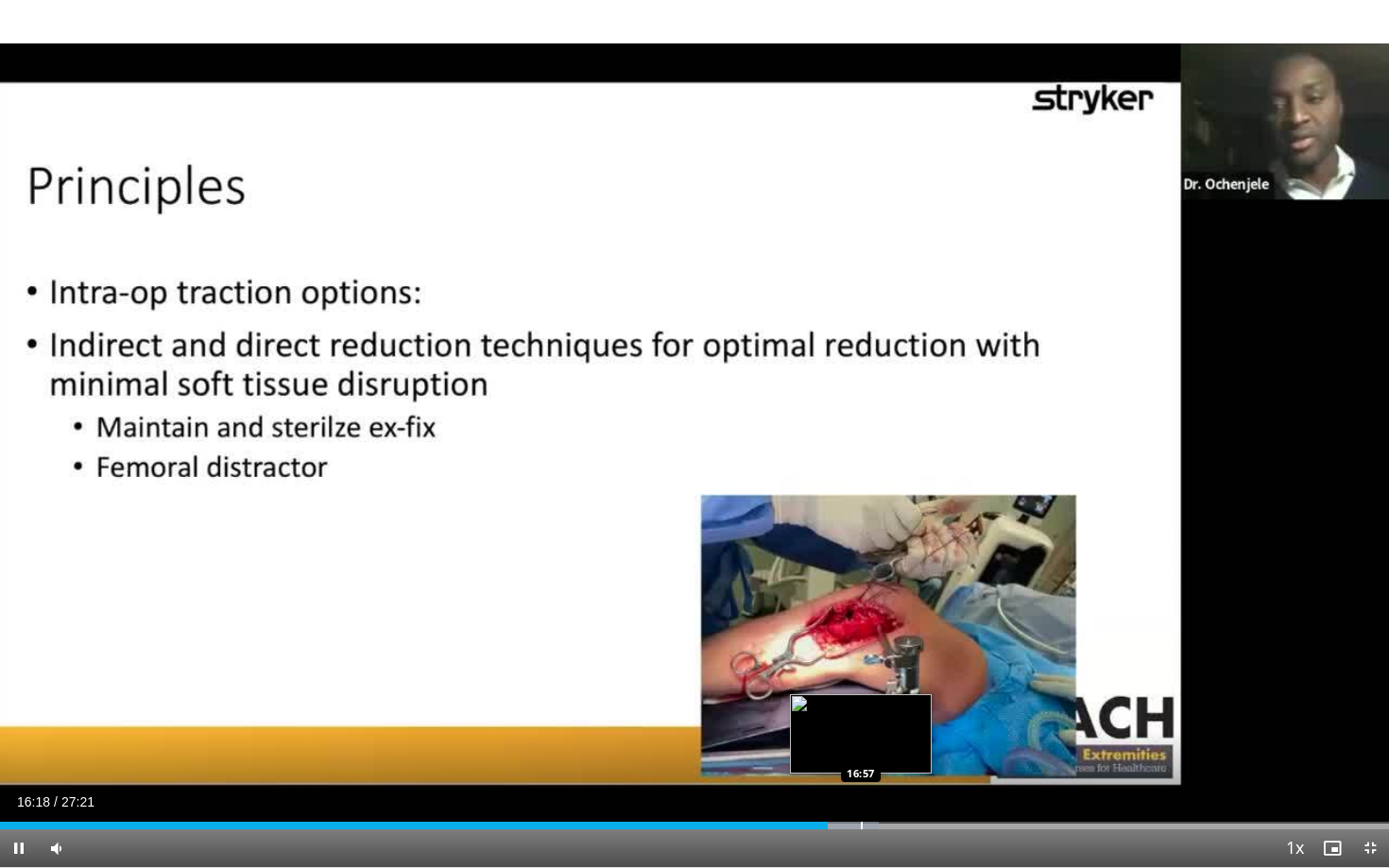 click at bounding box center [862, 825] 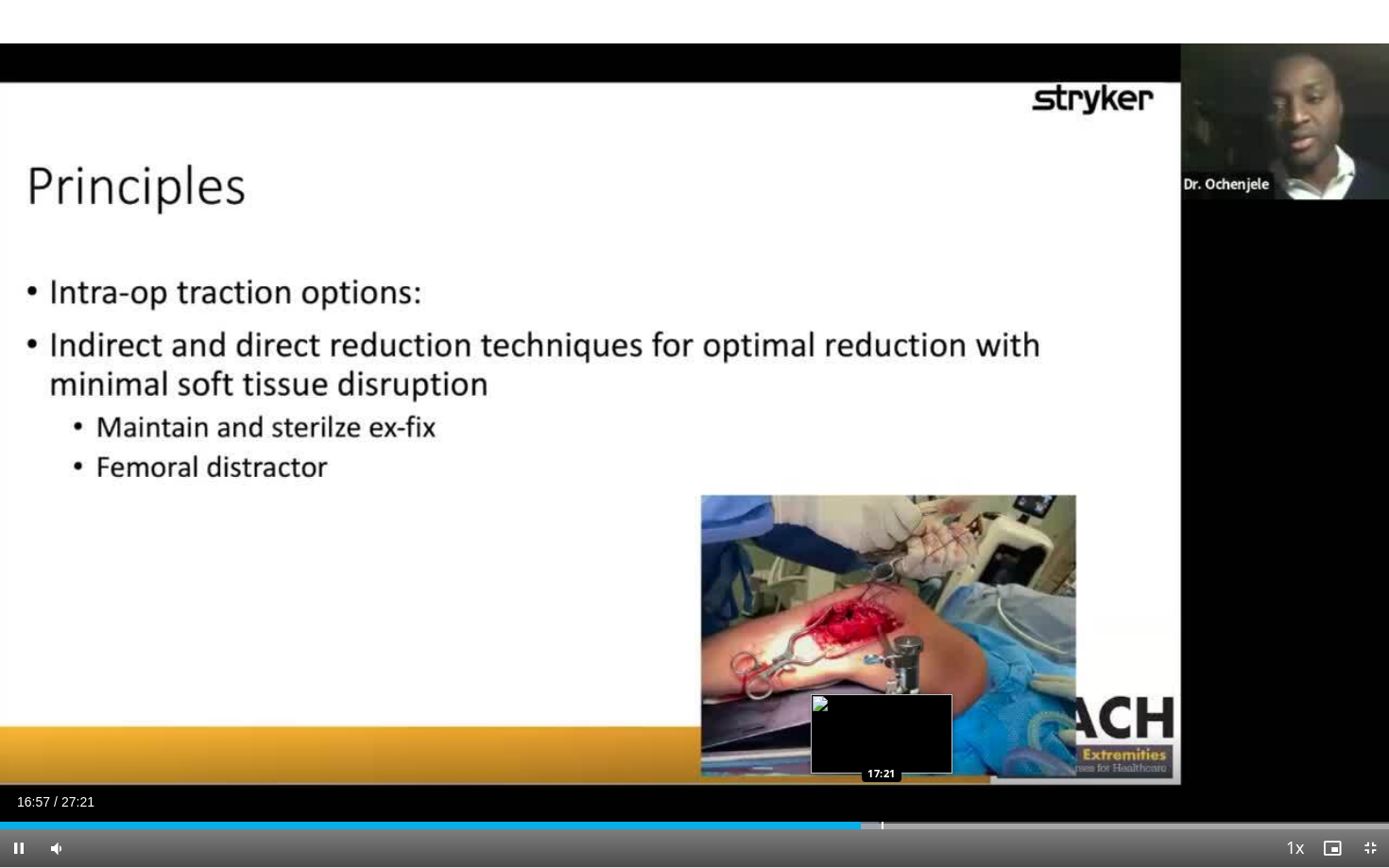 click at bounding box center (883, 825) 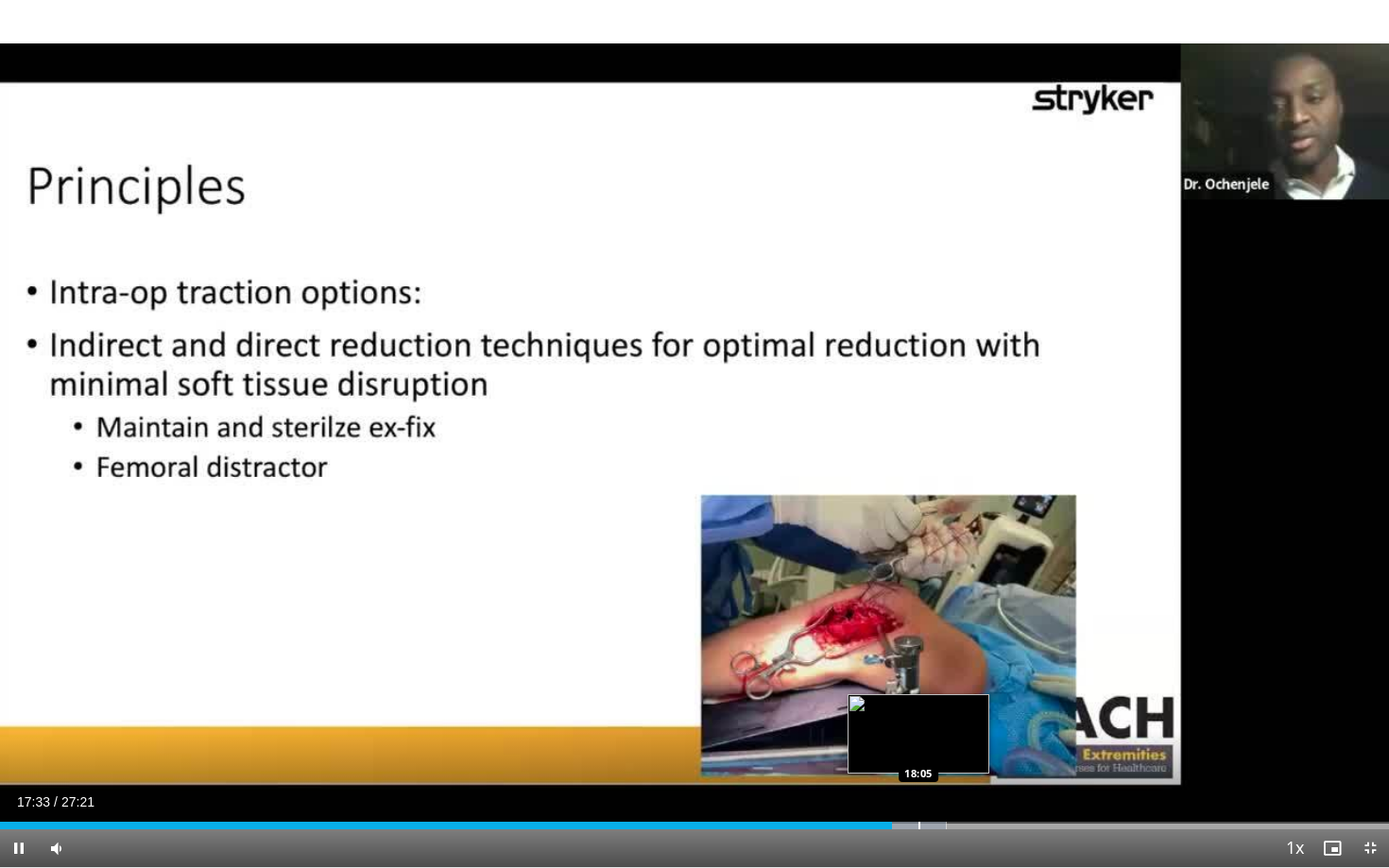 click at bounding box center (919, 825) 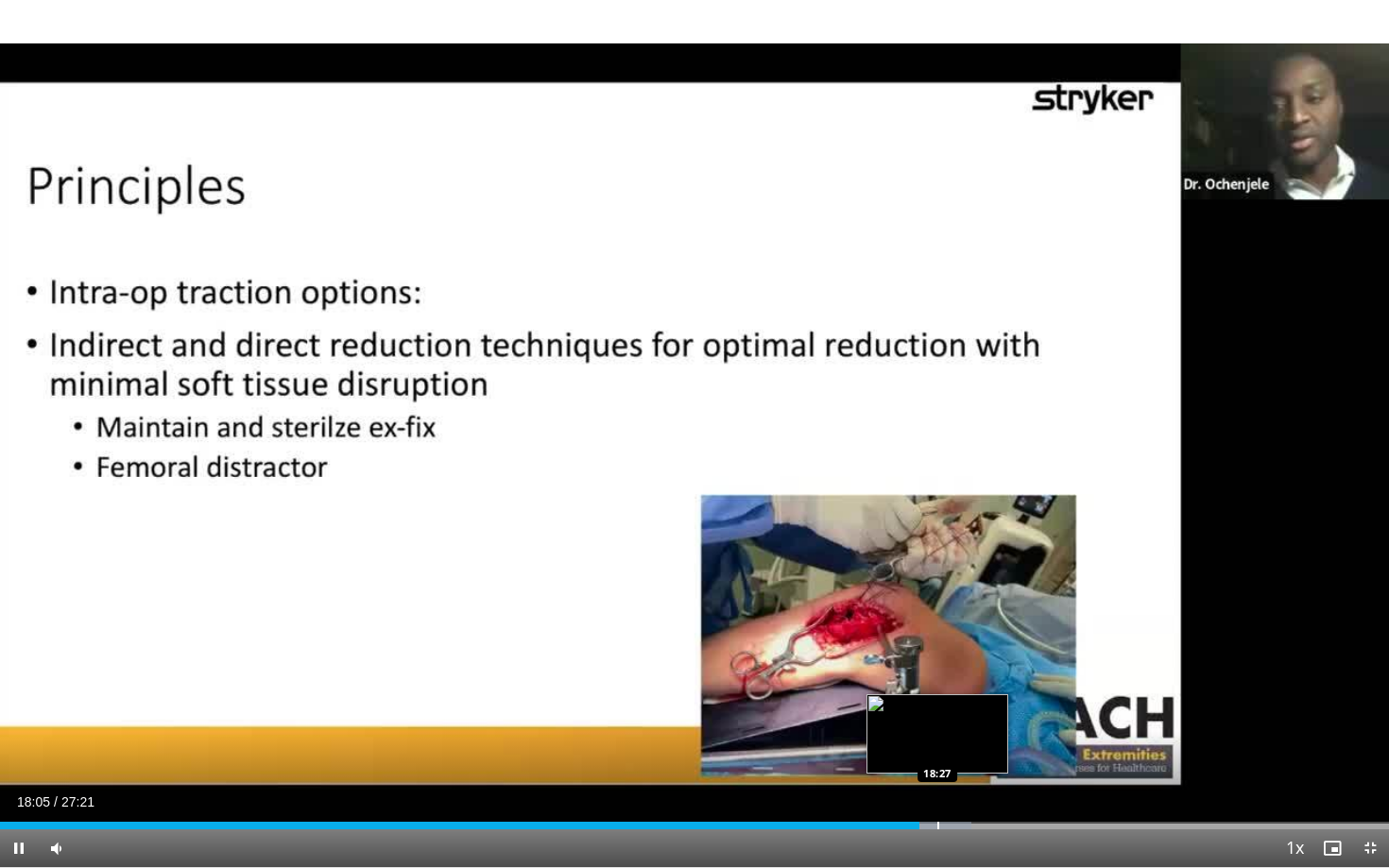 click at bounding box center (938, 825) 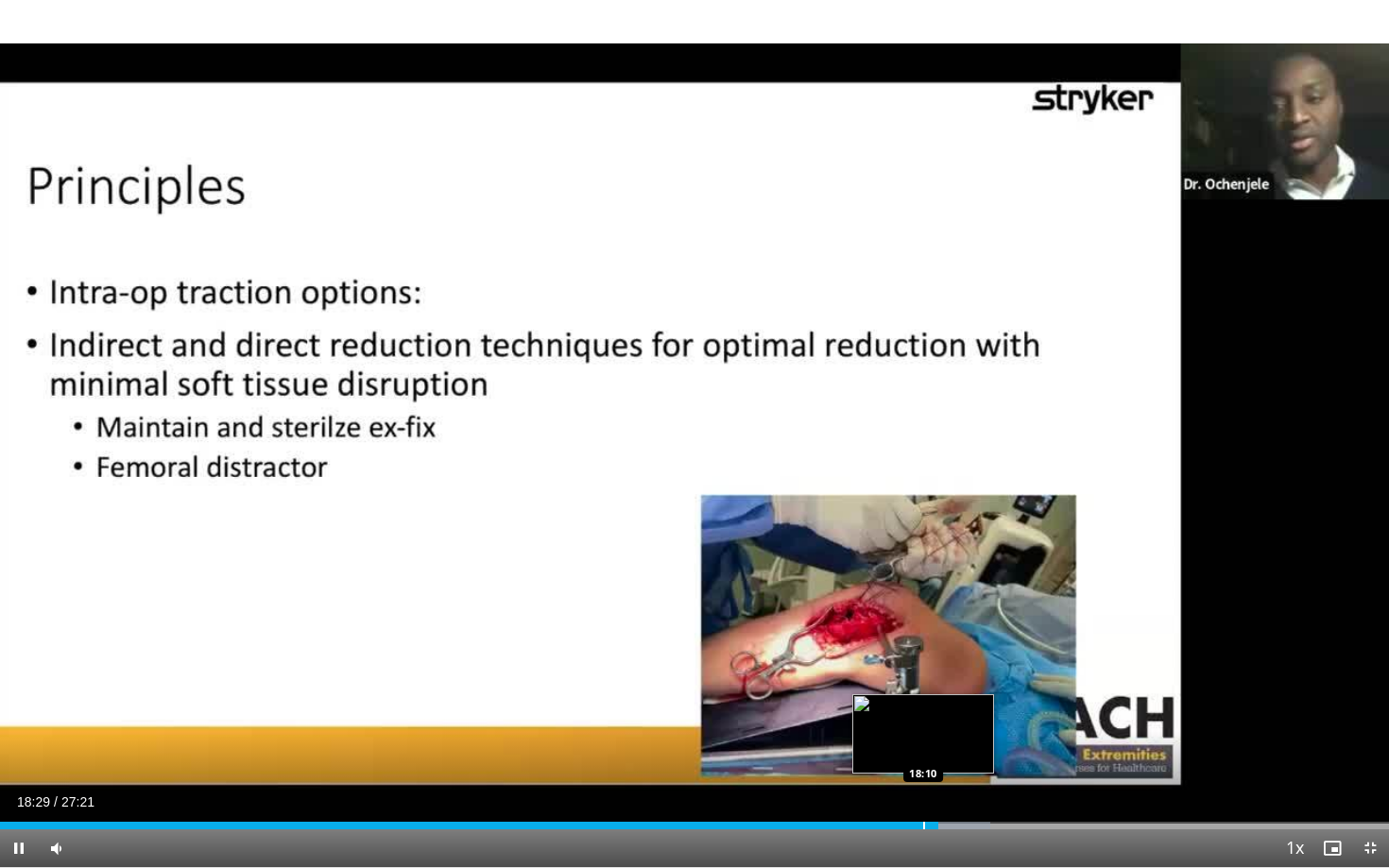 click on "18:29" at bounding box center (469, 825) 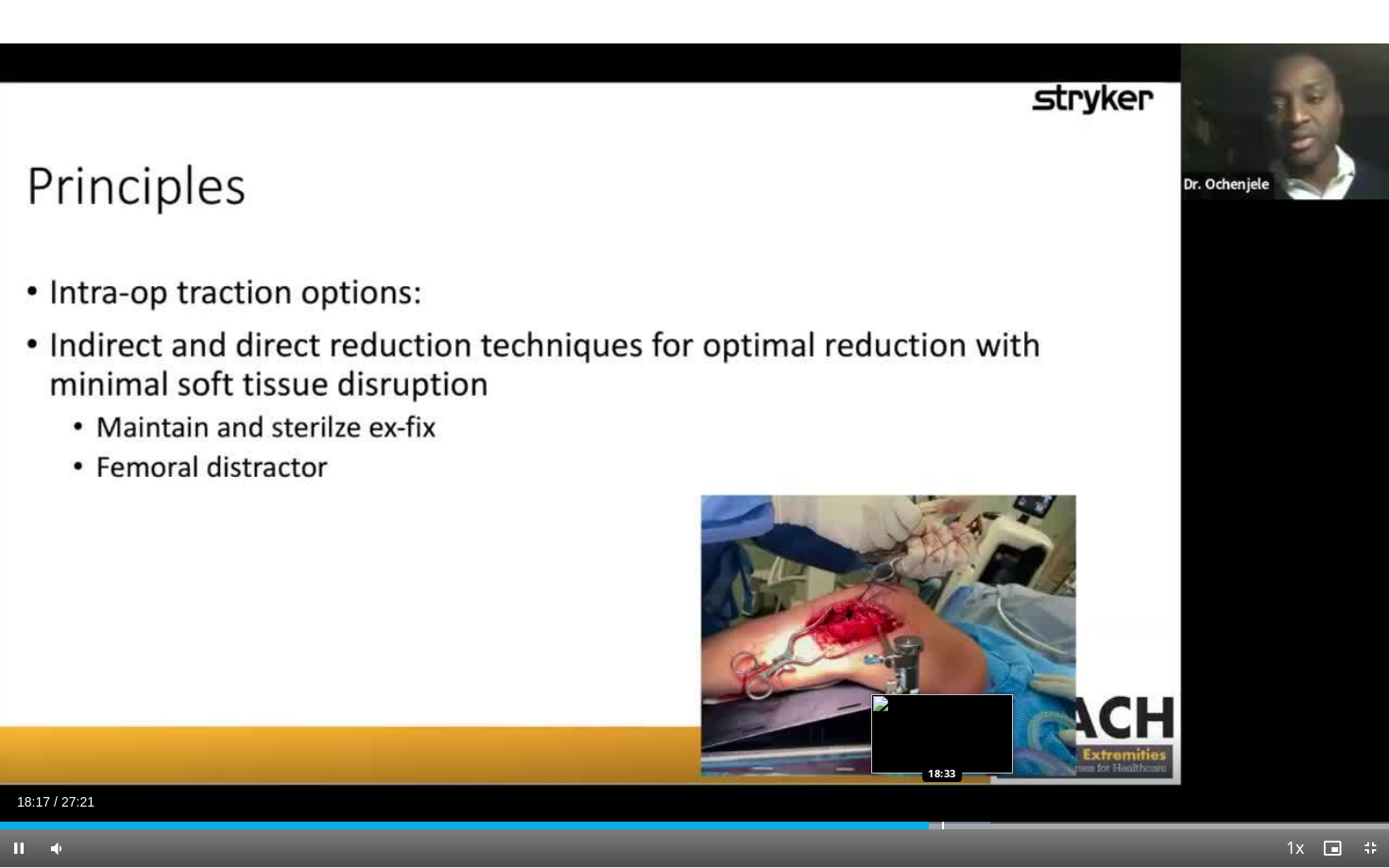 click at bounding box center (943, 825) 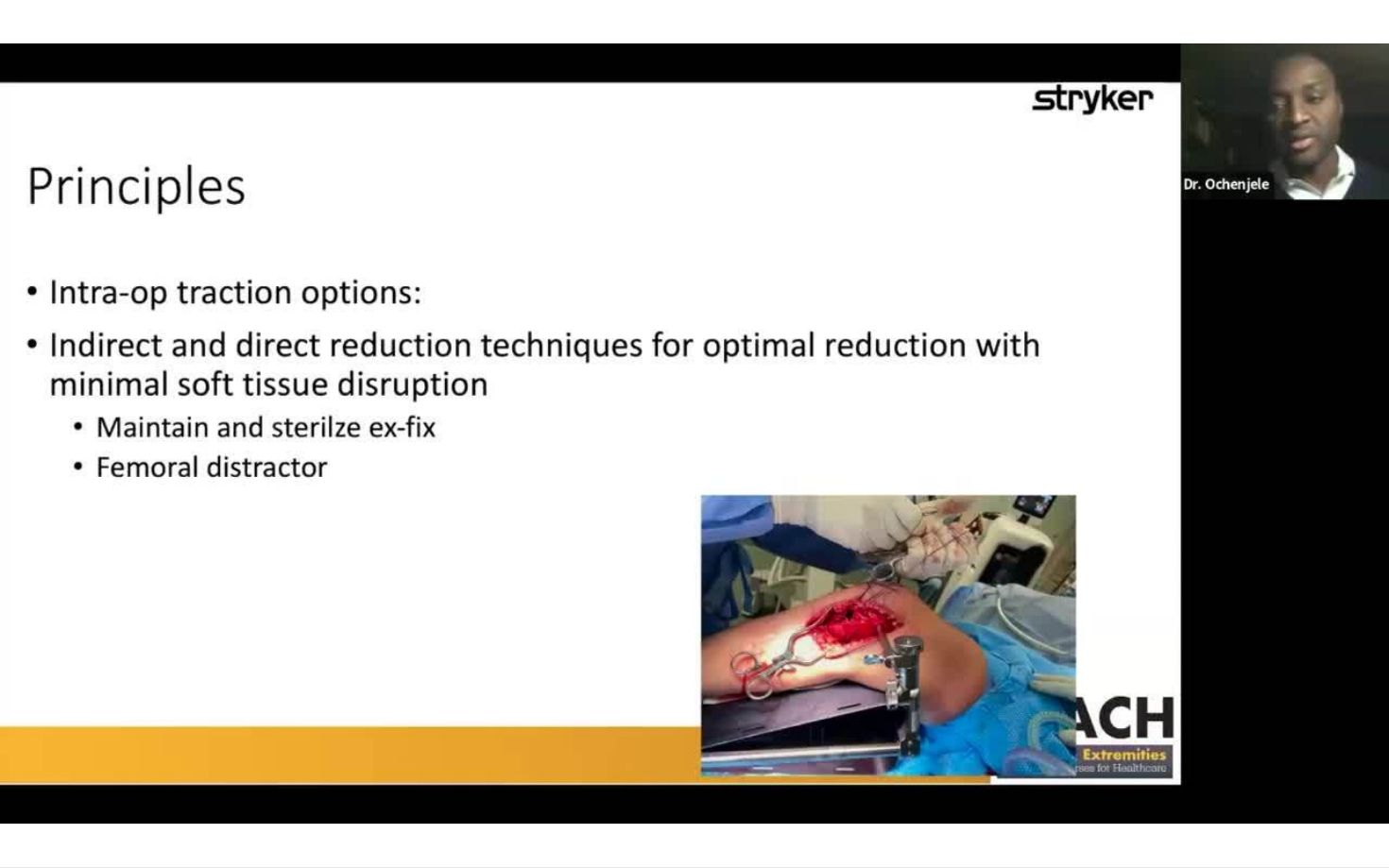 click on "10 seconds
Tap to unmute" at bounding box center (694, 434) 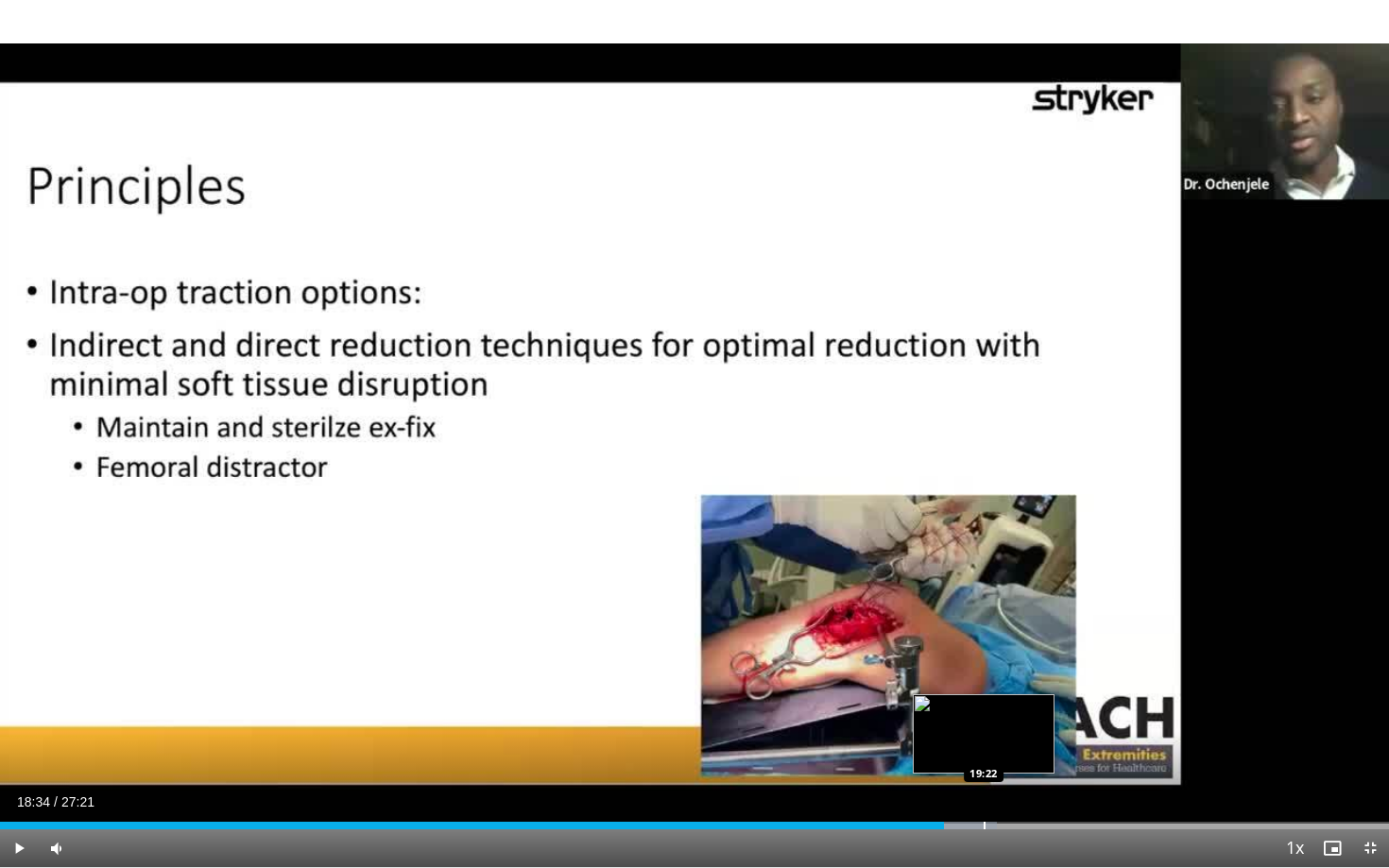 click at bounding box center (957, 825) 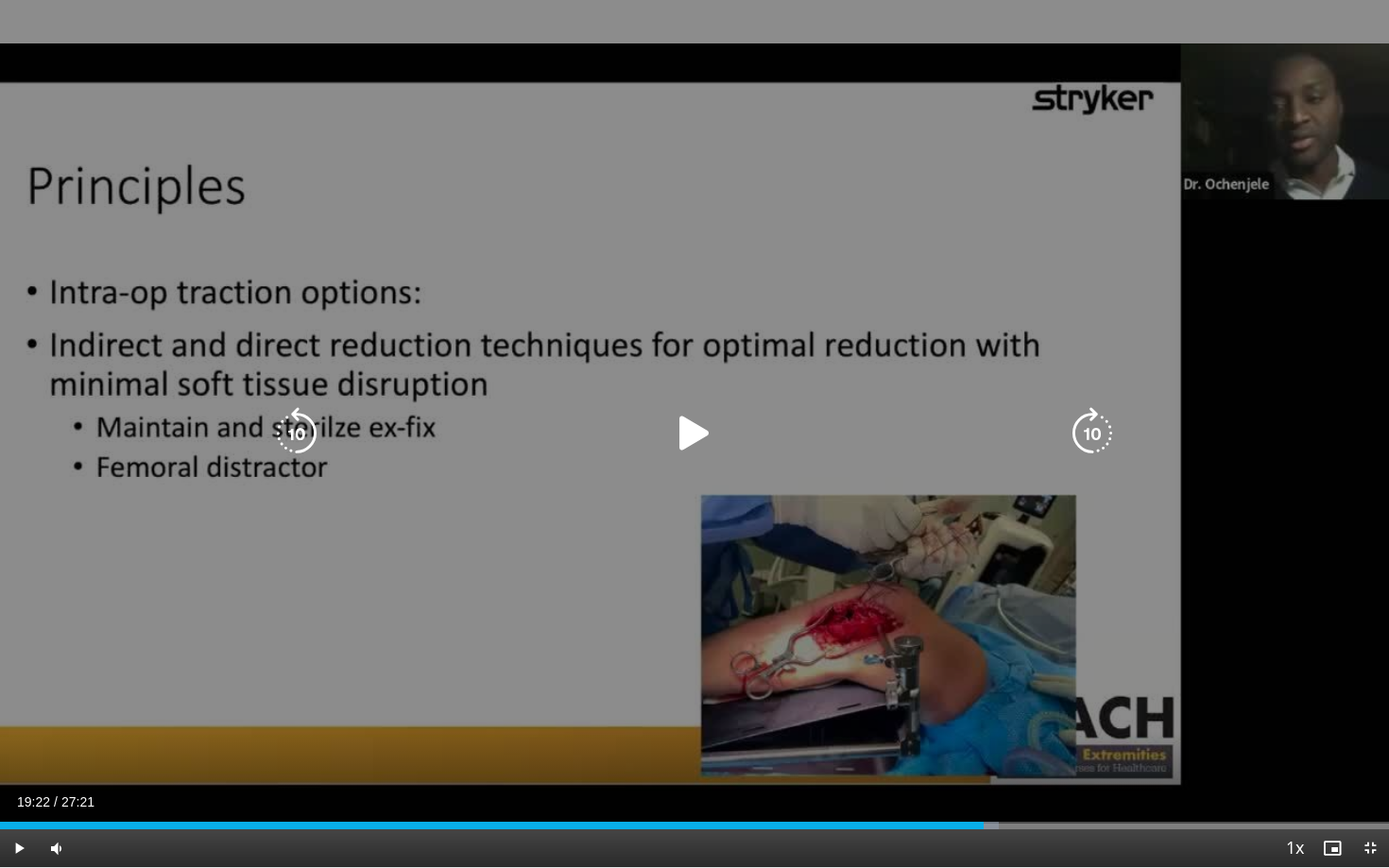 click on "10 seconds
Tap to unmute" at bounding box center [694, 434] 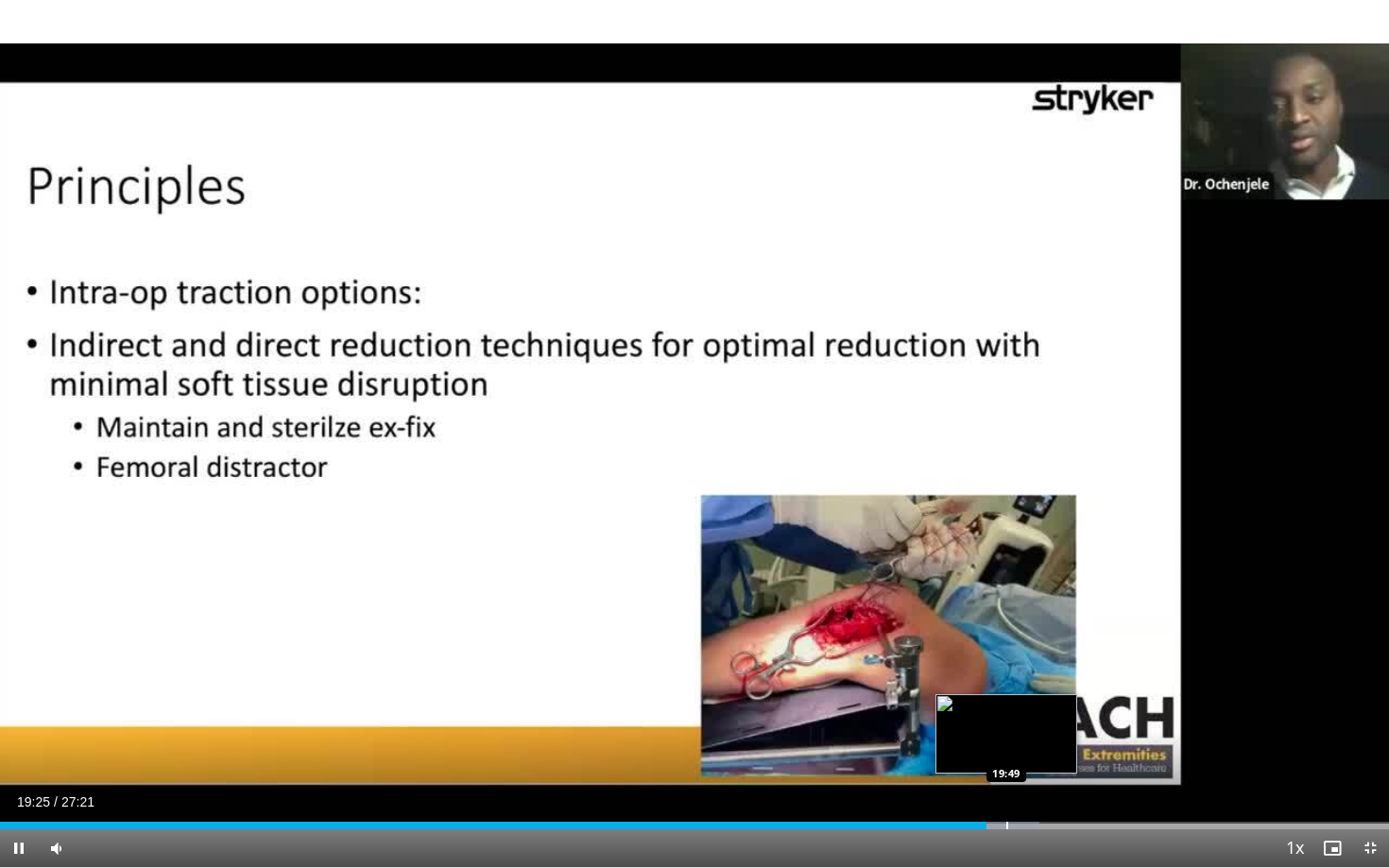 click on "Loaded :  74.82% 19:25 19:49" at bounding box center (694, 820) 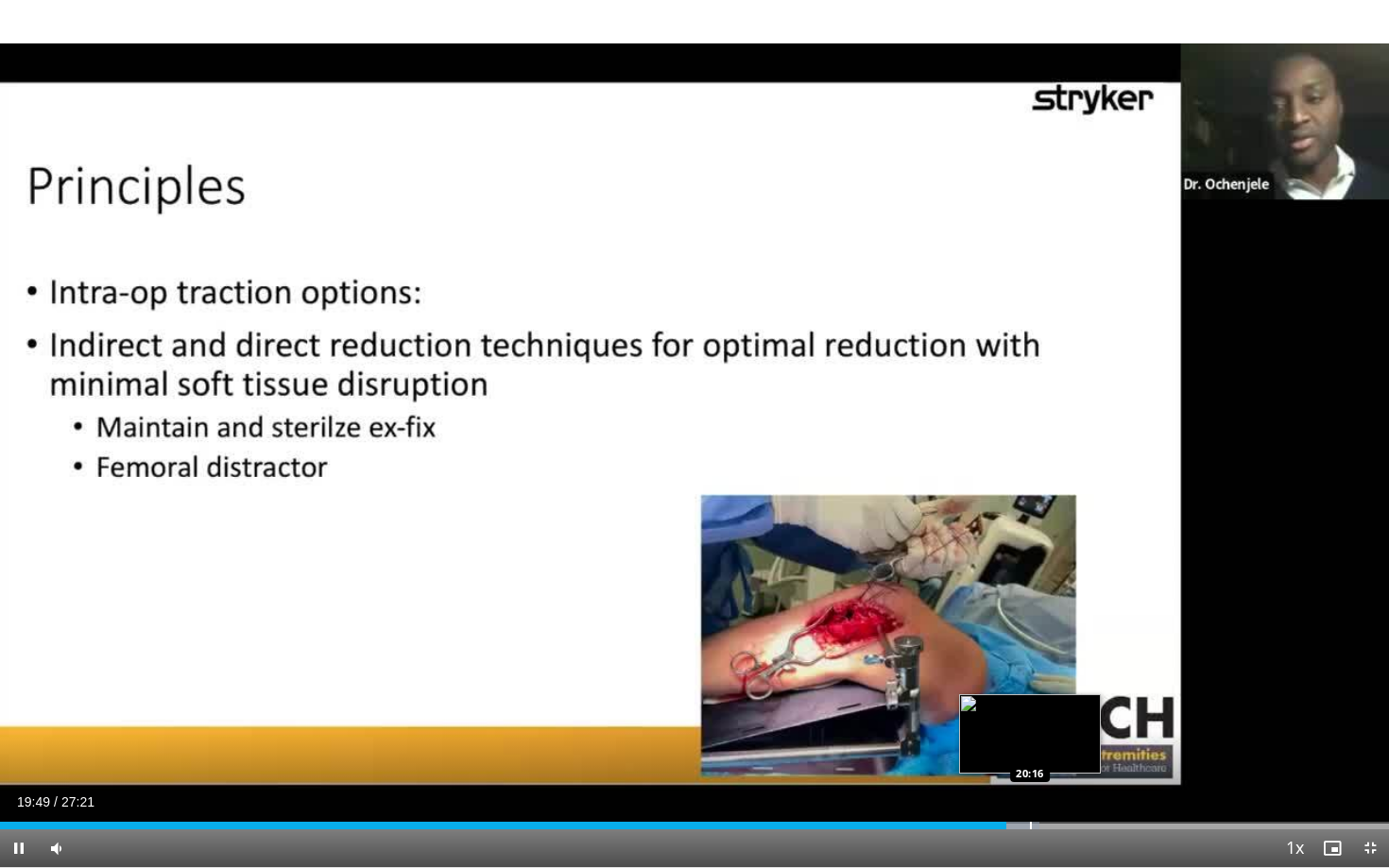 click at bounding box center (1031, 825) 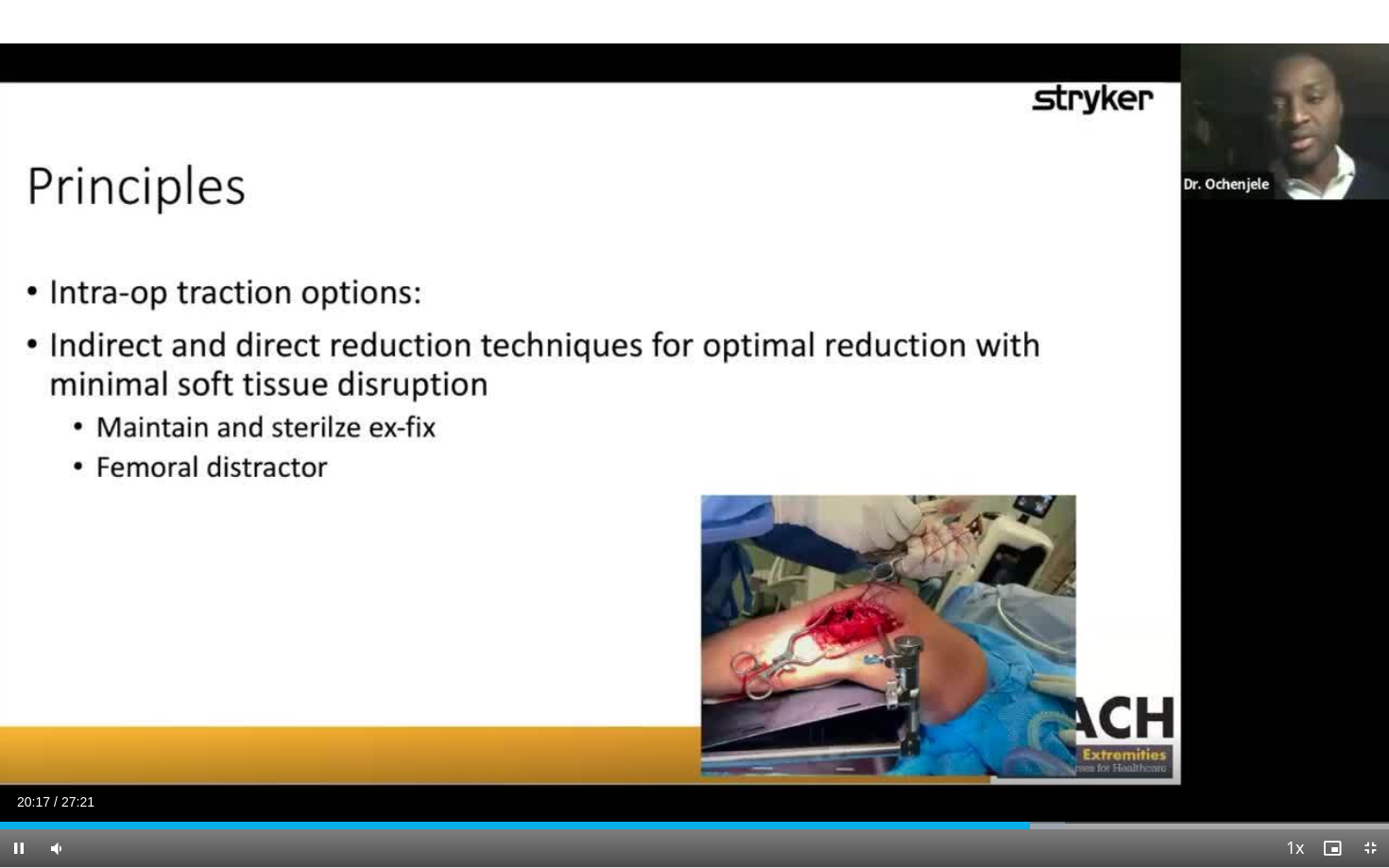 click on "Current Time  20:17 / Duration  27:21 Pause Skip Backward Skip Forward Mute 0% Loaded :  76.65% 20:17 20:28 Stream Type  LIVE Seek to live, currently behind live LIVE   1x Playback Rate 0.5x 0.75x 1x , selected 1.25x 1.5x 1.75x 2x Chapters Chapters Descriptions descriptions off , selected Captions captions settings , opens captions settings dialog captions off , selected Audio Track en (Main) , selected Exit Fullscreen Enable picture-in-picture mode" at bounding box center [694, 848] 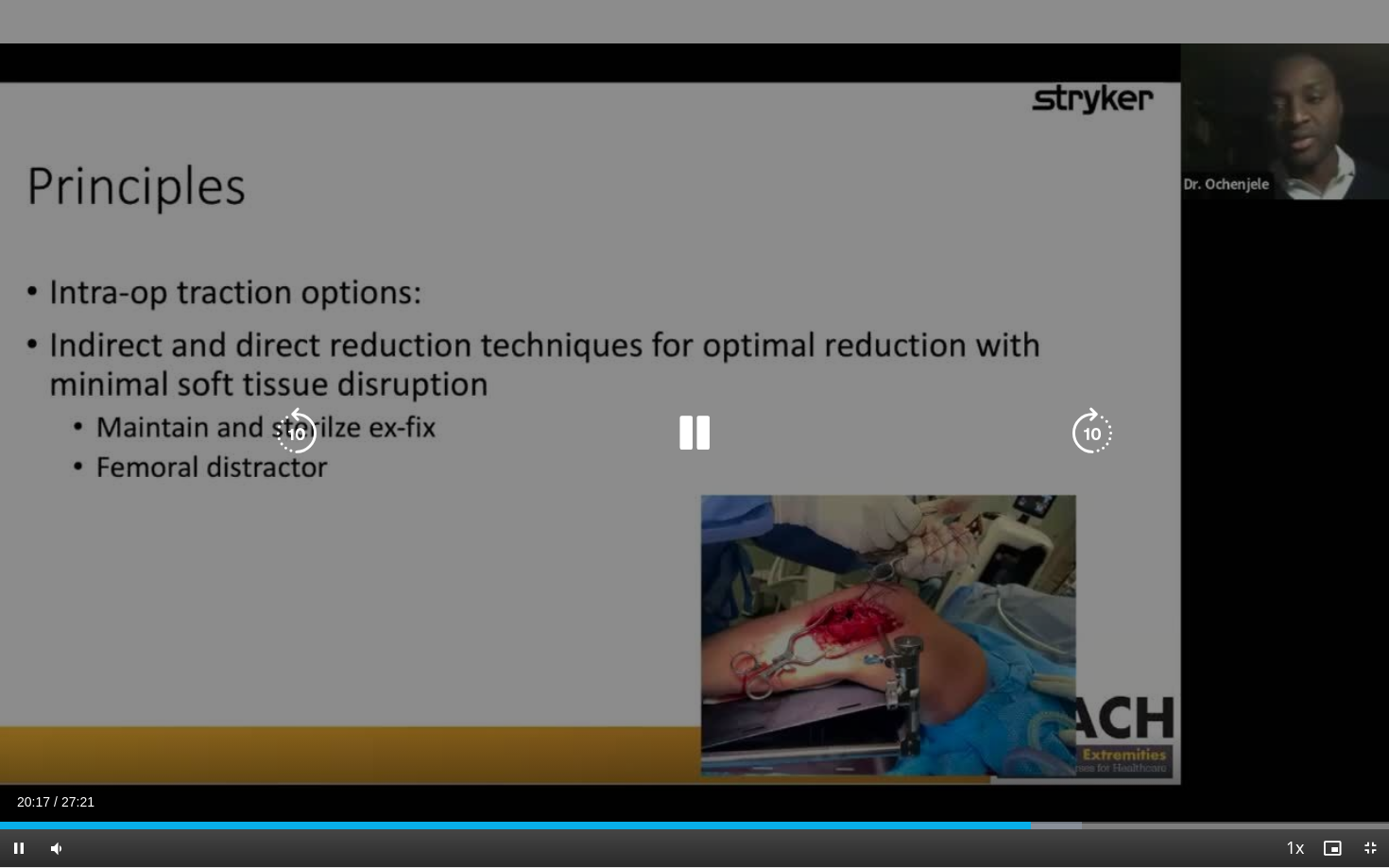 click at bounding box center (1043, 825) 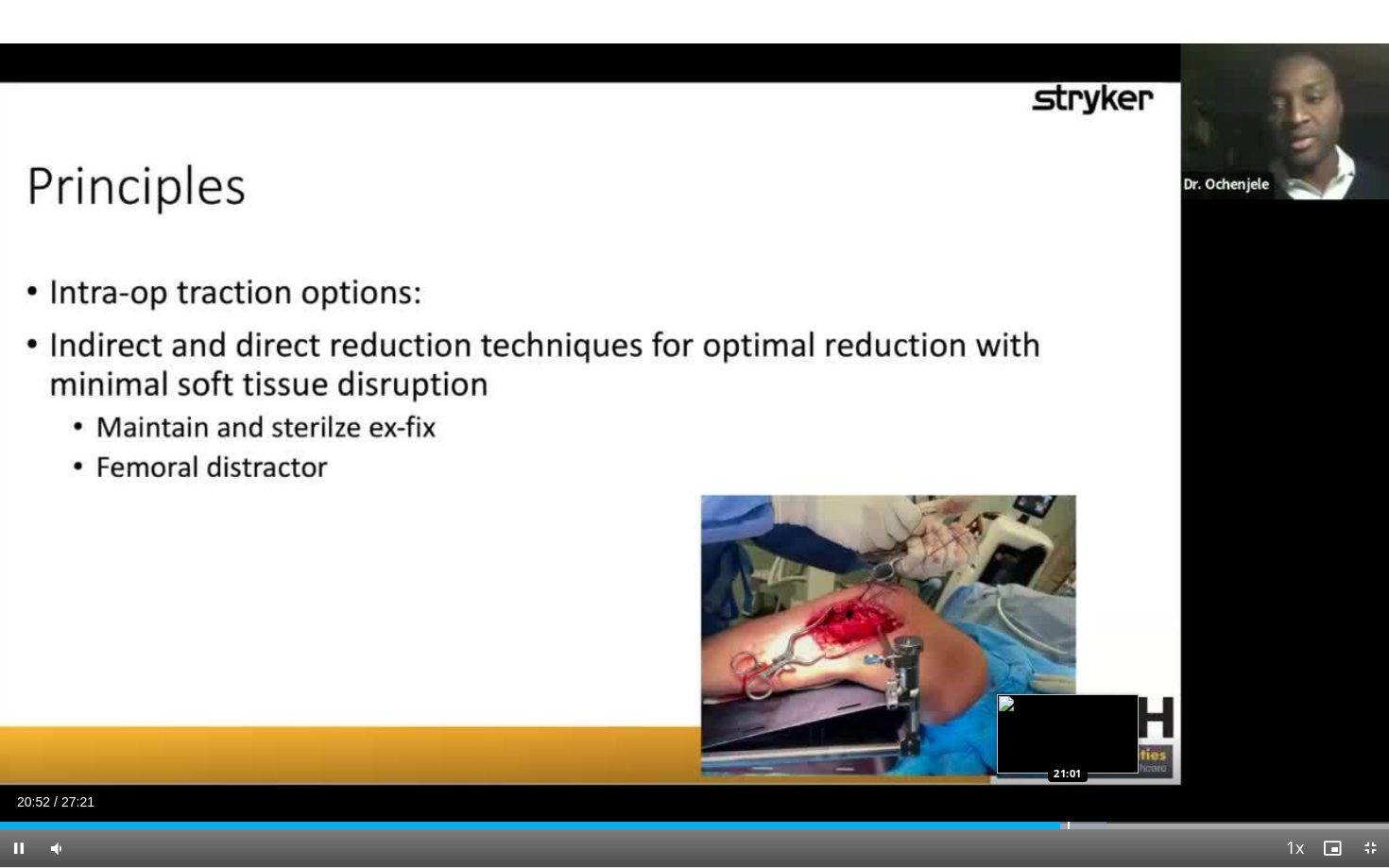 click at bounding box center [1069, 825] 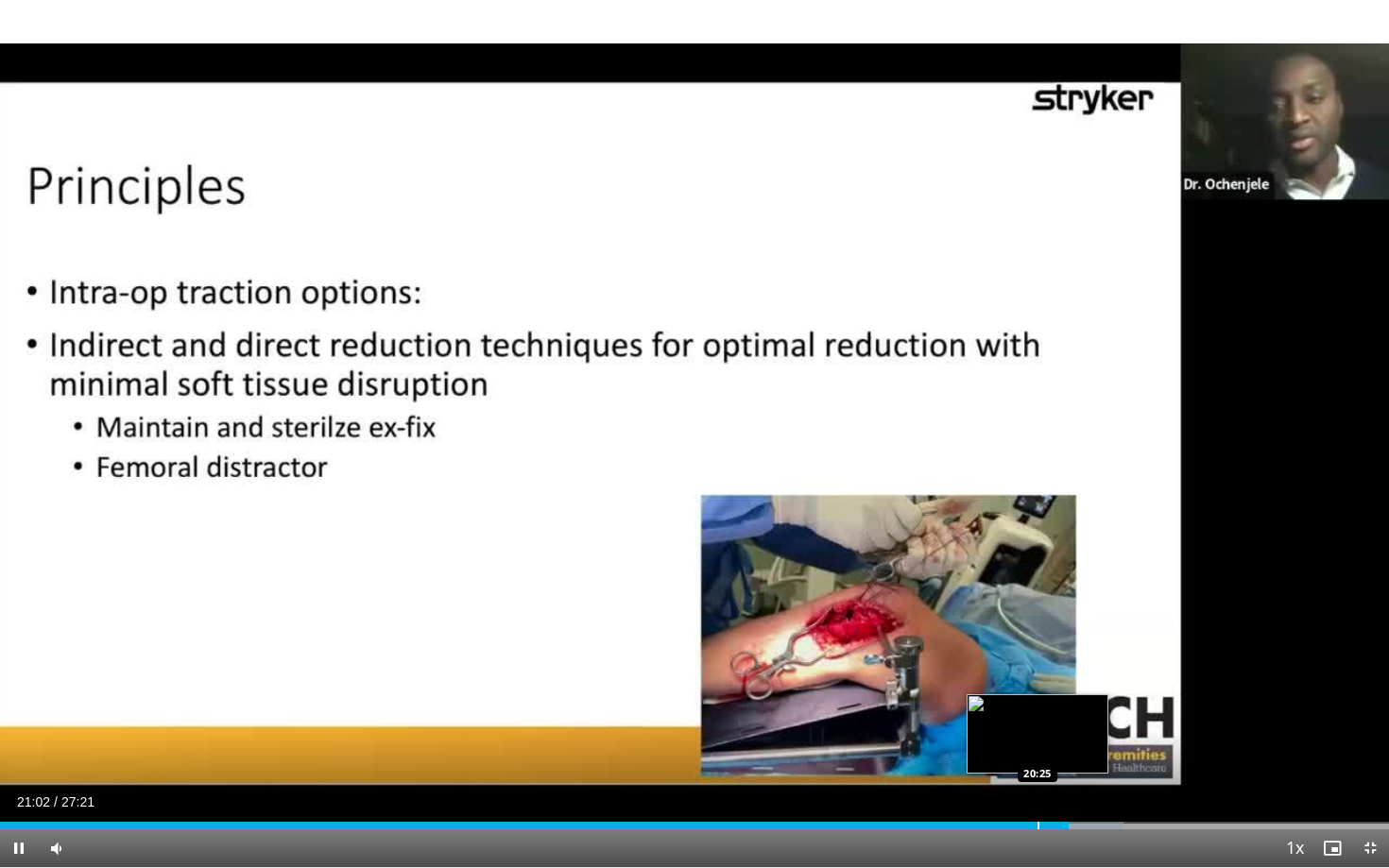 click on "Loaded :  80.91% 21:03 20:25" at bounding box center (694, 820) 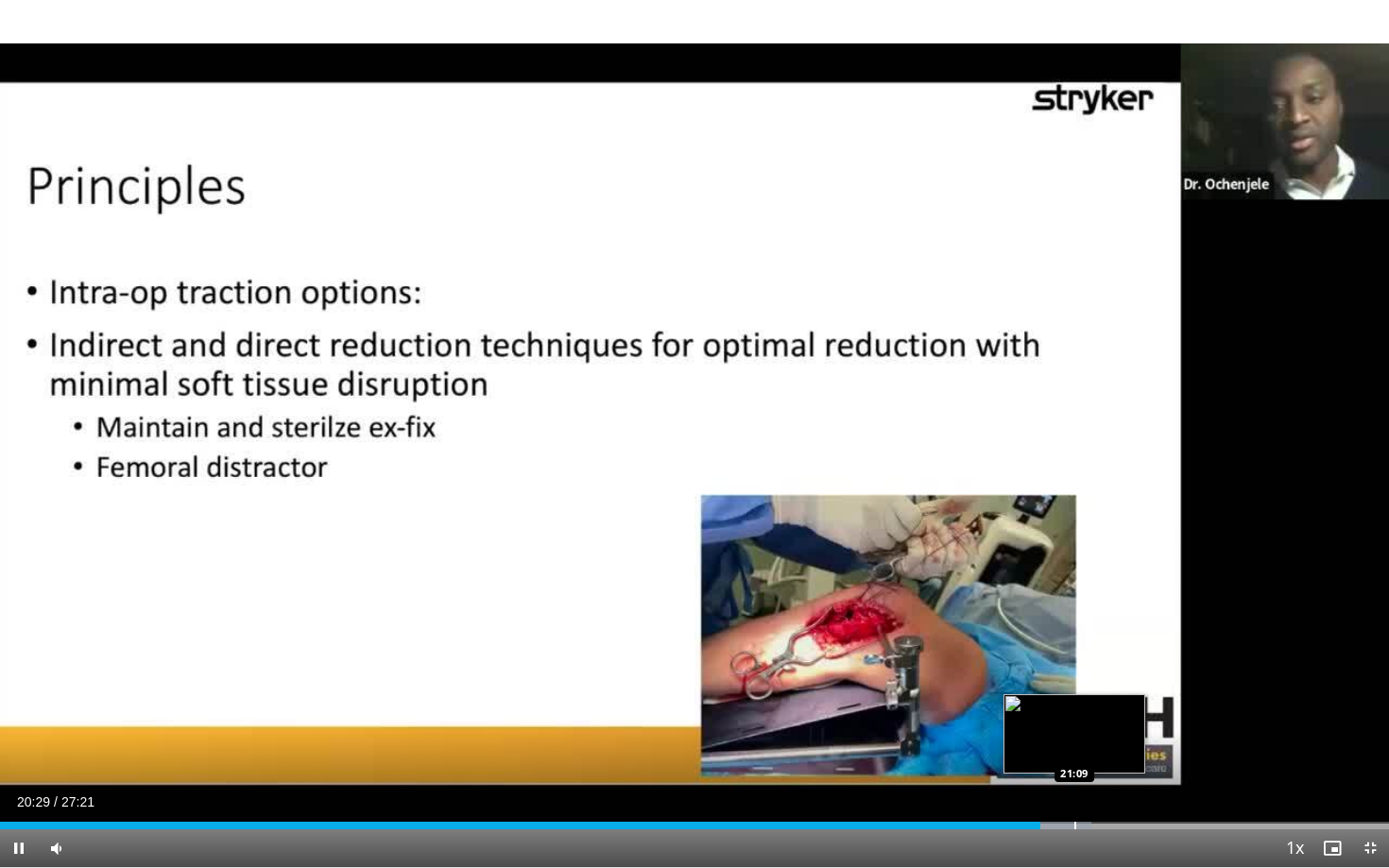 click at bounding box center [1062, 825] 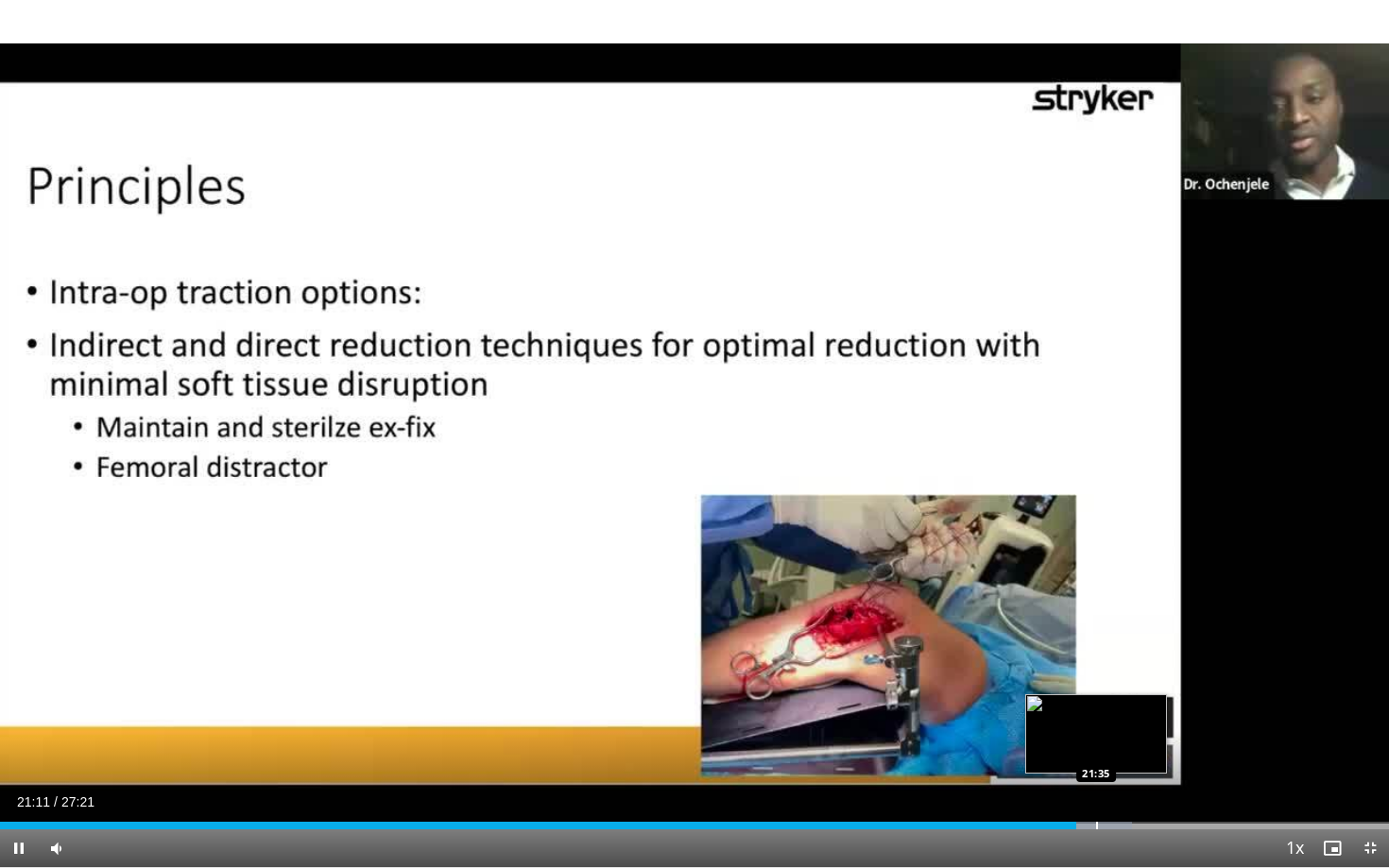 click on "Loaded :  81.52% 21:11 21:35" at bounding box center (694, 820) 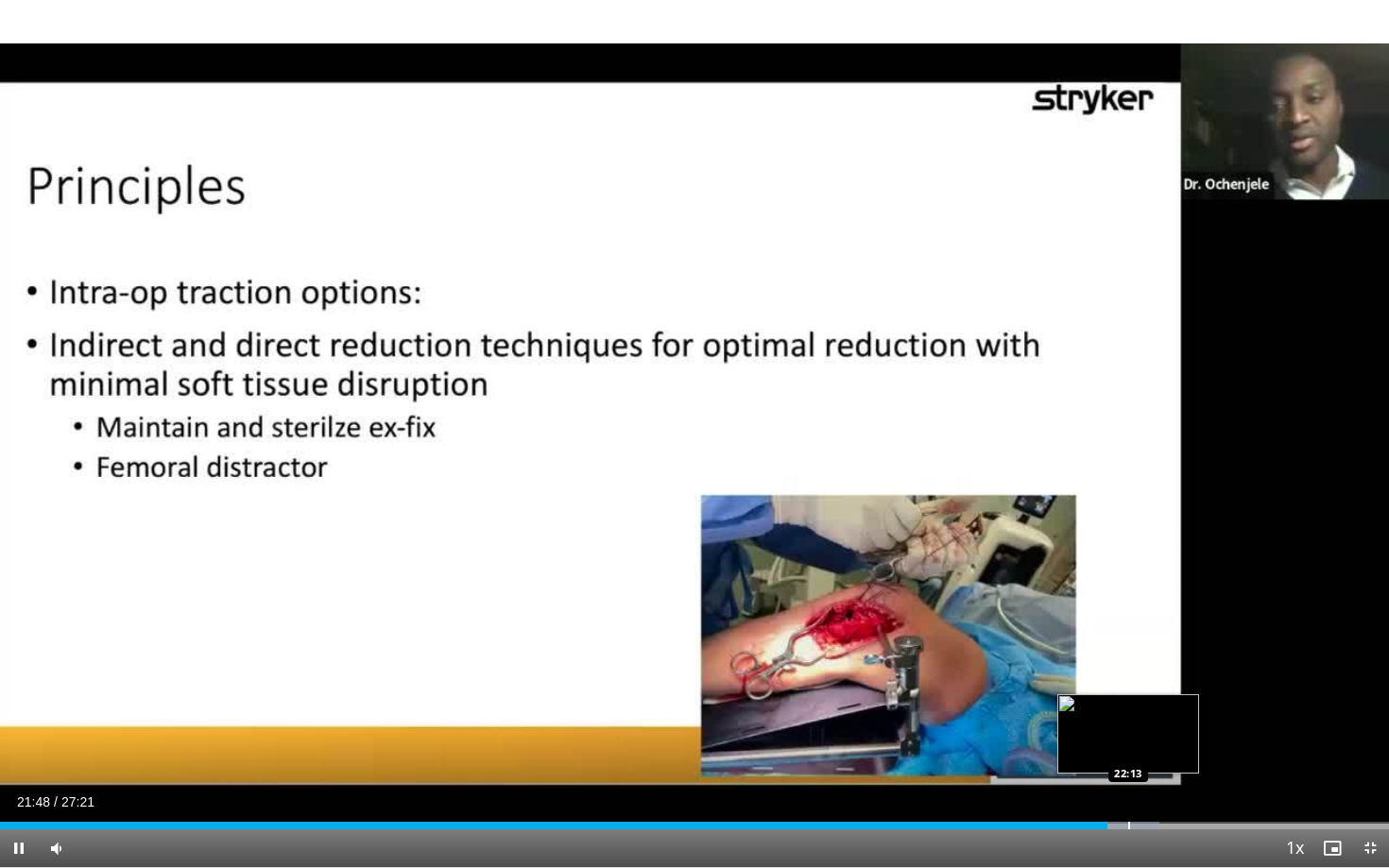 click at bounding box center (1129, 825) 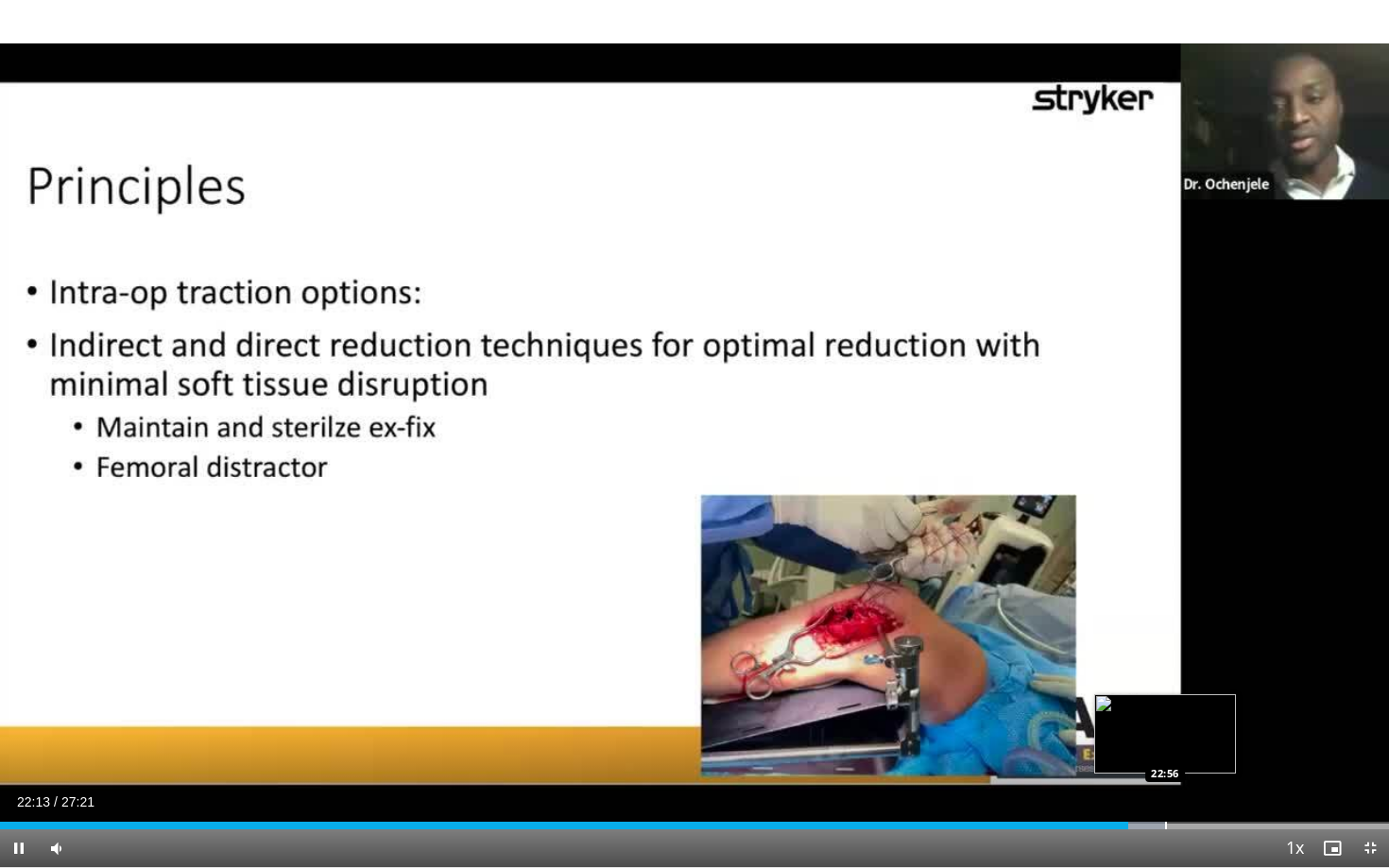 click at bounding box center [1166, 825] 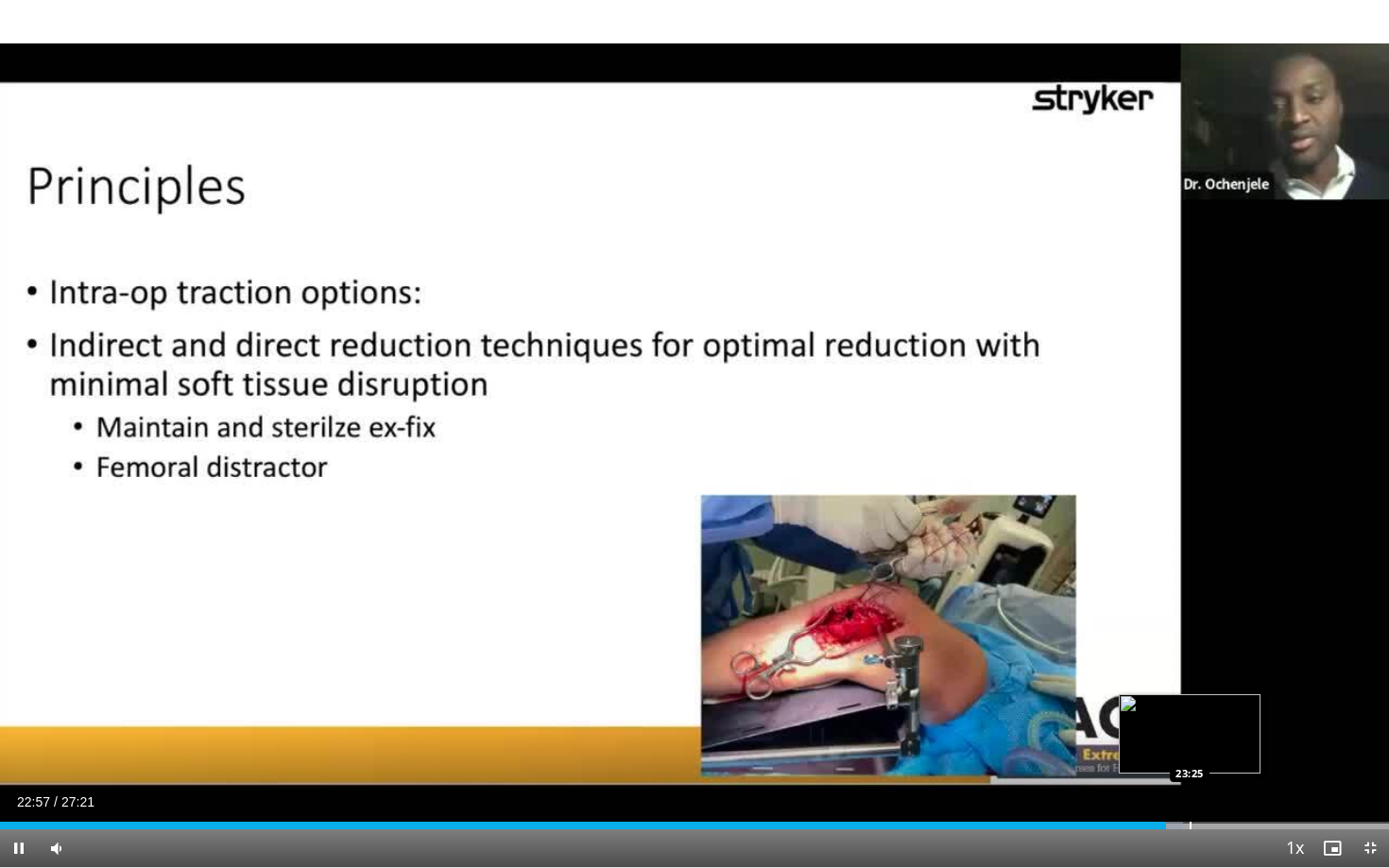 click at bounding box center [1191, 825] 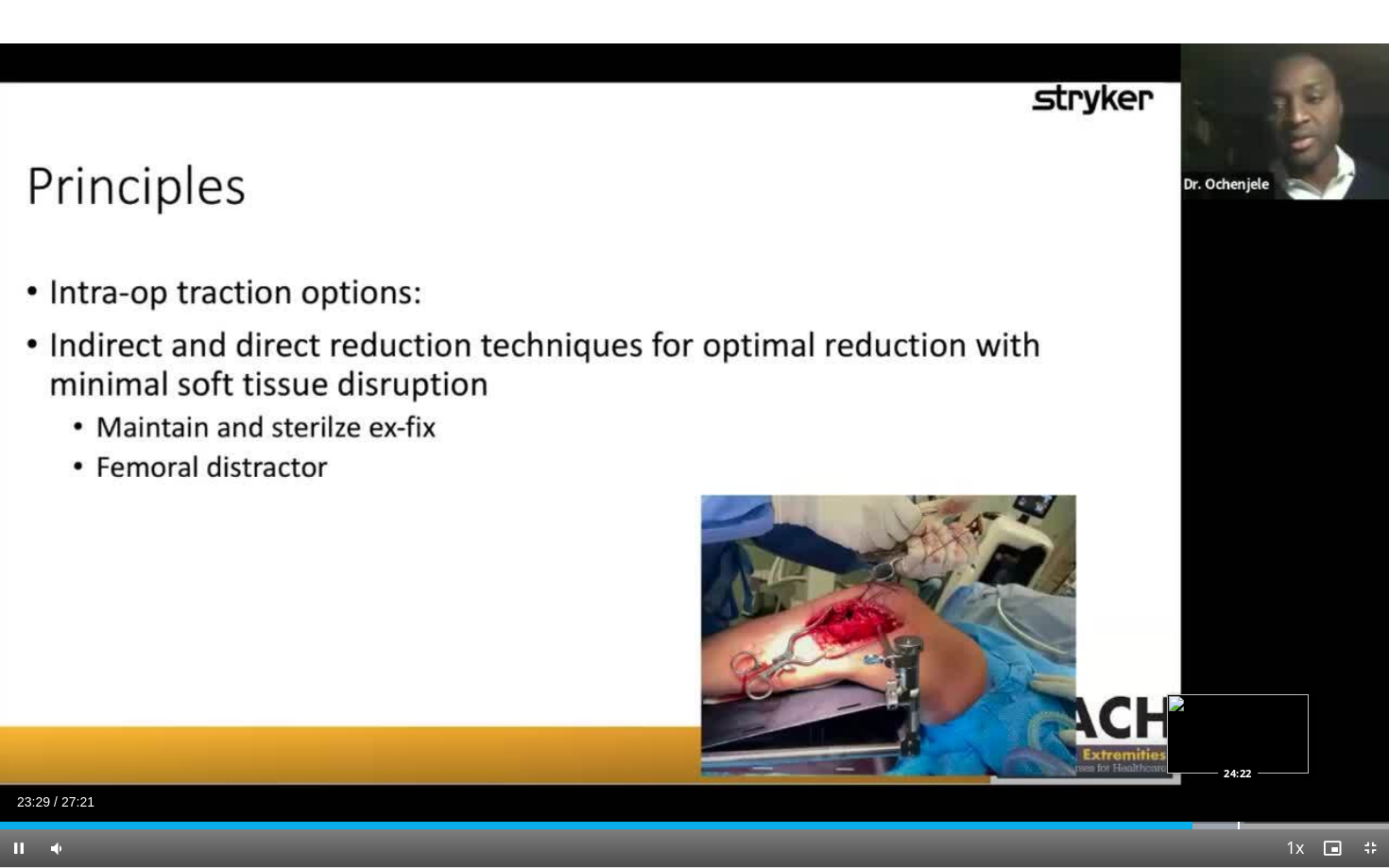 click at bounding box center (1239, 825) 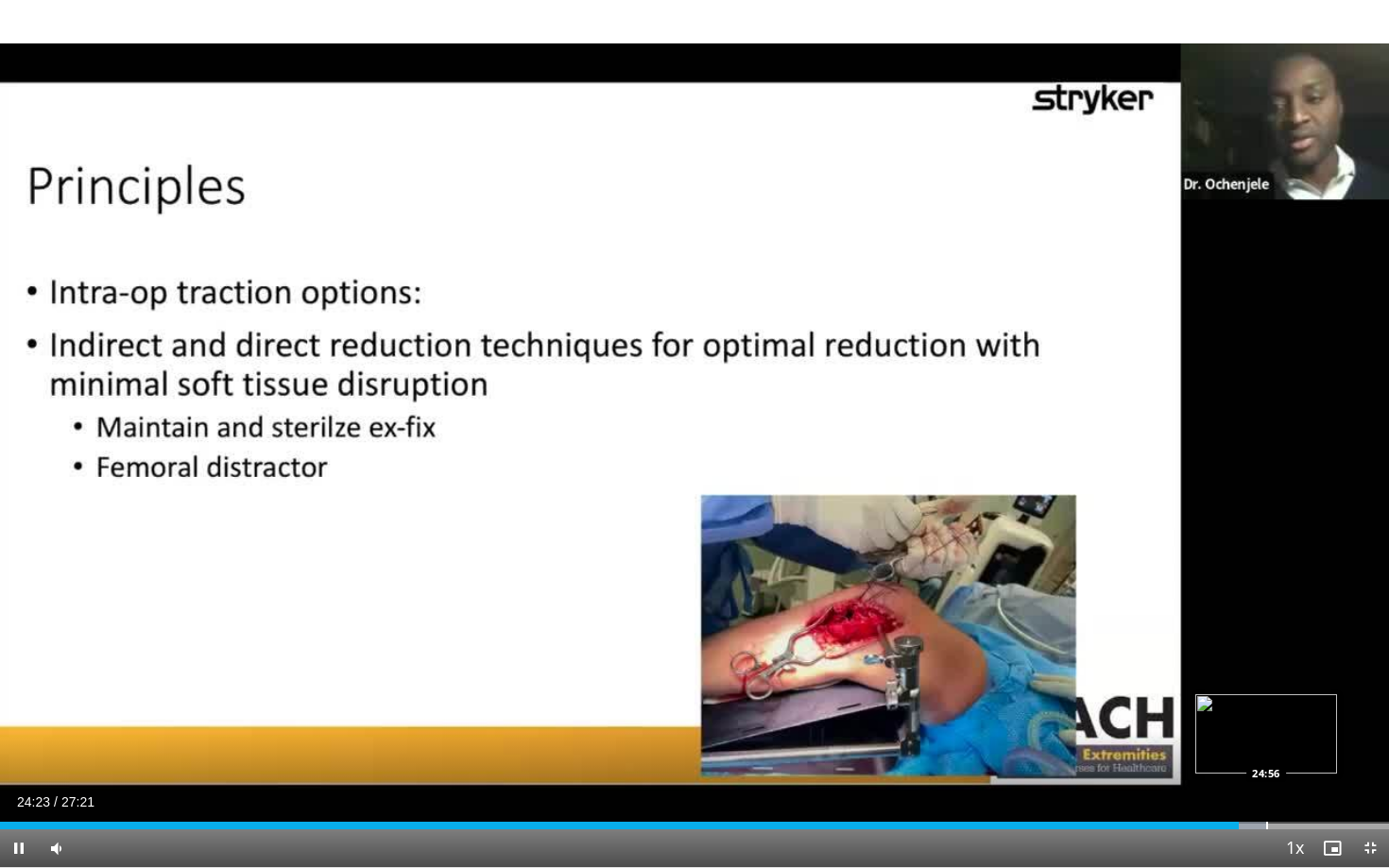 click at bounding box center [1267, 825] 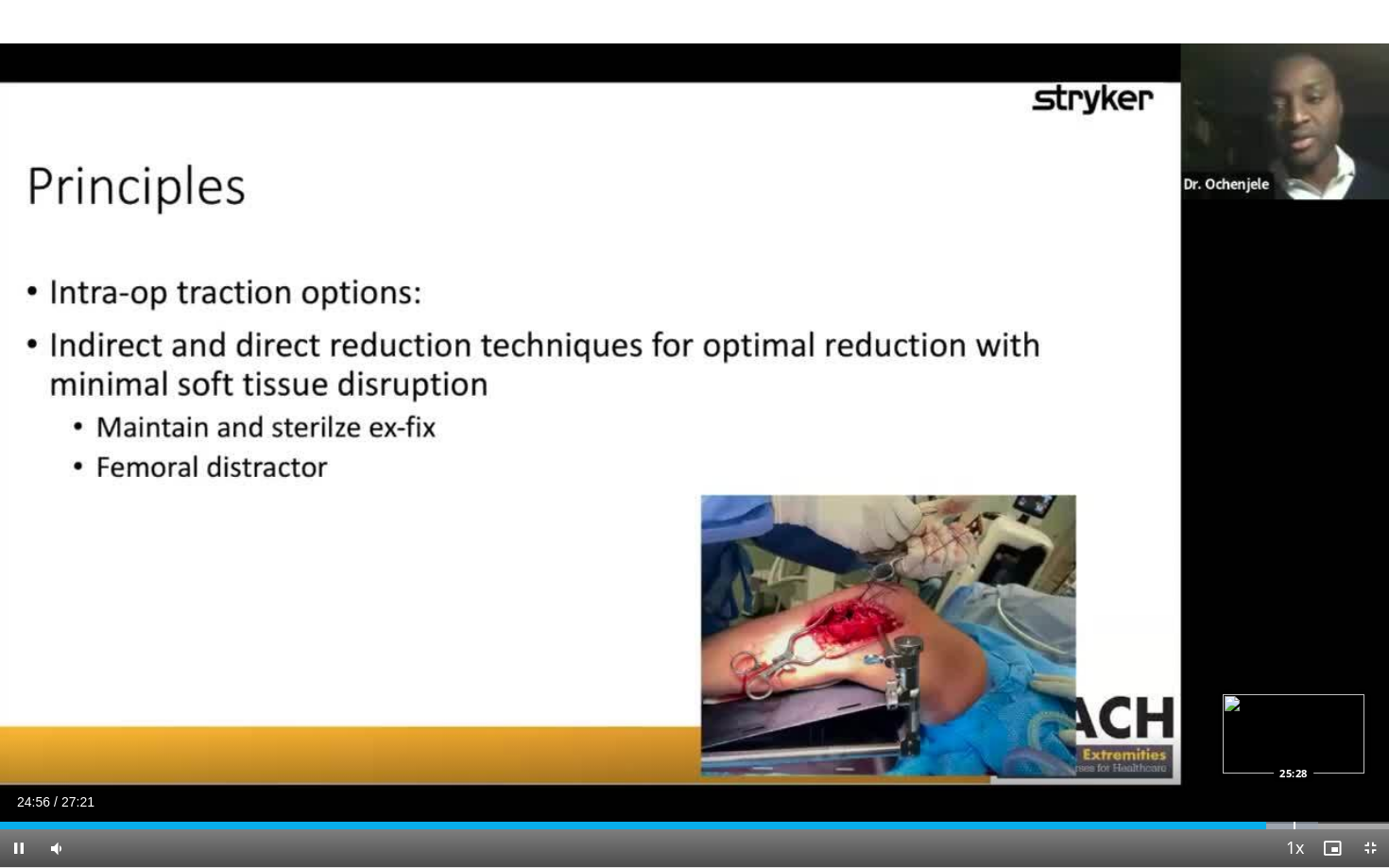 click at bounding box center [1295, 825] 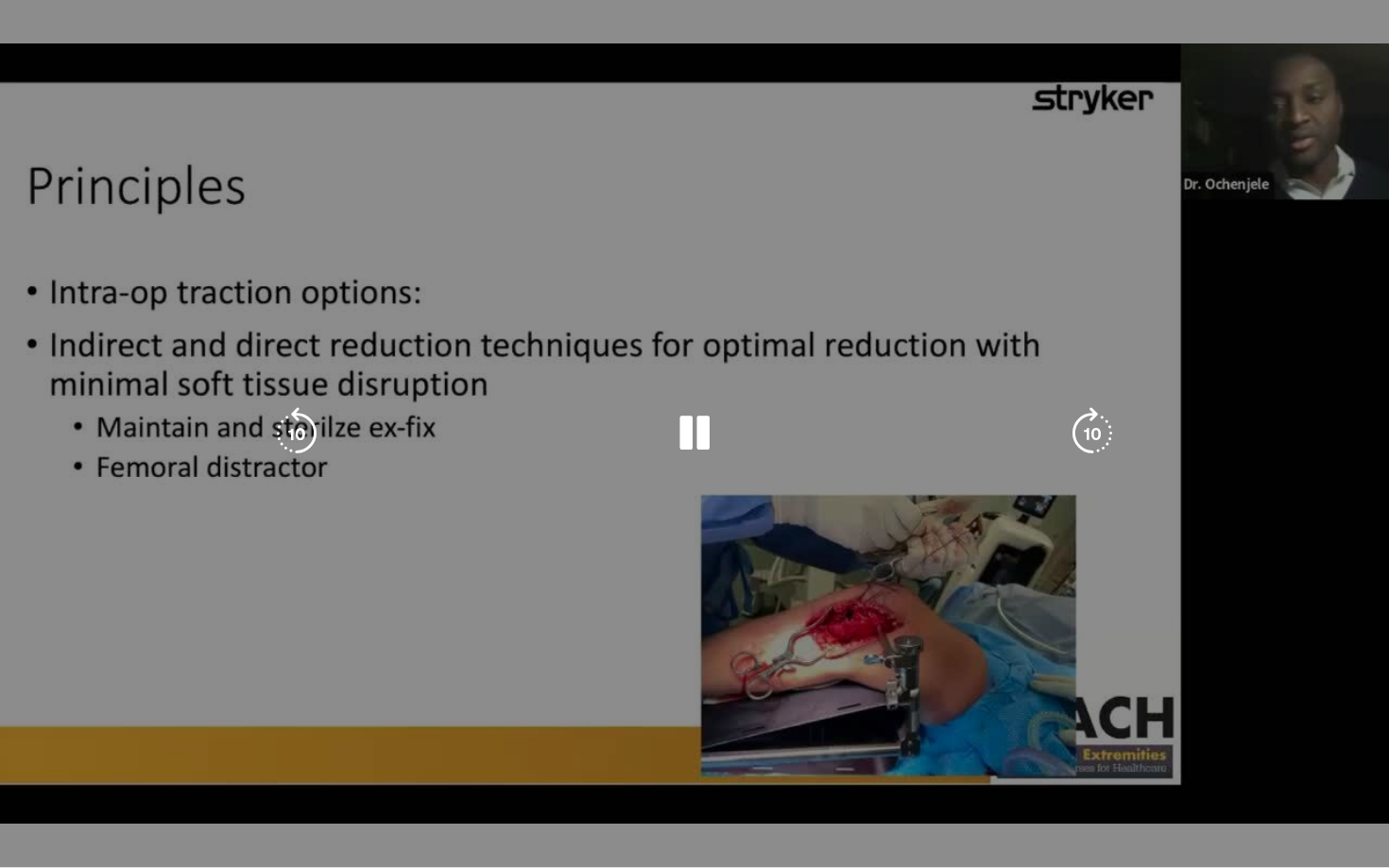 click on "Loaded :  94.90% 25:28 25:44" at bounding box center (694, 863) 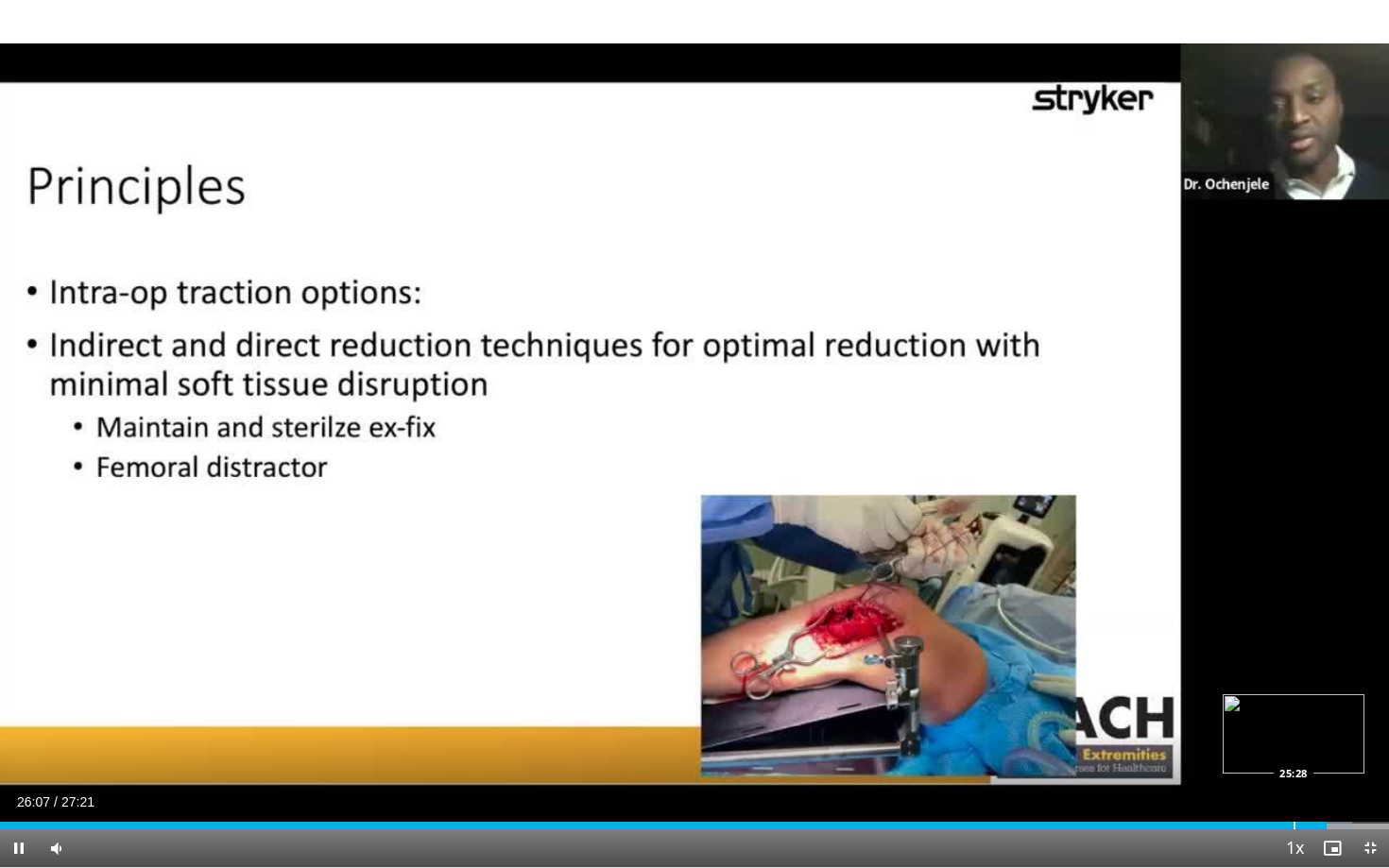click on "Loaded :  97.33% 26:07 25:28" at bounding box center [694, 820] 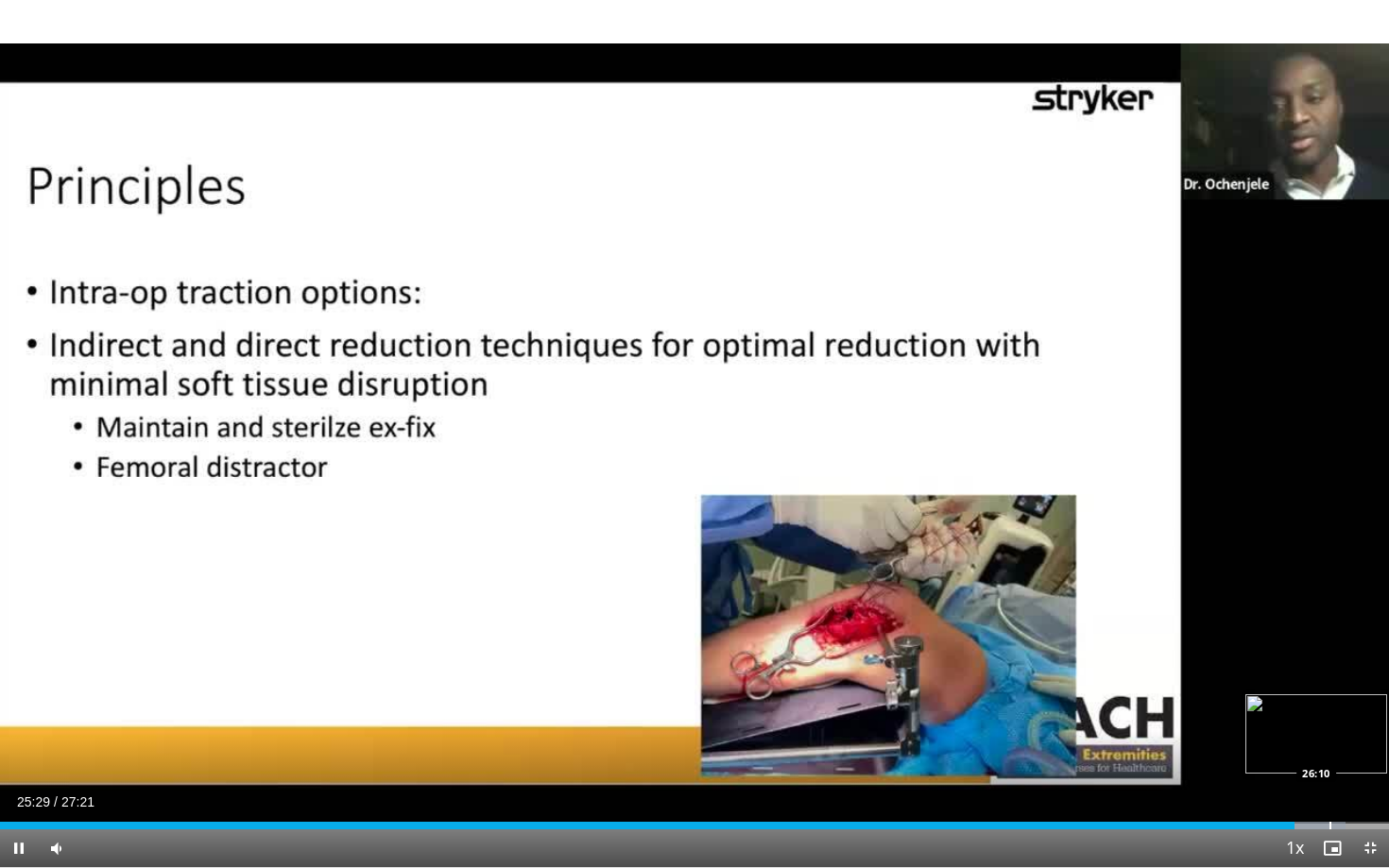 click on "Loaded :  96.88% 25:29 26:10" at bounding box center [694, 820] 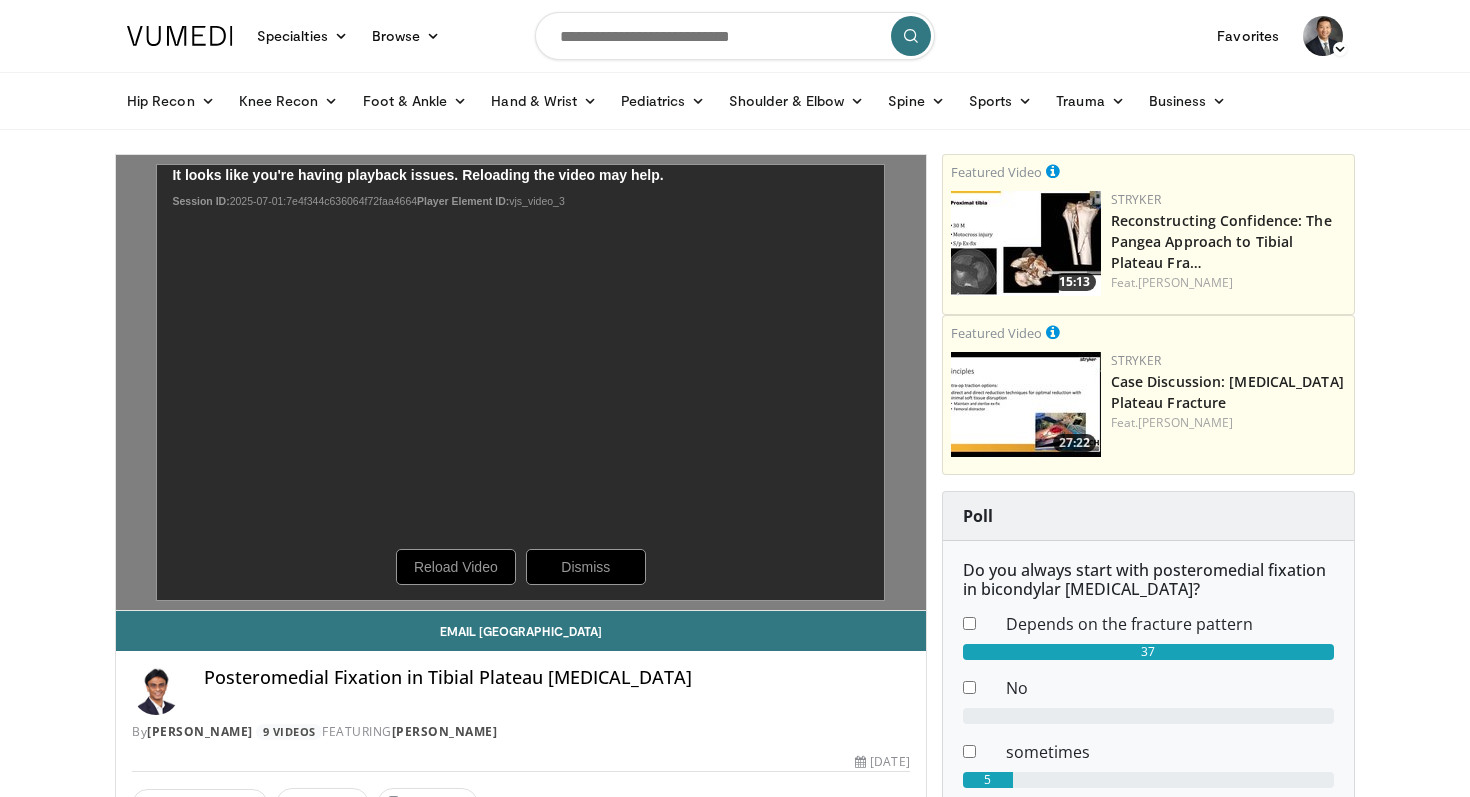 scroll, scrollTop: 0, scrollLeft: 0, axis: both 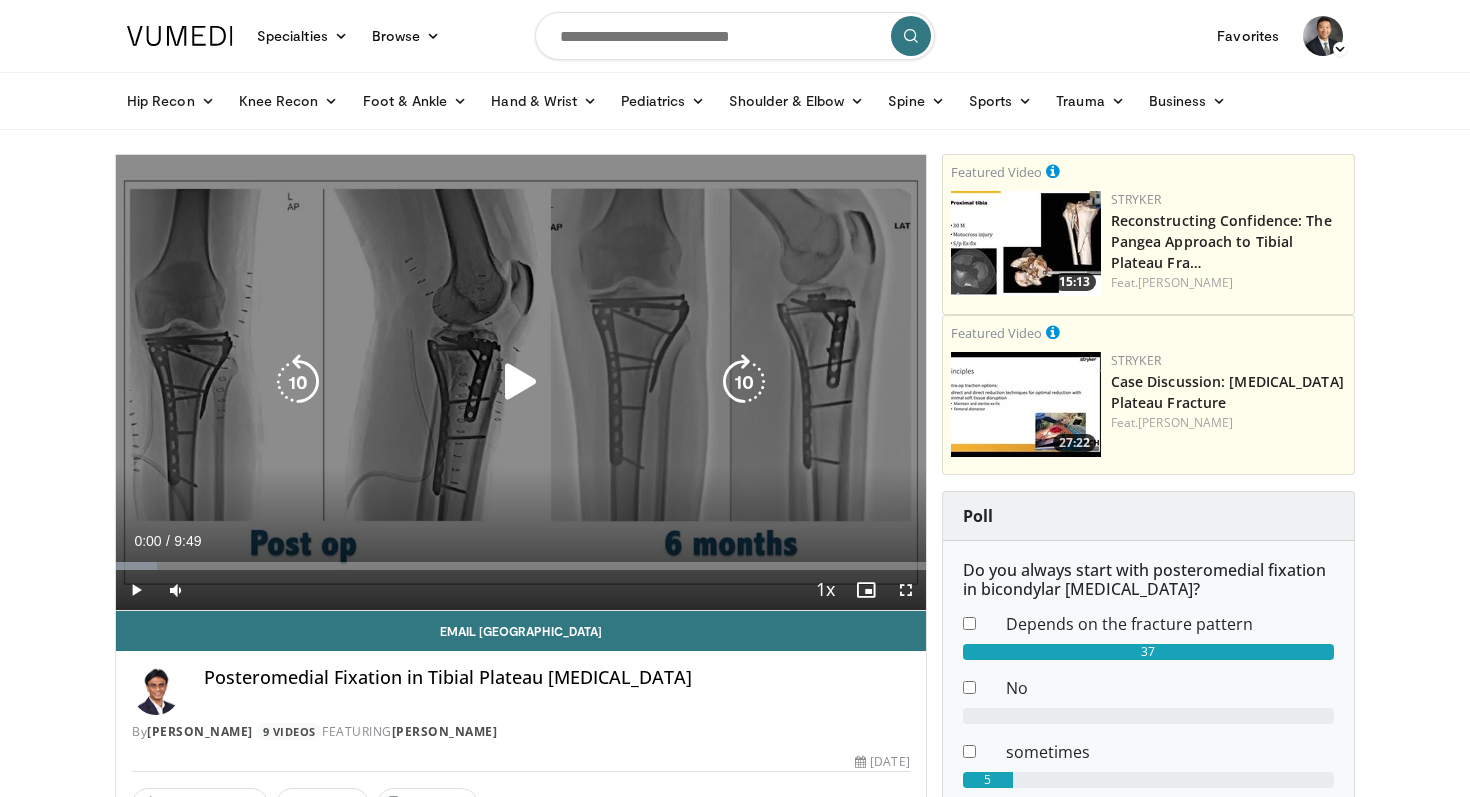 click on "10 seconds
Tap to unmute" at bounding box center (521, 382) 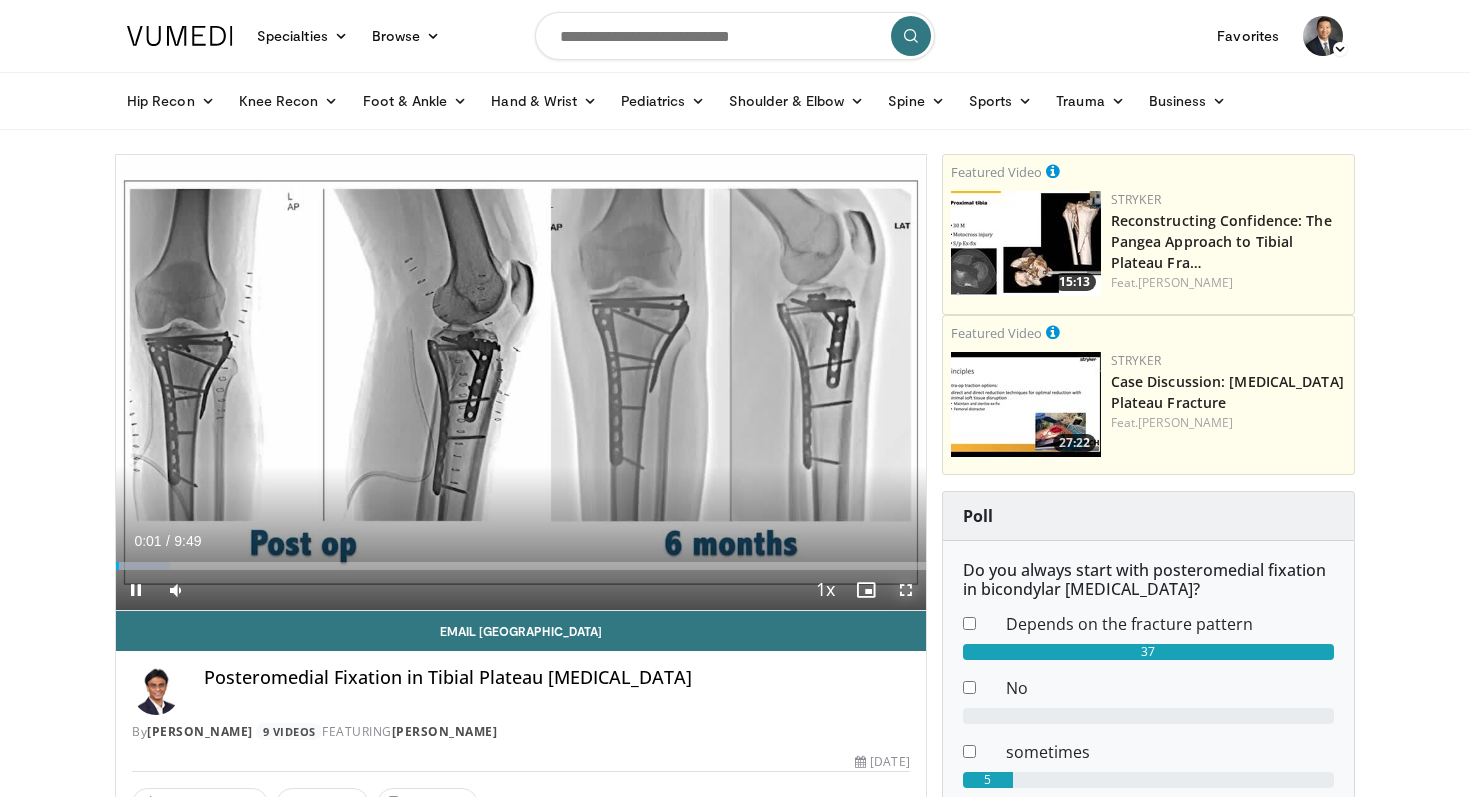 click at bounding box center [906, 590] 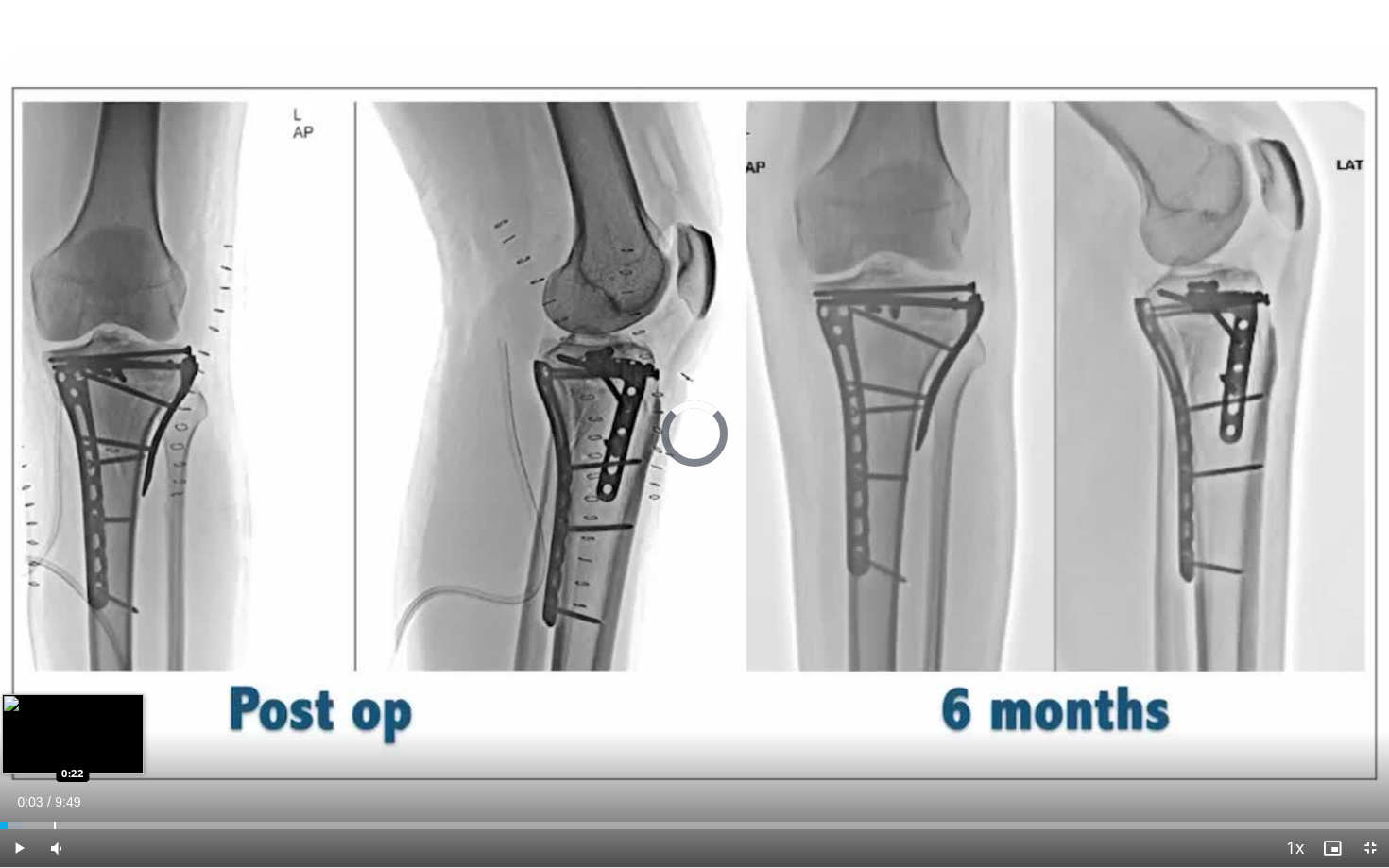 click at bounding box center [55, 825] 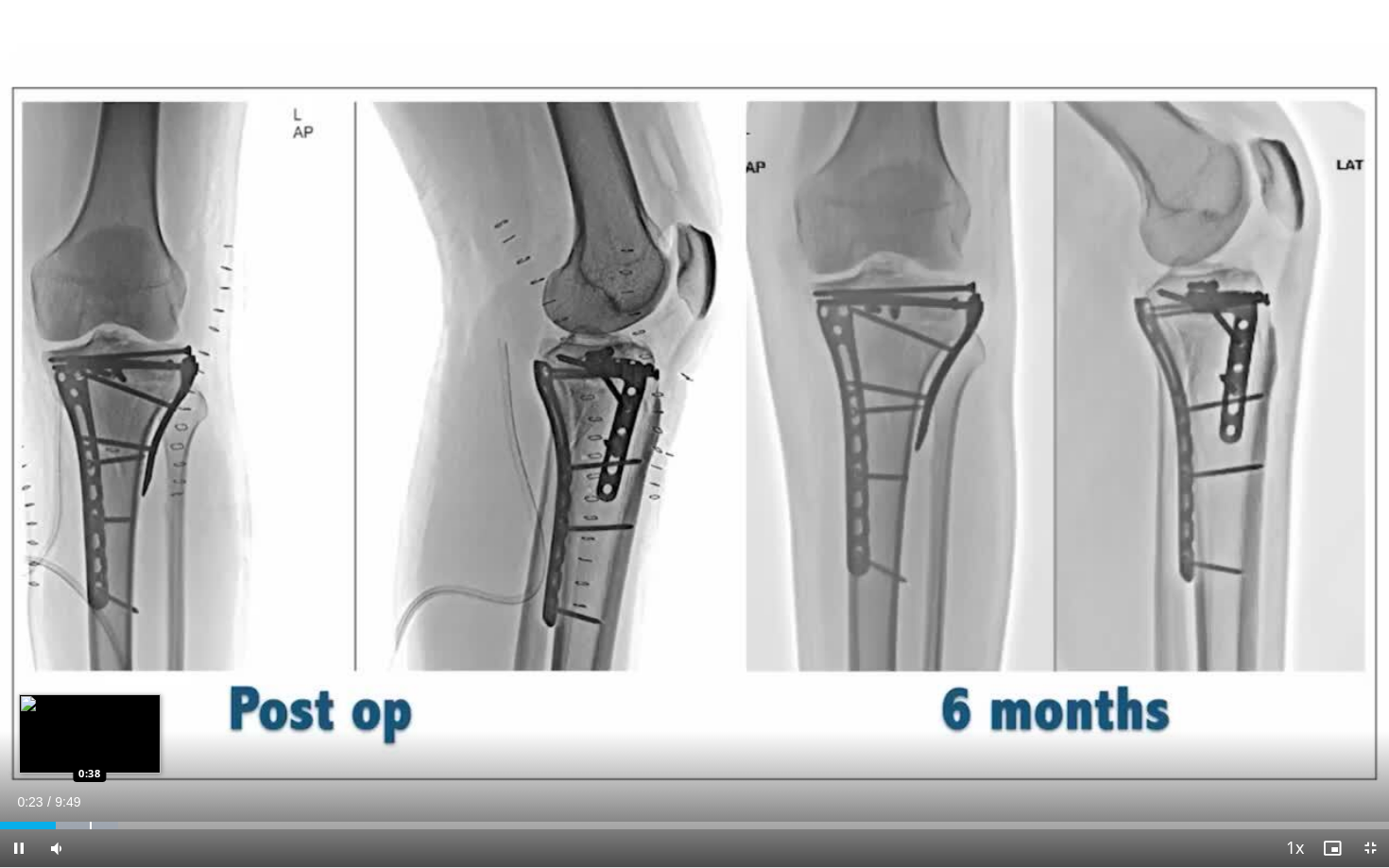 click on "Loaded :  8.48% 0:23 0:38" at bounding box center (694, 820) 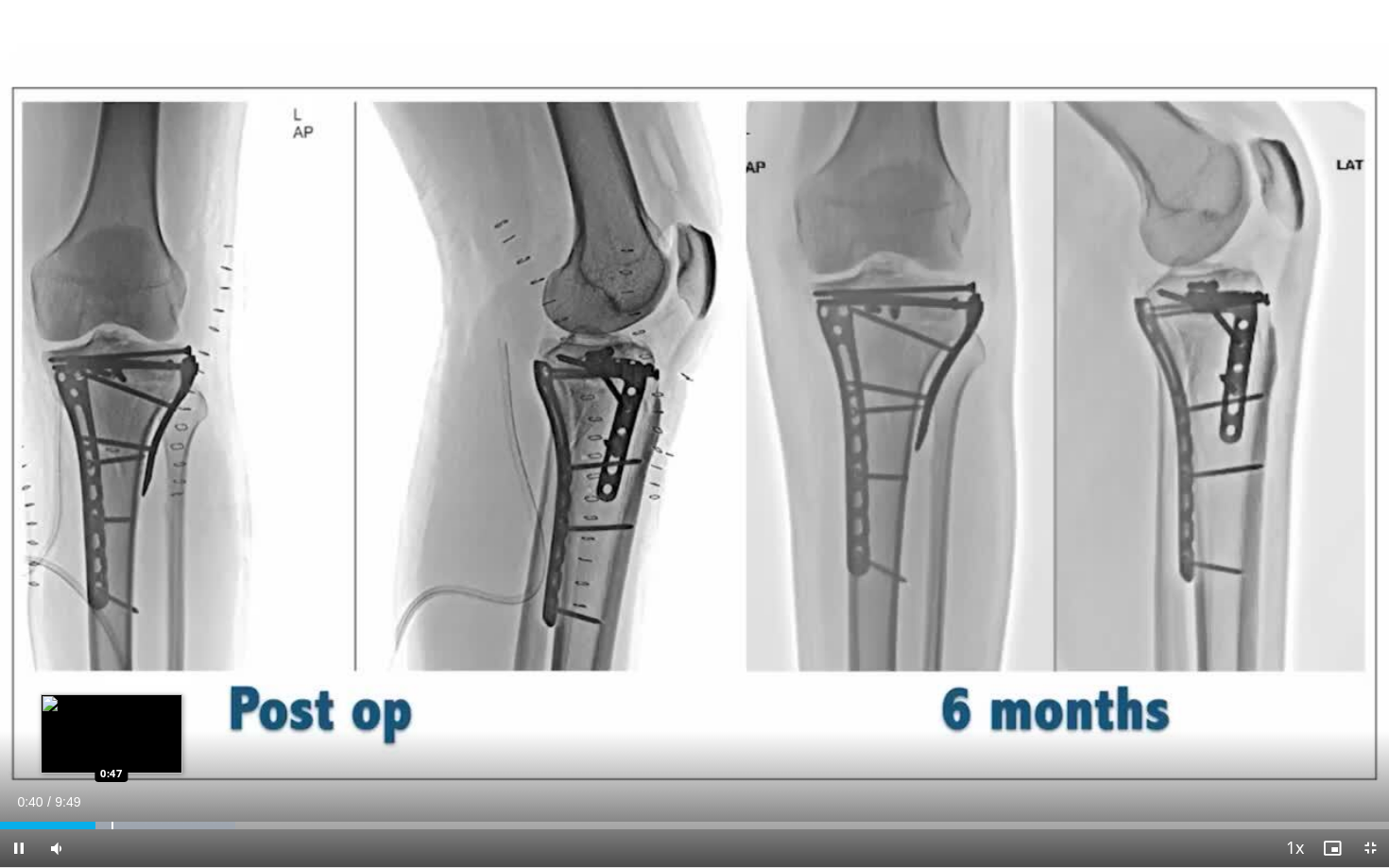 click at bounding box center (112, 825) 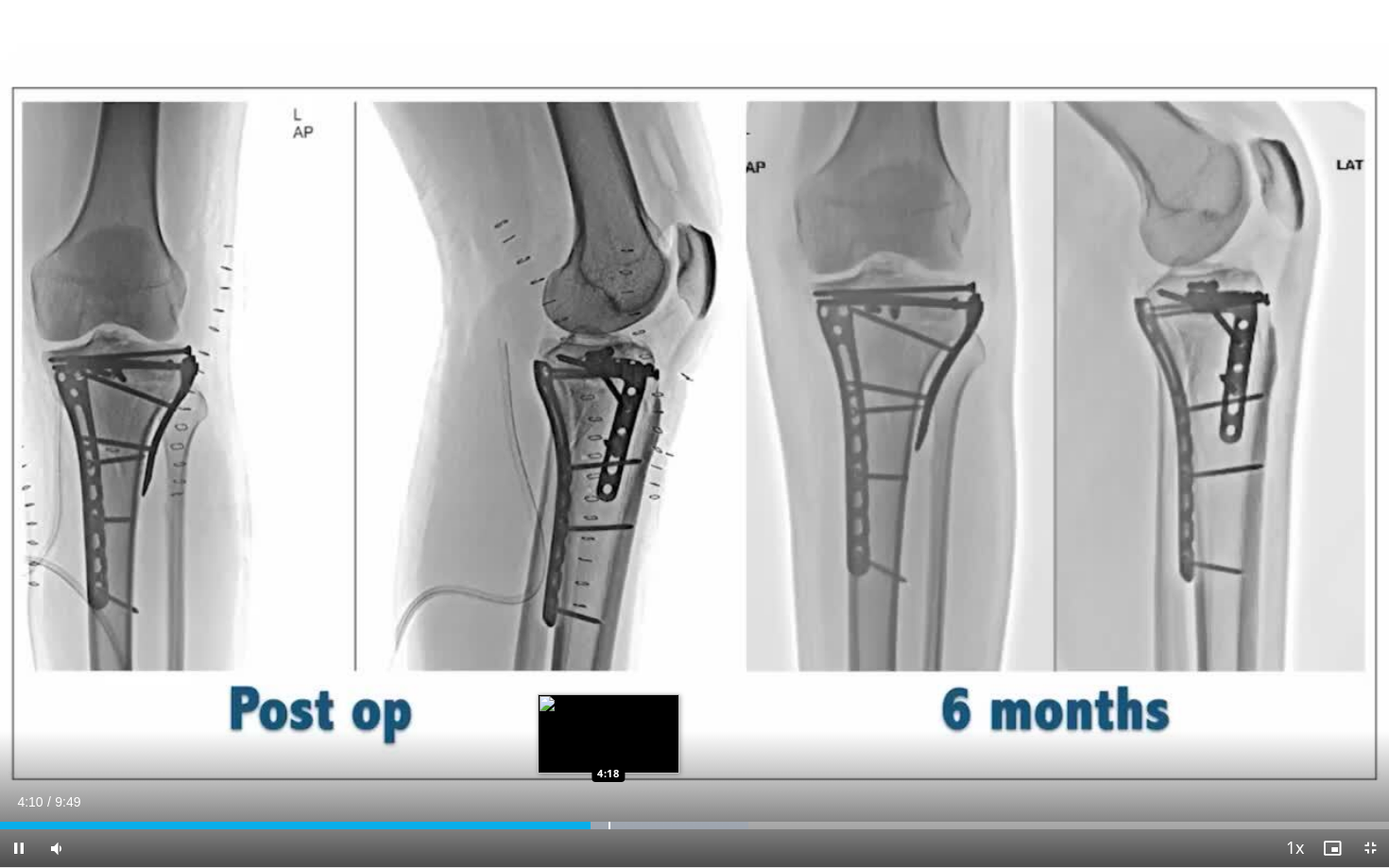 click at bounding box center [609, 825] 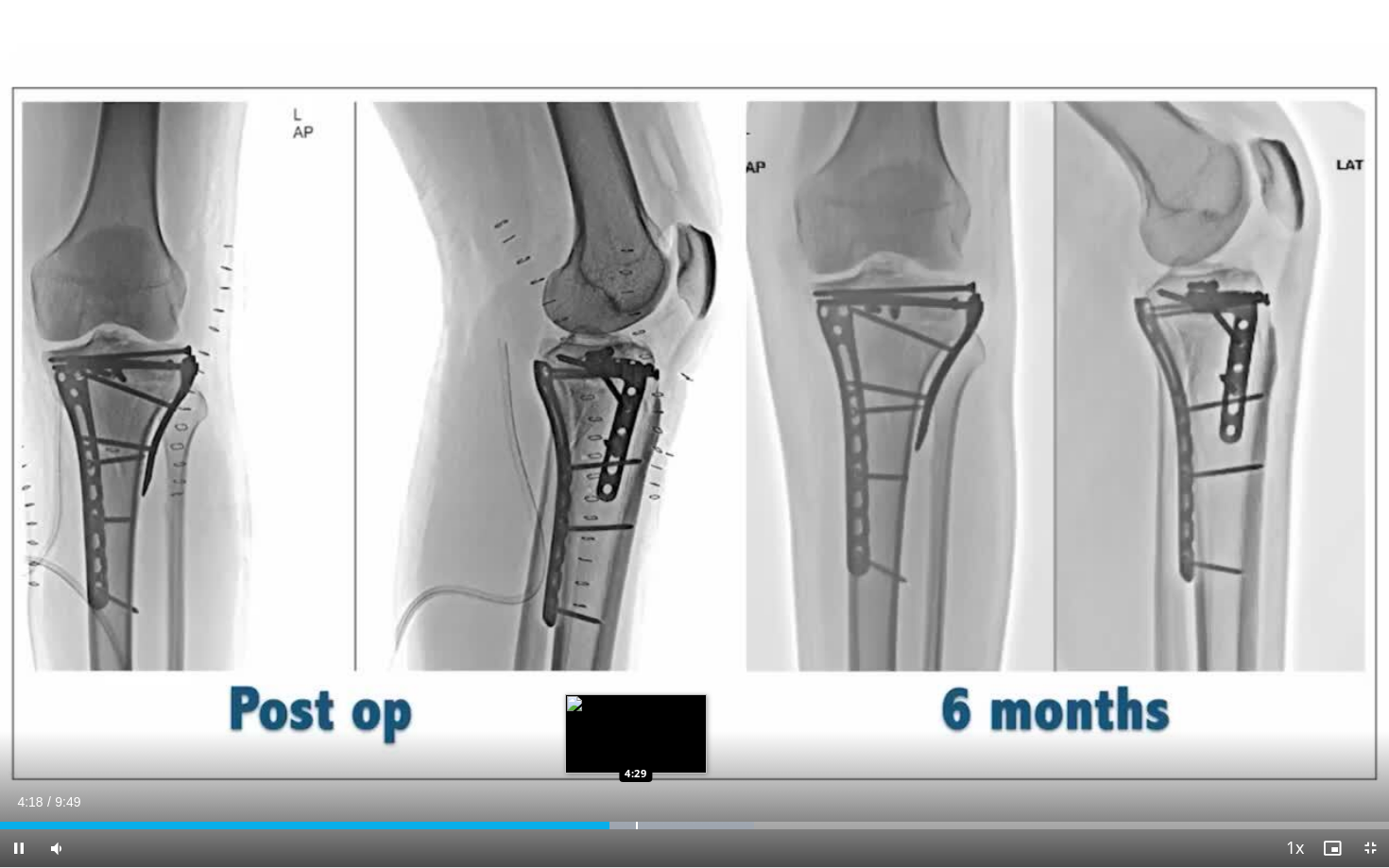 click at bounding box center [637, 825] 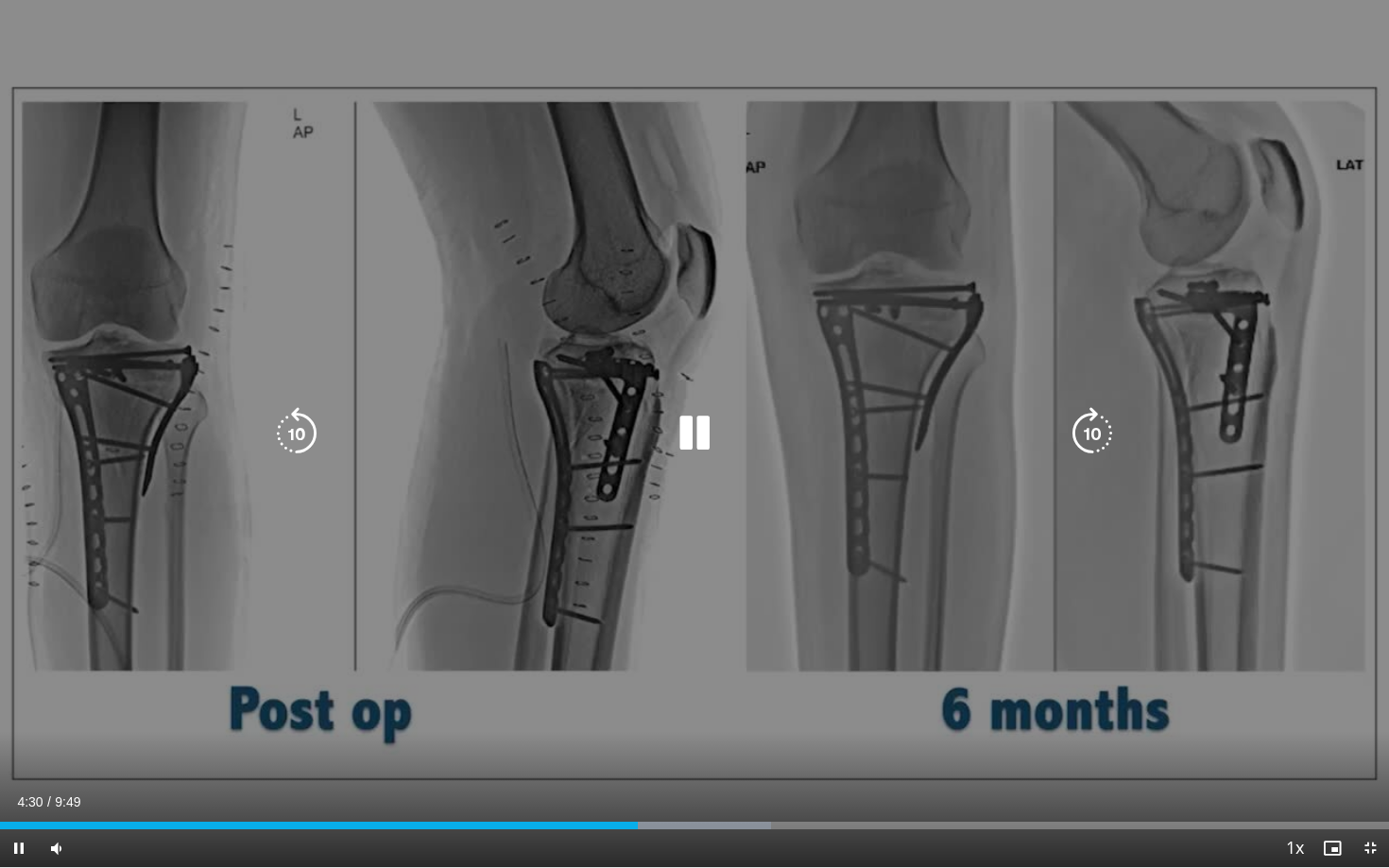 click on "4:30" at bounding box center (318, 825) 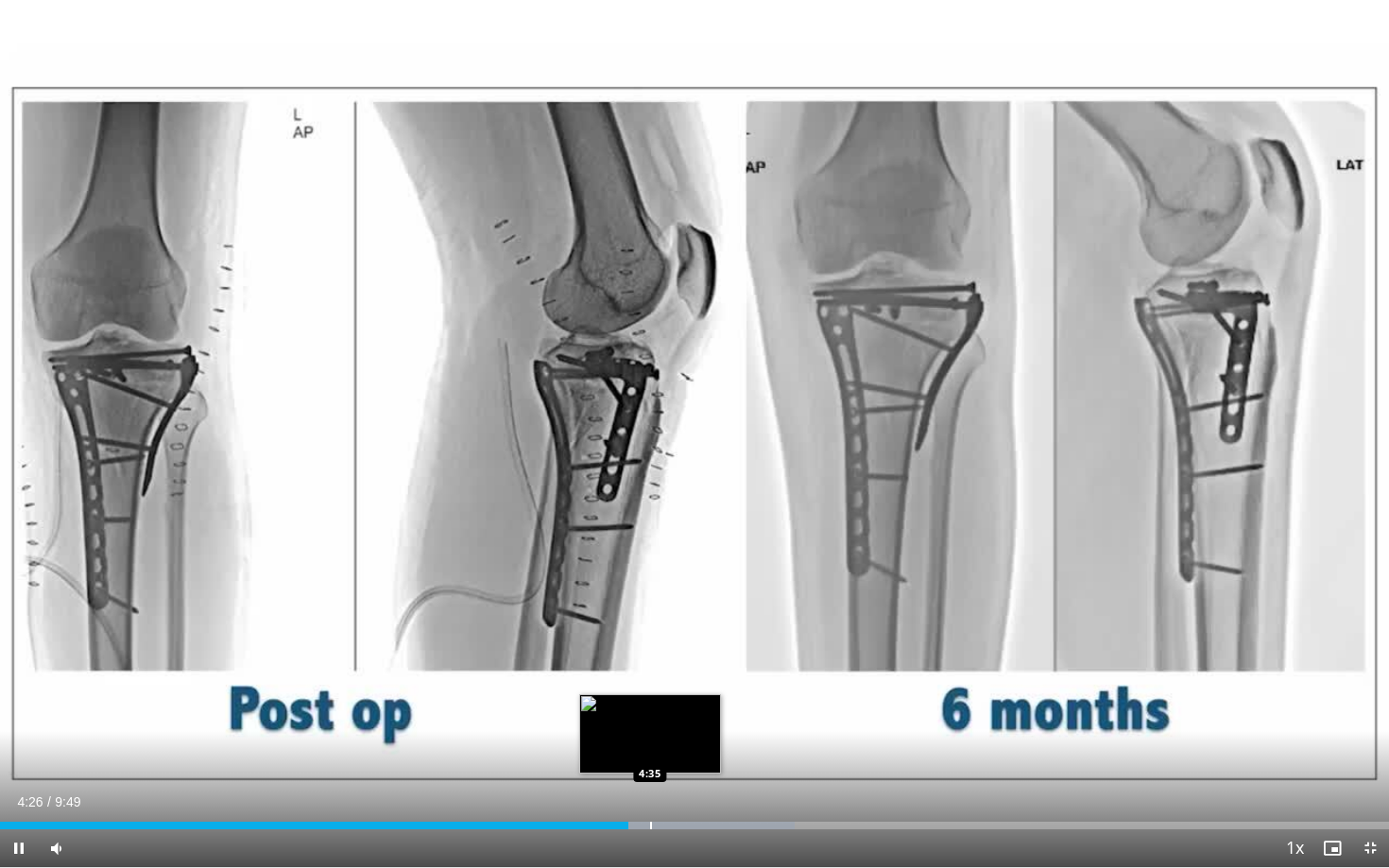 click at bounding box center [651, 825] 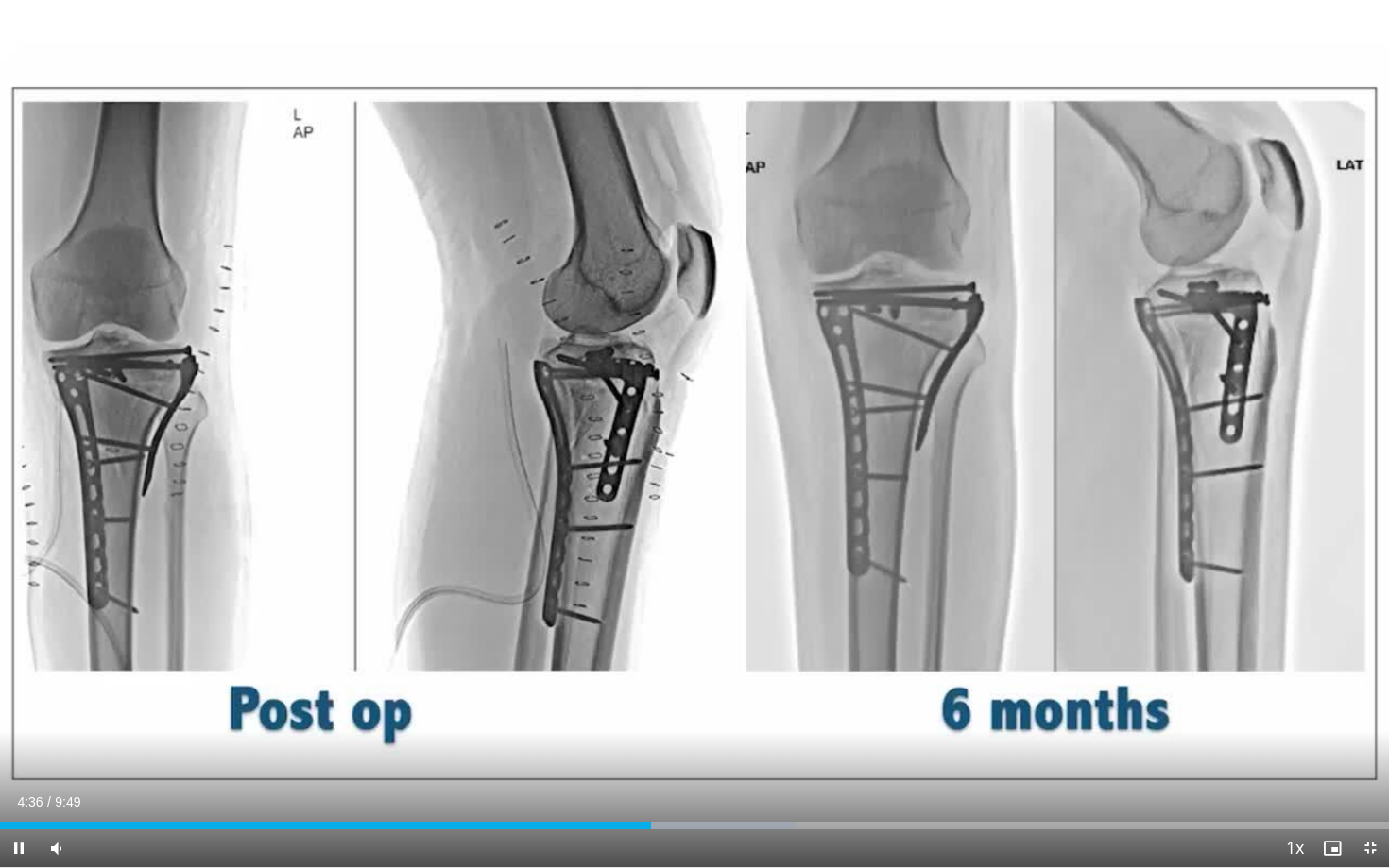 click on "Current Time  4:36 / Duration  9:49 Pause Skip Backward Skip Forward Mute 0% Loaded :  57.21% 4:36 4:45 Stream Type  LIVE Seek to live, currently behind live LIVE   1x Playback Rate 0.5x 0.75x 1x , selected 1.25x 1.5x 1.75x 2x Chapters Chapters Descriptions descriptions off , selected Captions captions settings , opens captions settings dialog captions off , selected Audio Track en (Main) , selected Exit Fullscreen Enable picture-in-picture mode" at bounding box center [694, 848] 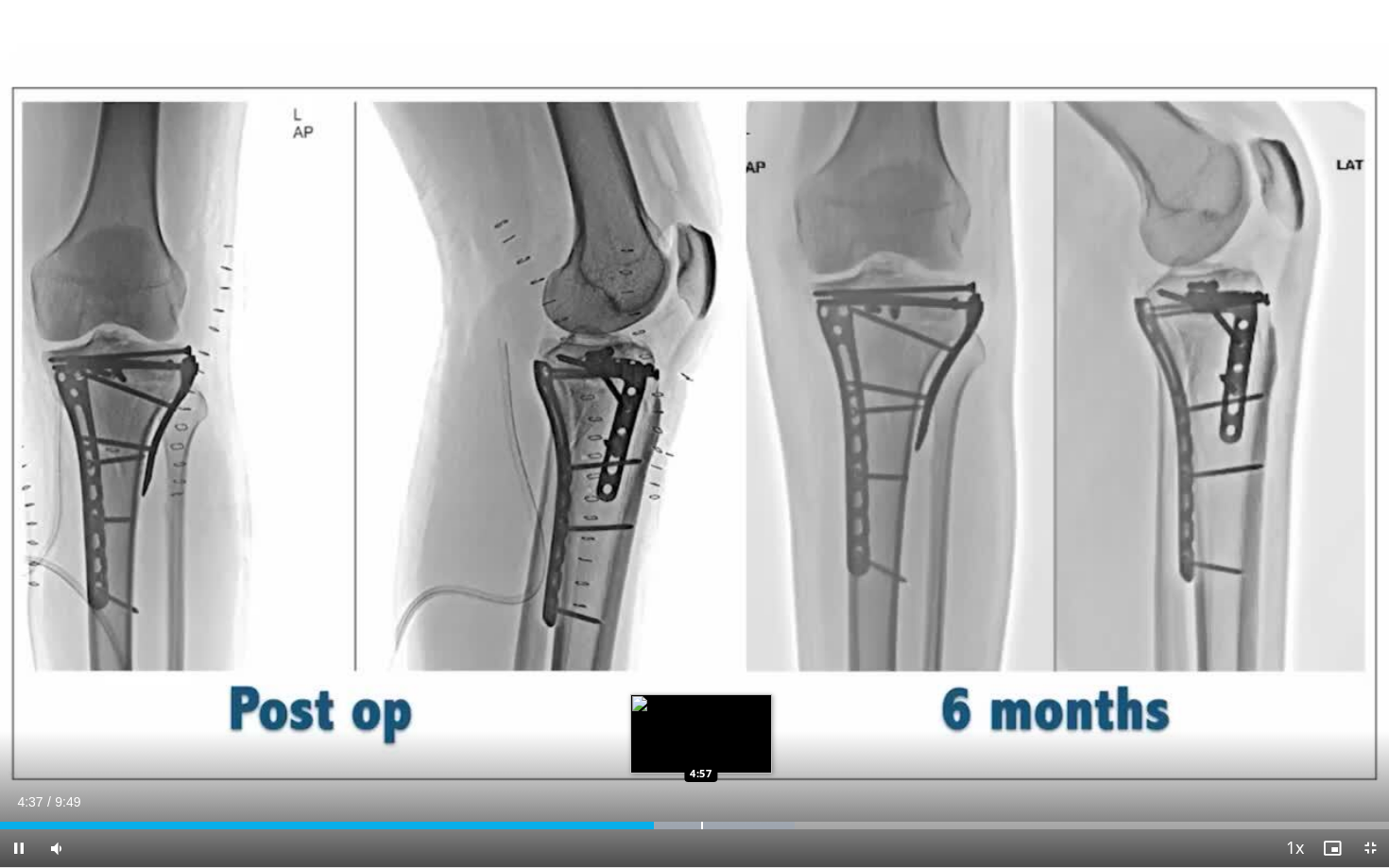 click at bounding box center (702, 825) 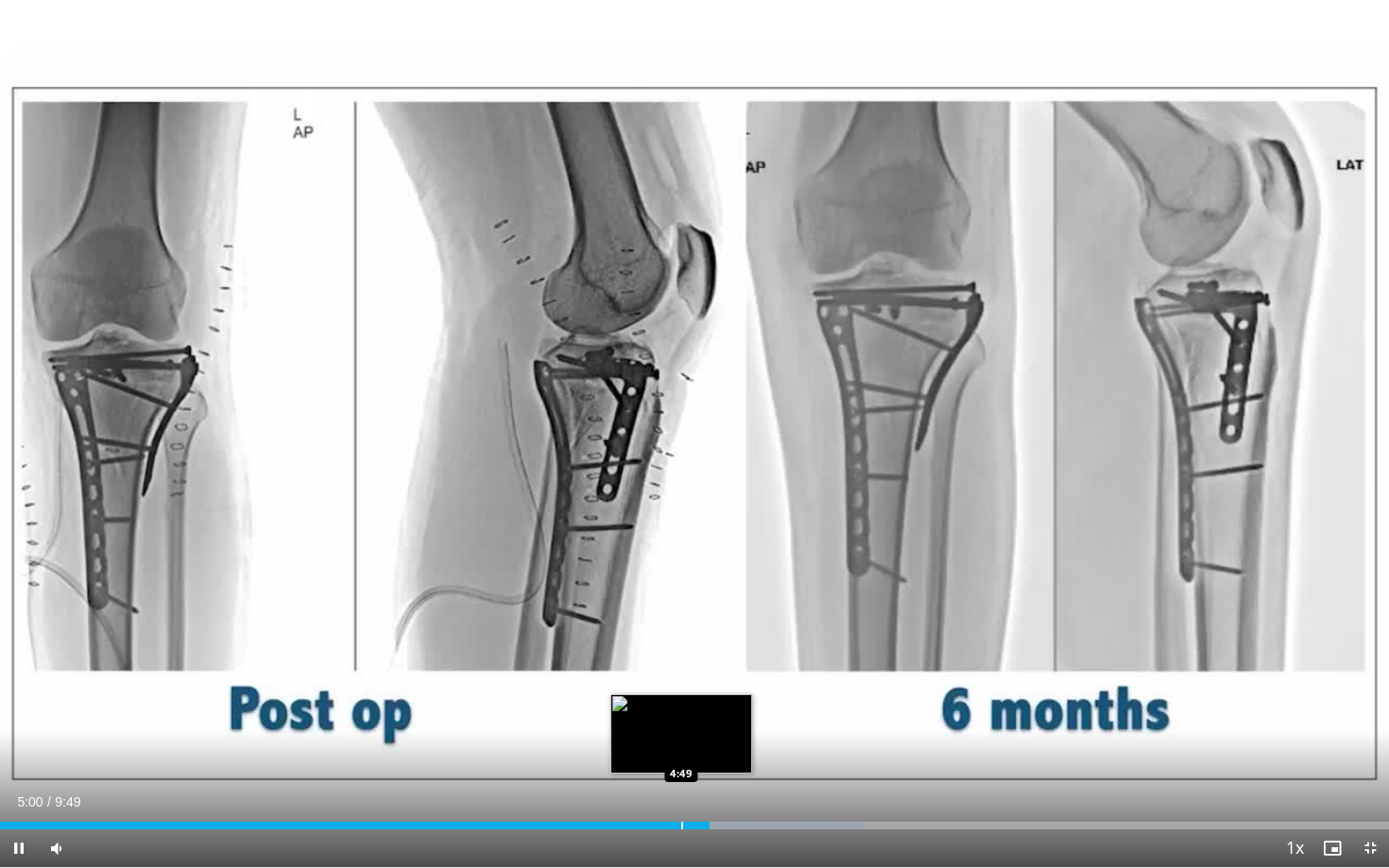 click at bounding box center [682, 825] 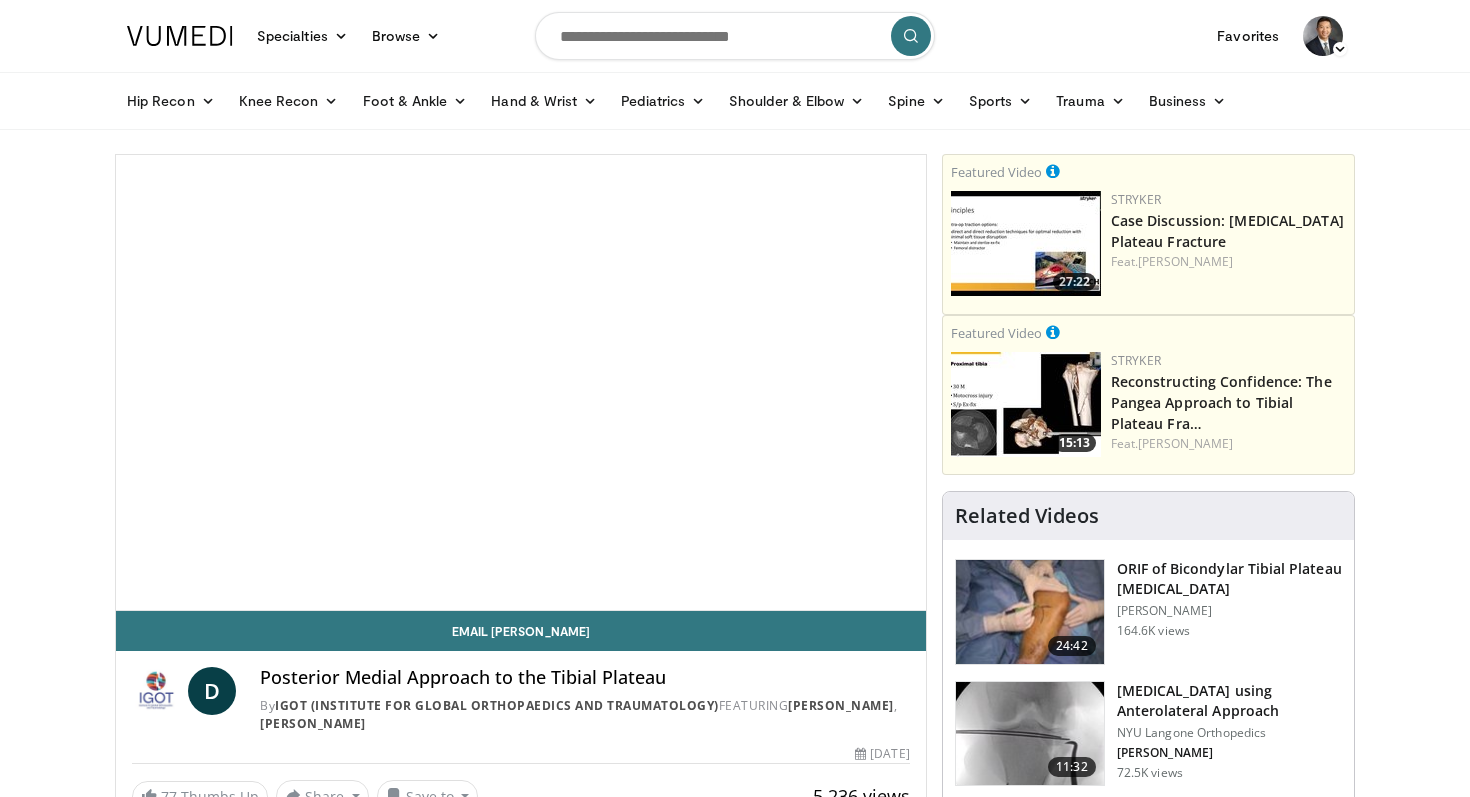 scroll, scrollTop: 0, scrollLeft: 0, axis: both 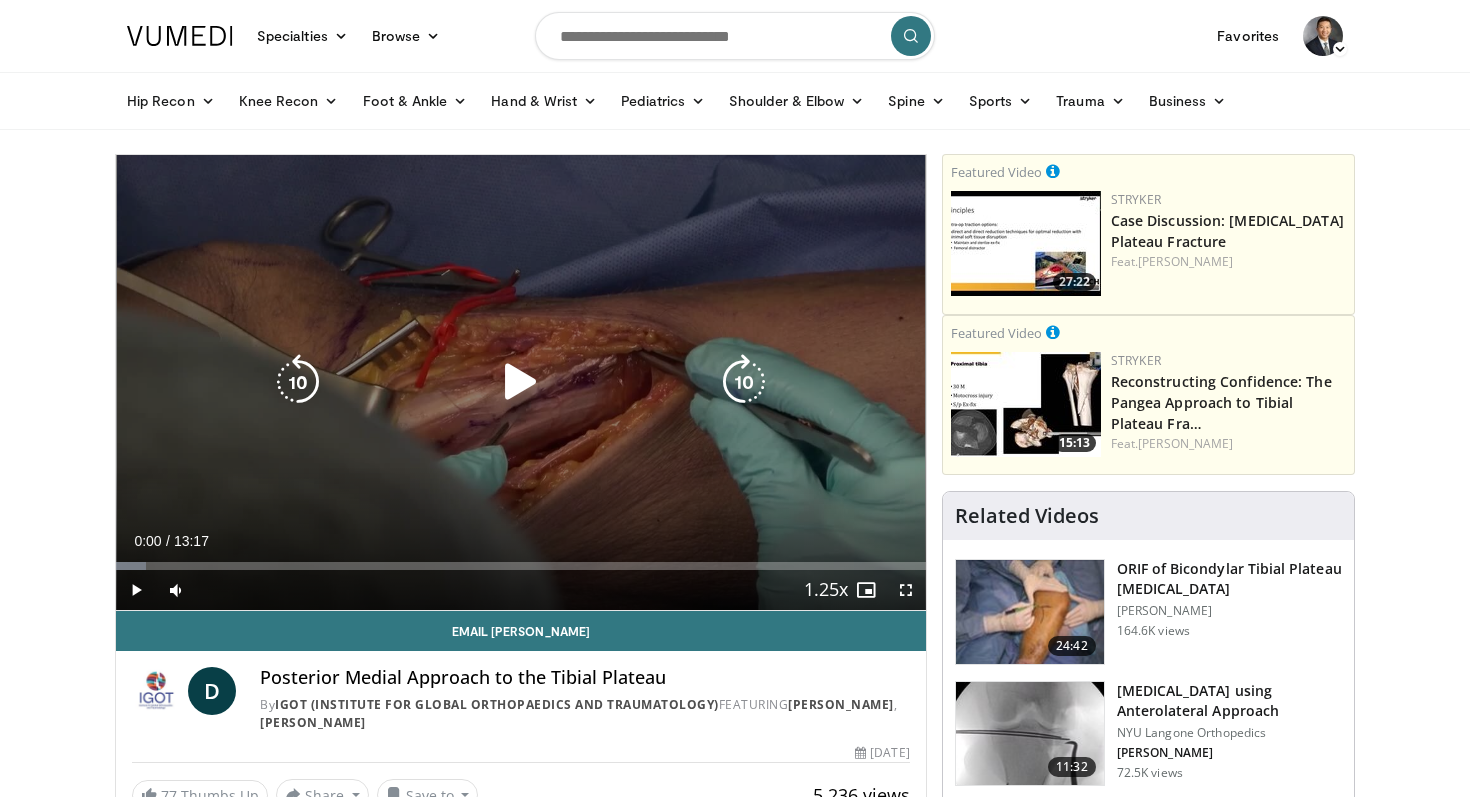 click on "10 seconds
Tap to unmute" at bounding box center (521, 382) 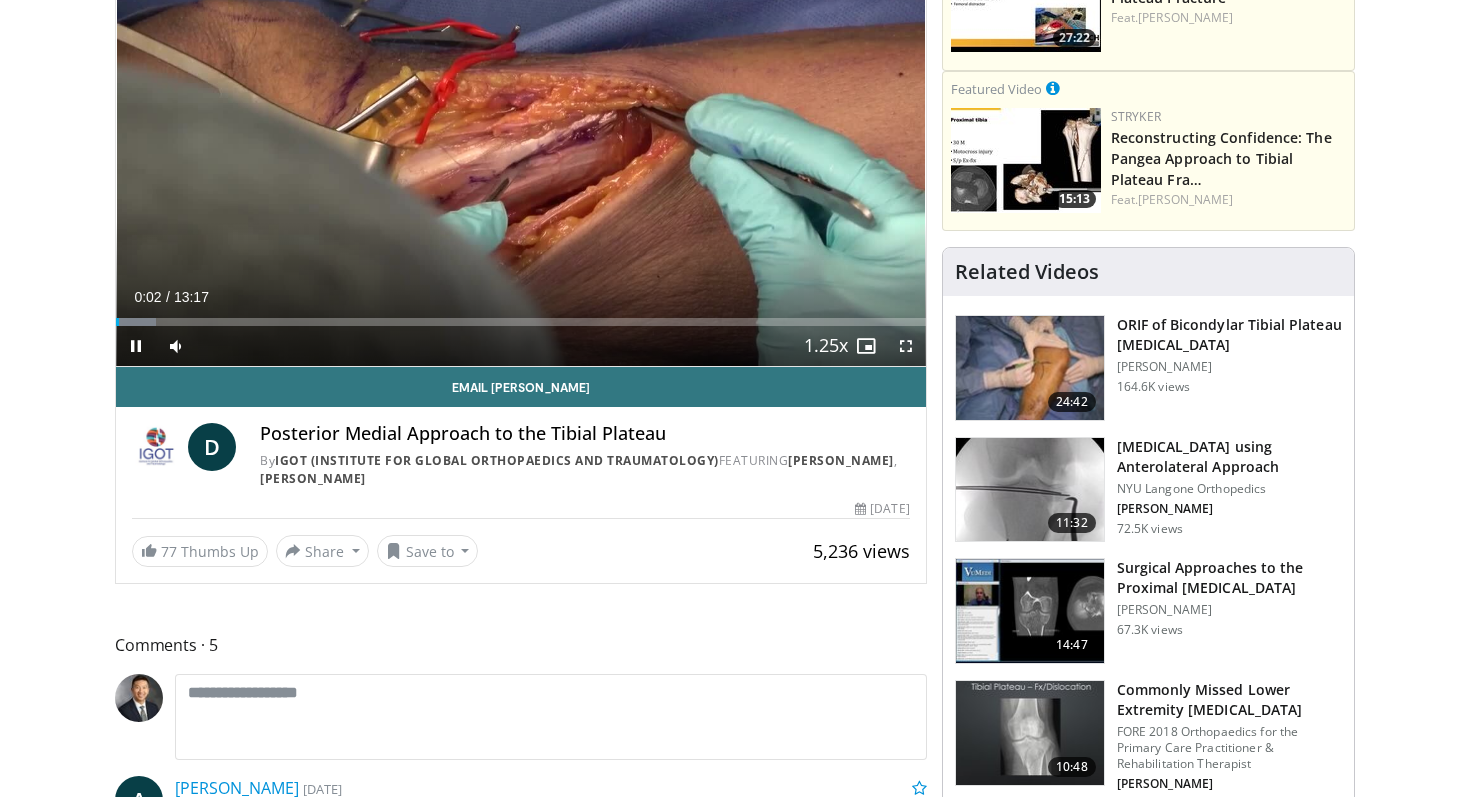 scroll, scrollTop: 249, scrollLeft: 0, axis: vertical 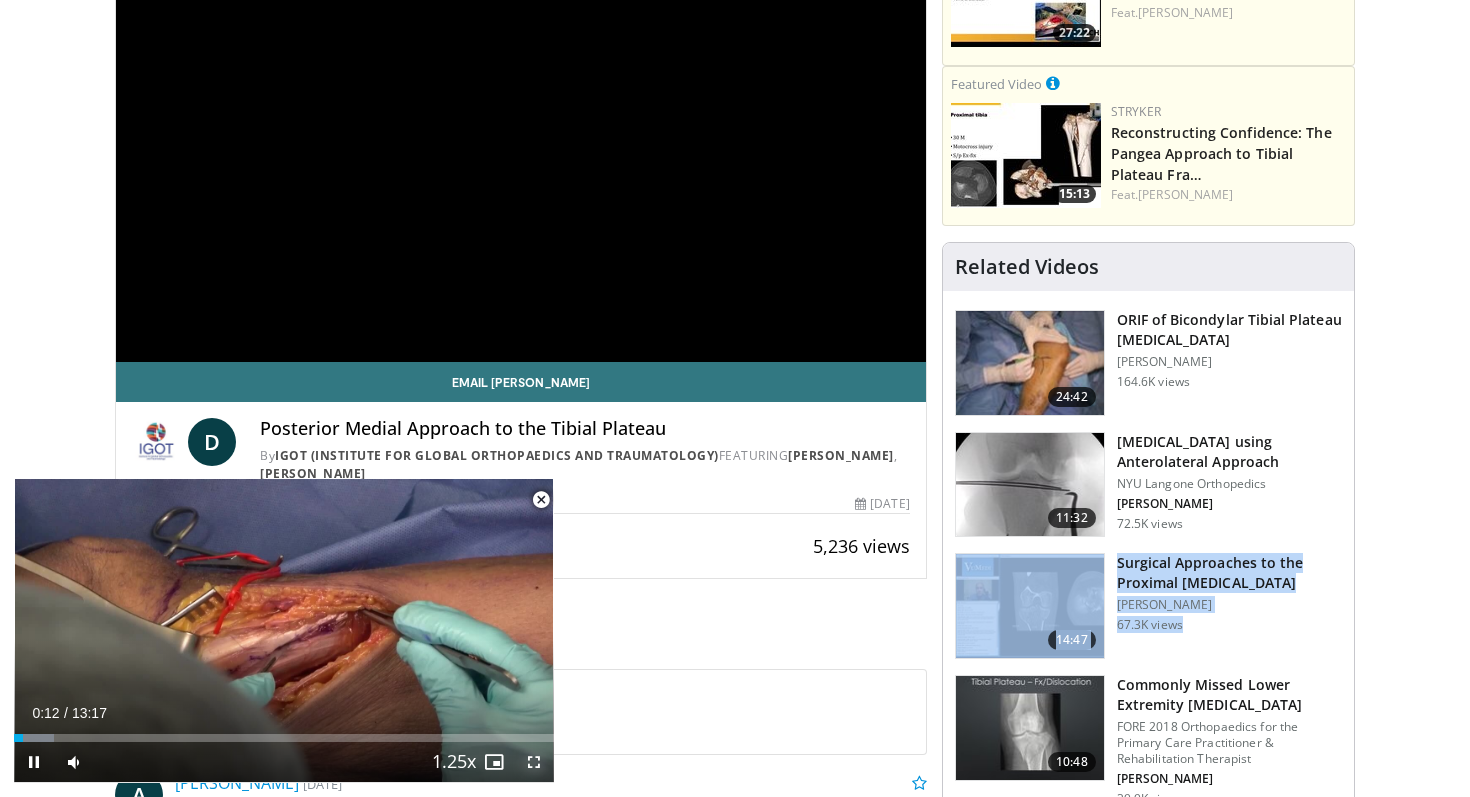 click at bounding box center [534, 762] 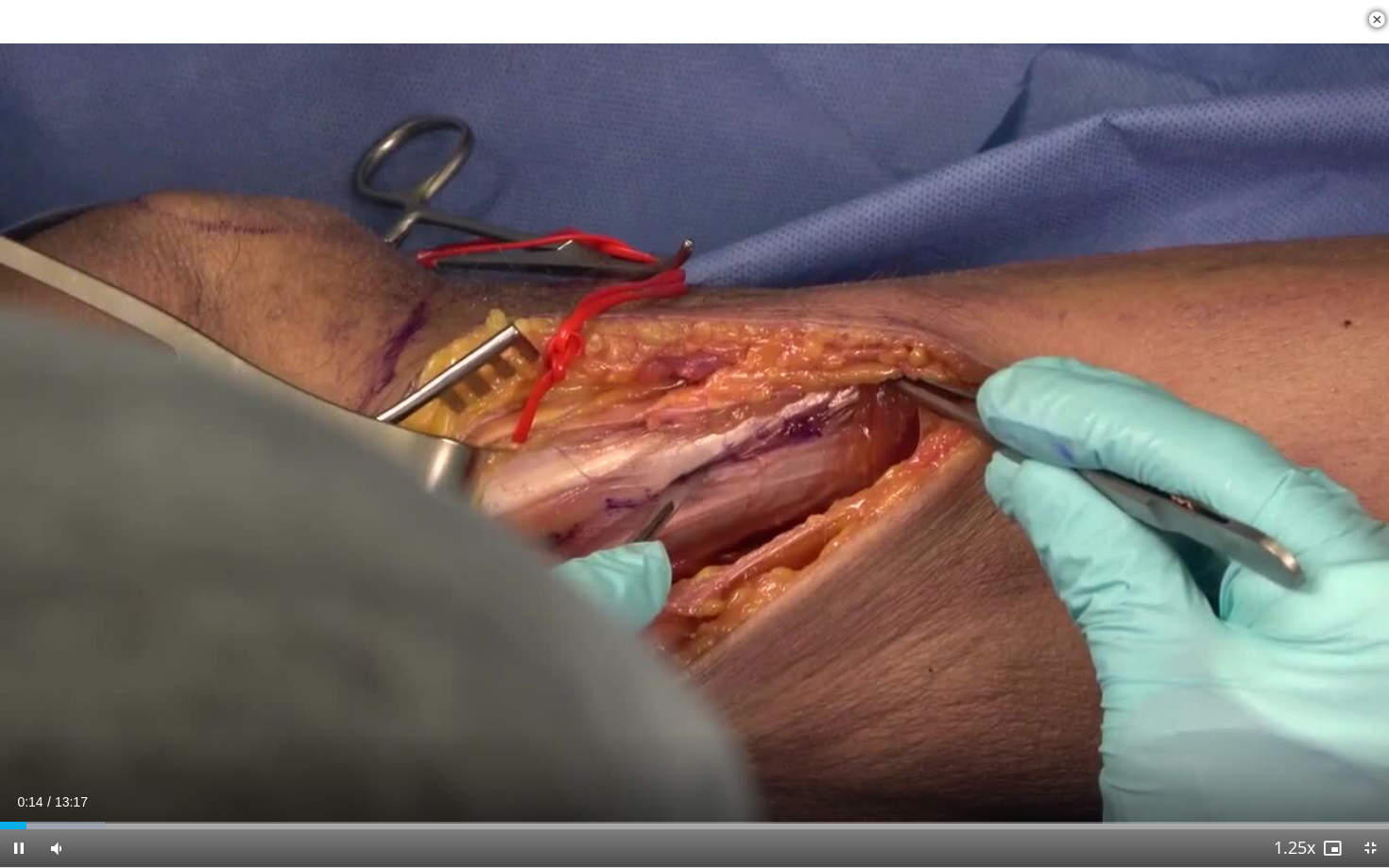 click on "Current Time  0:14 / Duration  13:17 Pause Skip Backward Skip Forward Mute Loaded :  7.53% 00:14 12:05 Stream Type  LIVE Seek to live, currently behind live LIVE   1.25x Playback Rate 0.5x 0.75x 1x 1.25x , selected 1.5x 1.75x 2x Chapters Chapters Descriptions descriptions off , selected Captions captions settings , opens captions settings dialog captions off , selected Audio Track en (Main) , selected Exit Fullscreen Enable picture-in-picture mode" at bounding box center (694, 848) 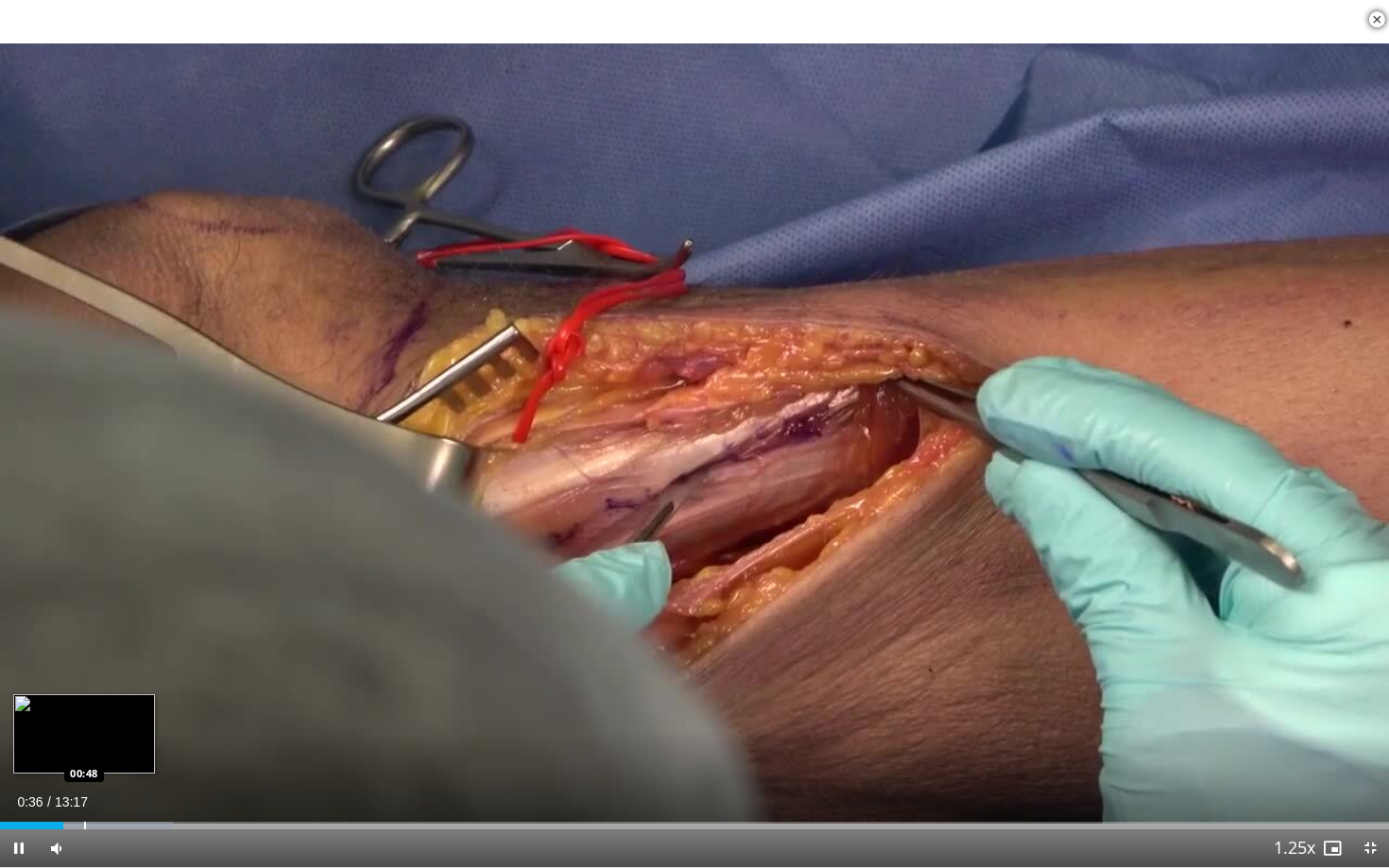 click at bounding box center [85, 825] 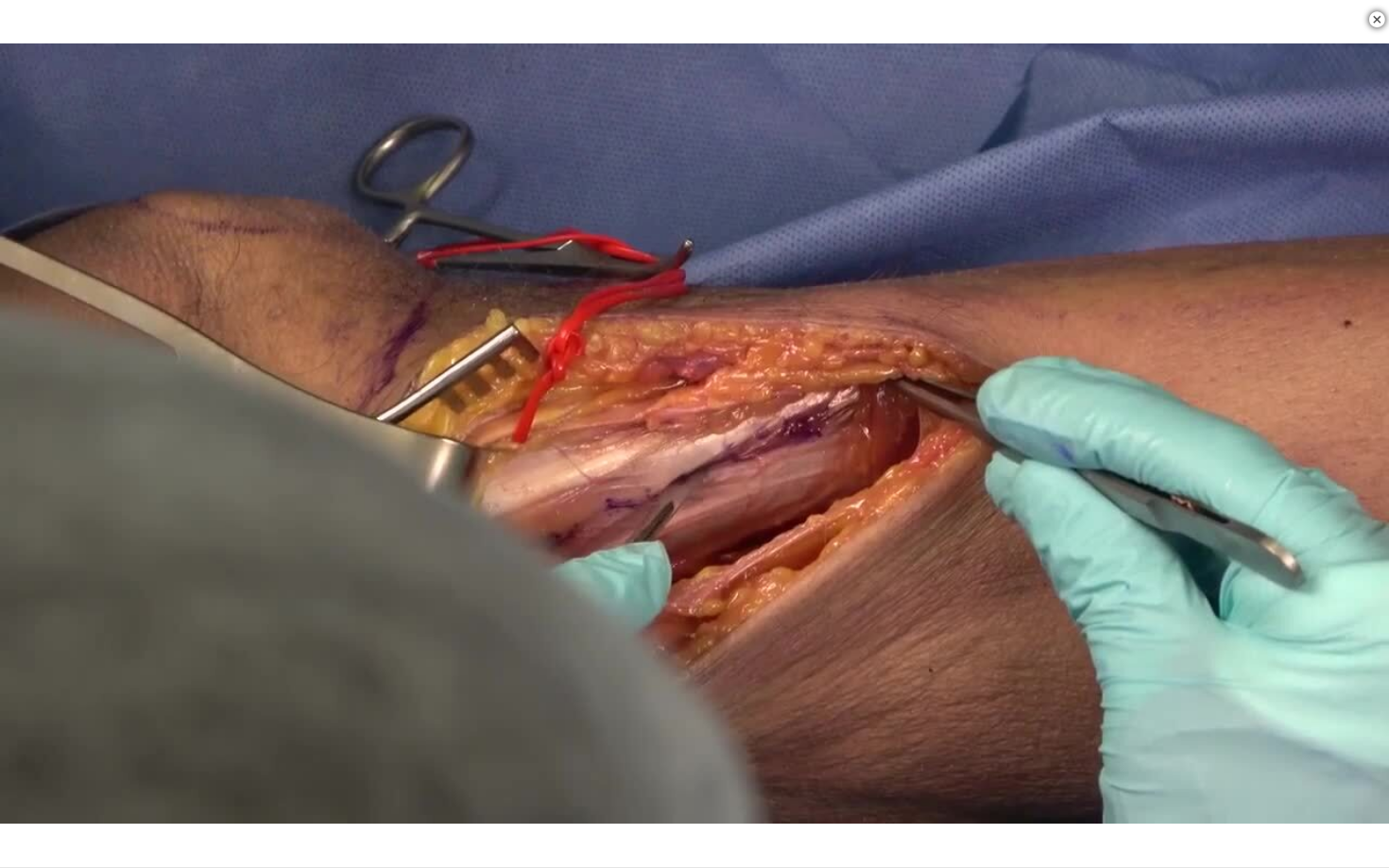 click on "10 seconds
Tap to unmute" at bounding box center [694, 434] 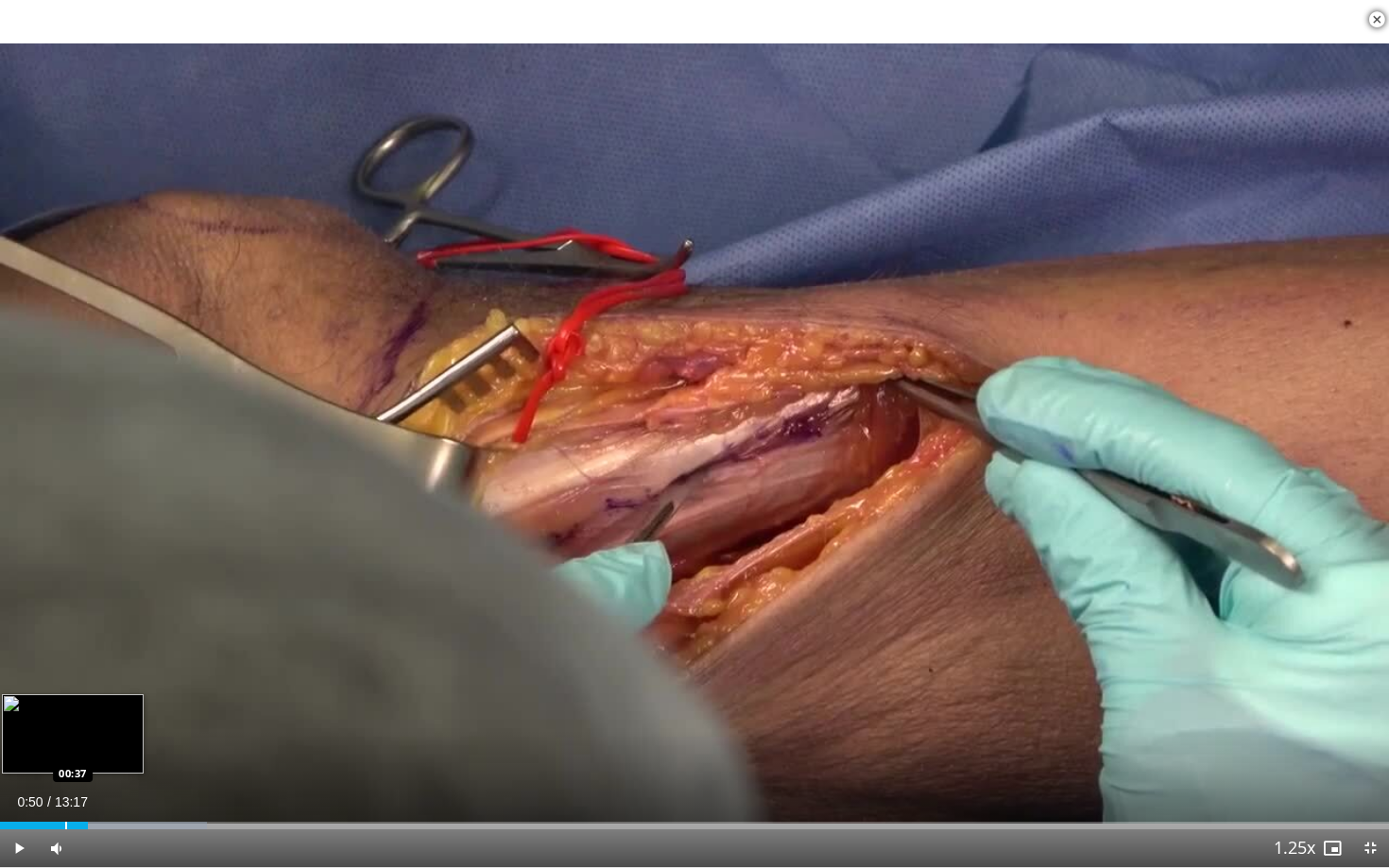 click at bounding box center [66, 825] 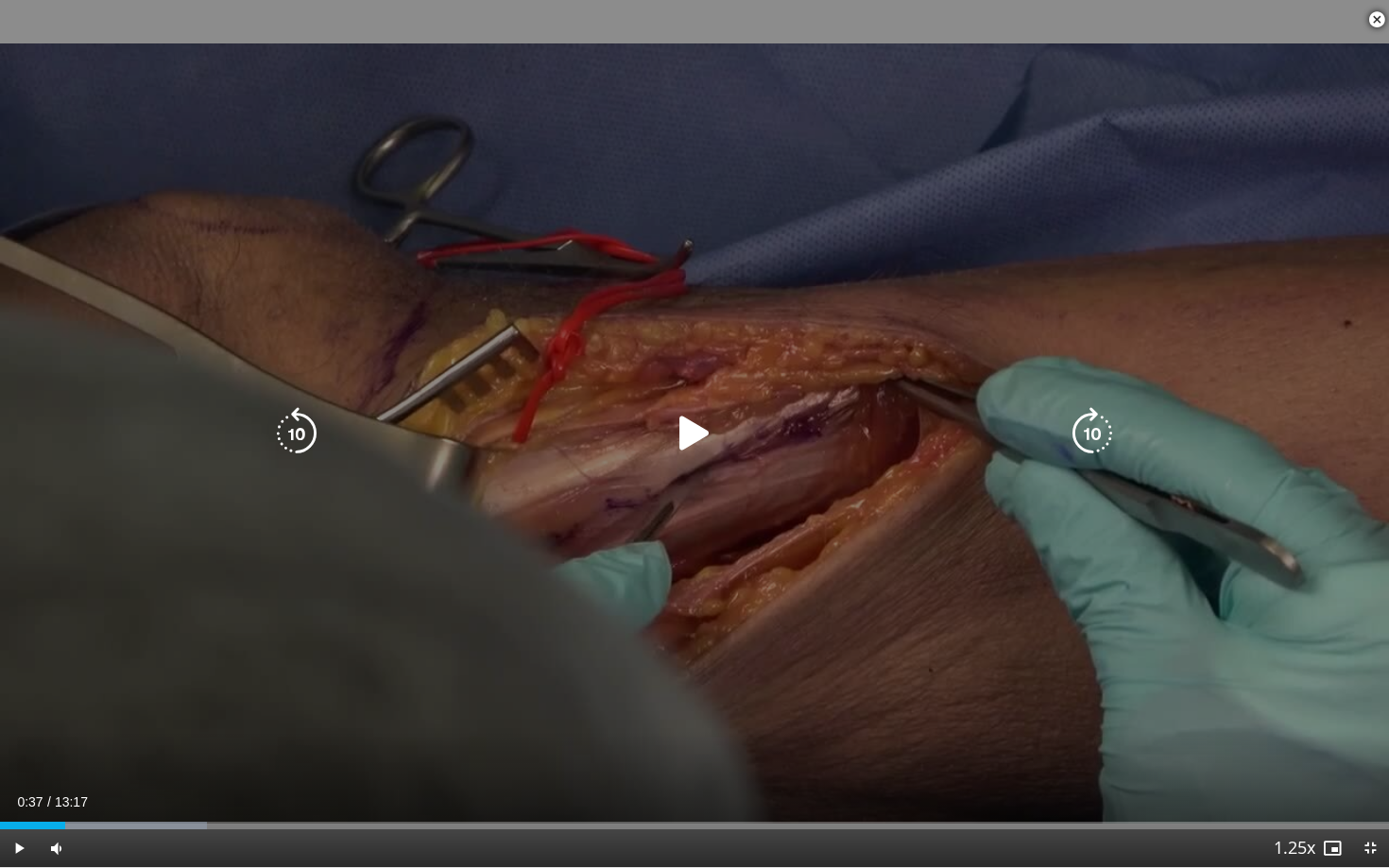click on "10 seconds
Tap to unmute" at bounding box center (694, 434) 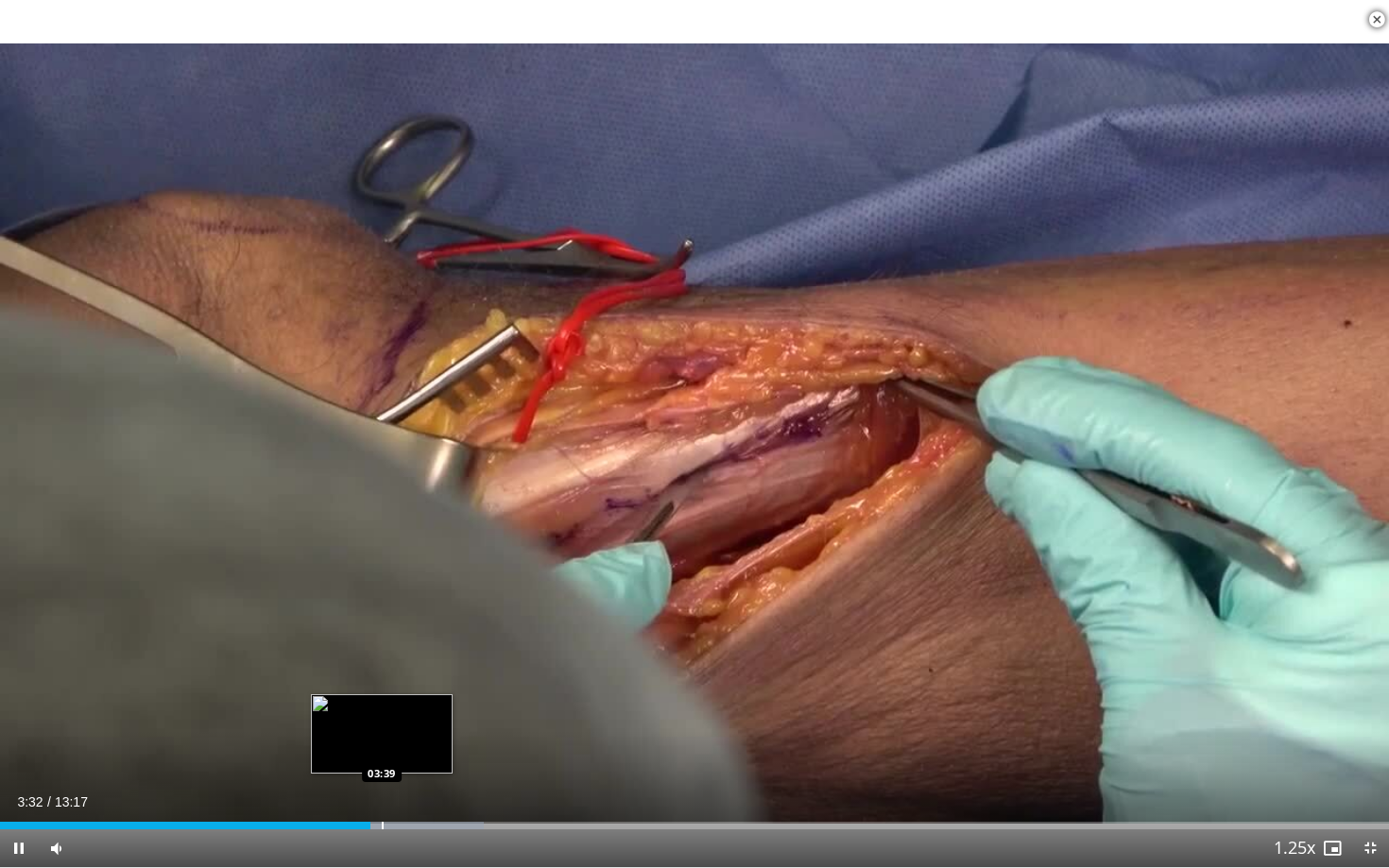 click at bounding box center (383, 825) 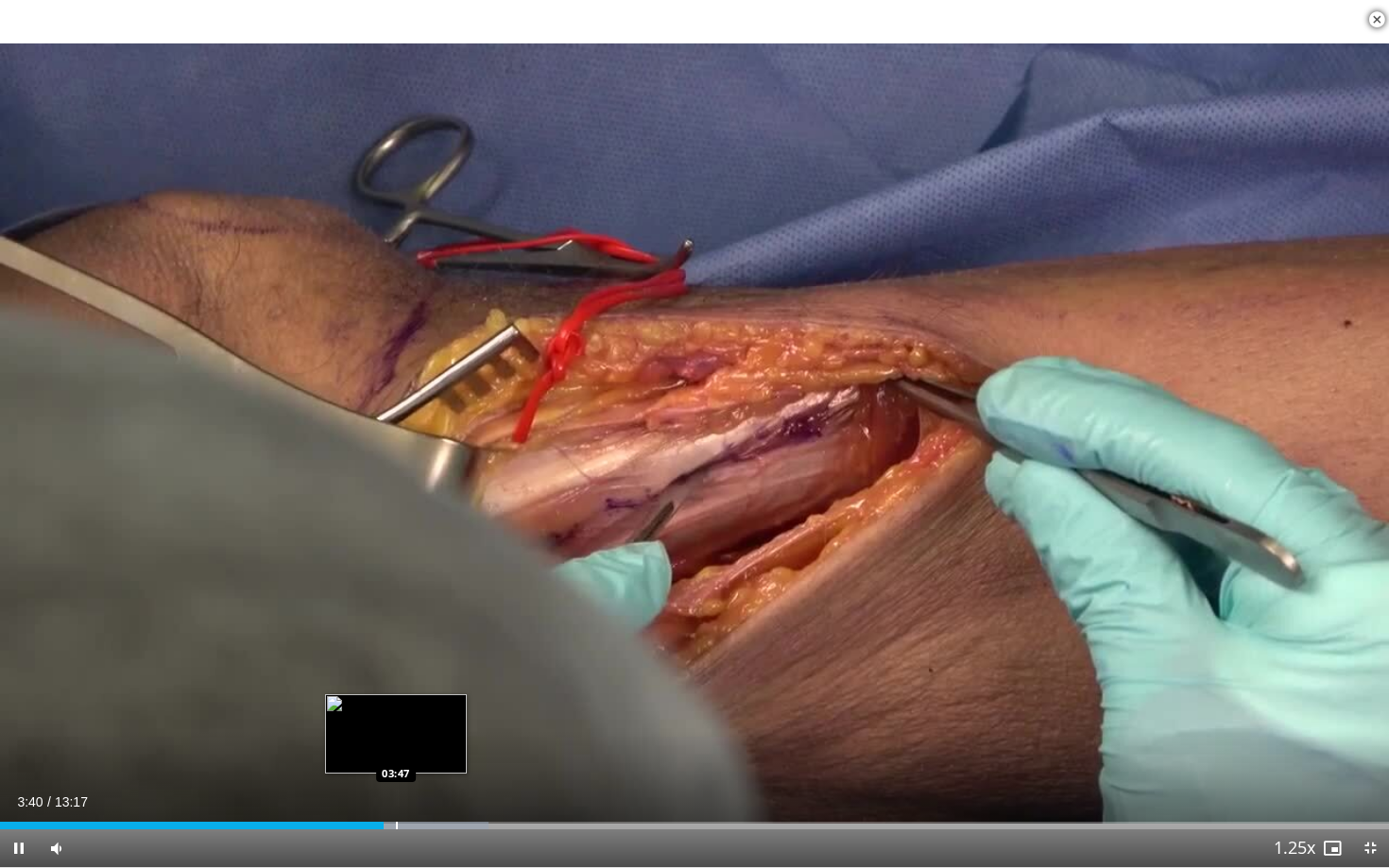 click at bounding box center (397, 825) 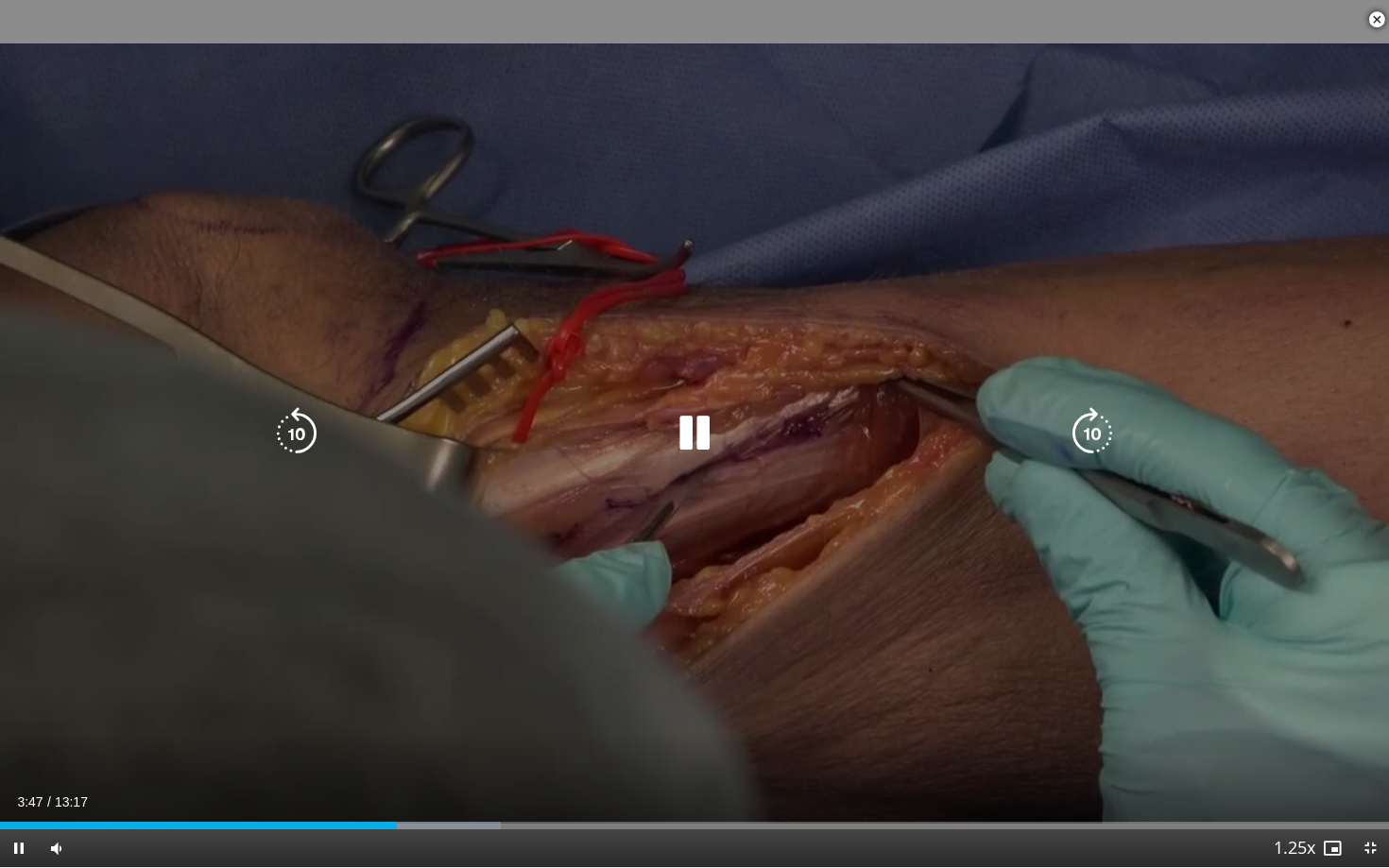 click on "10 seconds
Tap to unmute" at bounding box center (694, 434) 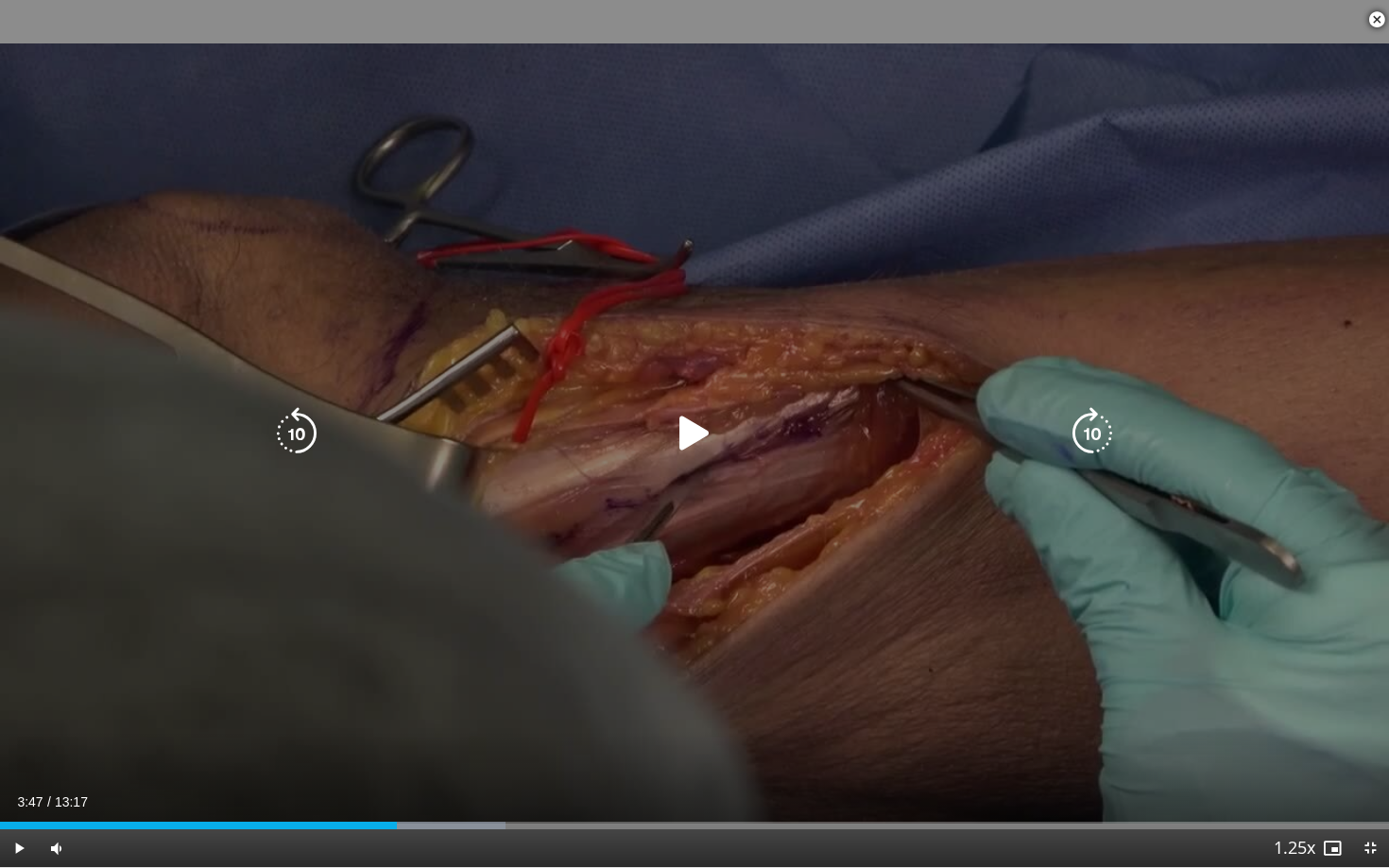 click on "10 seconds
Tap to unmute" at bounding box center [694, 434] 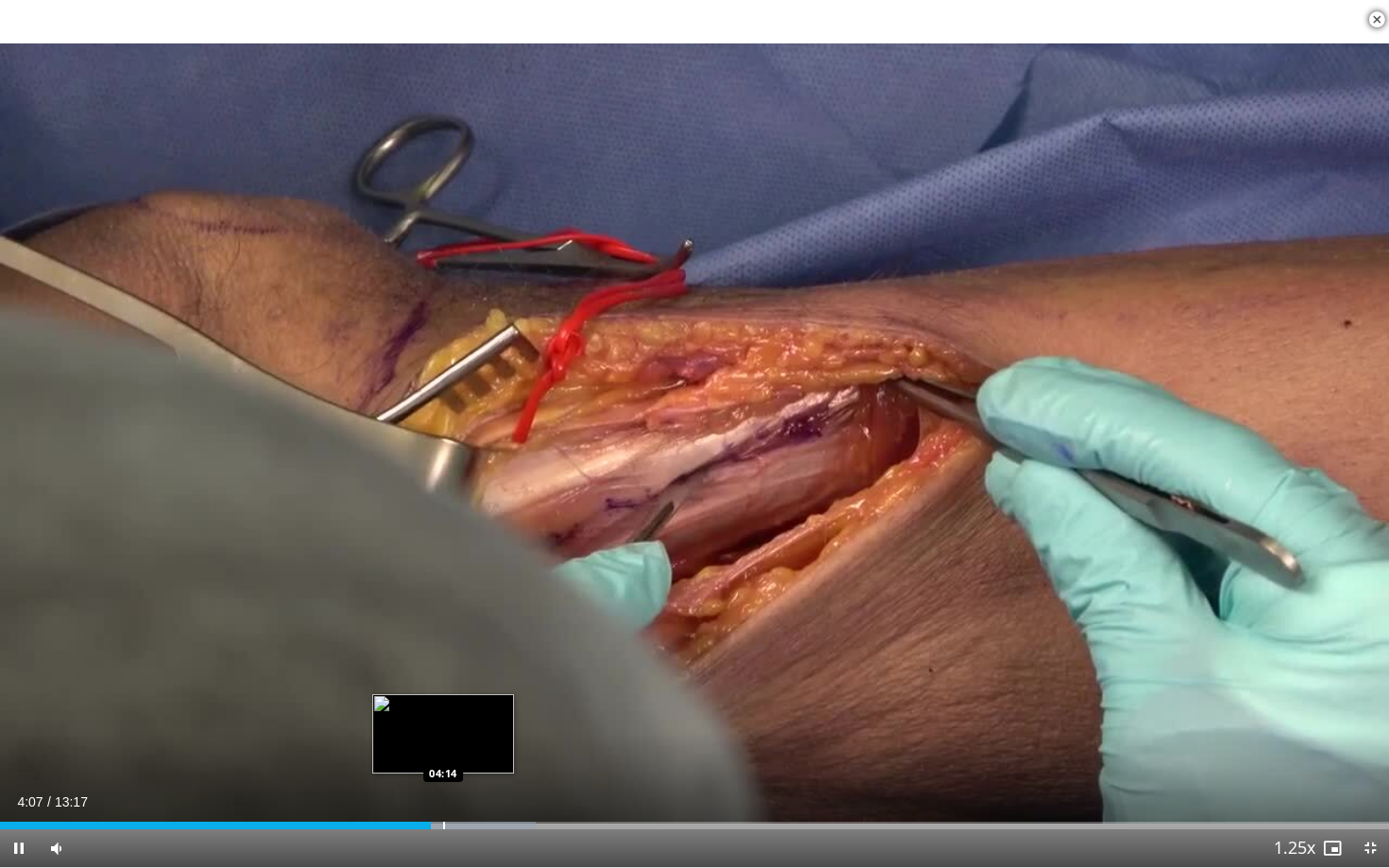 click at bounding box center [453, 825] 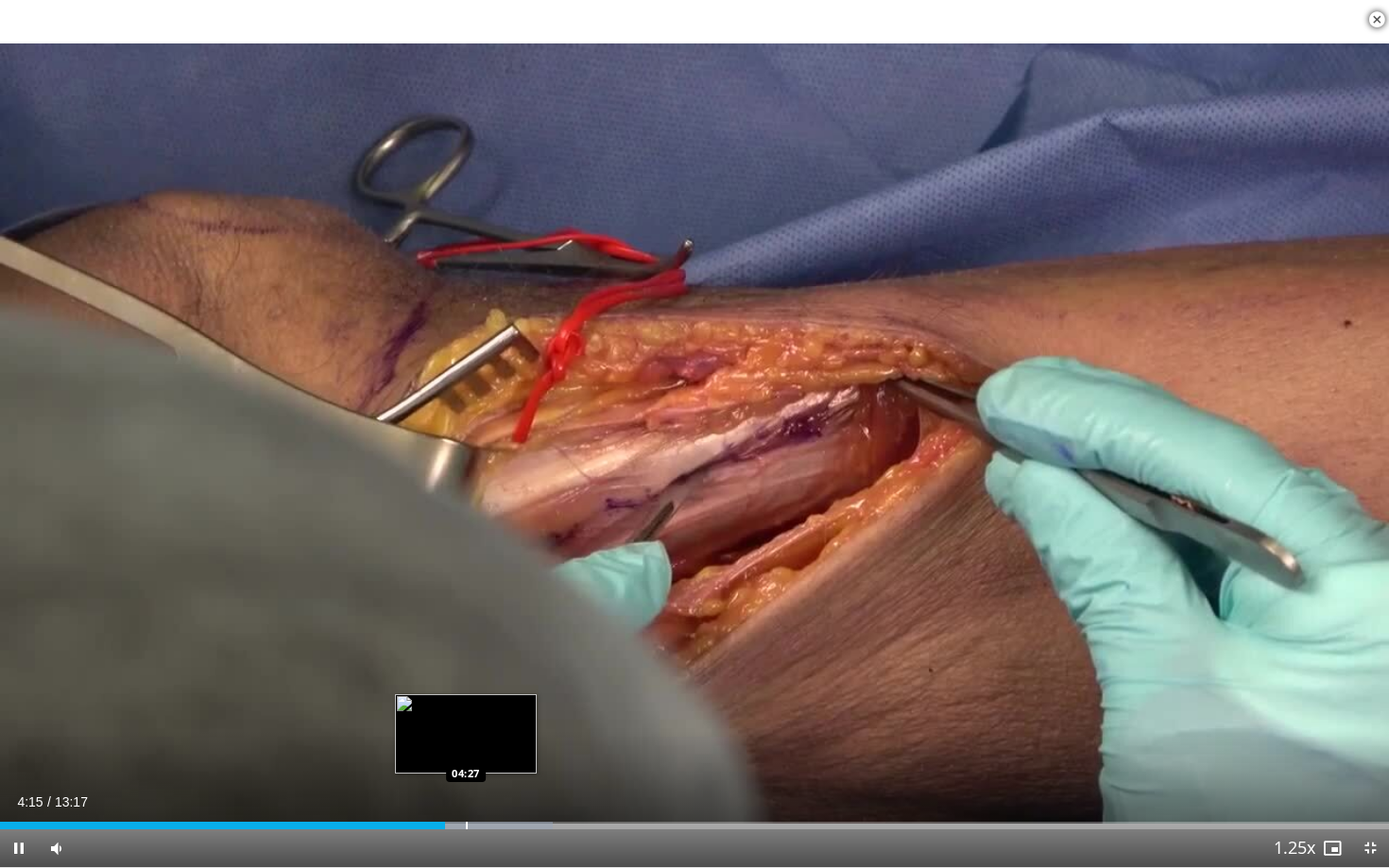 click at bounding box center [467, 825] 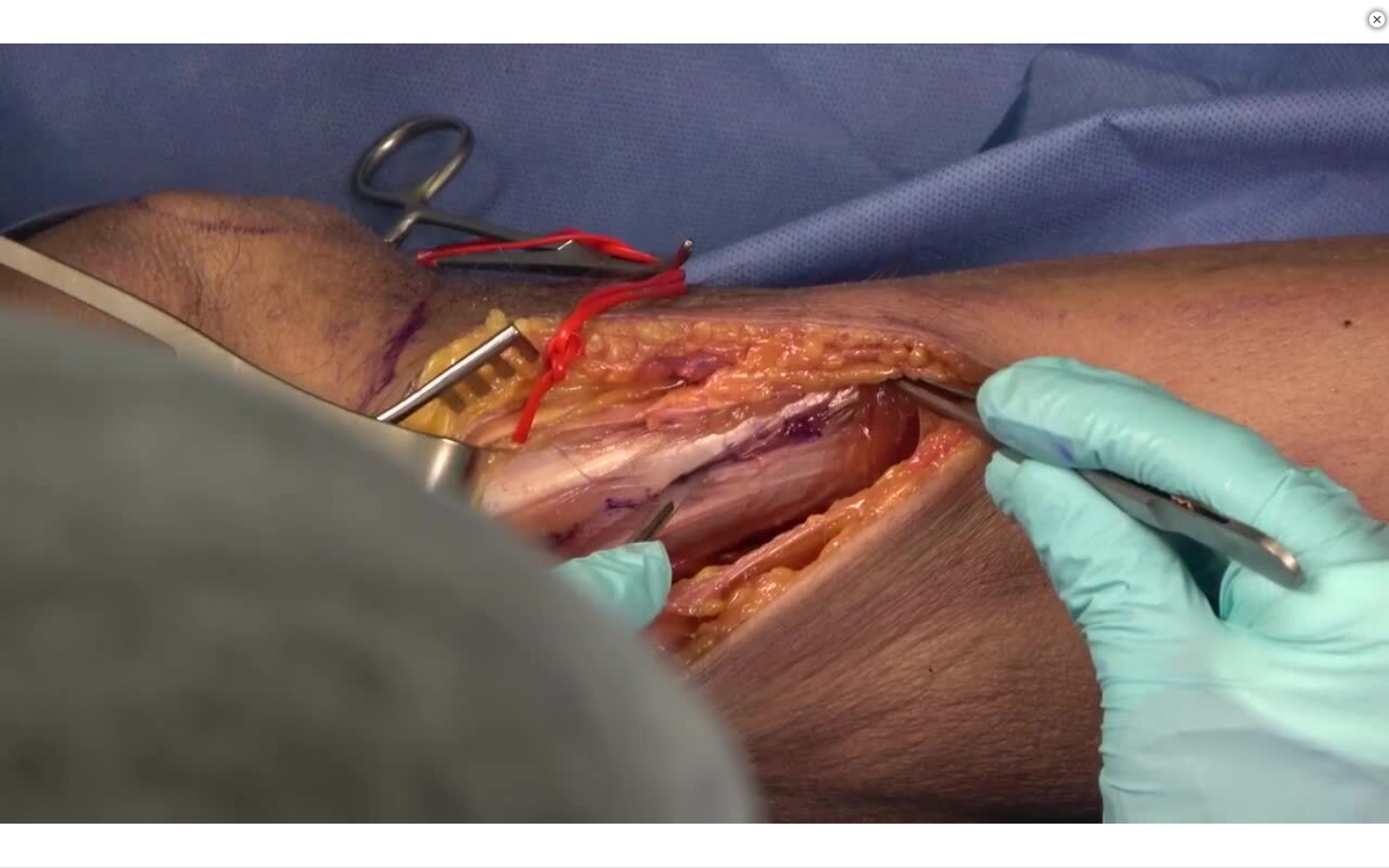 click on "10 seconds
Tap to unmute" at bounding box center (694, 434) 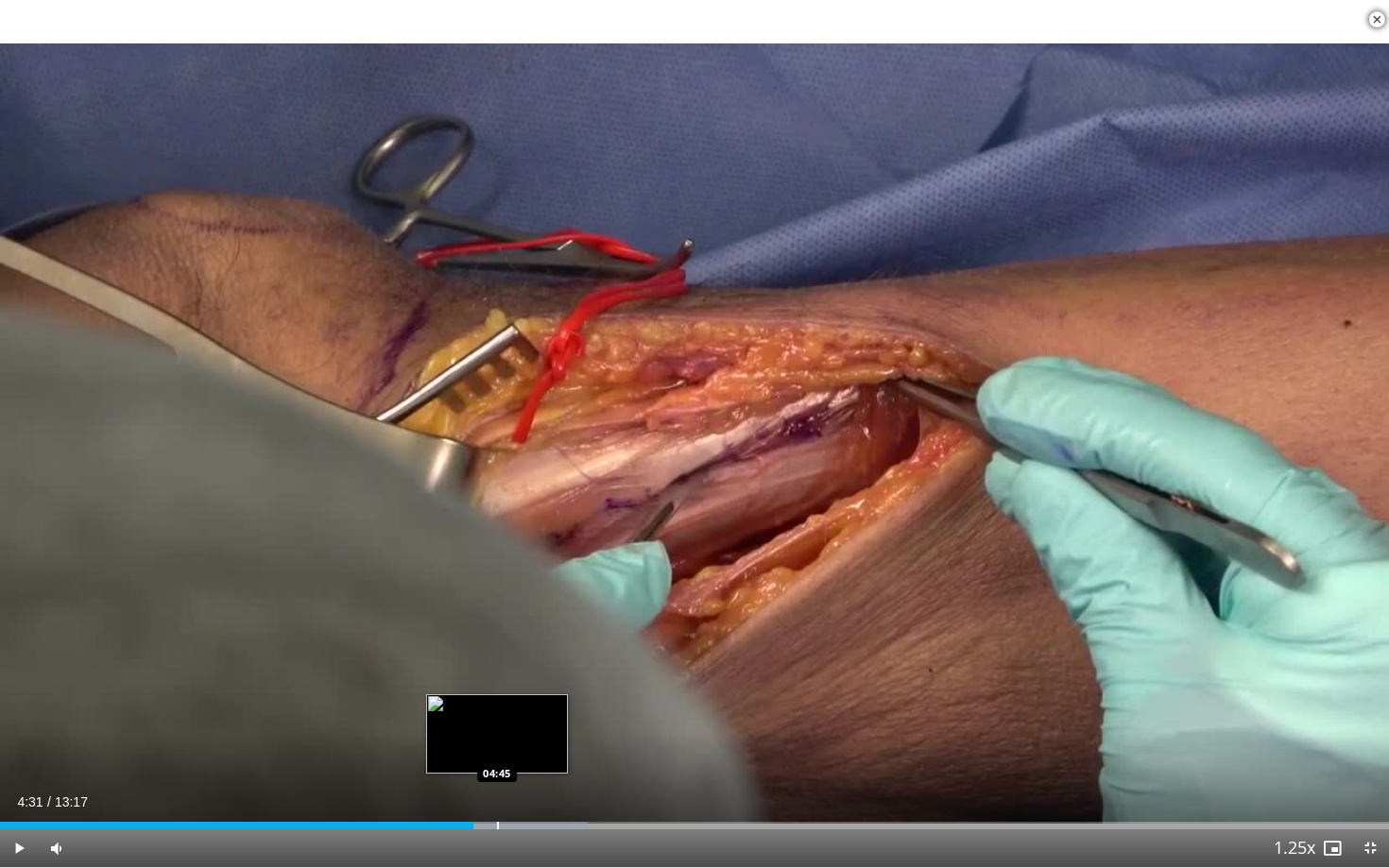 click on "Loaded :  42.28% 04:31 04:45" at bounding box center [694, 820] 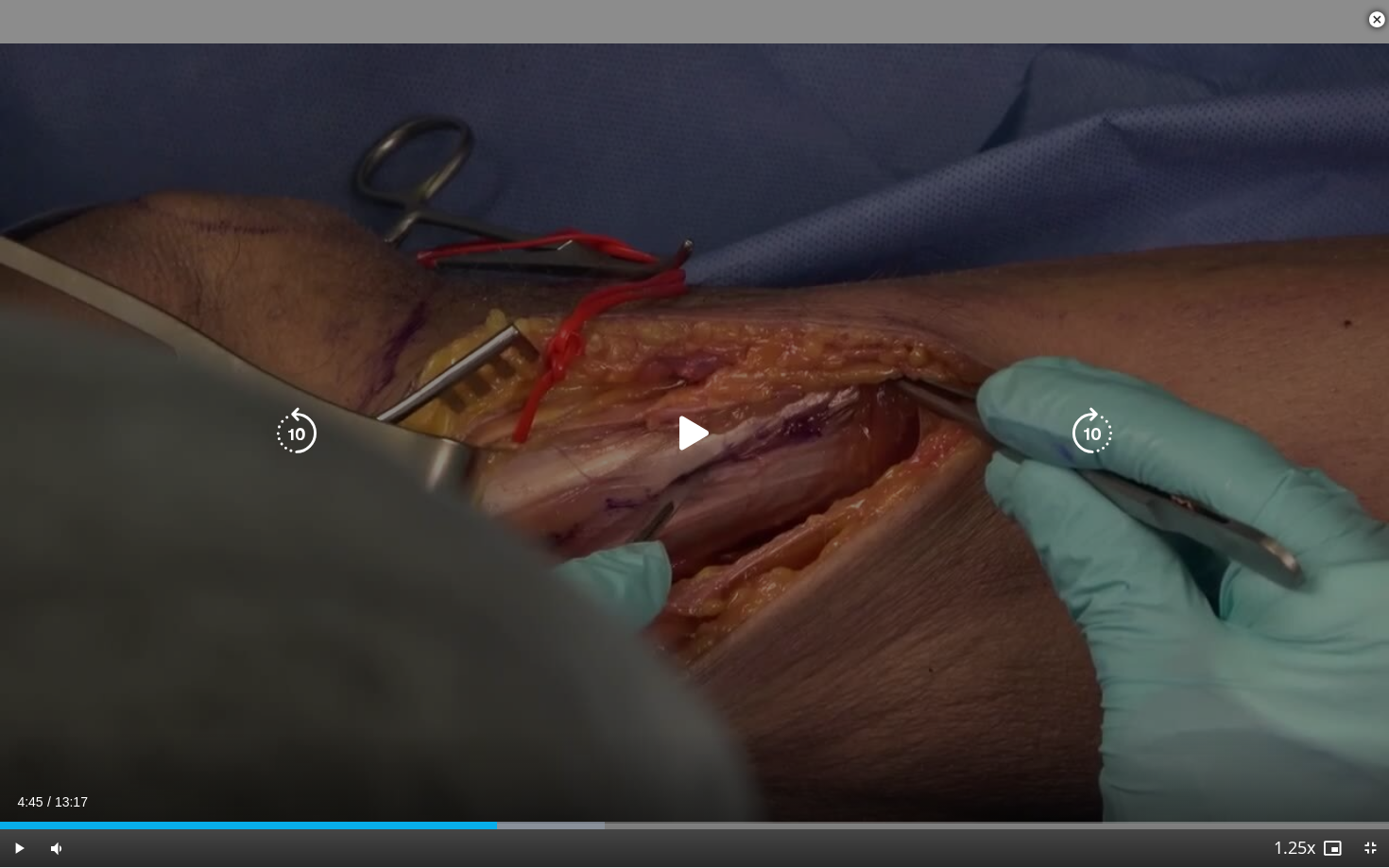 click on "10 seconds
Tap to unmute" at bounding box center [694, 434] 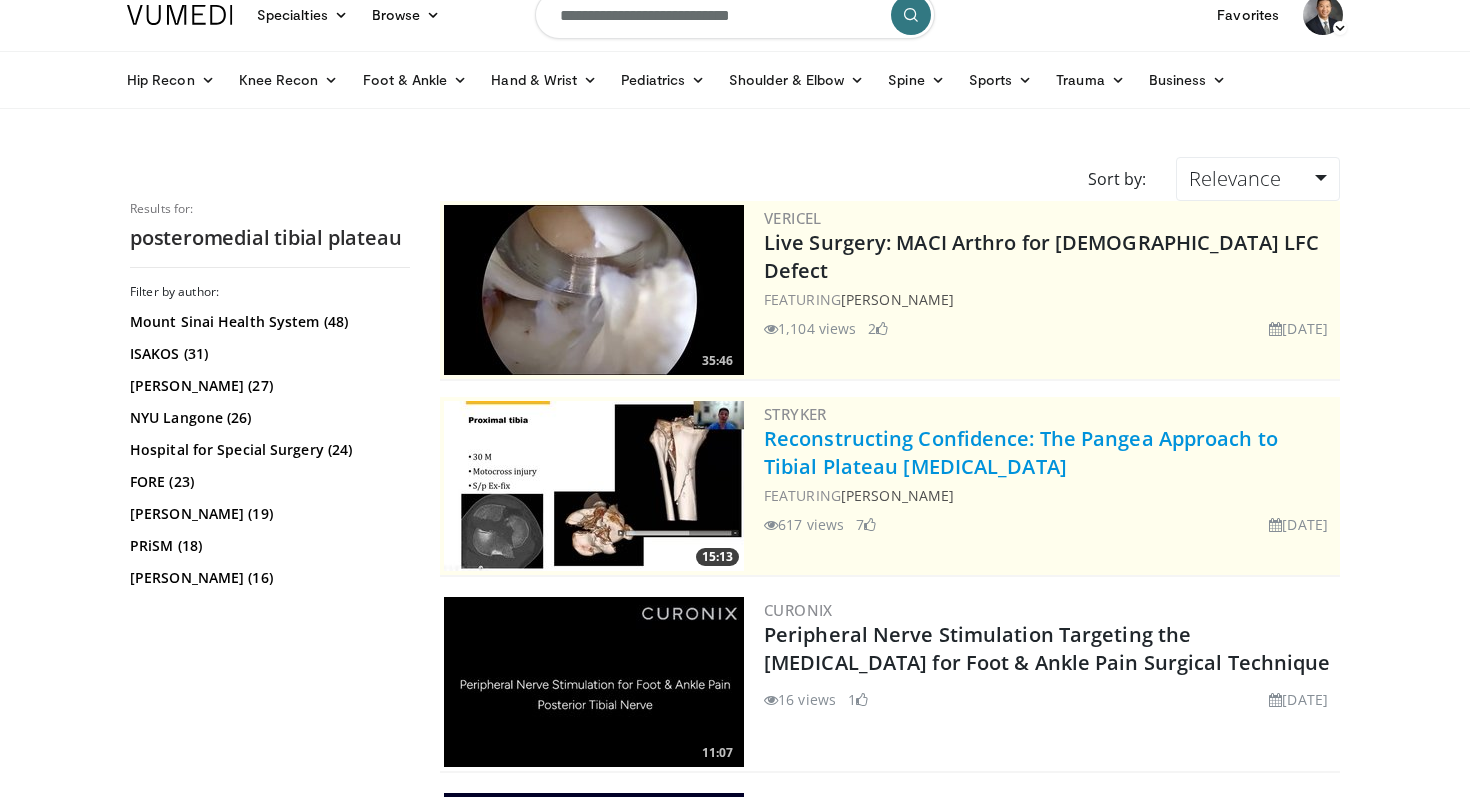 scroll, scrollTop: 25, scrollLeft: 0, axis: vertical 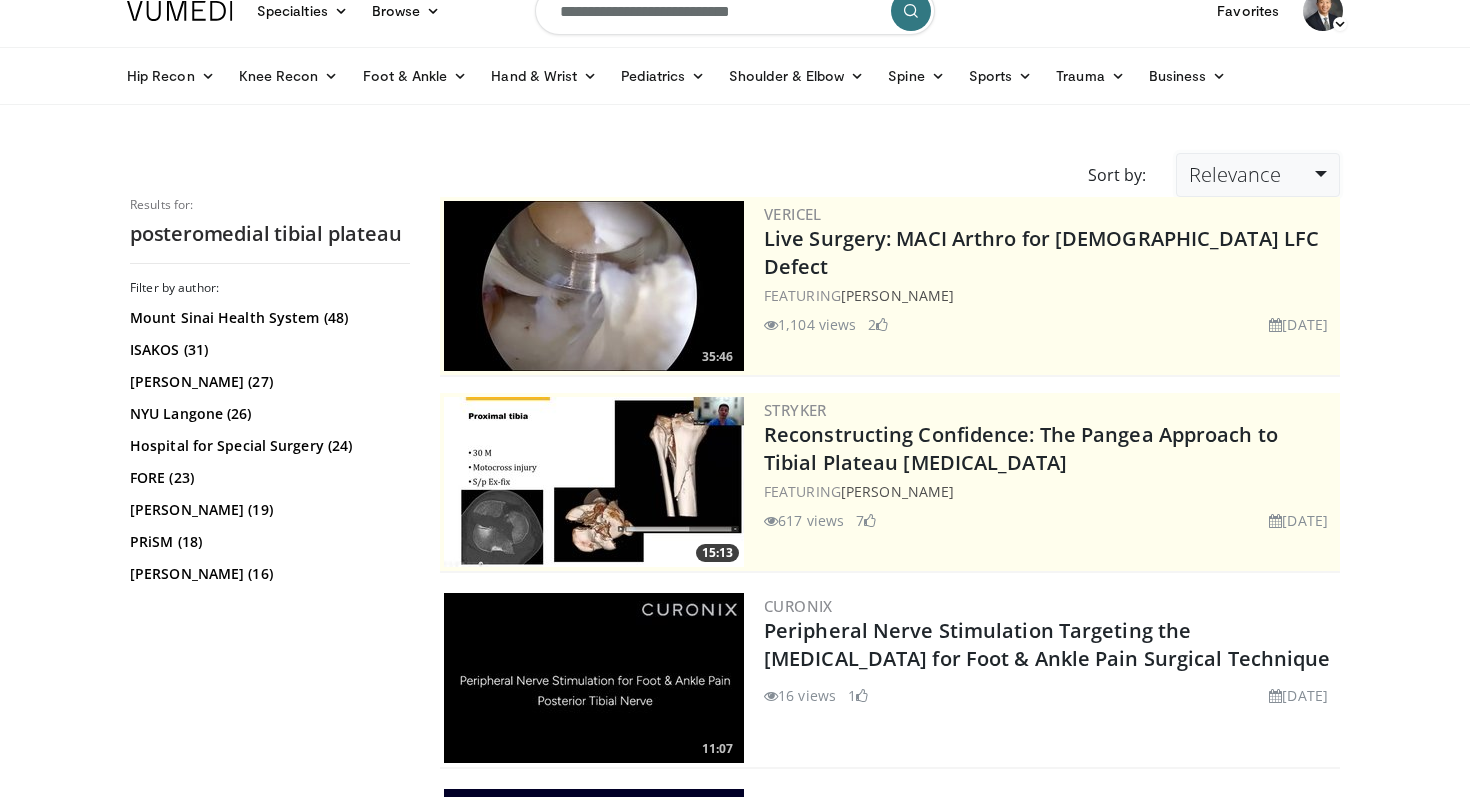 click on "Relevance" at bounding box center (1235, 174) 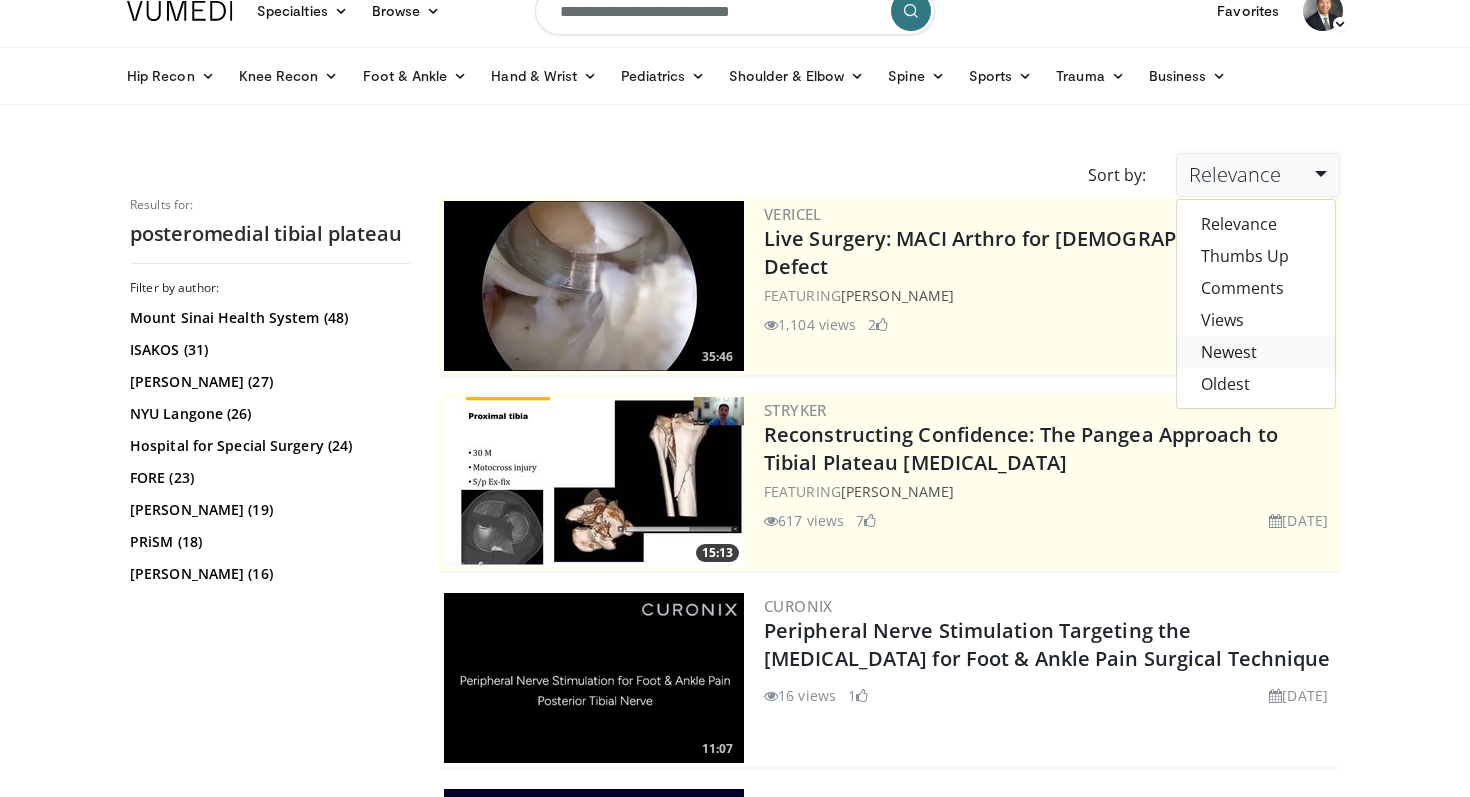 click on "Newest" at bounding box center [1256, 352] 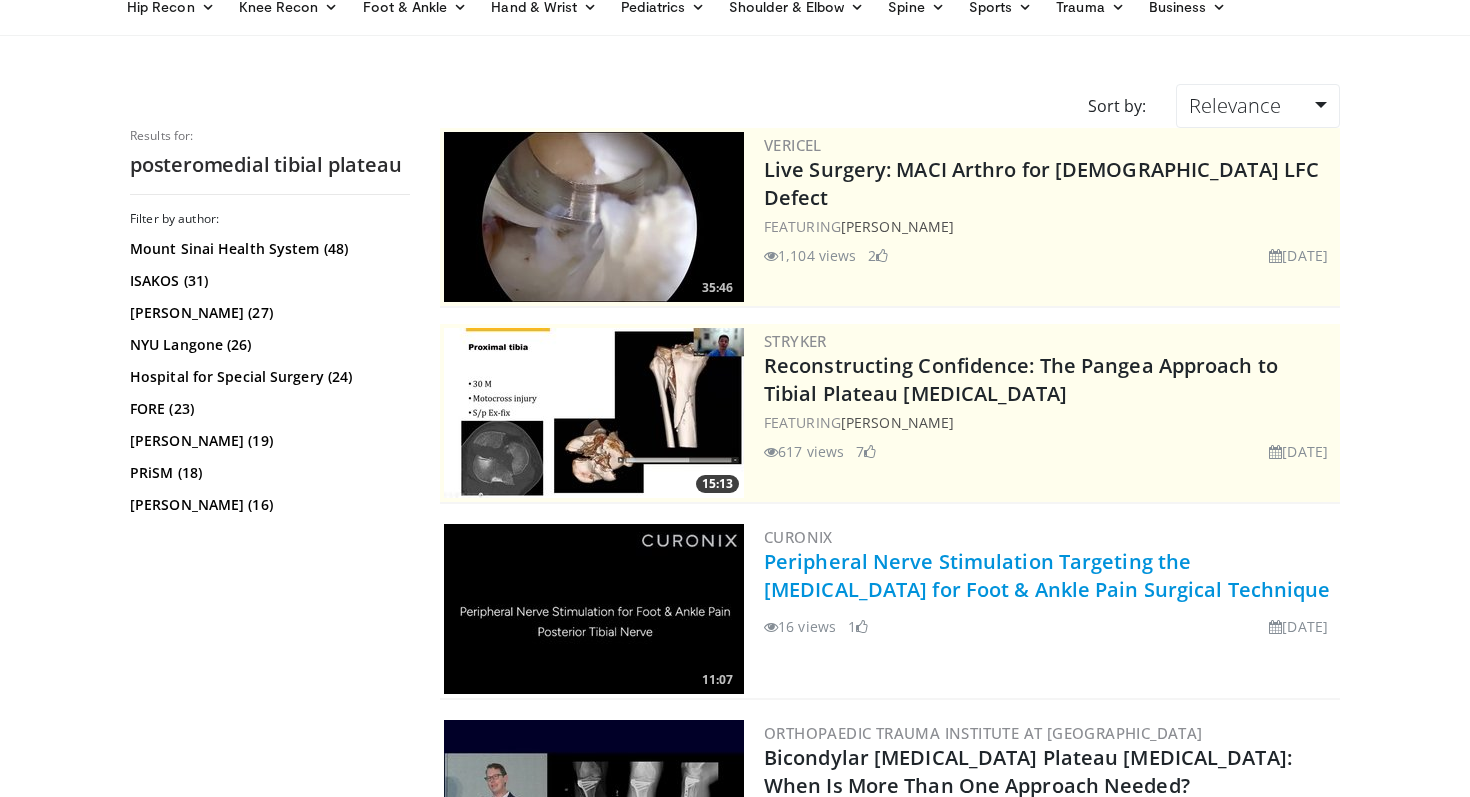 scroll, scrollTop: 216, scrollLeft: 0, axis: vertical 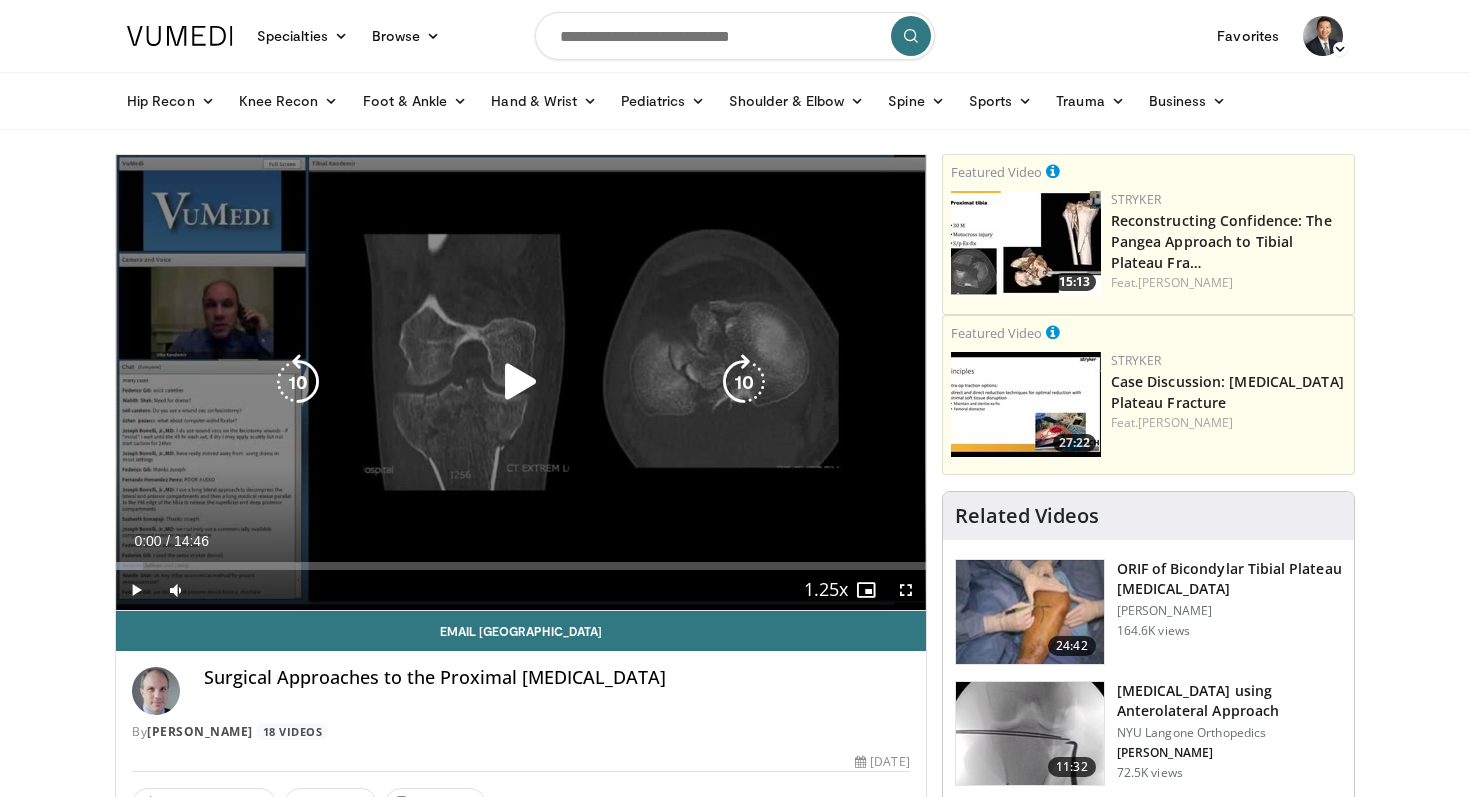 click at bounding box center (521, 382) 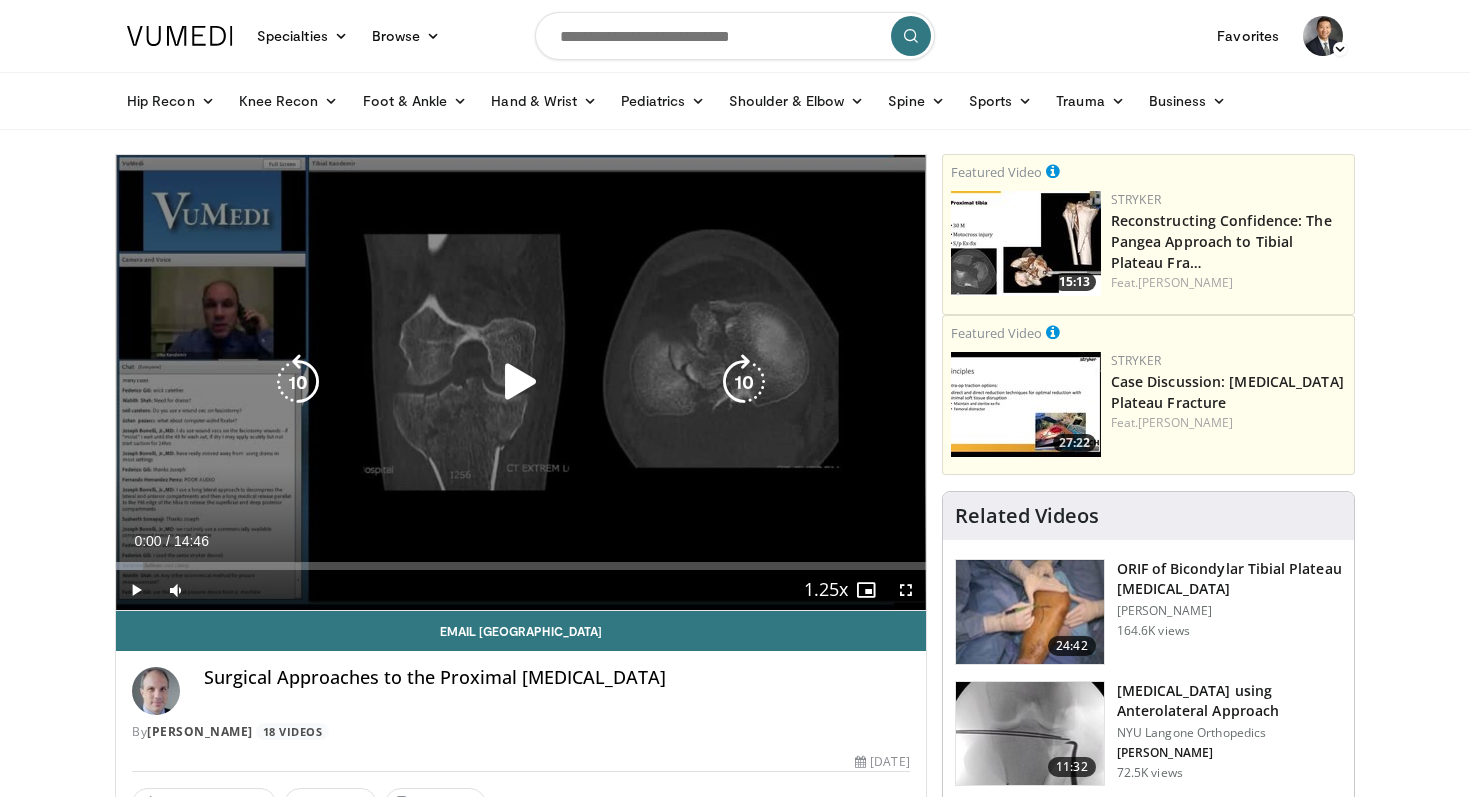 click on "10 seconds
Tap to unmute" at bounding box center [521, 382] 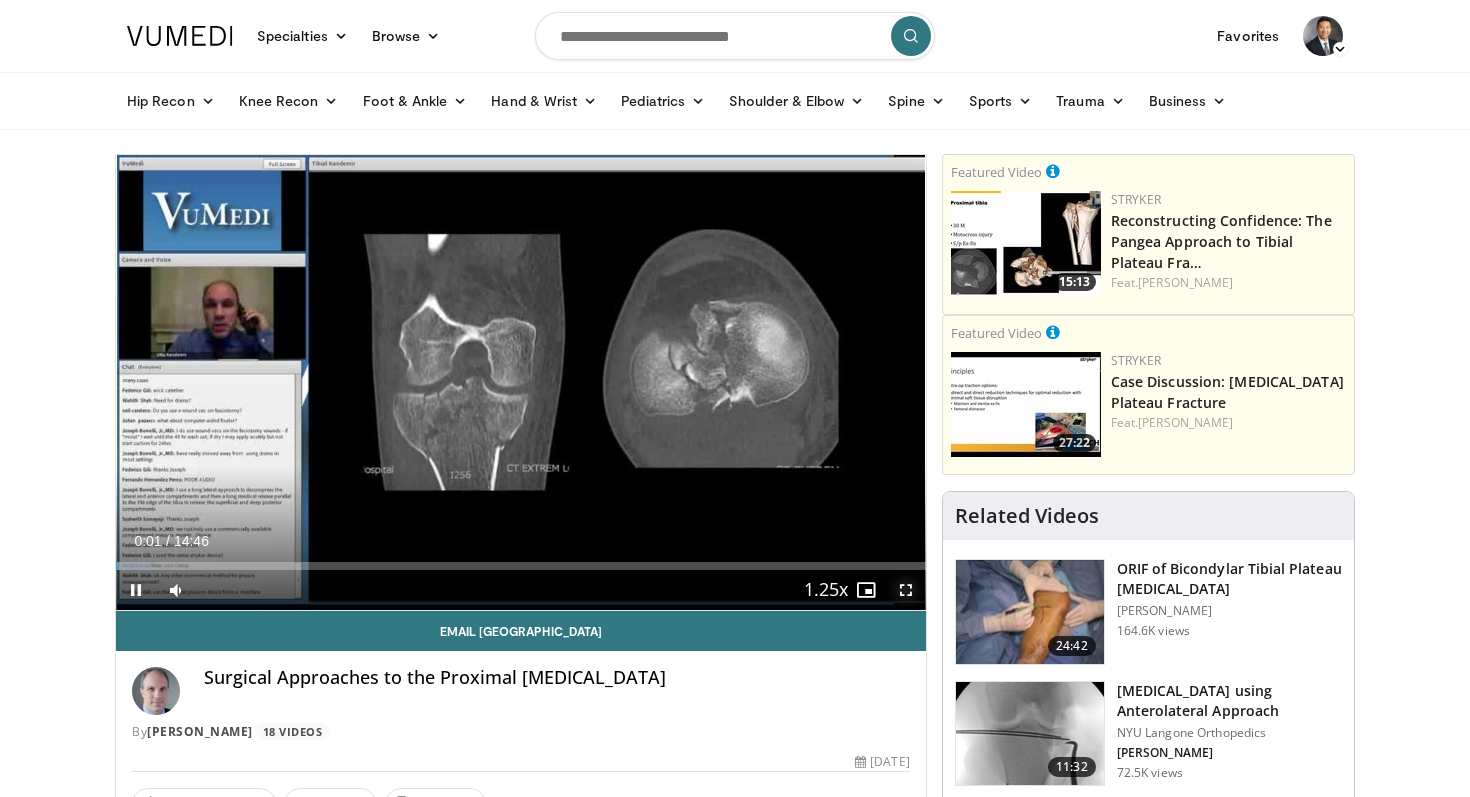 click at bounding box center [906, 590] 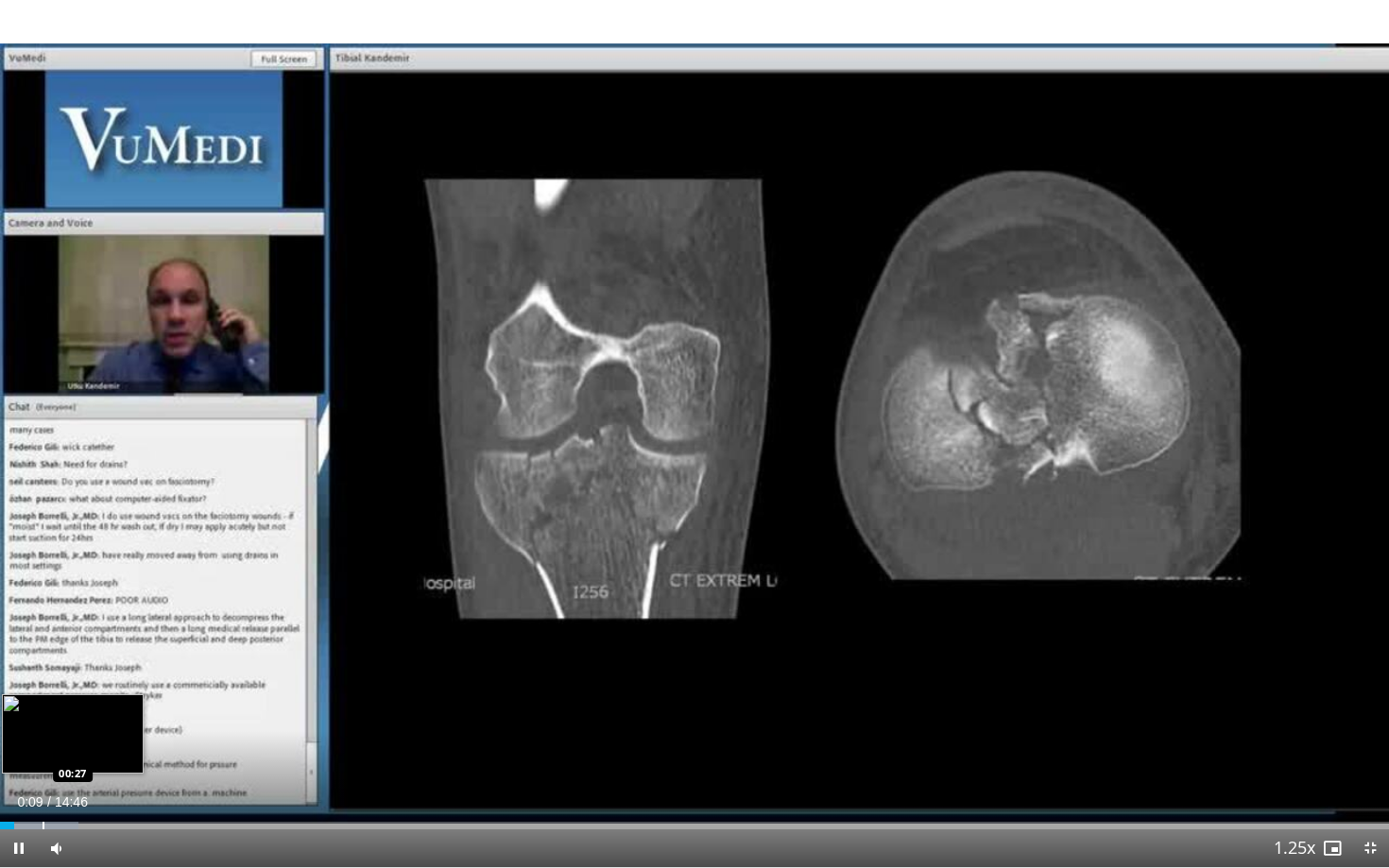 click at bounding box center [43, 825] 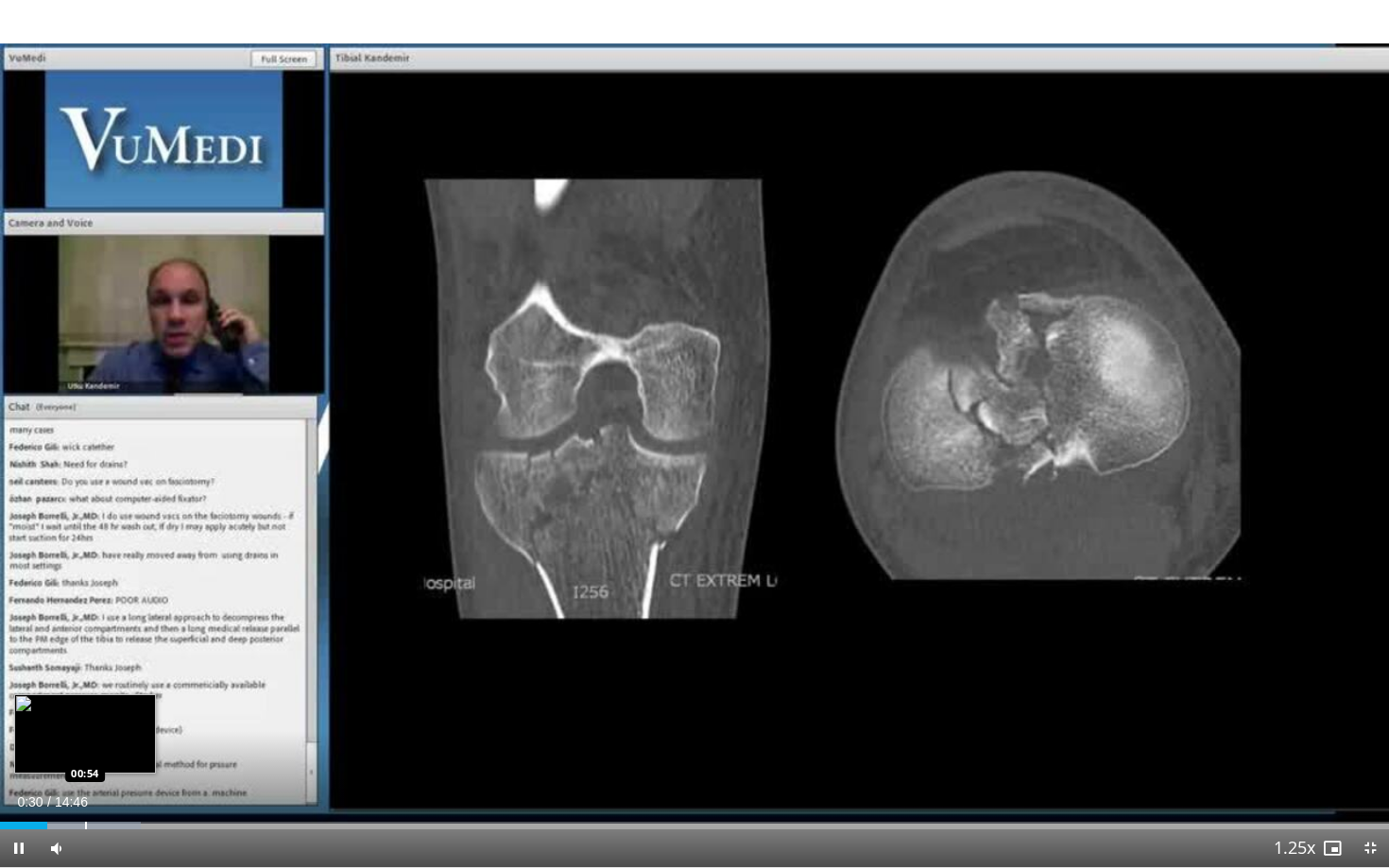 click at bounding box center (86, 825) 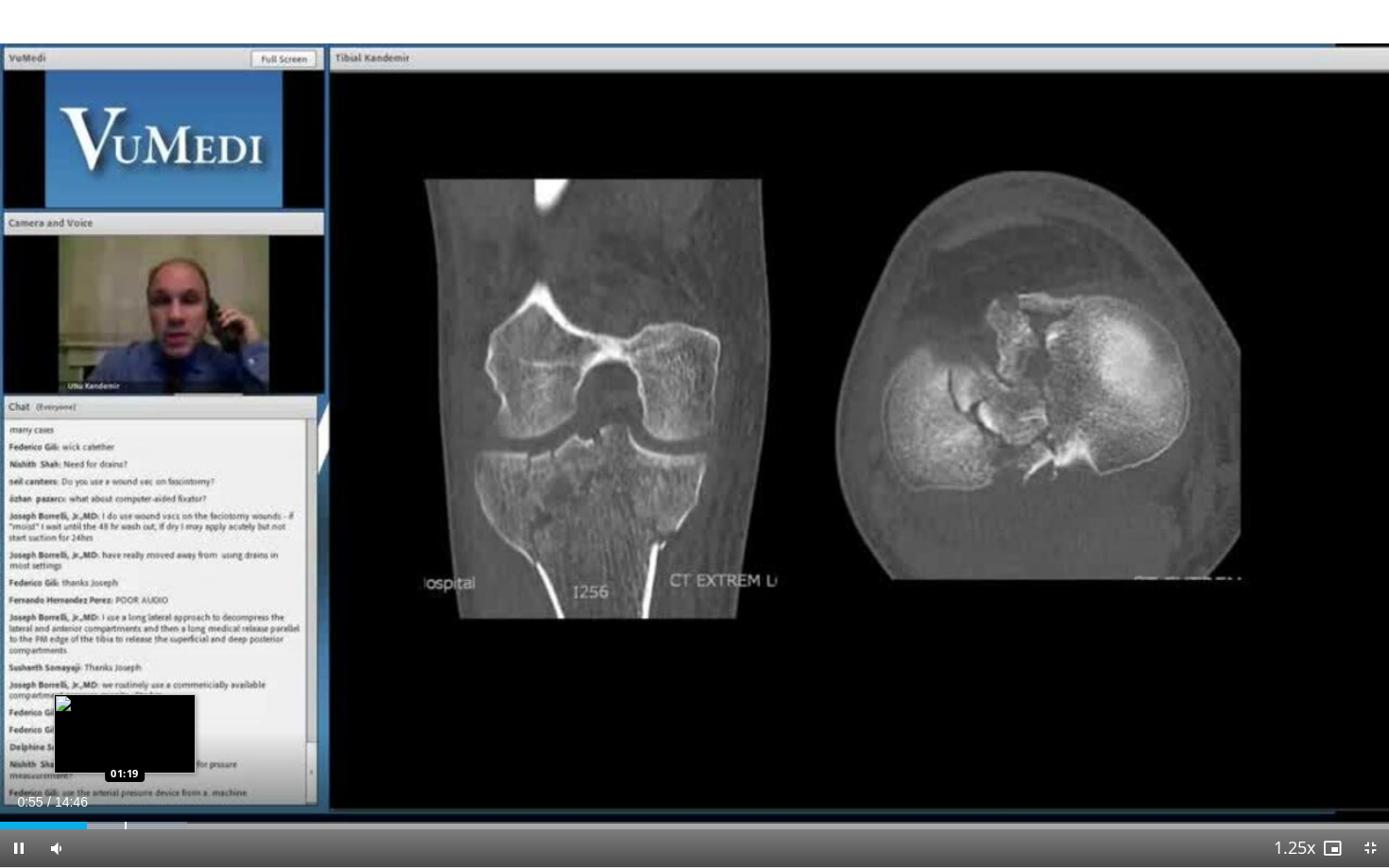 click at bounding box center (126, 825) 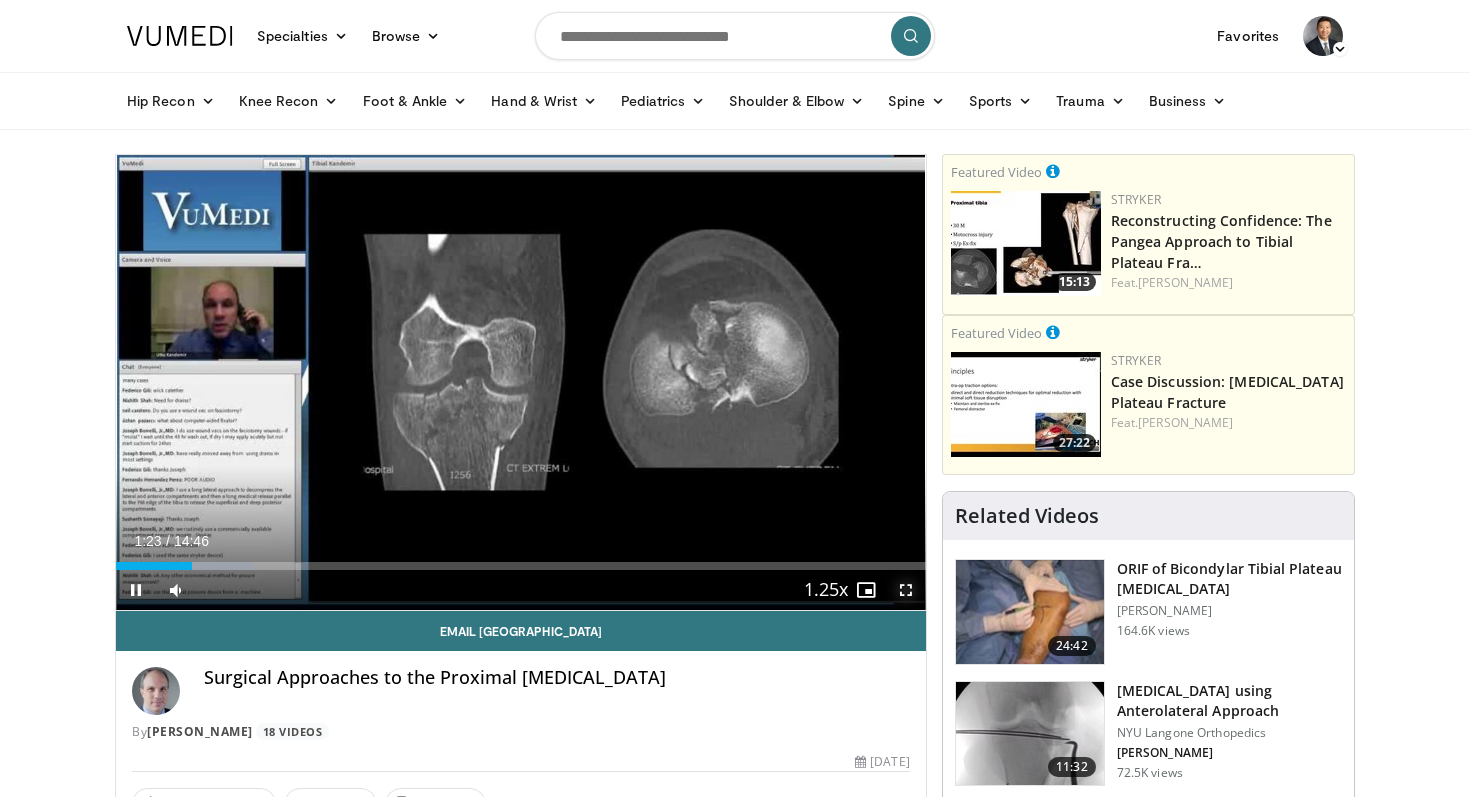 click at bounding box center (906, 590) 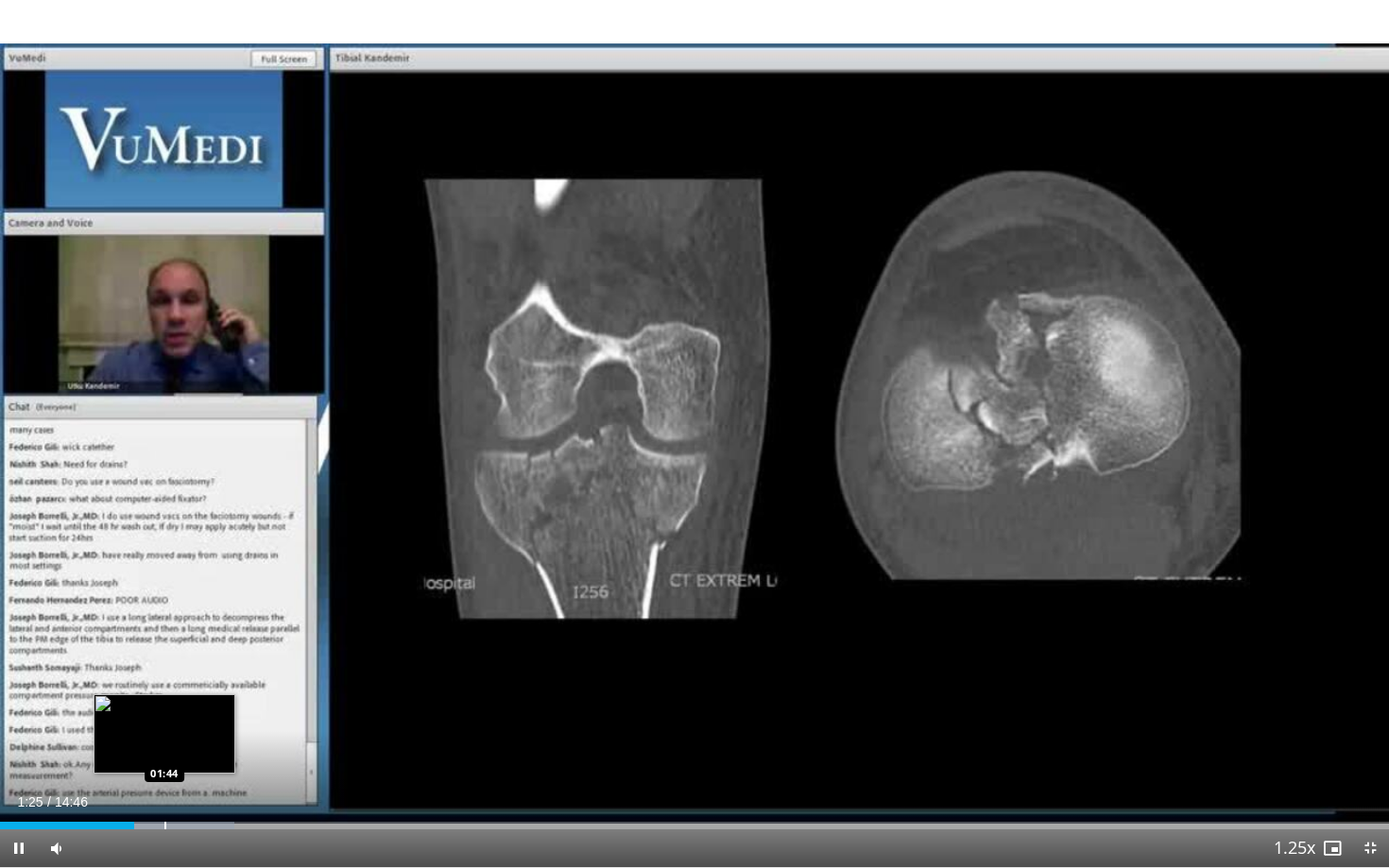 click on "Loaded :  16.88% 01:25 01:44" at bounding box center (694, 820) 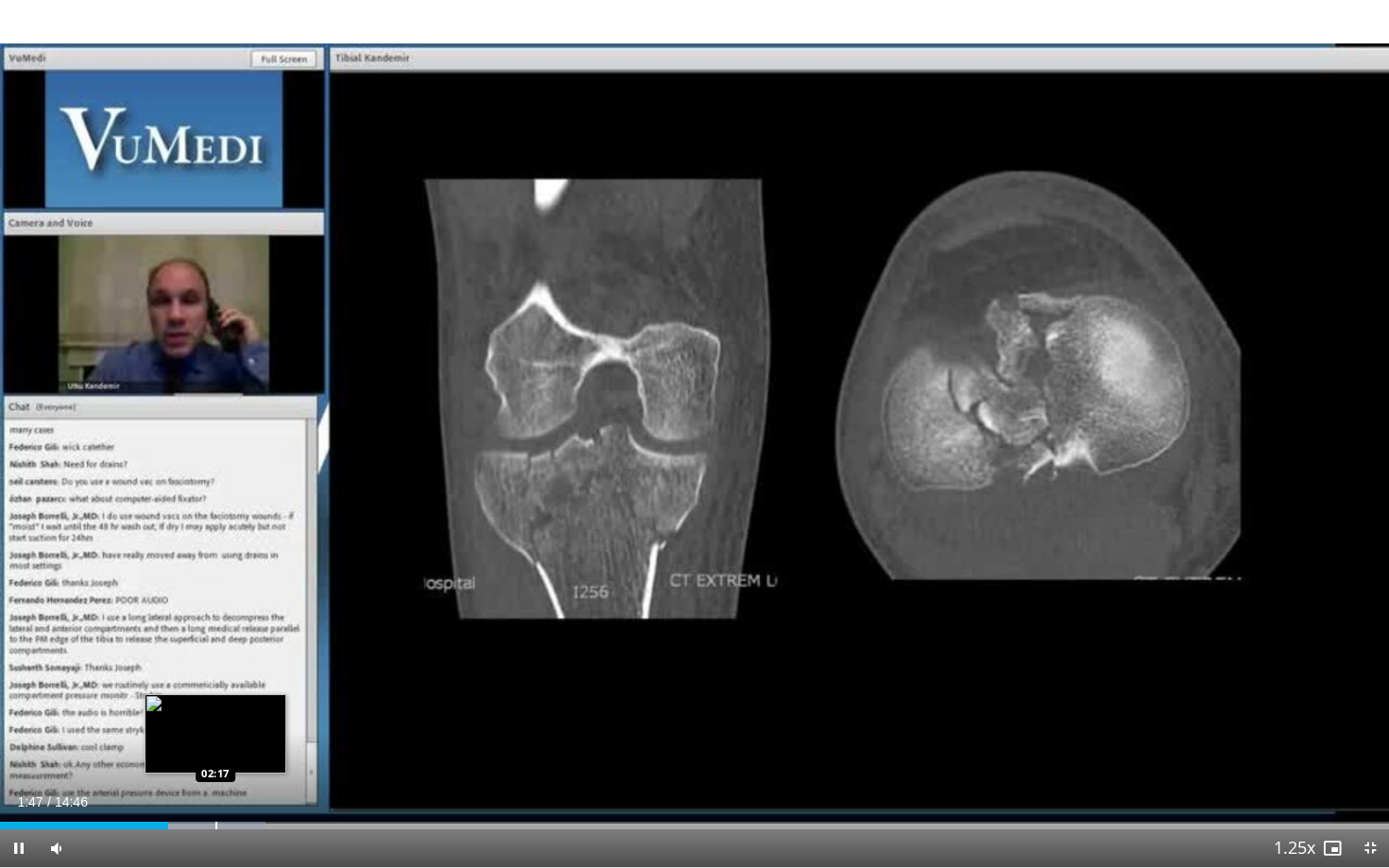 click on "Loaded :  19.13% 01:47 02:17" at bounding box center (694, 820) 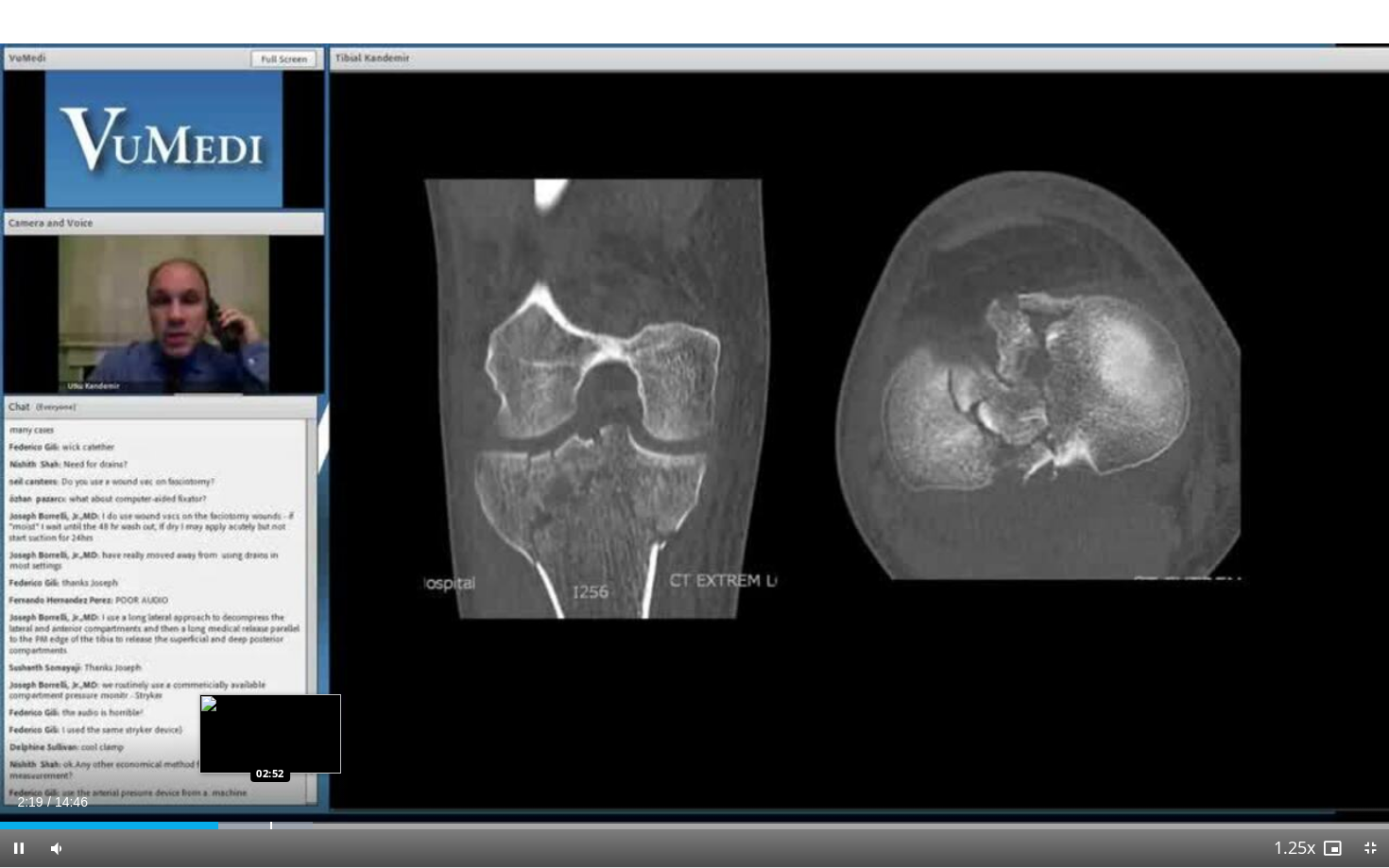 click at bounding box center (271, 825) 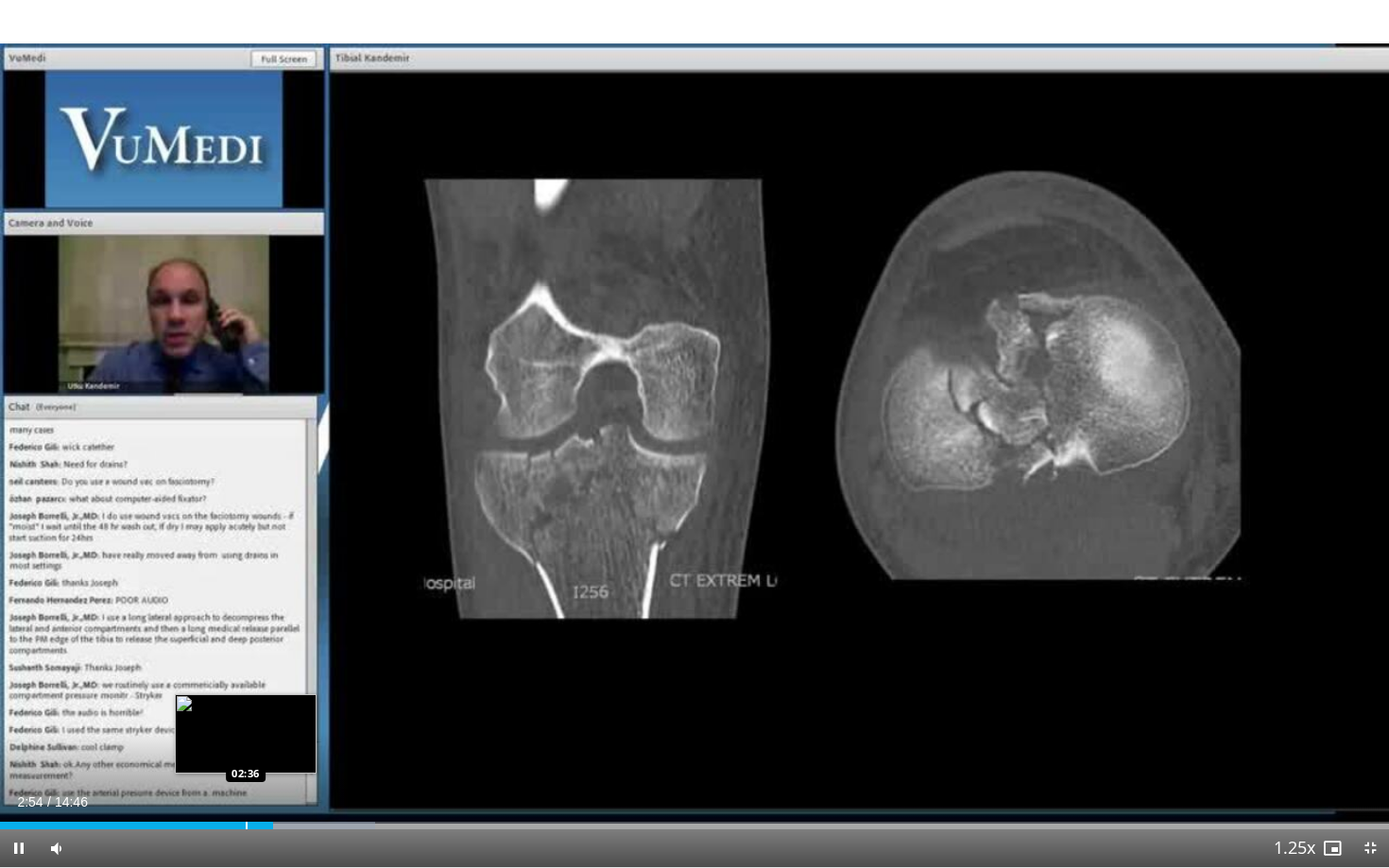 click on "Loaded :  27.01% 02:54 02:36" at bounding box center (694, 820) 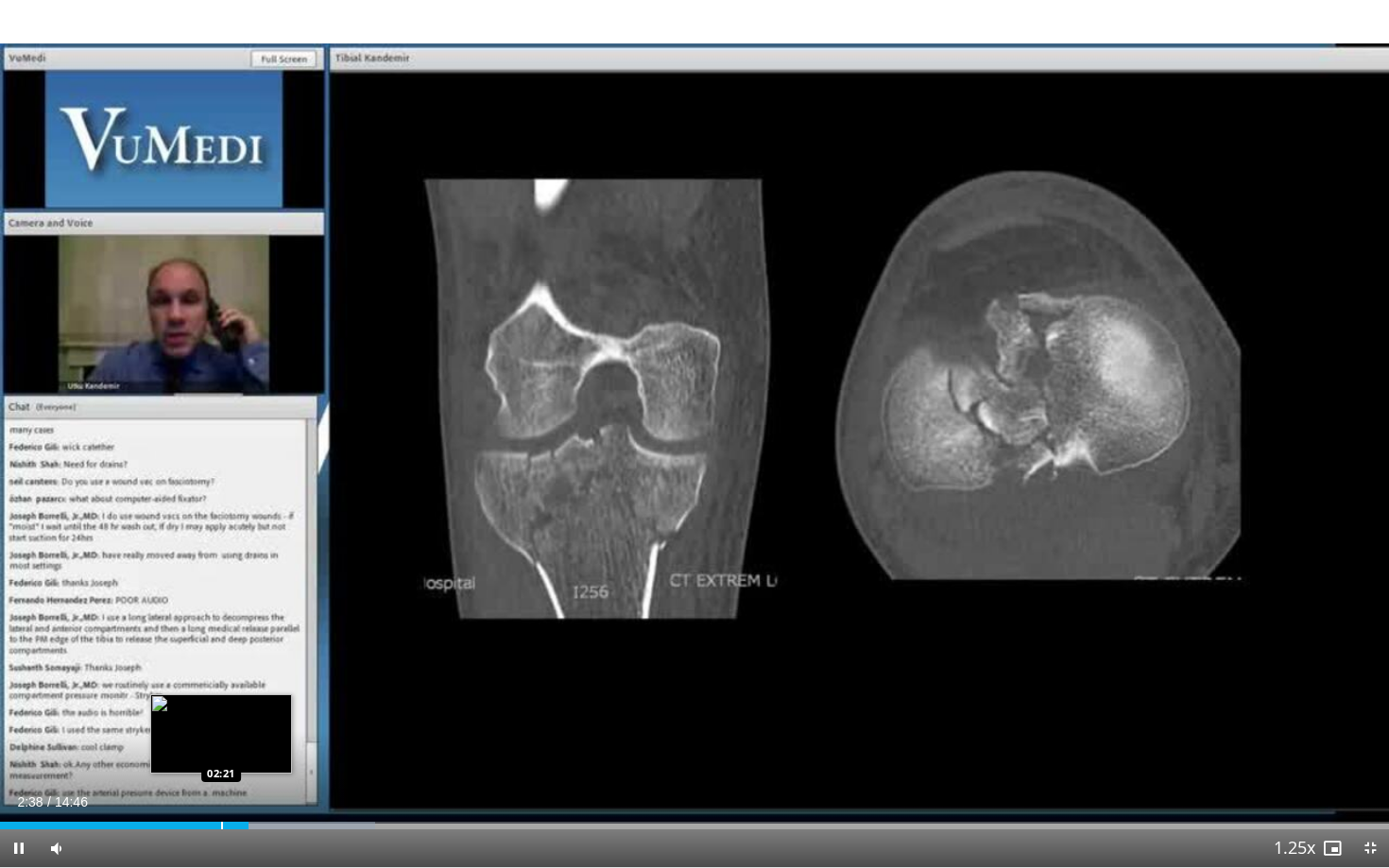 click on "Loaded :  27.01% 02:38 02:21" at bounding box center (694, 820) 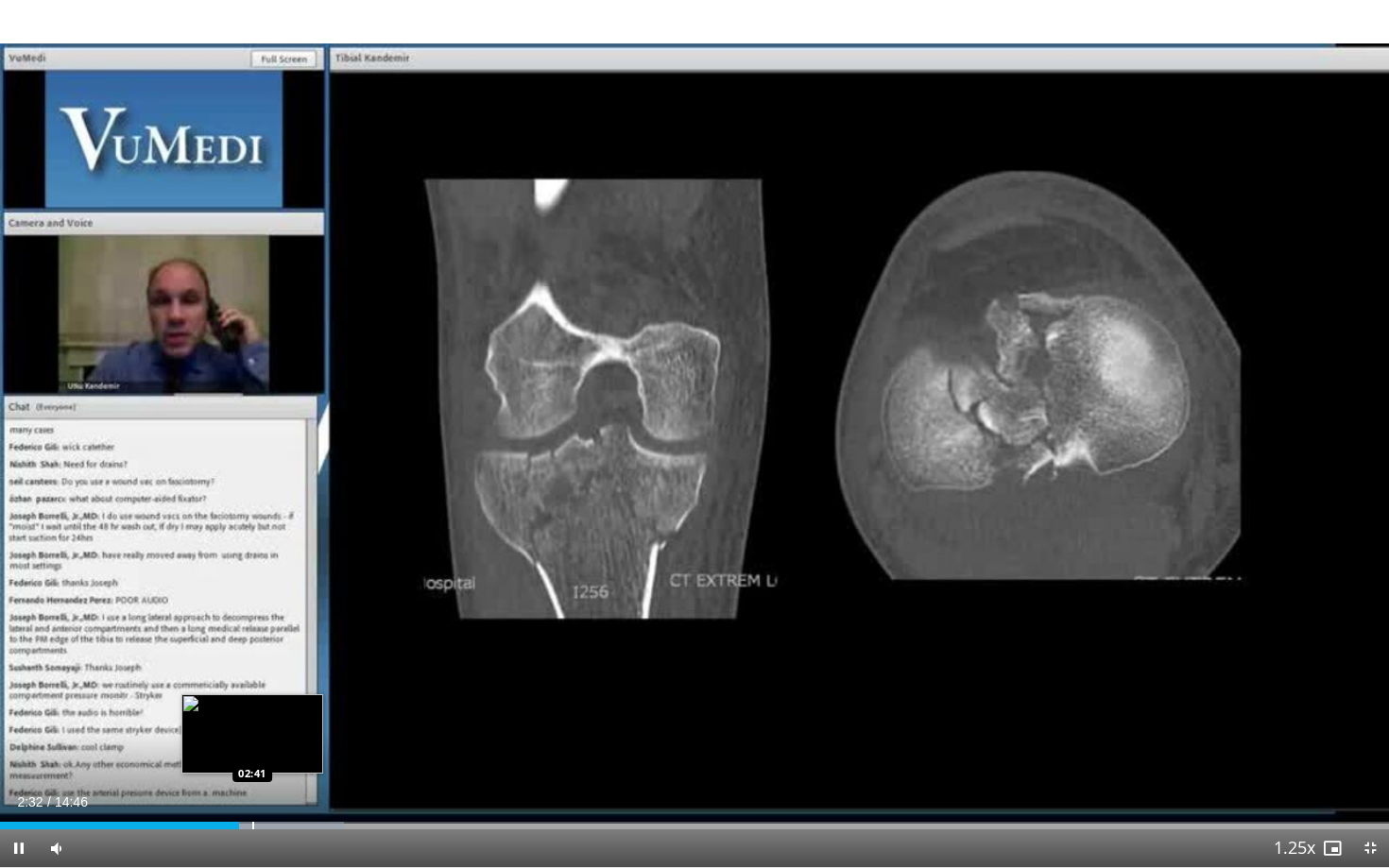 click at bounding box center [253, 825] 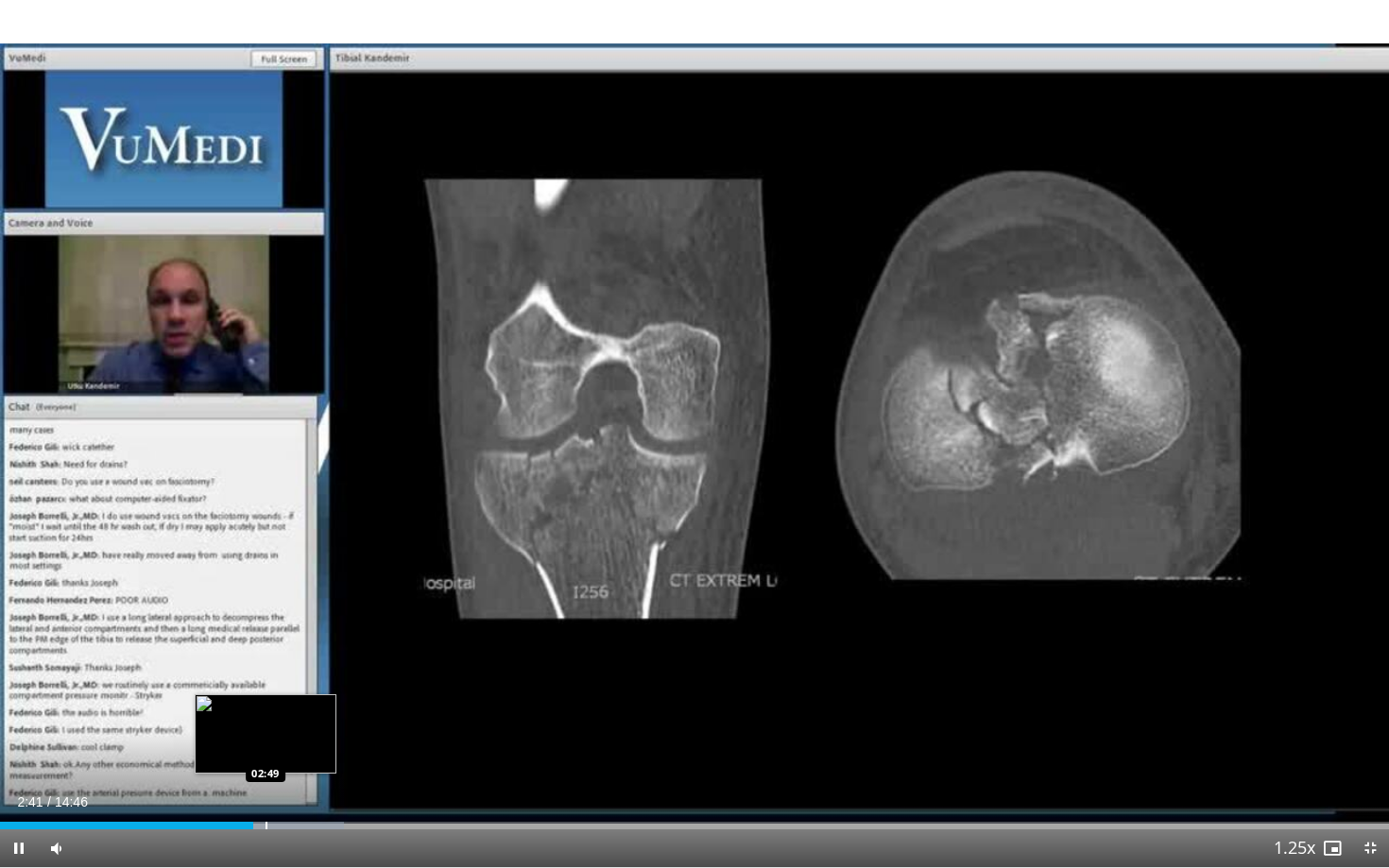 click on "10 seconds
Tap to unmute" at bounding box center [694, 434] 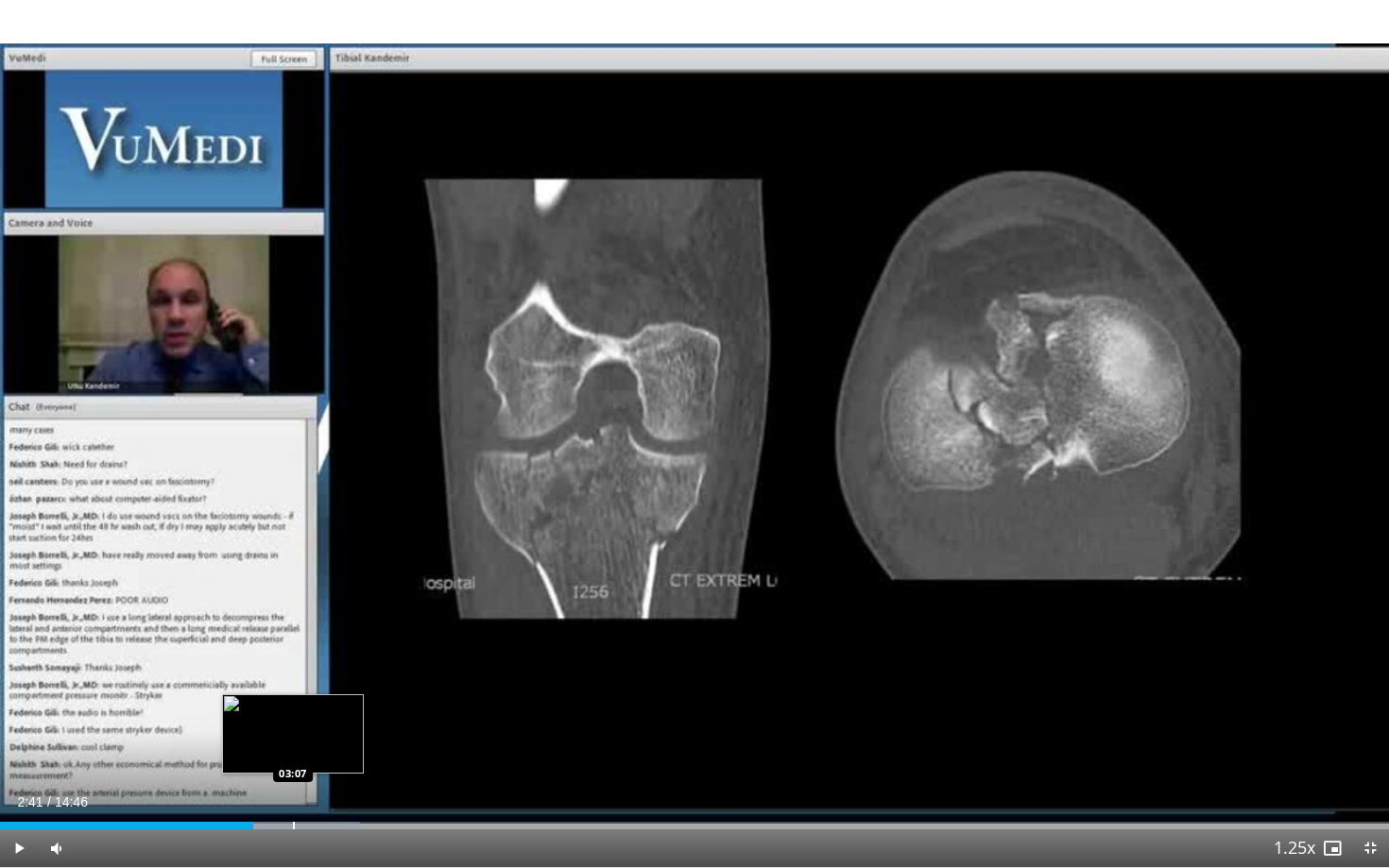 click at bounding box center [294, 825] 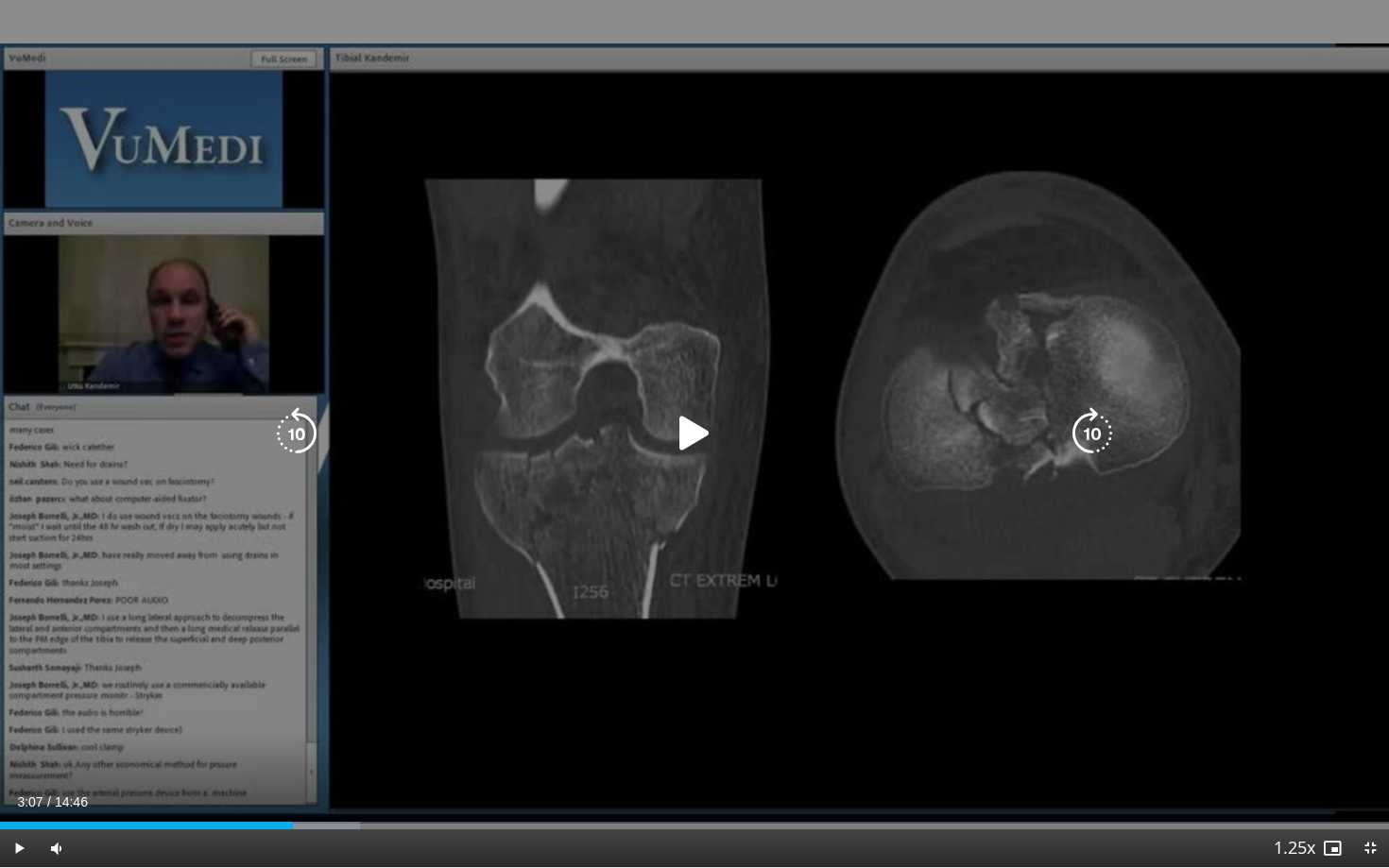click on "10 seconds
Tap to unmute" at bounding box center [694, 434] 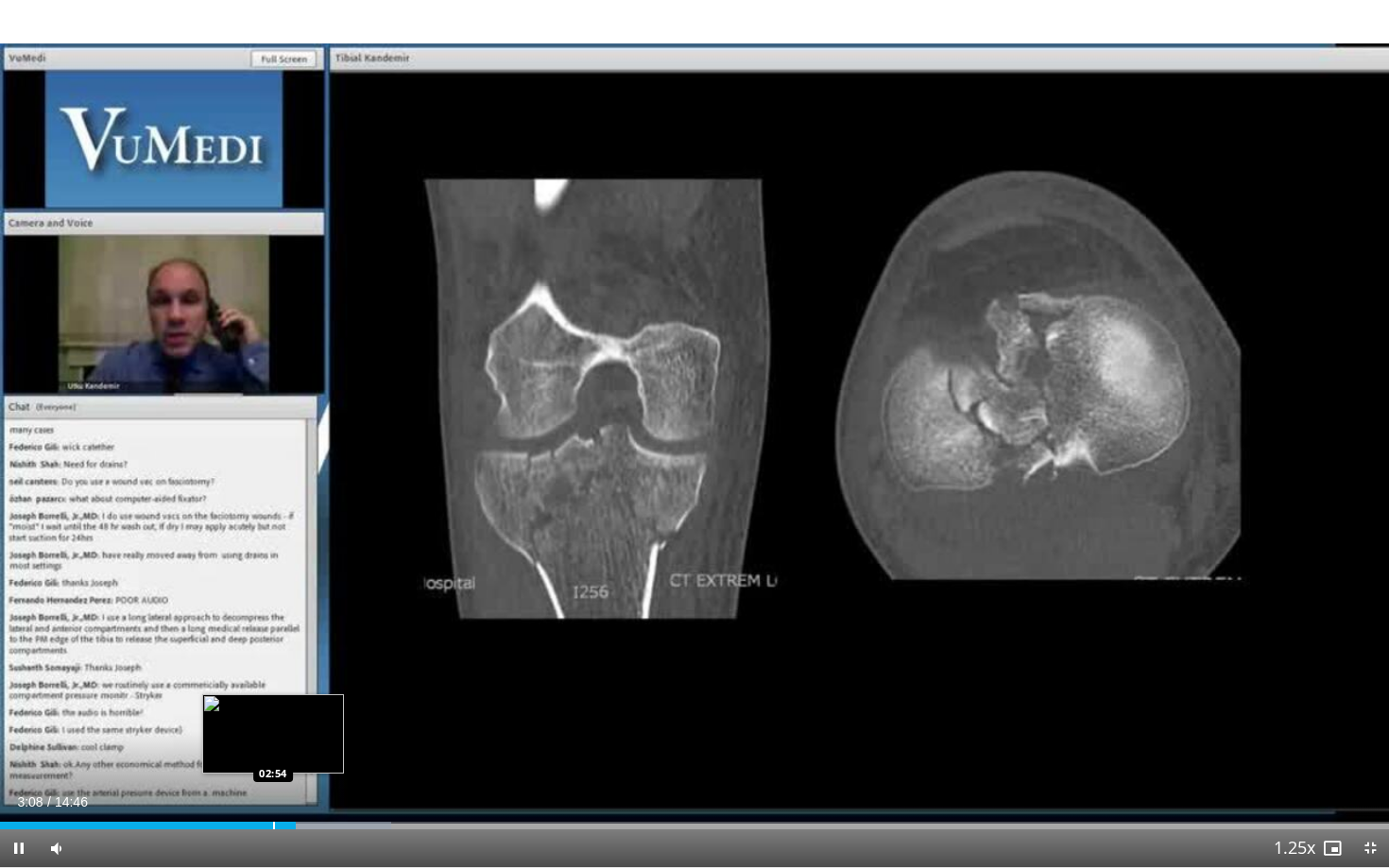 click at bounding box center [274, 825] 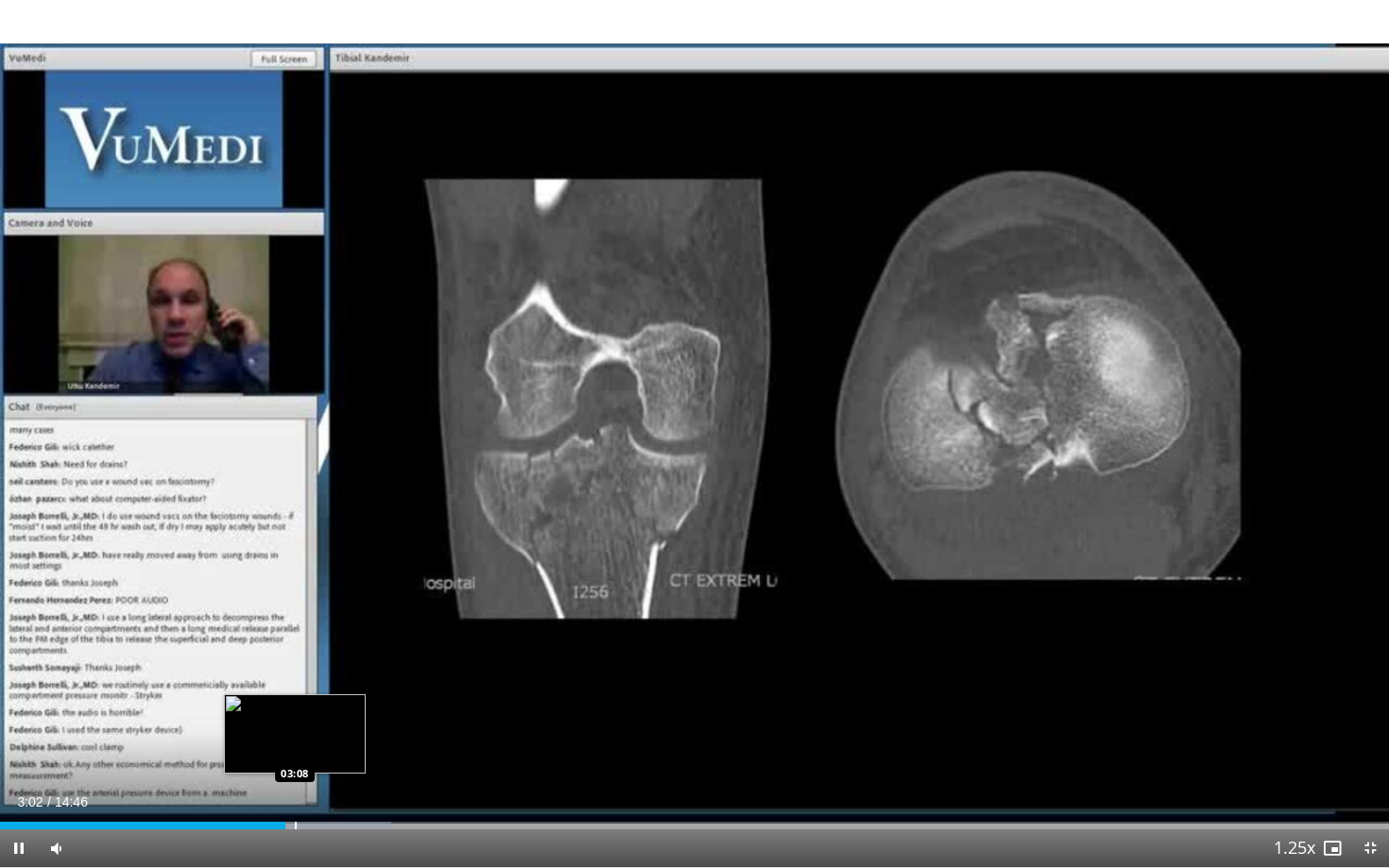 click at bounding box center (296, 825) 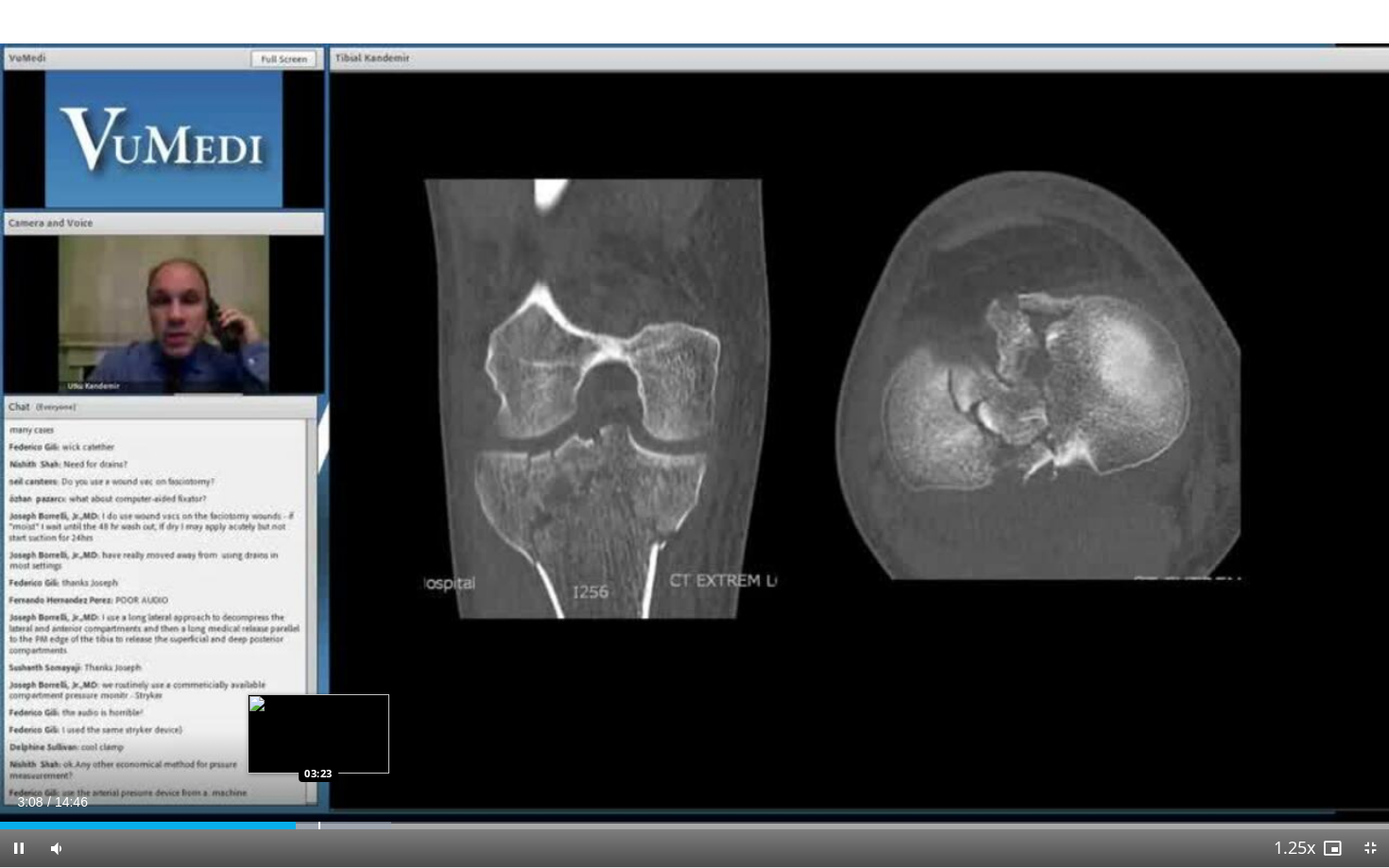 click at bounding box center [319, 825] 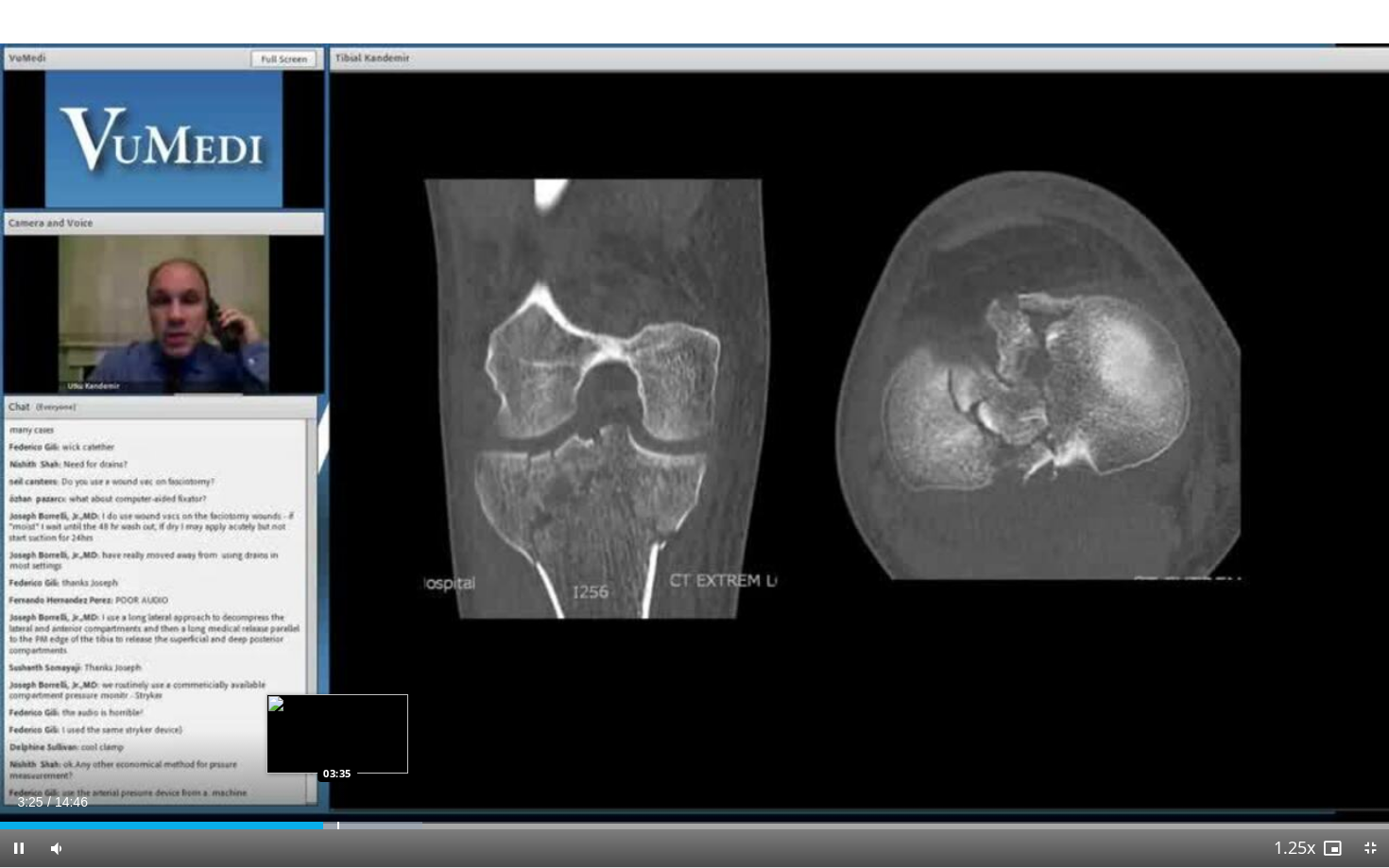 click at bounding box center (338, 825) 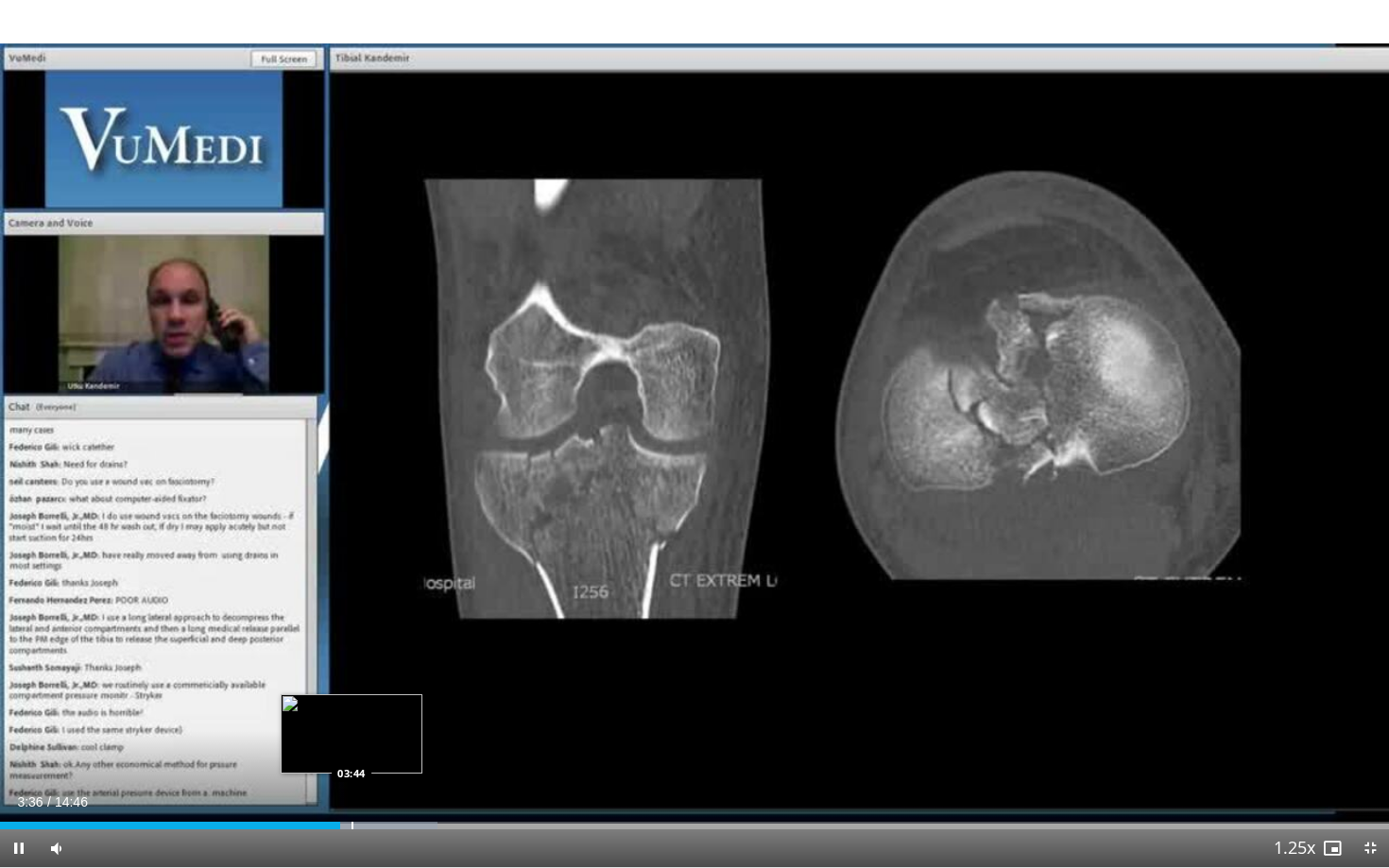 click at bounding box center [352, 825] 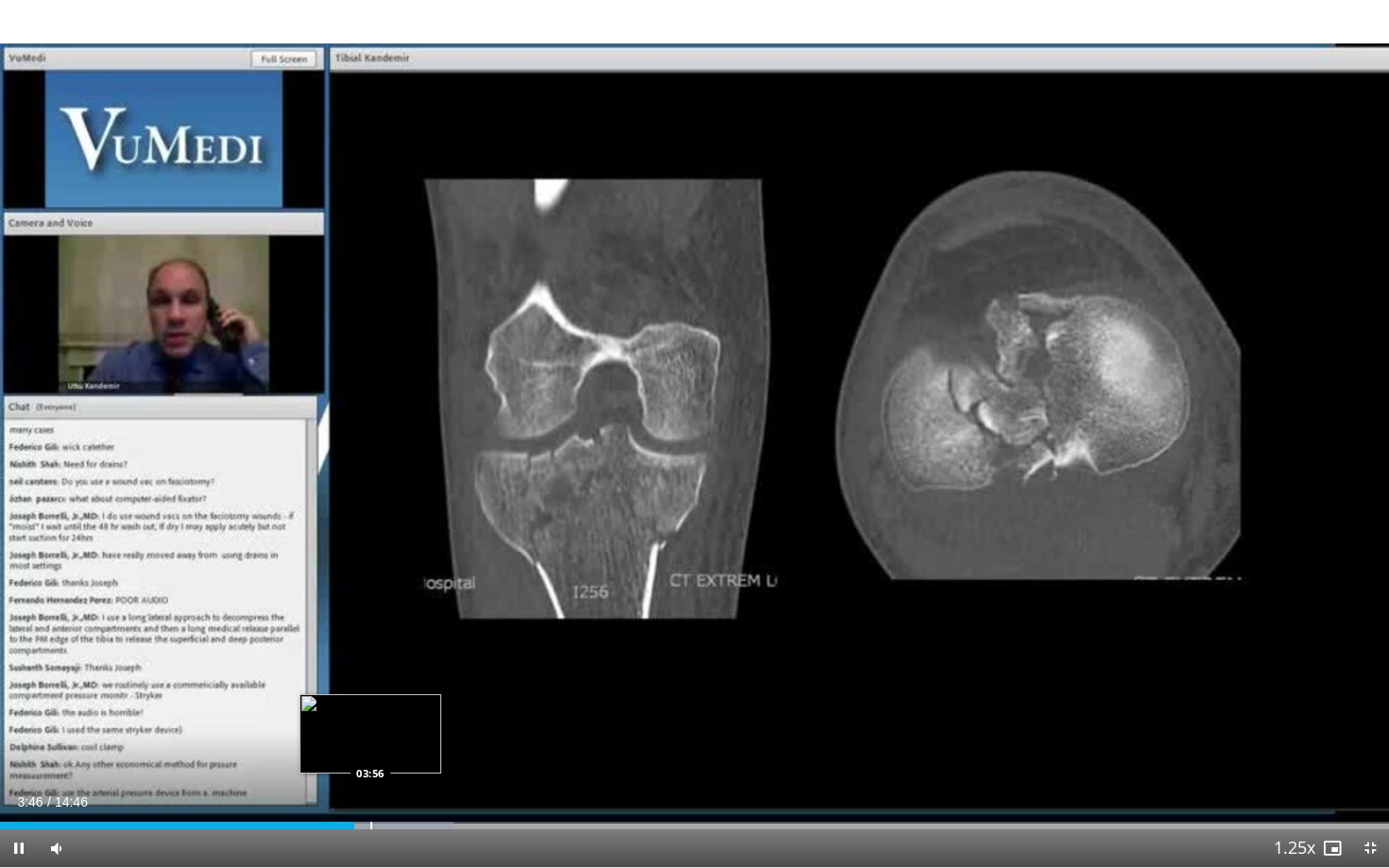 click at bounding box center [371, 825] 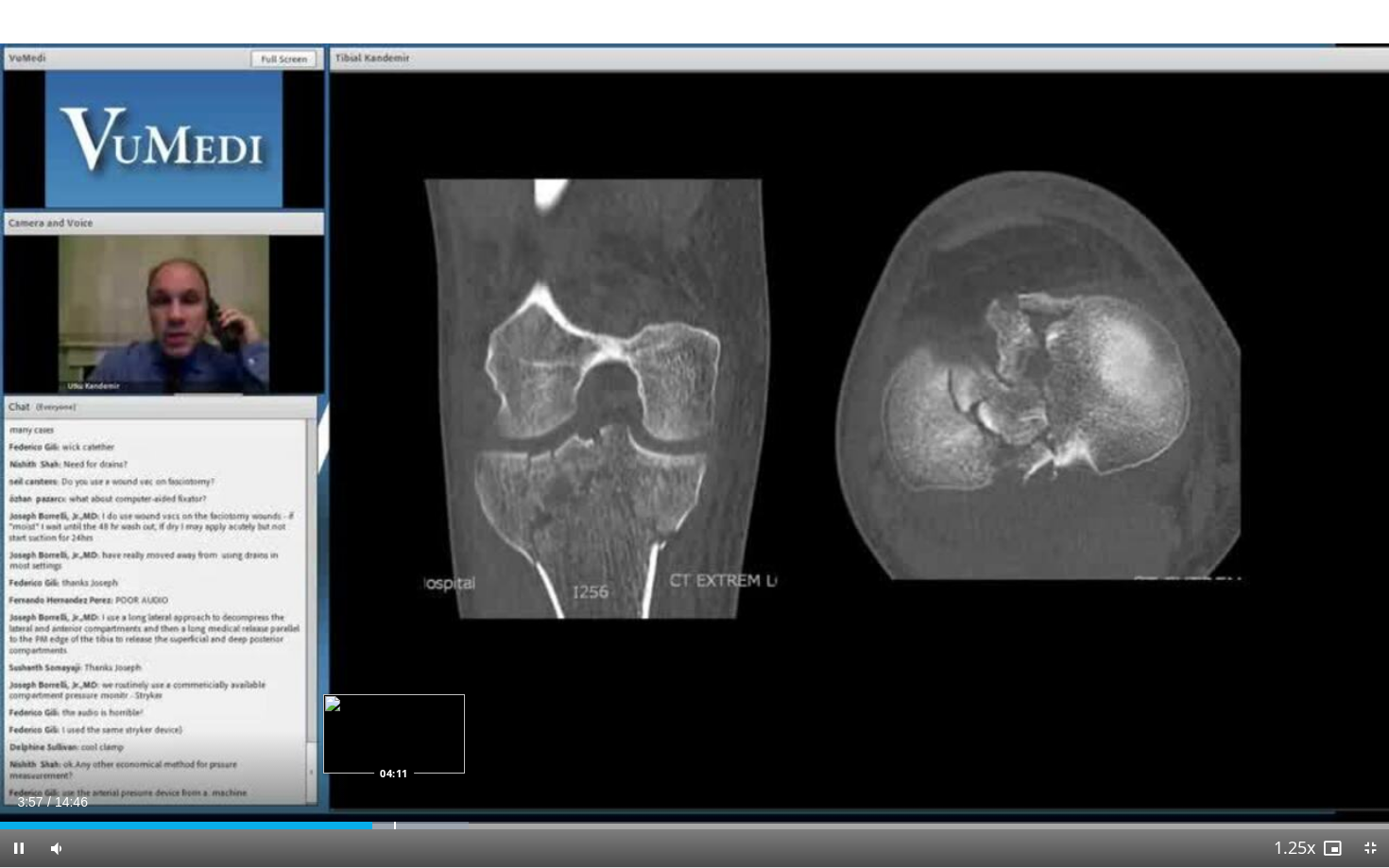 click at bounding box center [395, 825] 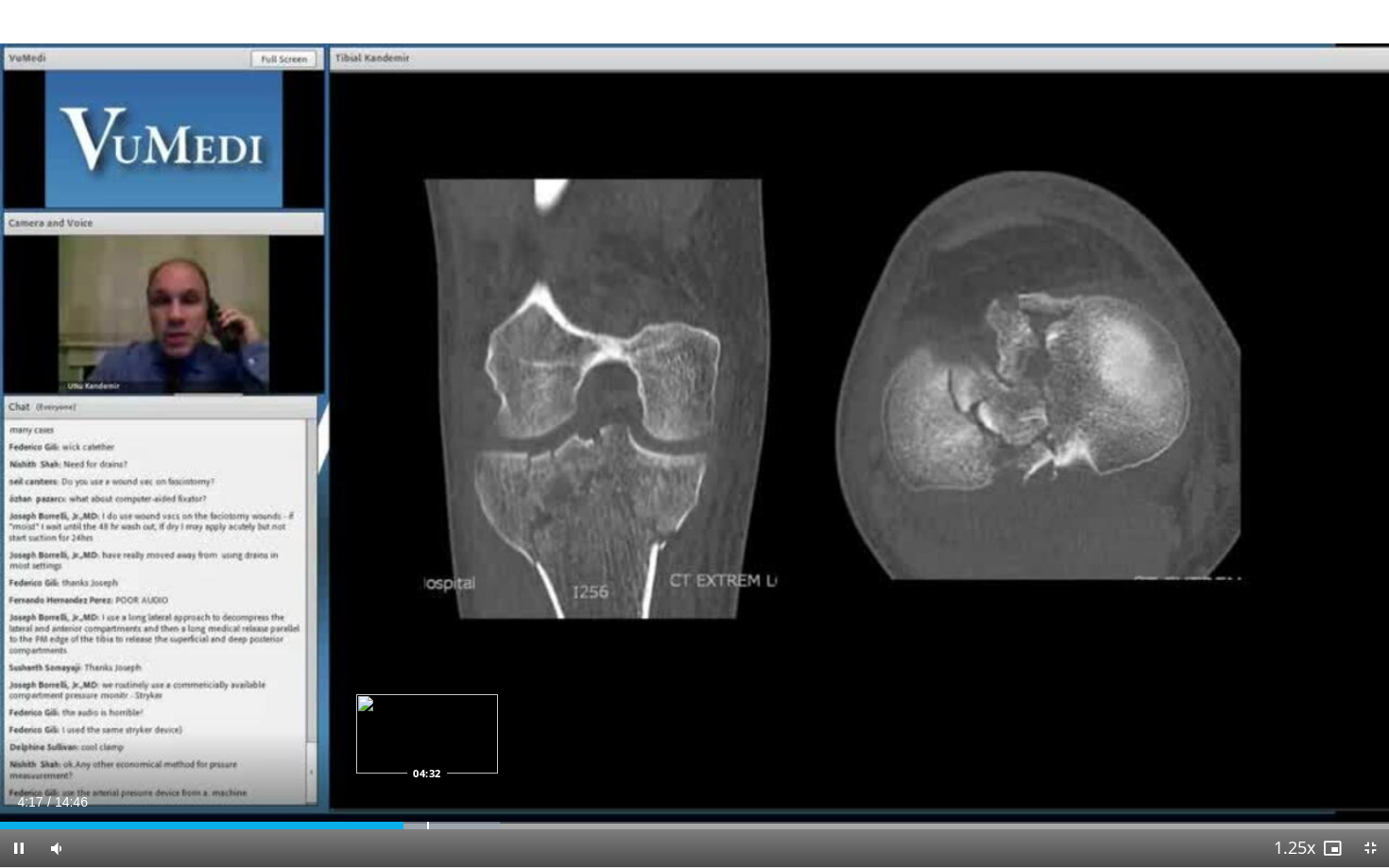 click at bounding box center [428, 825] 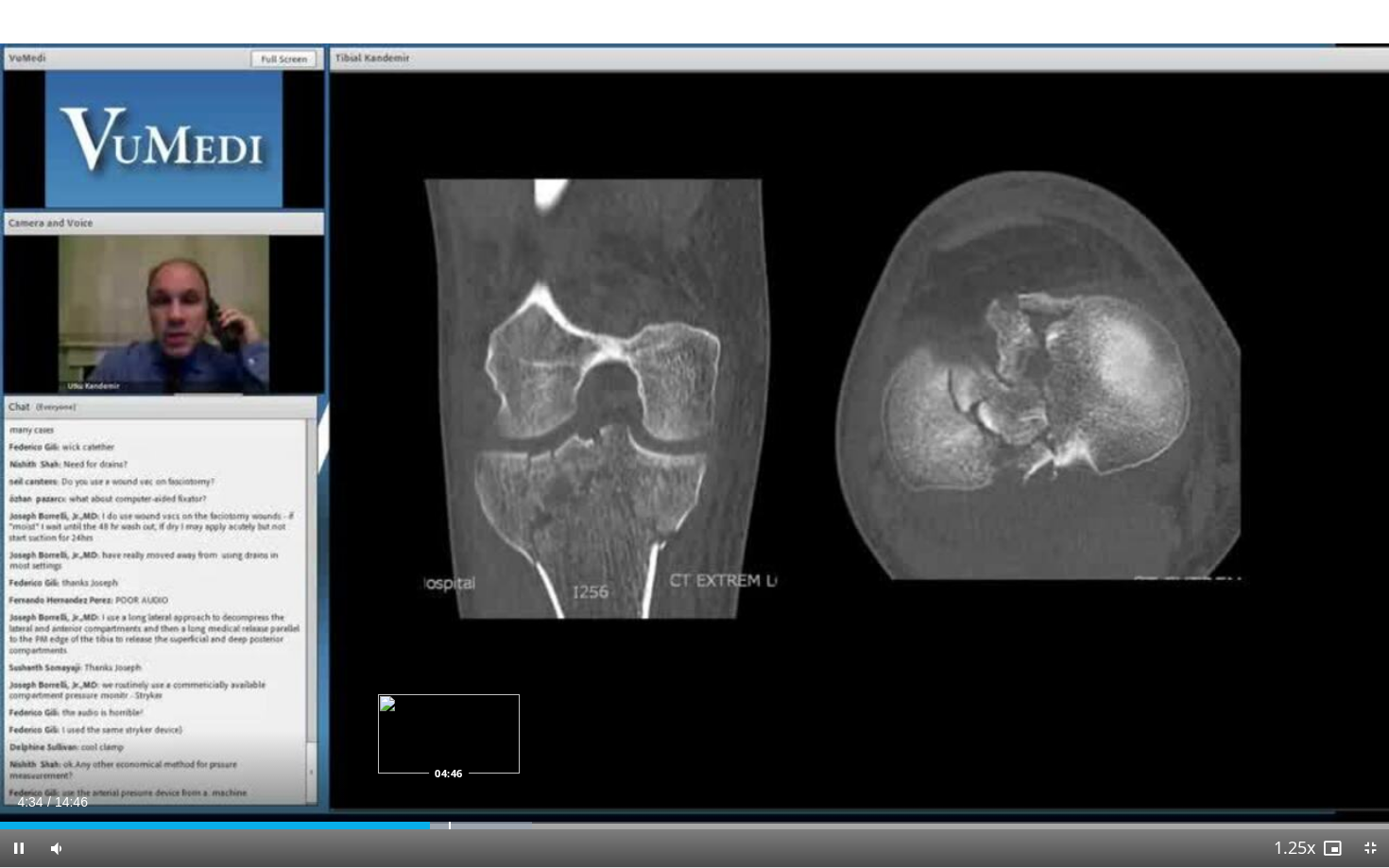 click at bounding box center (450, 825) 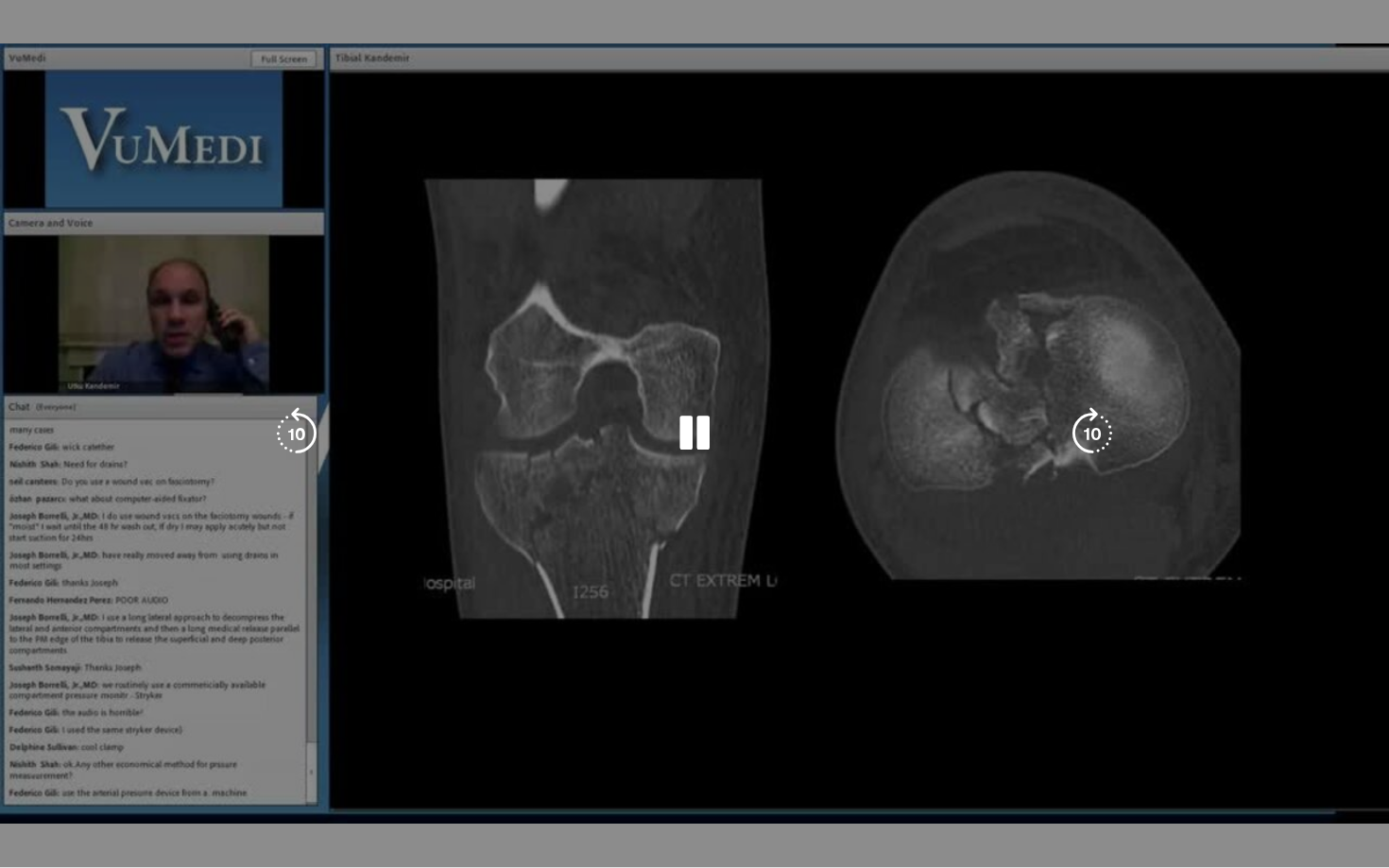 click on "10 seconds
Tap to unmute" at bounding box center (694, 434) 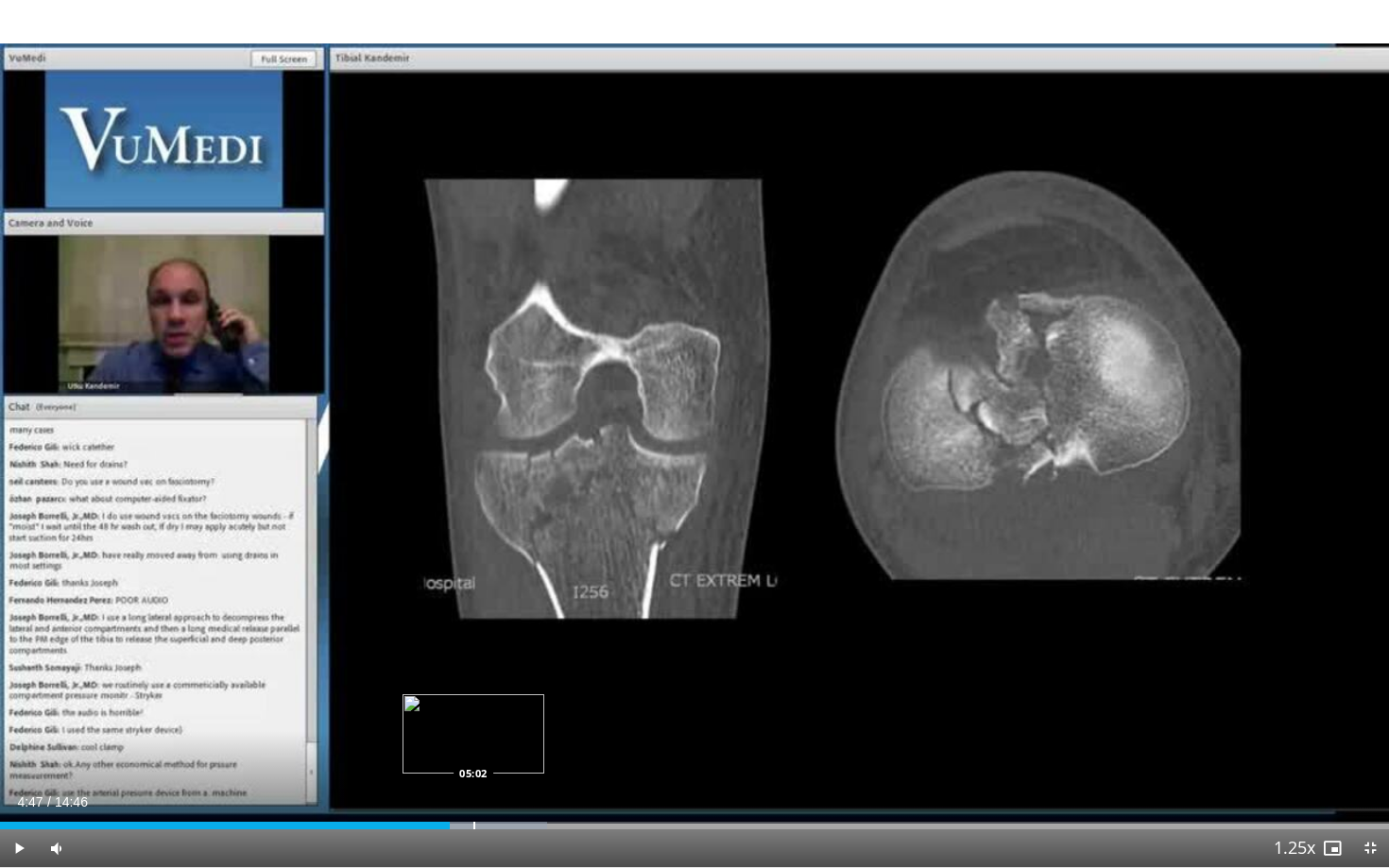 click at bounding box center [474, 825] 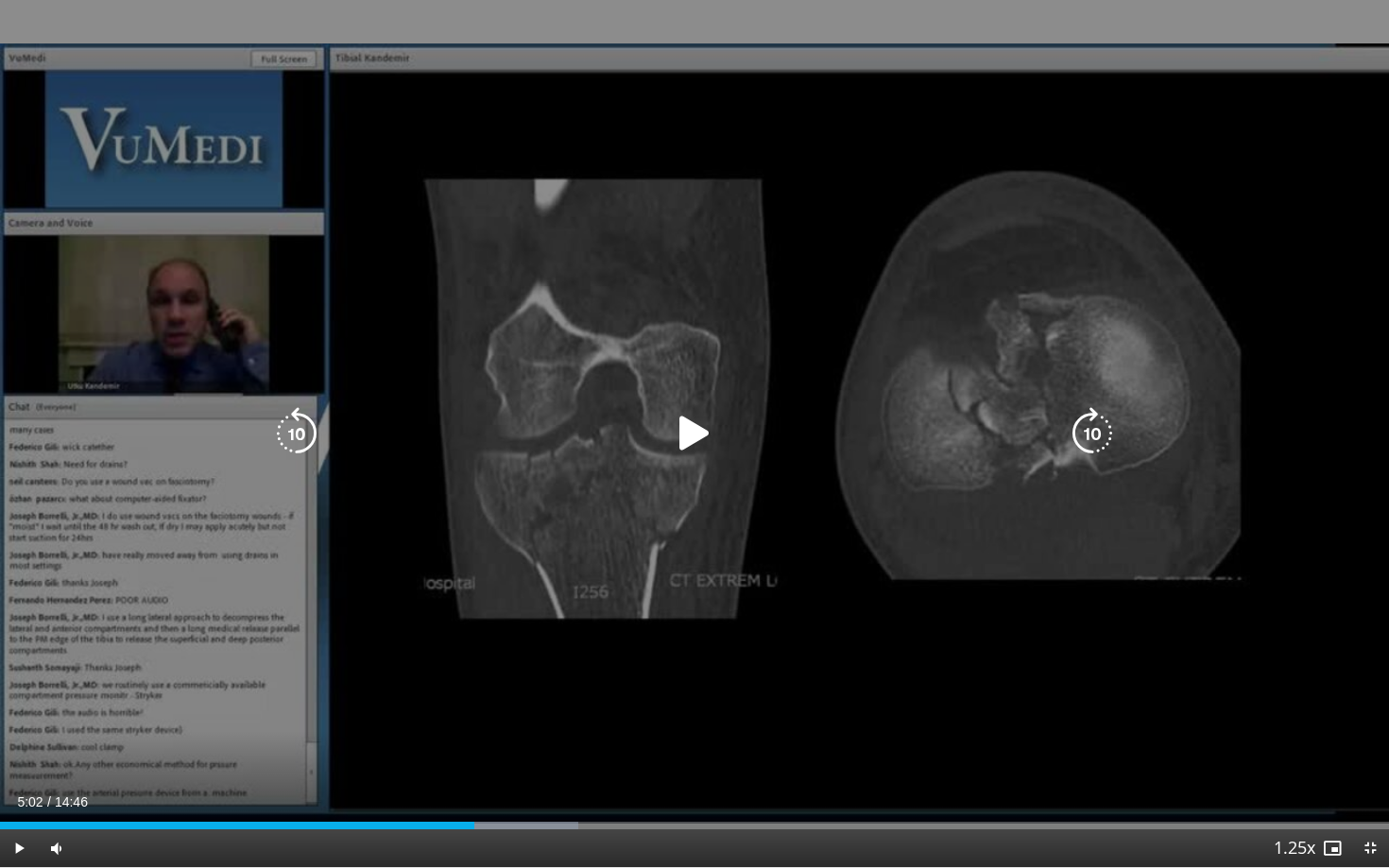 click on "10 seconds
Tap to unmute" at bounding box center (694, 434) 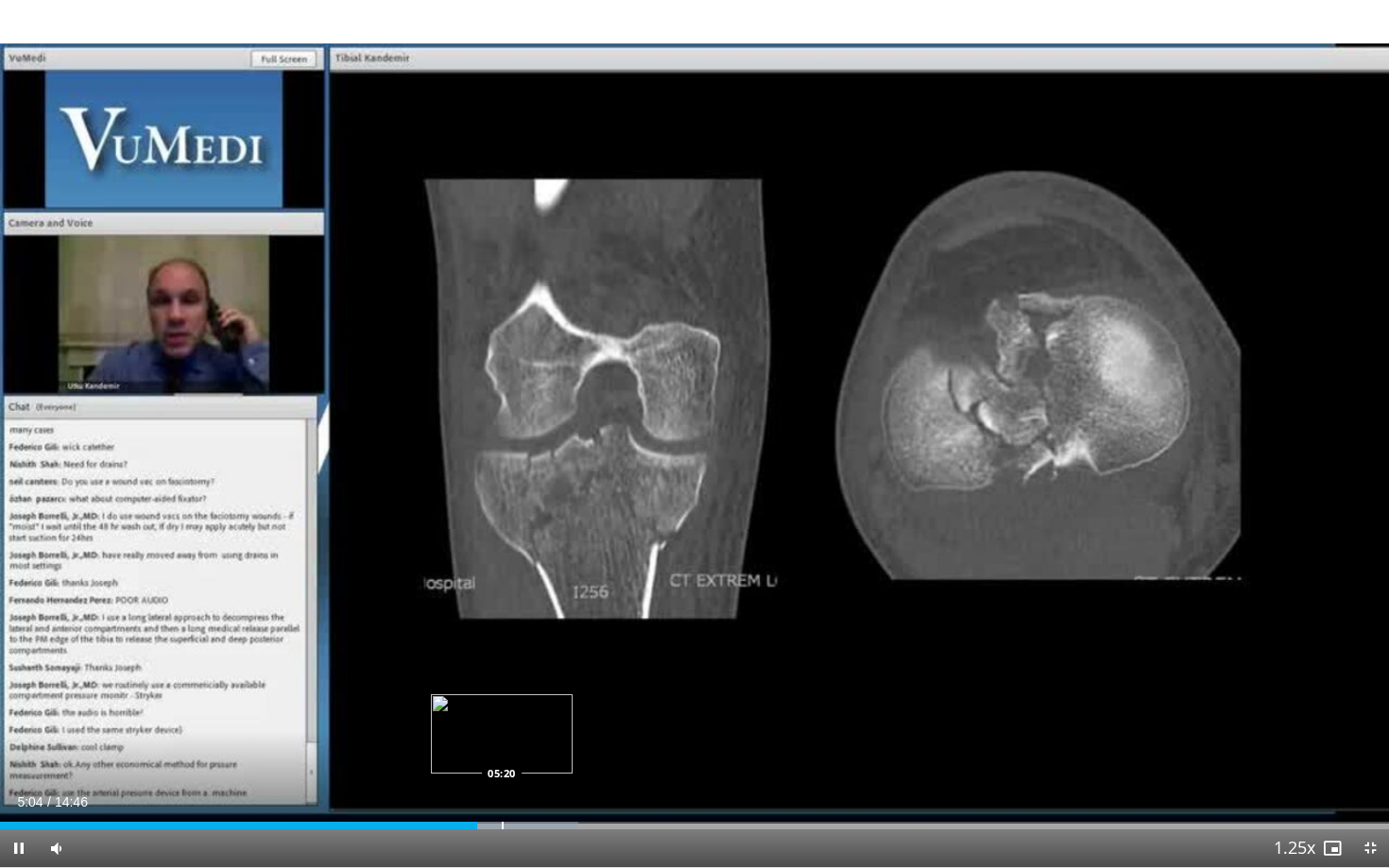 click at bounding box center [504, 825] 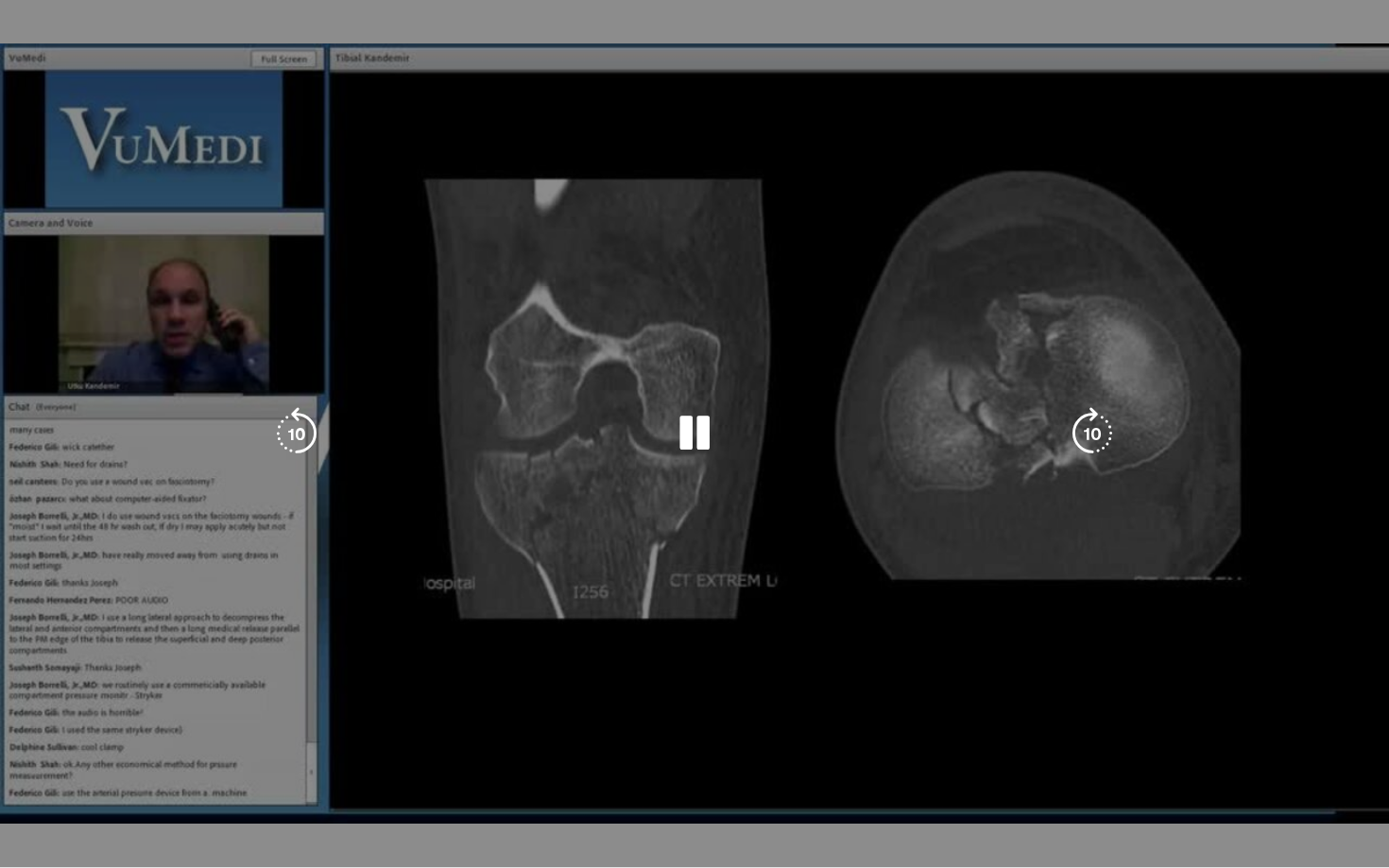 click at bounding box center (533, 863) 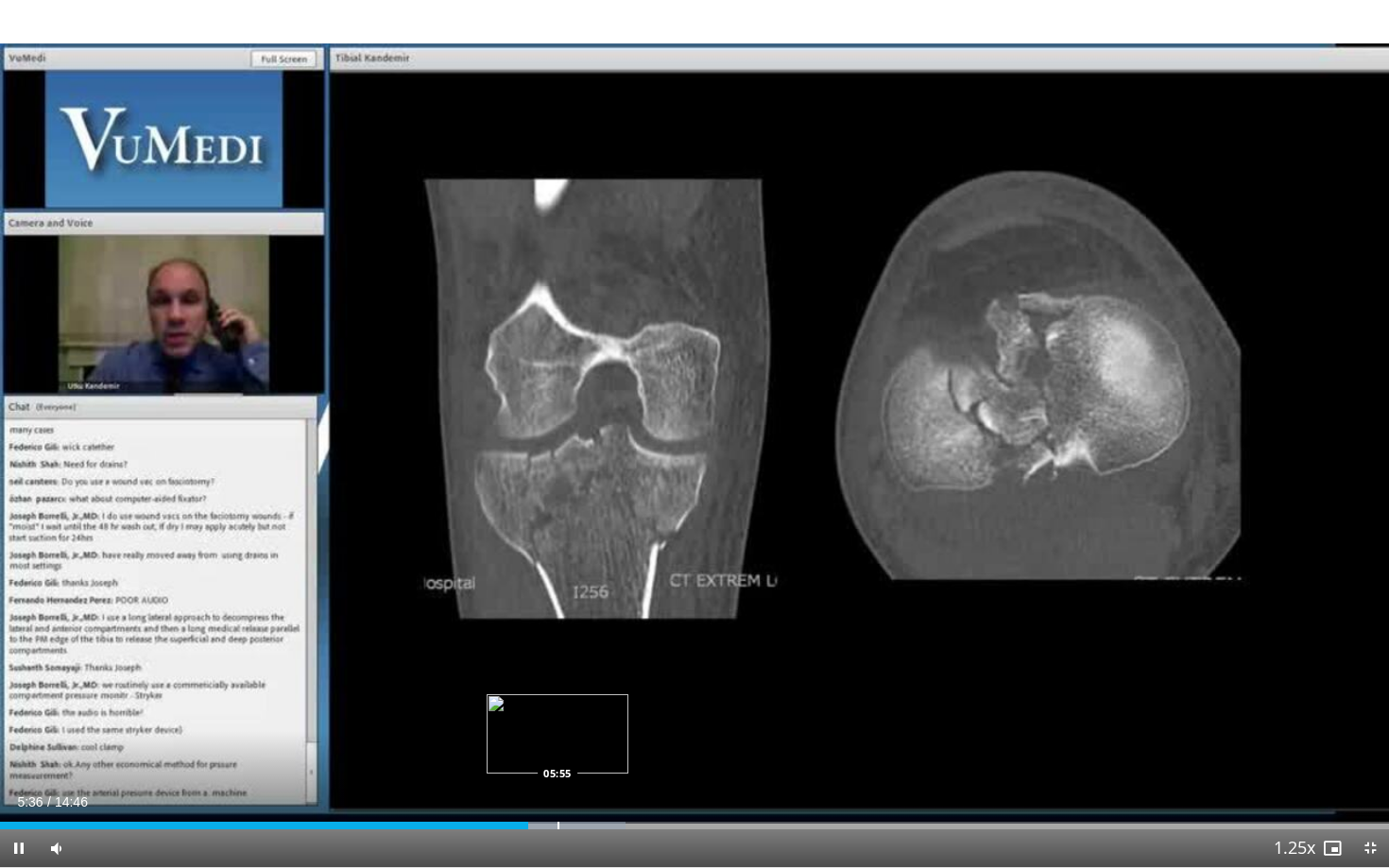 click at bounding box center [558, 825] 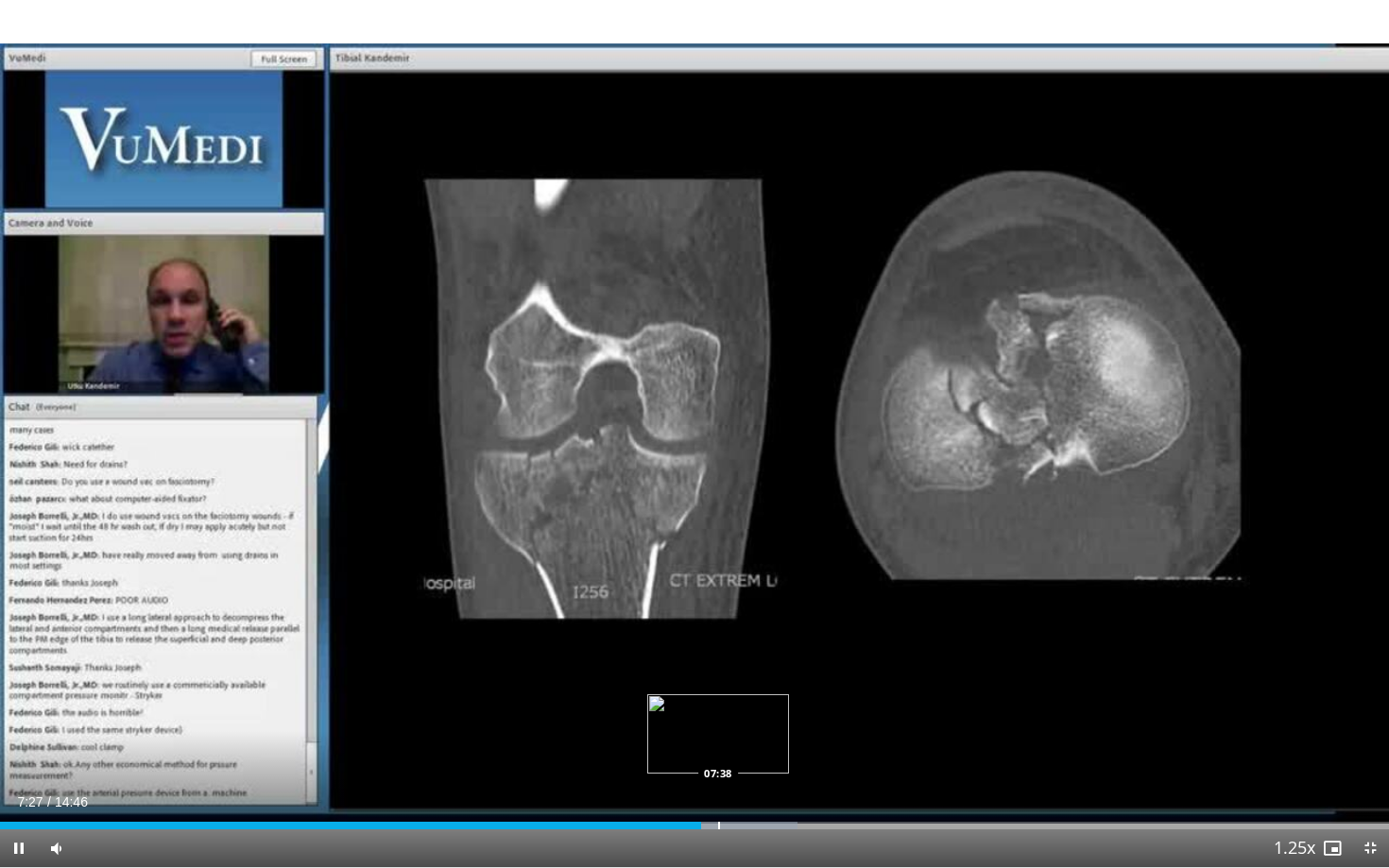 click at bounding box center [719, 825] 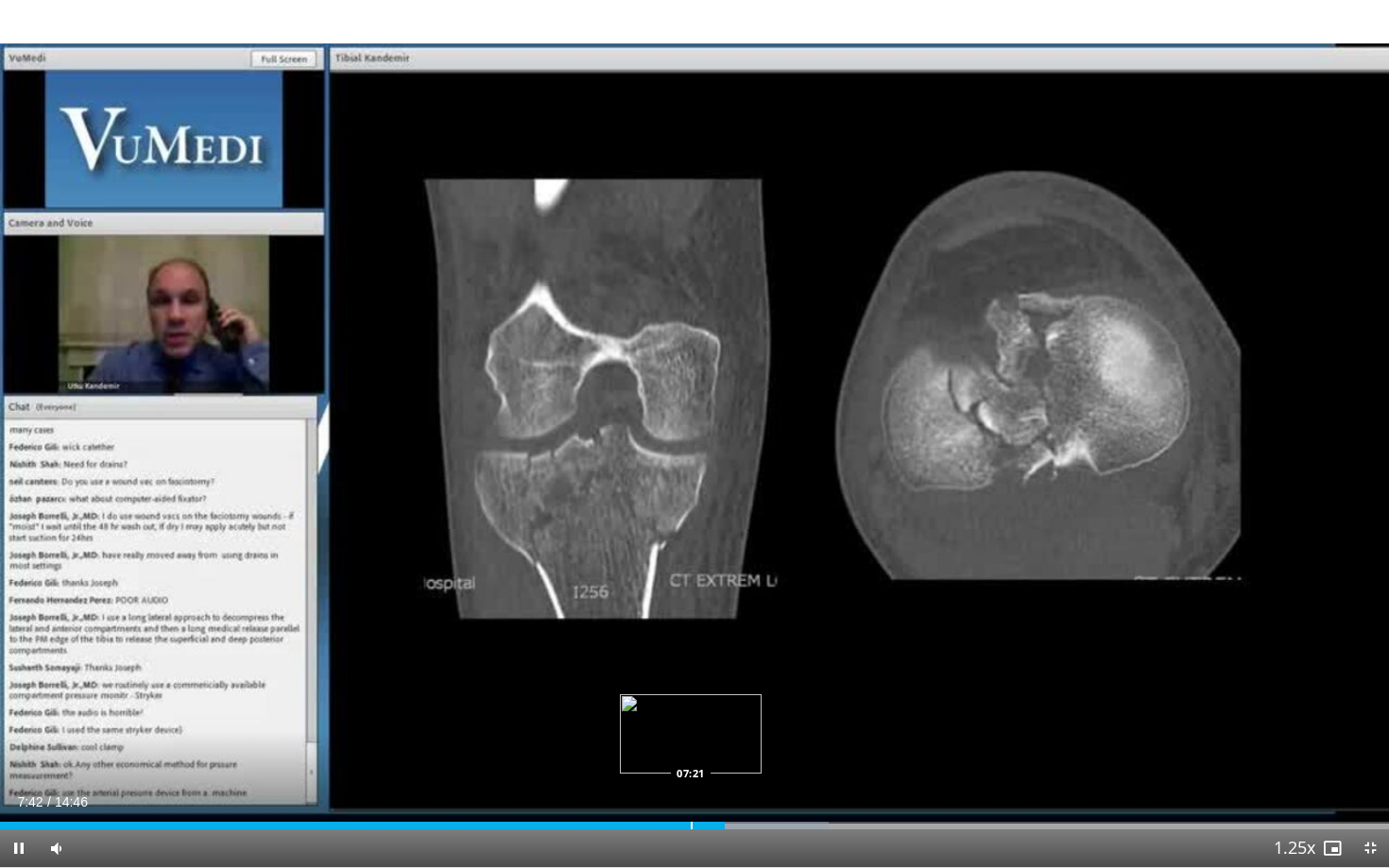 click at bounding box center (692, 825) 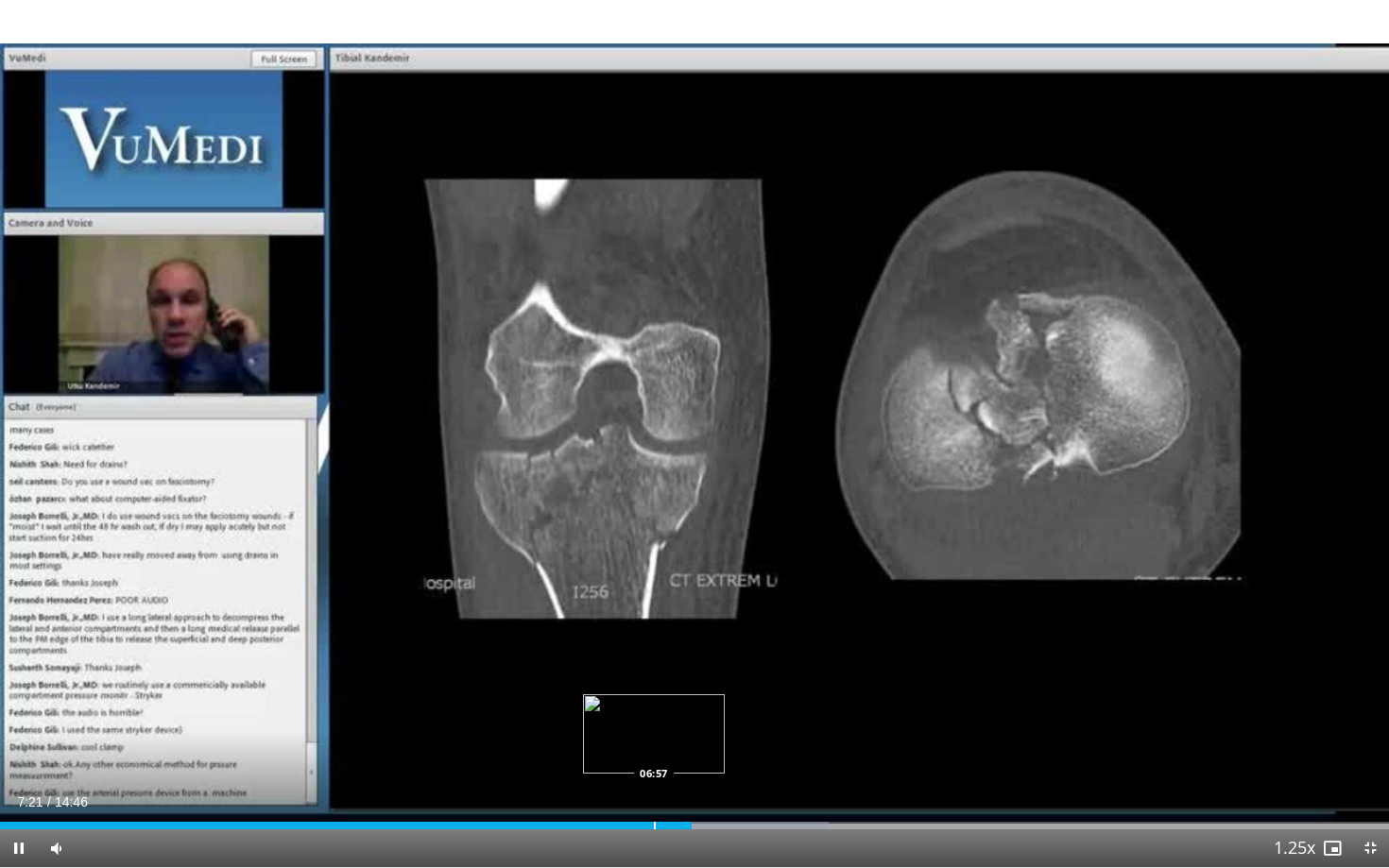click on "07:21" at bounding box center [346, 825] 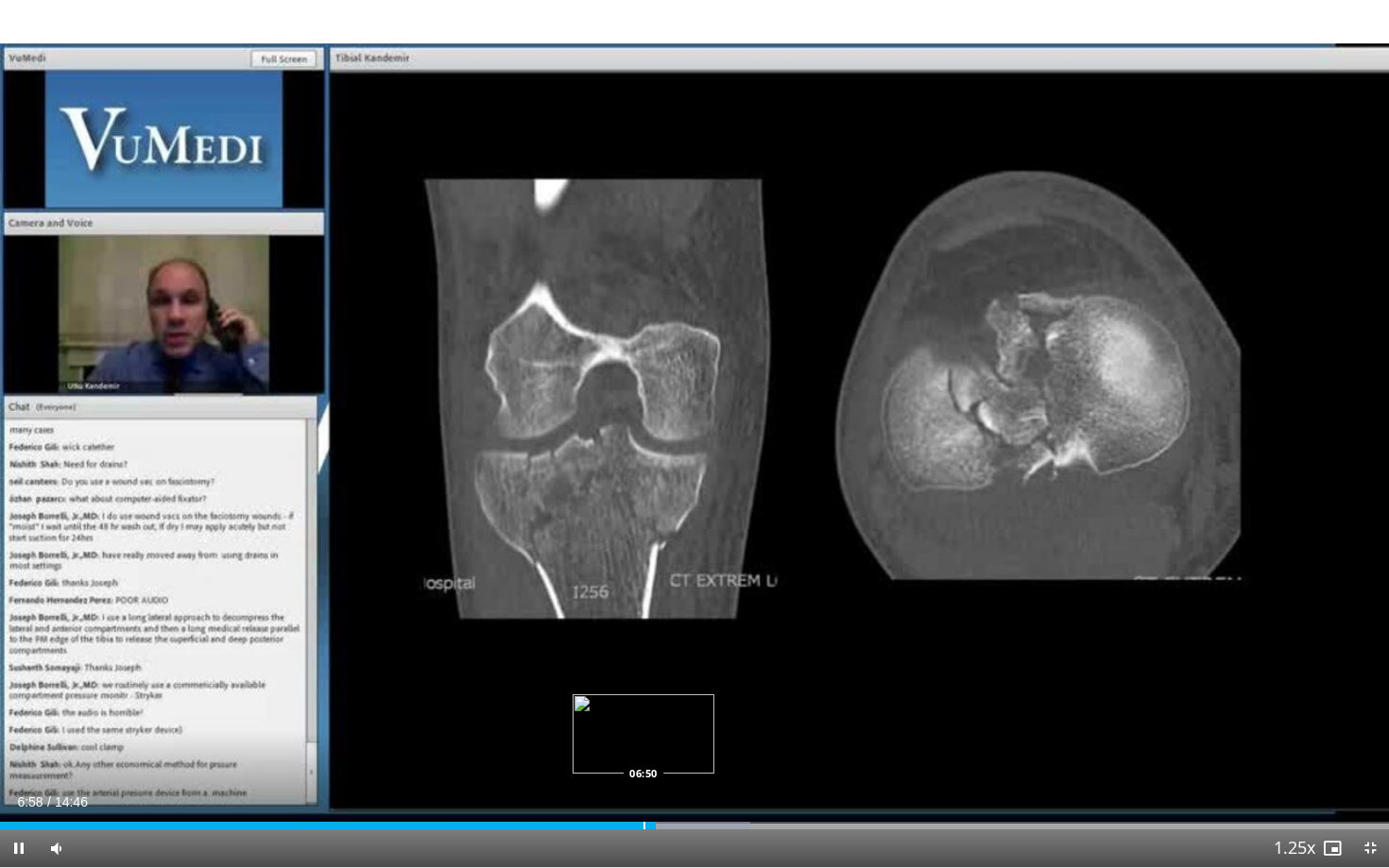 click at bounding box center [644, 825] 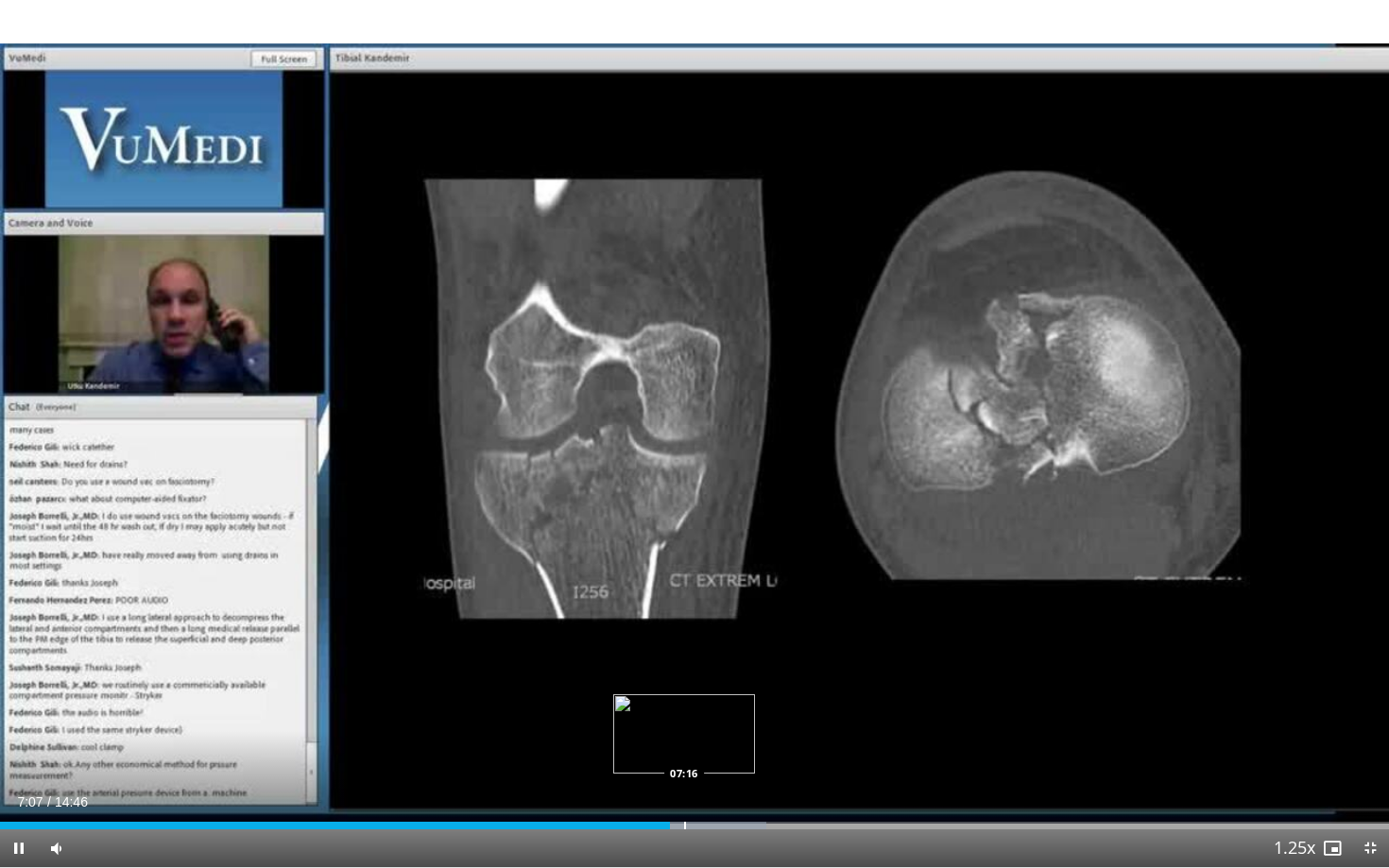 click at bounding box center [685, 825] 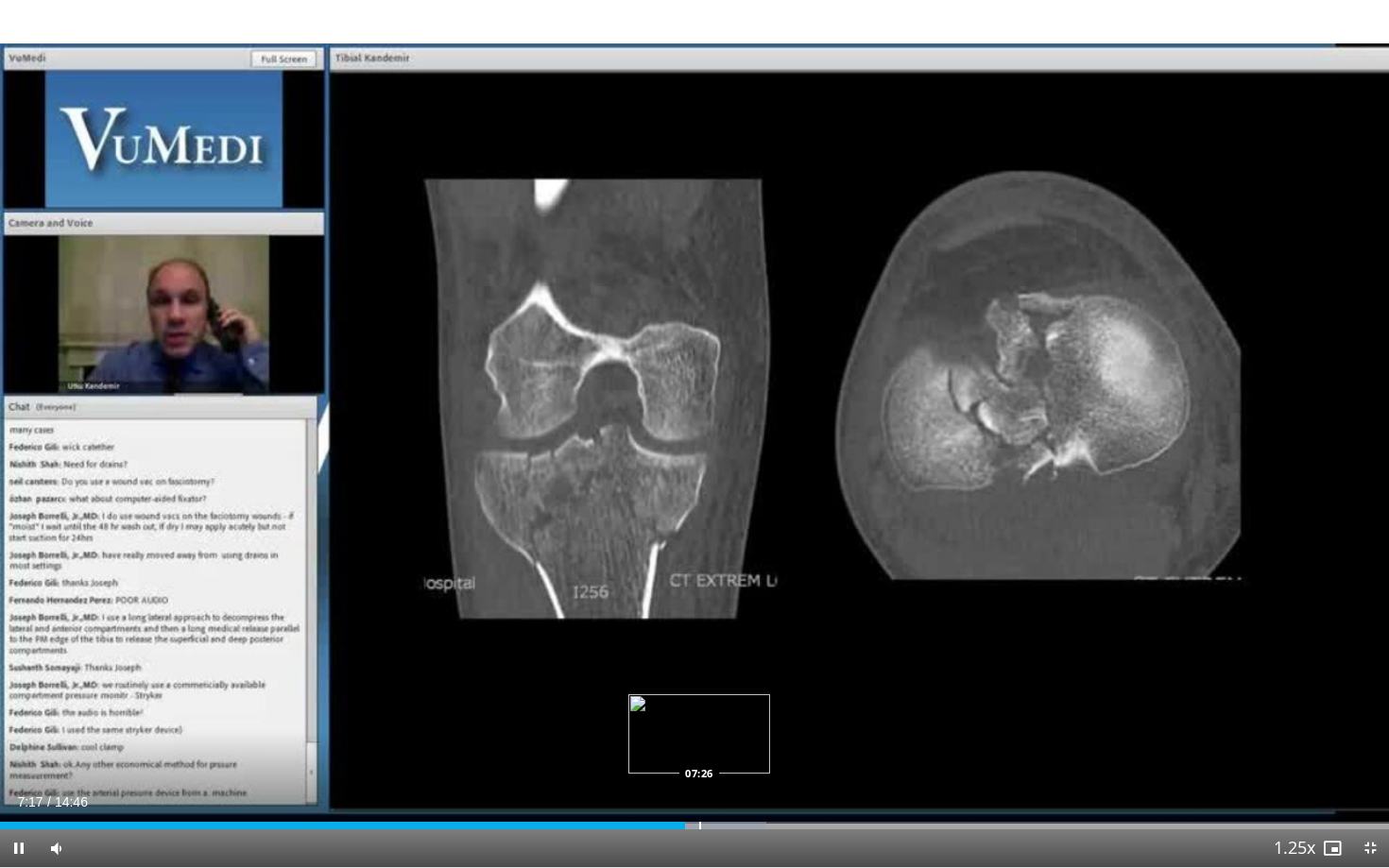 click at bounding box center [700, 825] 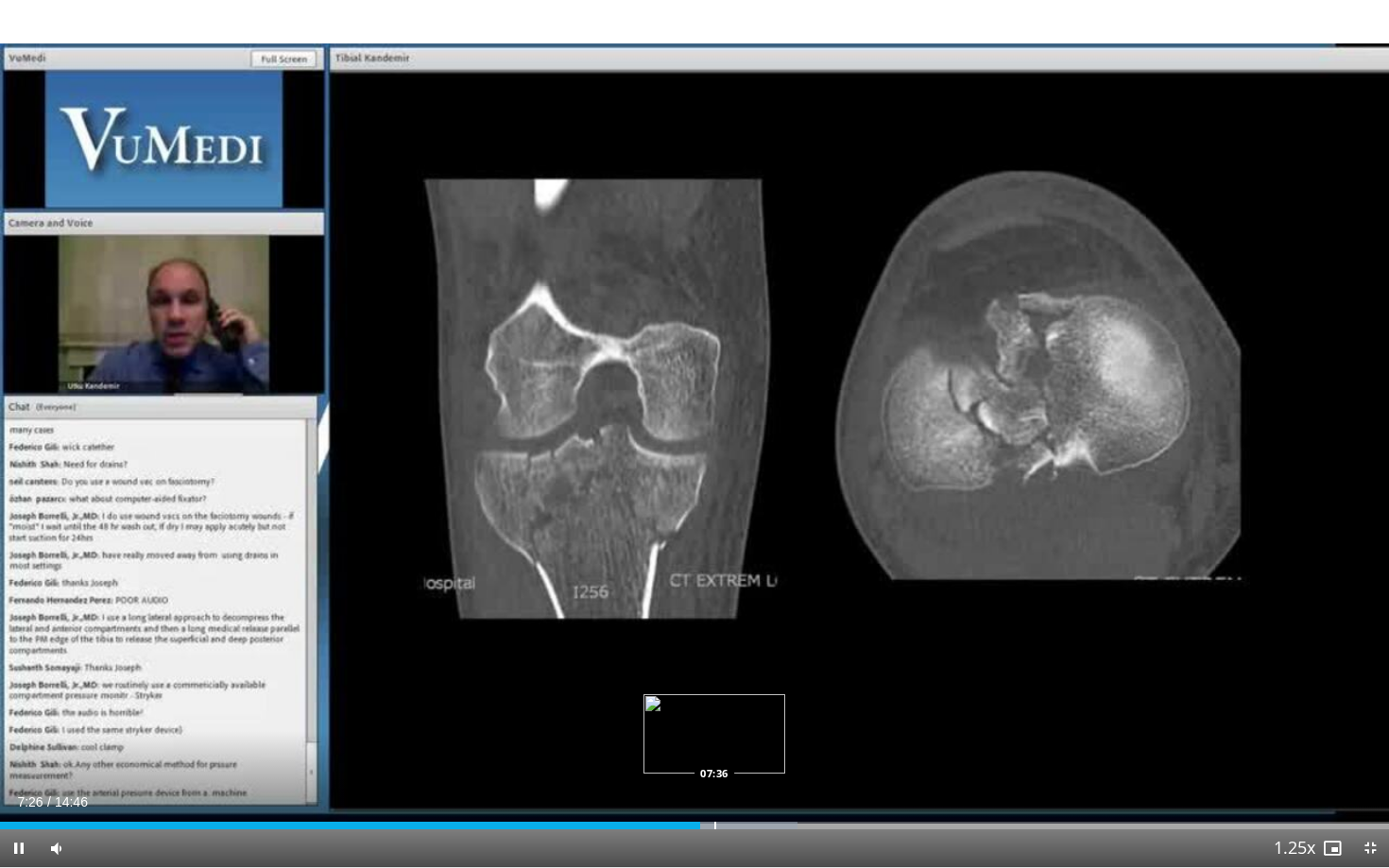 click at bounding box center [715, 825] 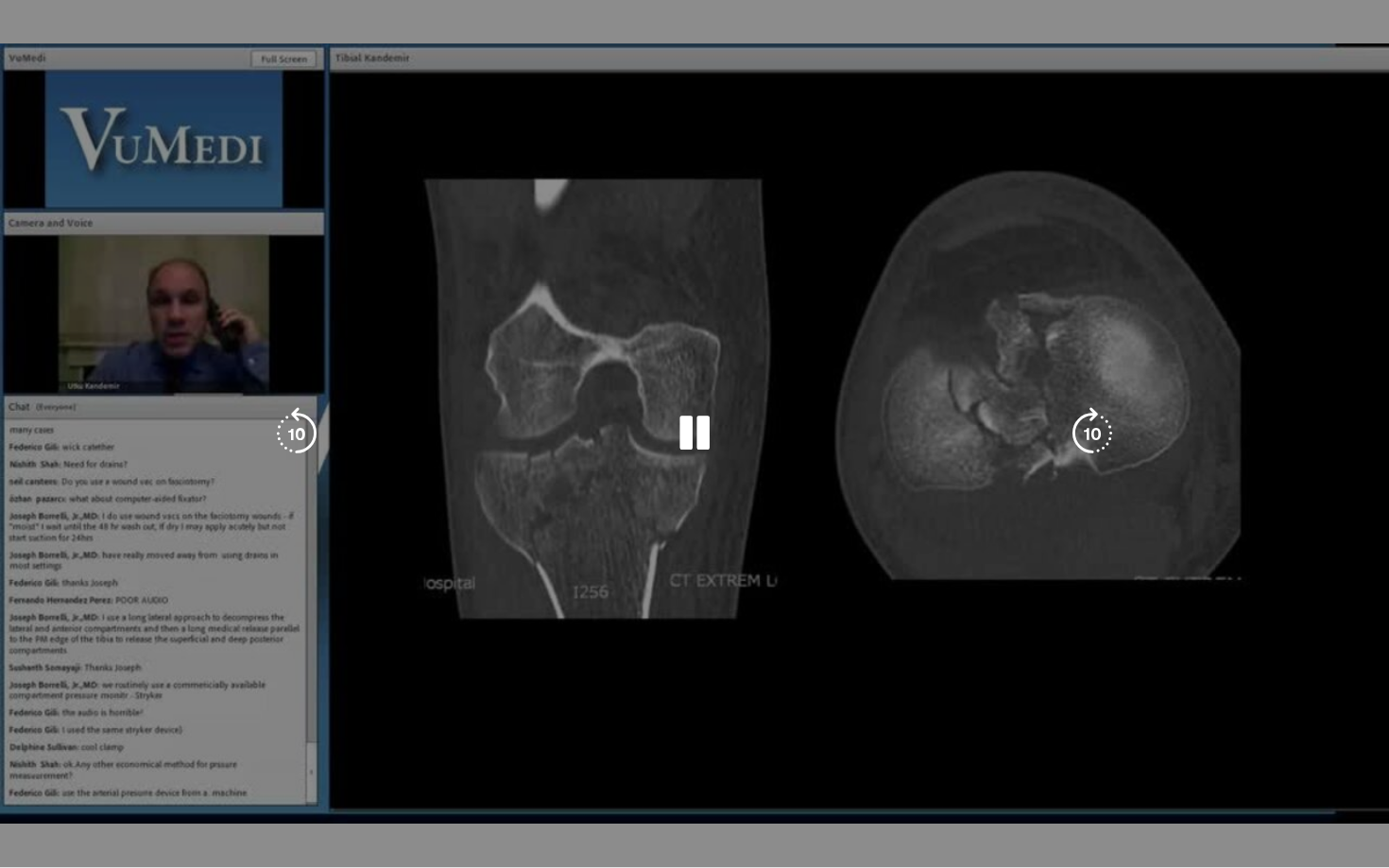 click on "10 seconds
Tap to unmute" at bounding box center [694, 434] 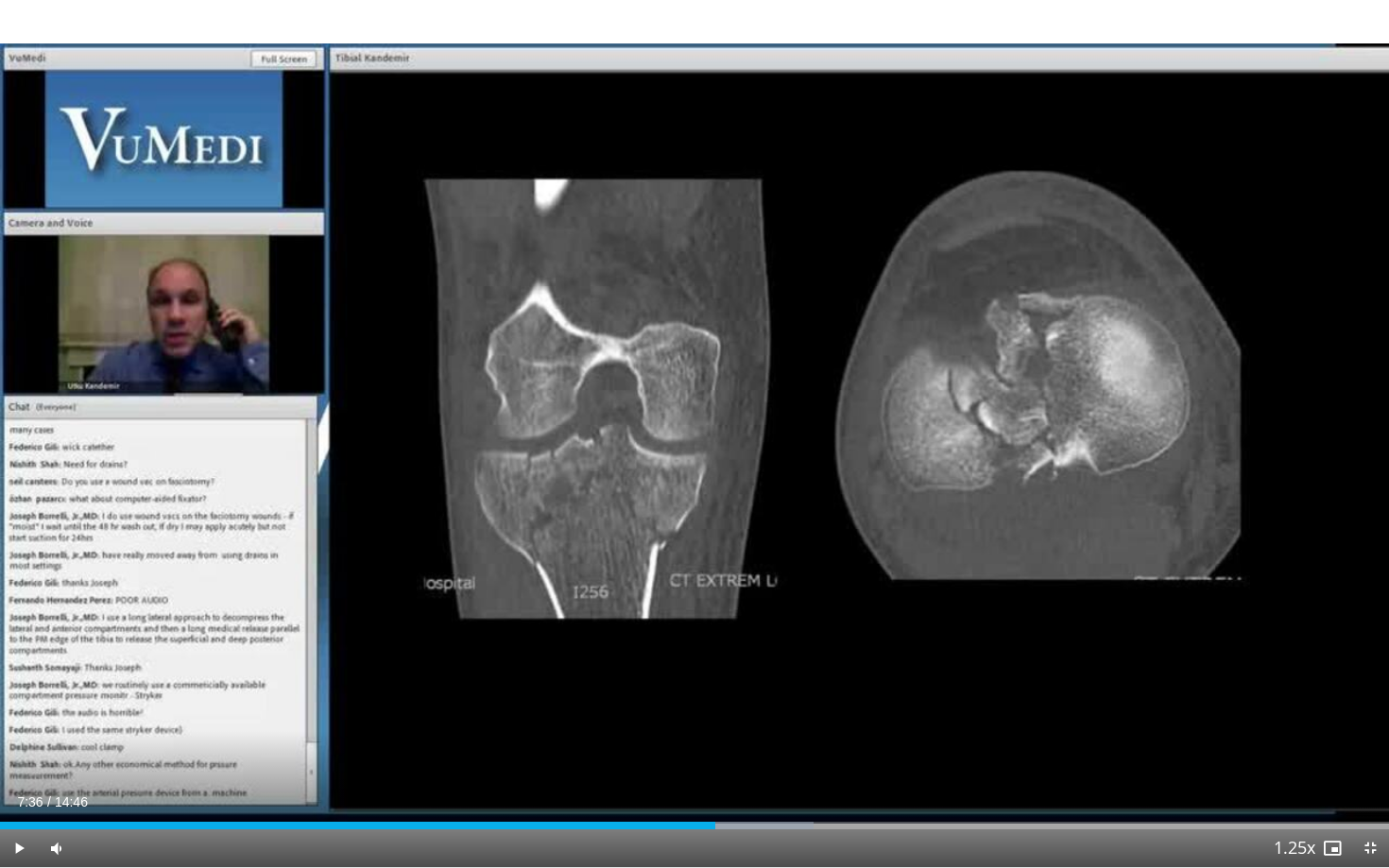 click on "Current Time  7:36 / Duration  14:46 Play Skip Backward Skip Forward Mute 0% Loaded :  58.54% 07:36 08:11 Stream Type  LIVE Seek to live, currently behind live LIVE   1.25x Playback Rate 0.5x 0.75x 1x 1.25x , selected 1.5x 1.75x 2x Chapters Chapters Descriptions descriptions off , selected Captions captions settings , opens captions settings dialog captions off , selected Audio Track en (Main) , selected Exit Fullscreen Enable picture-in-picture mode" at bounding box center [694, 848] 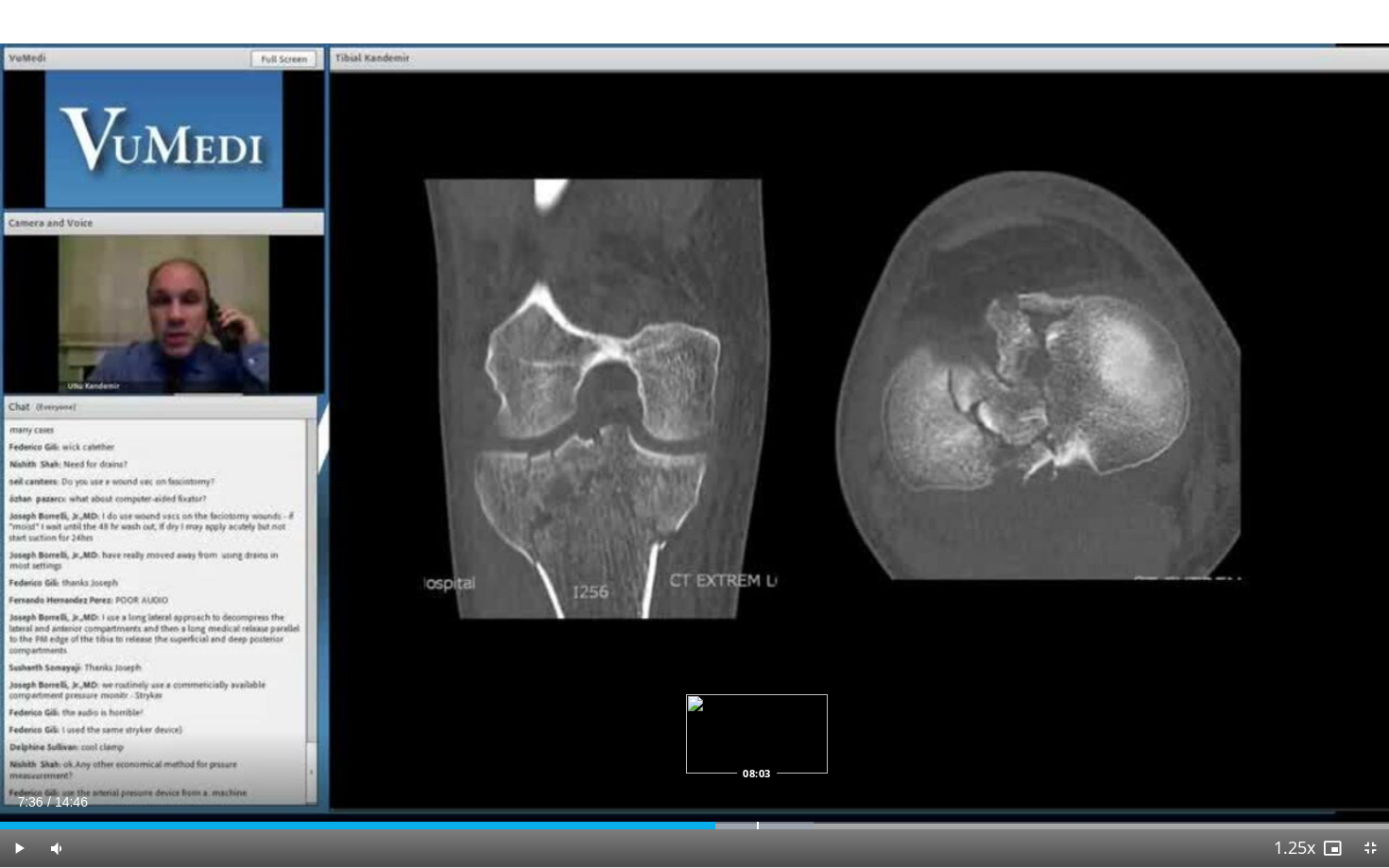 click on "Loaded :  58.54% 07:36 08:03" at bounding box center (694, 820) 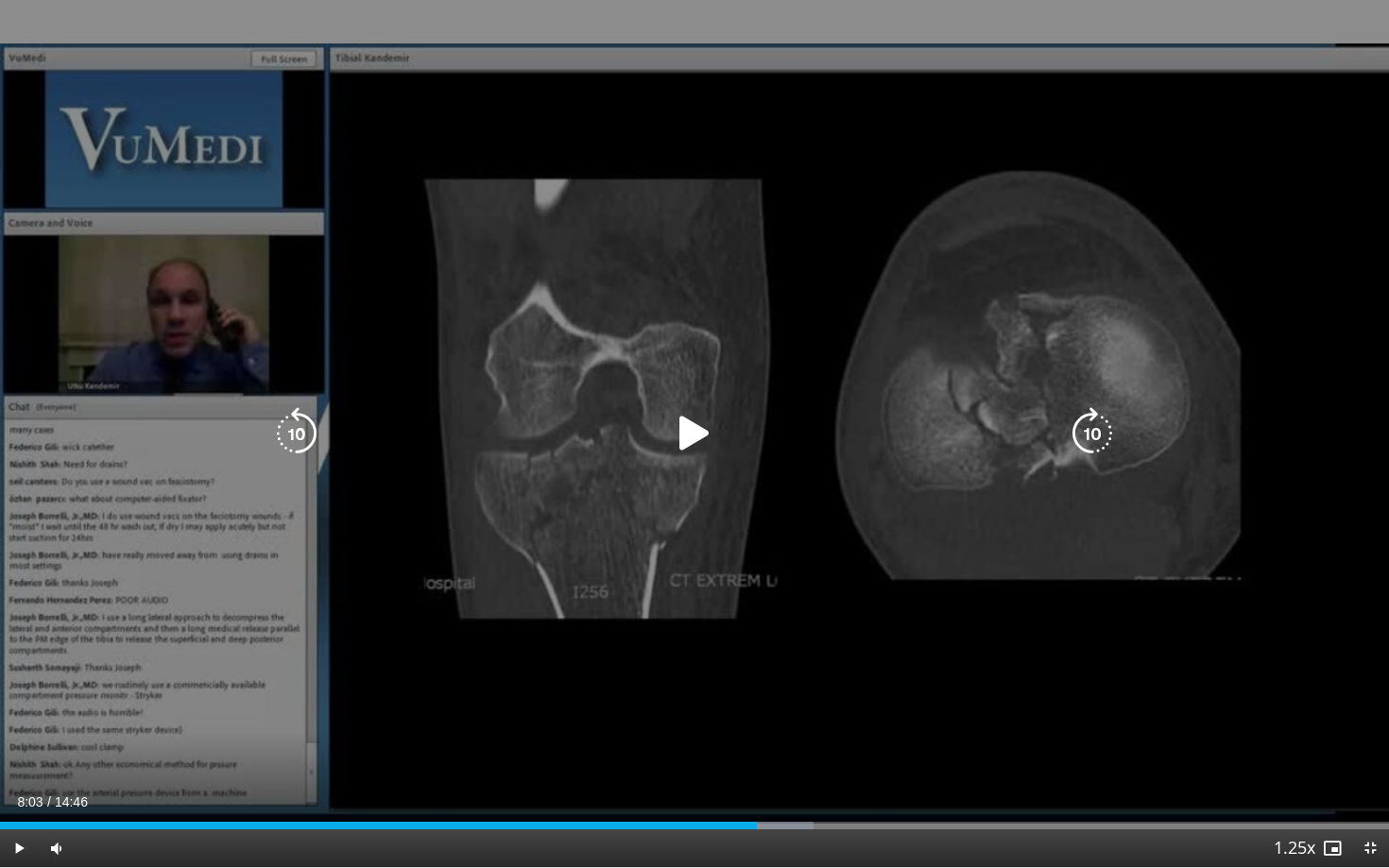 click on "10 seconds
Tap to unmute" at bounding box center (694, 434) 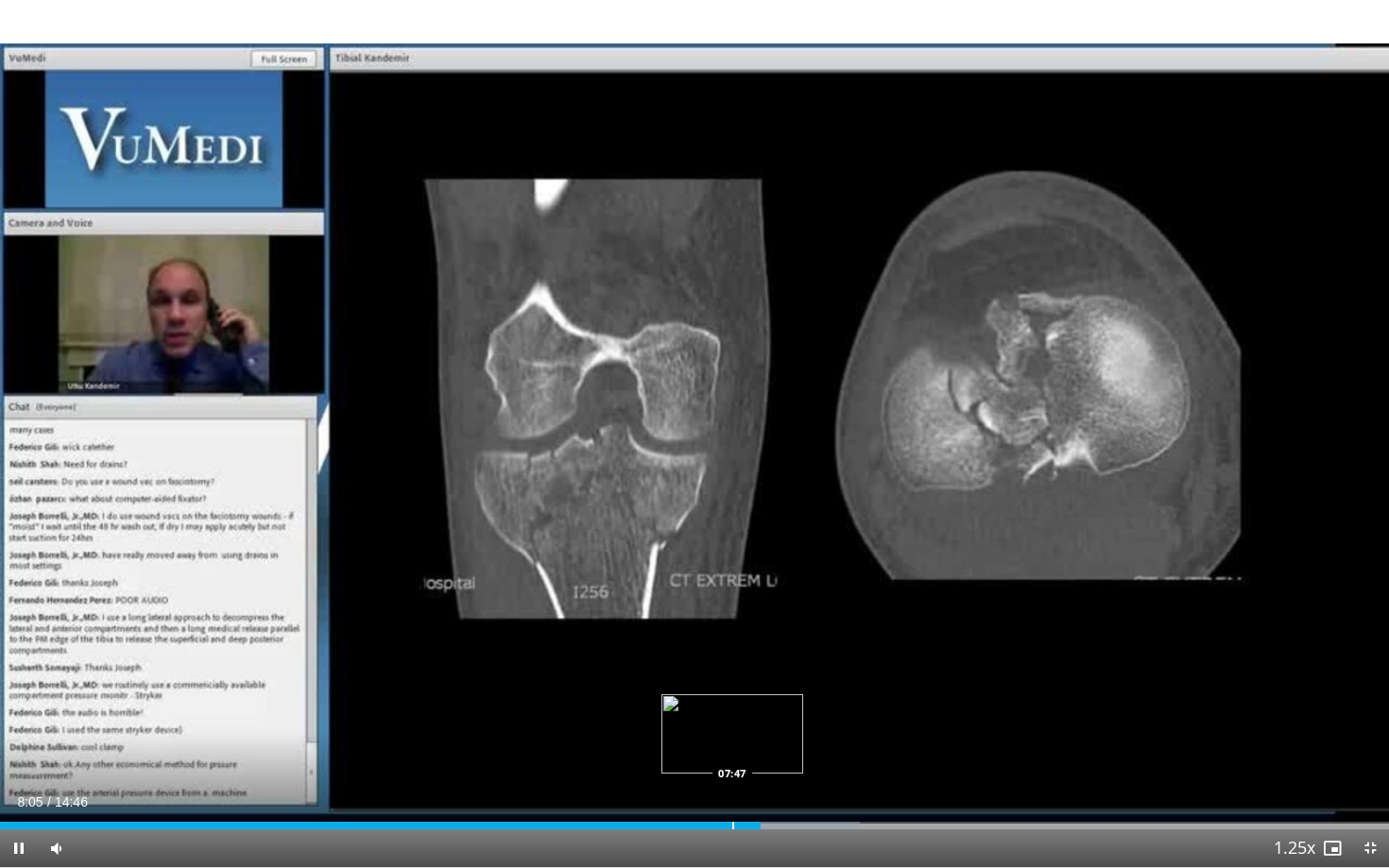 click at bounding box center [733, 825] 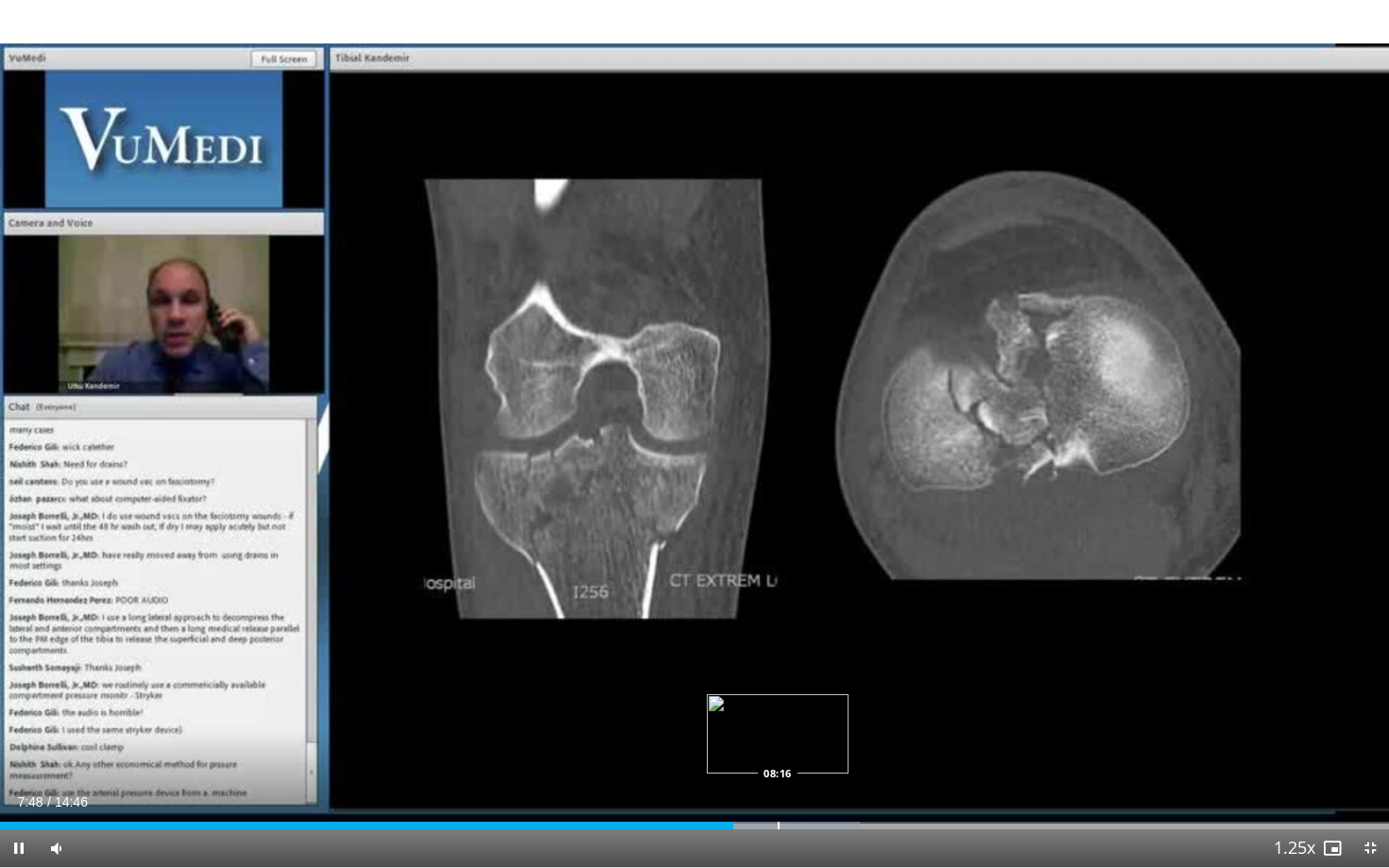click at bounding box center (779, 825) 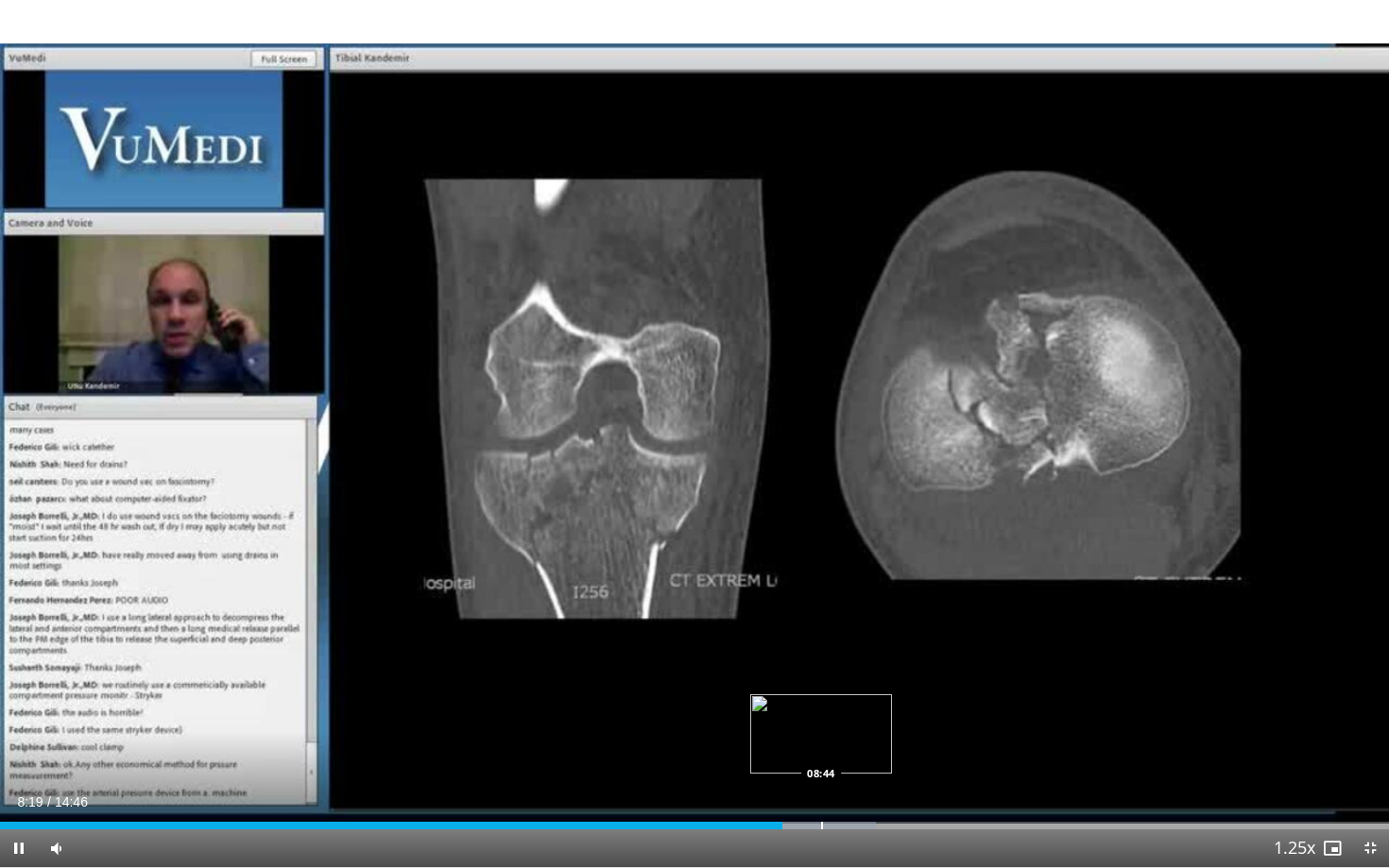 click at bounding box center [822, 825] 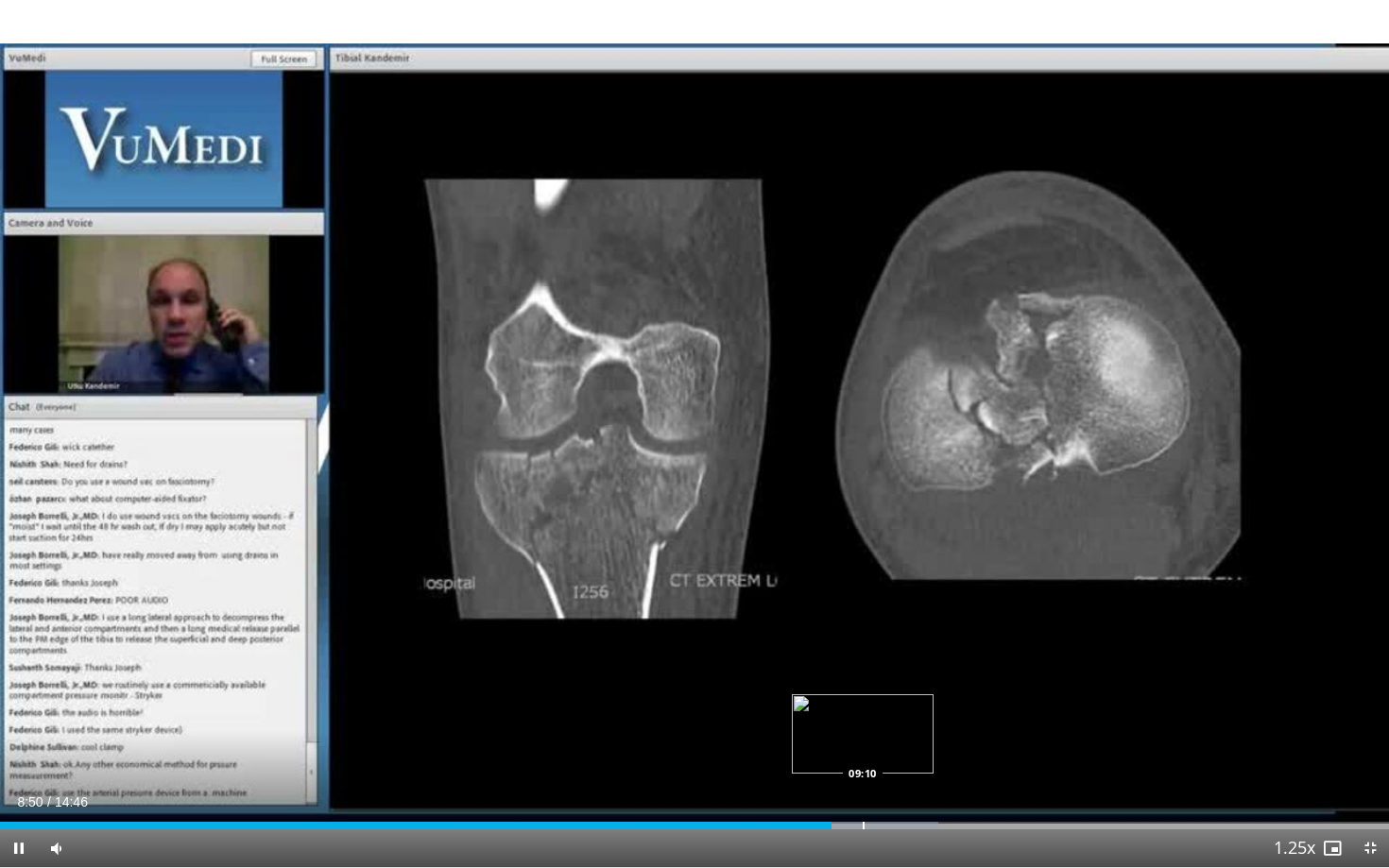 click at bounding box center [864, 825] 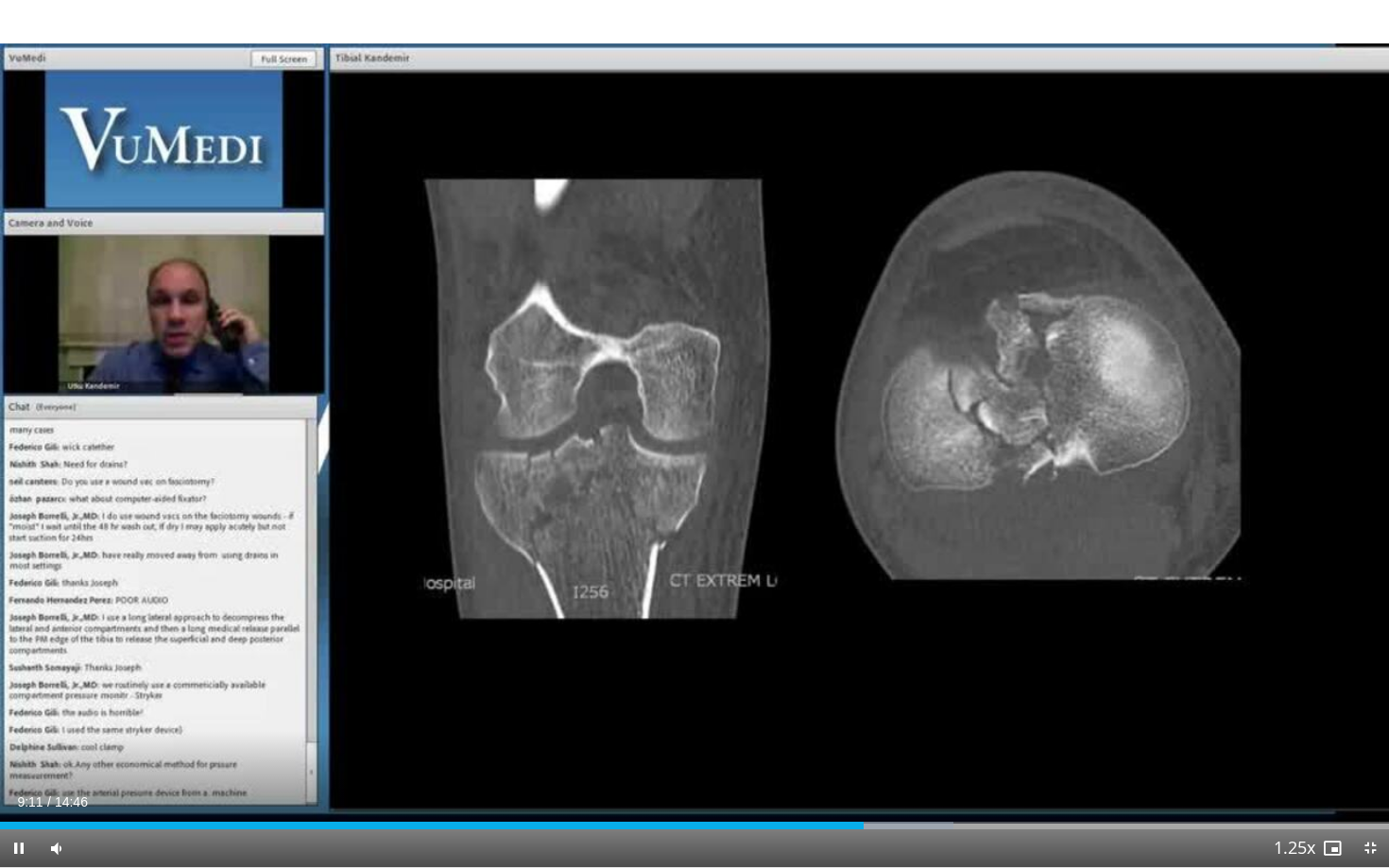click on "Current Time  9:11 / Duration  14:46 Pause Skip Backward Skip Forward Mute 0% Loaded :  68.67% 09:11 09:29 Stream Type  LIVE Seek to live, currently behind live LIVE   1.25x Playback Rate 0.5x 0.75x 1x 1.25x , selected 1.5x 1.75x 2x Chapters Chapters Descriptions descriptions off , selected Captions captions settings , opens captions settings dialog captions off , selected Audio Track en (Main) , selected Exit Fullscreen Enable picture-in-picture mode" at bounding box center [694, 848] 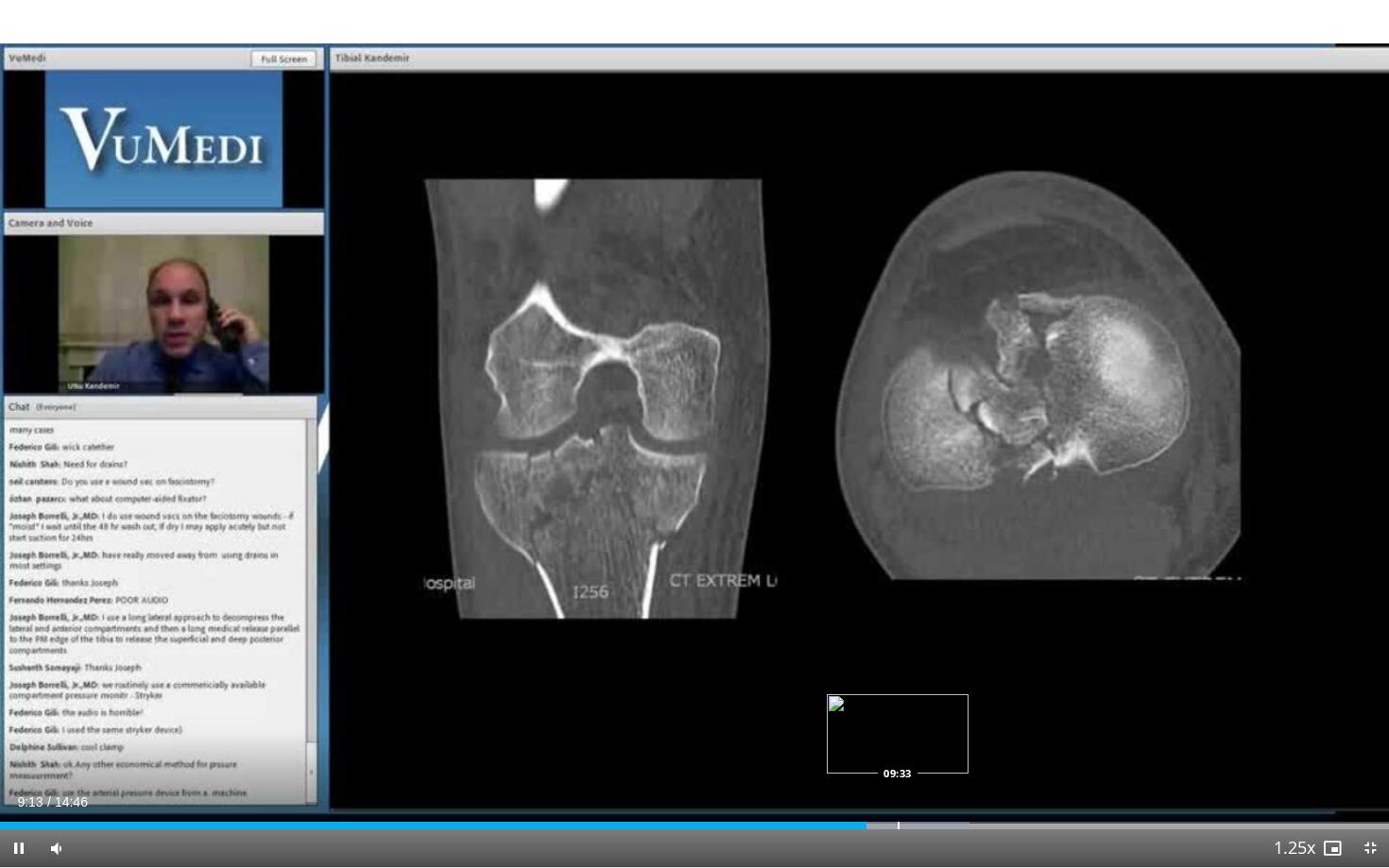 click at bounding box center [899, 825] 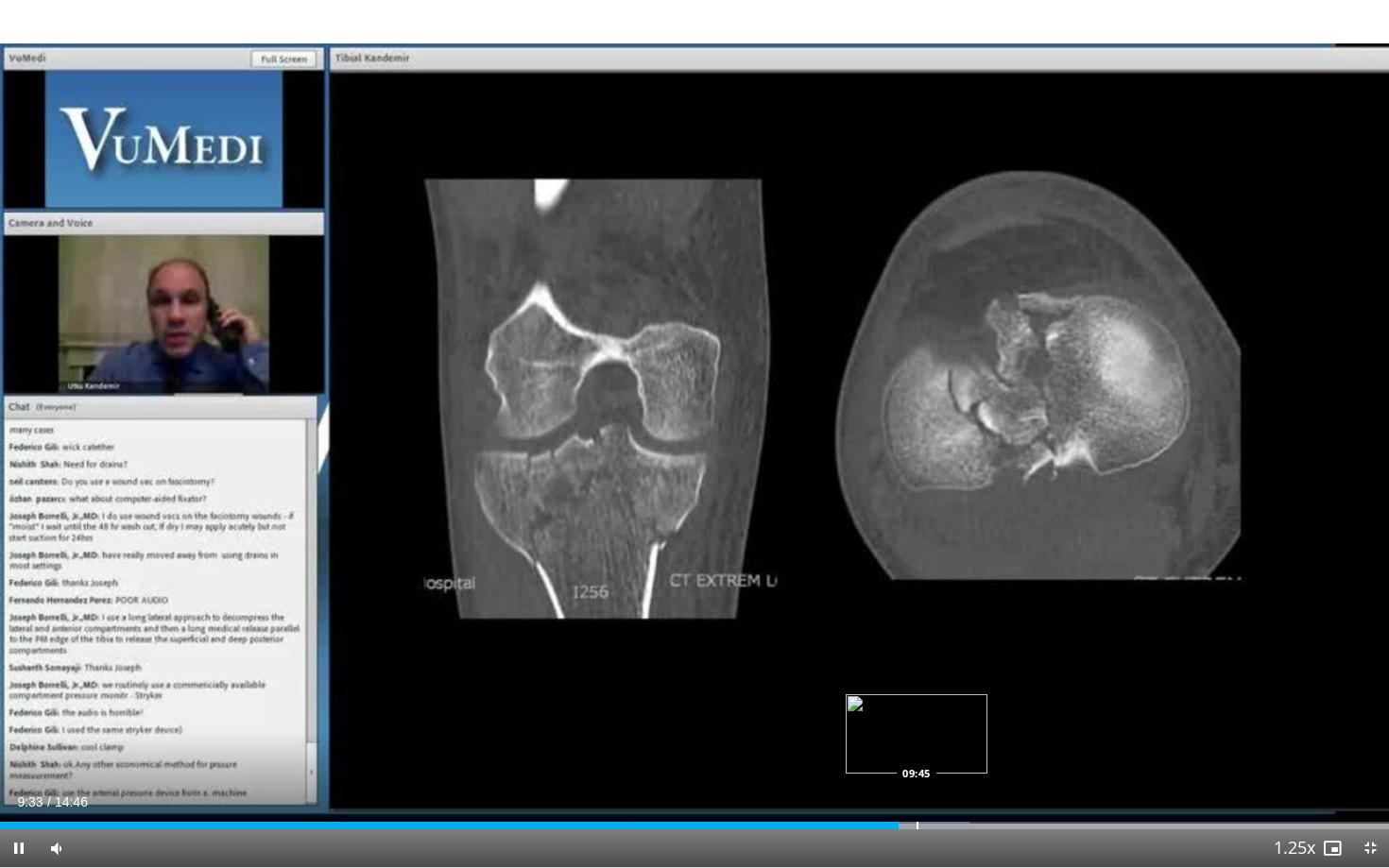 click at bounding box center [917, 825] 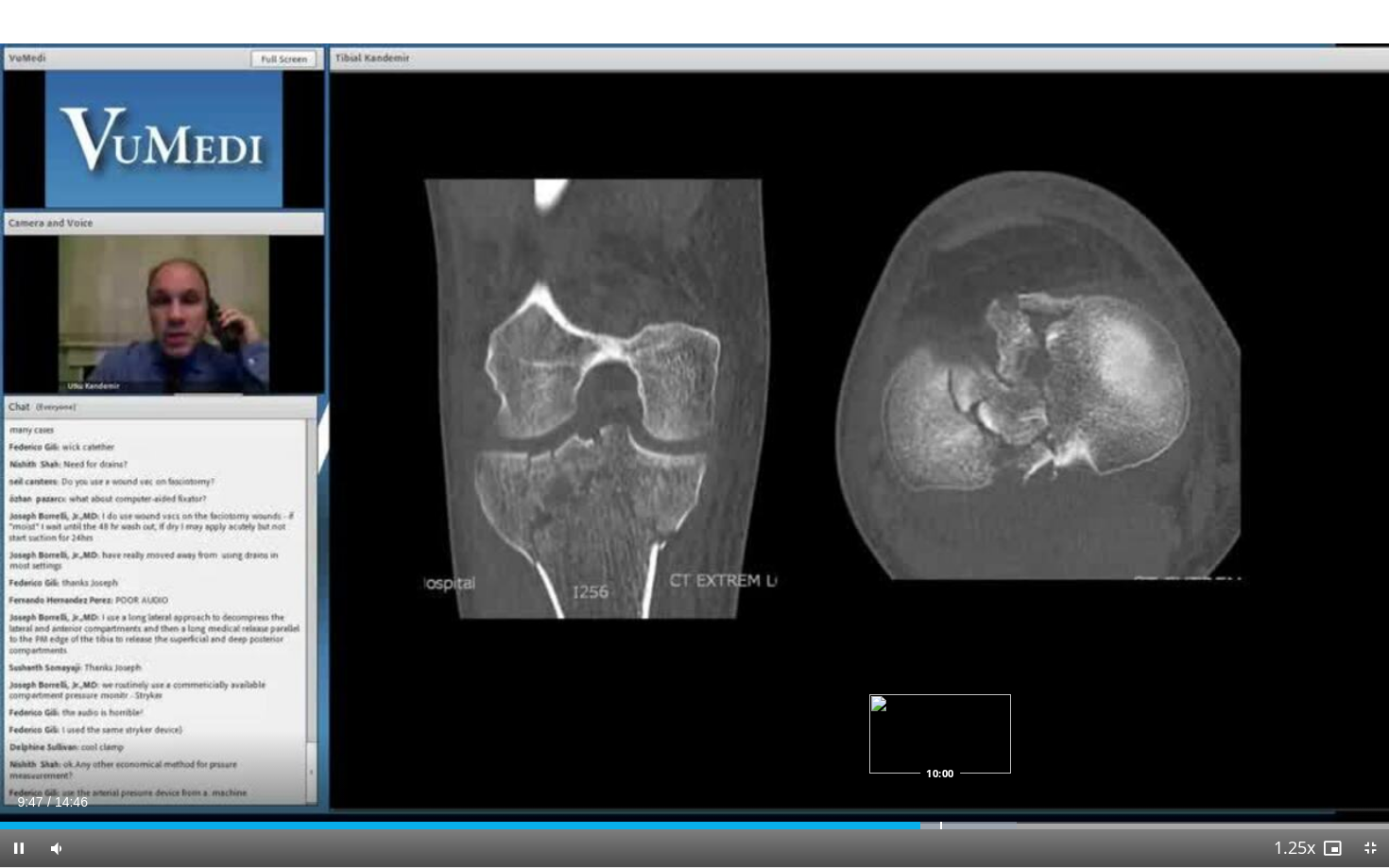 click at bounding box center [944, 825] 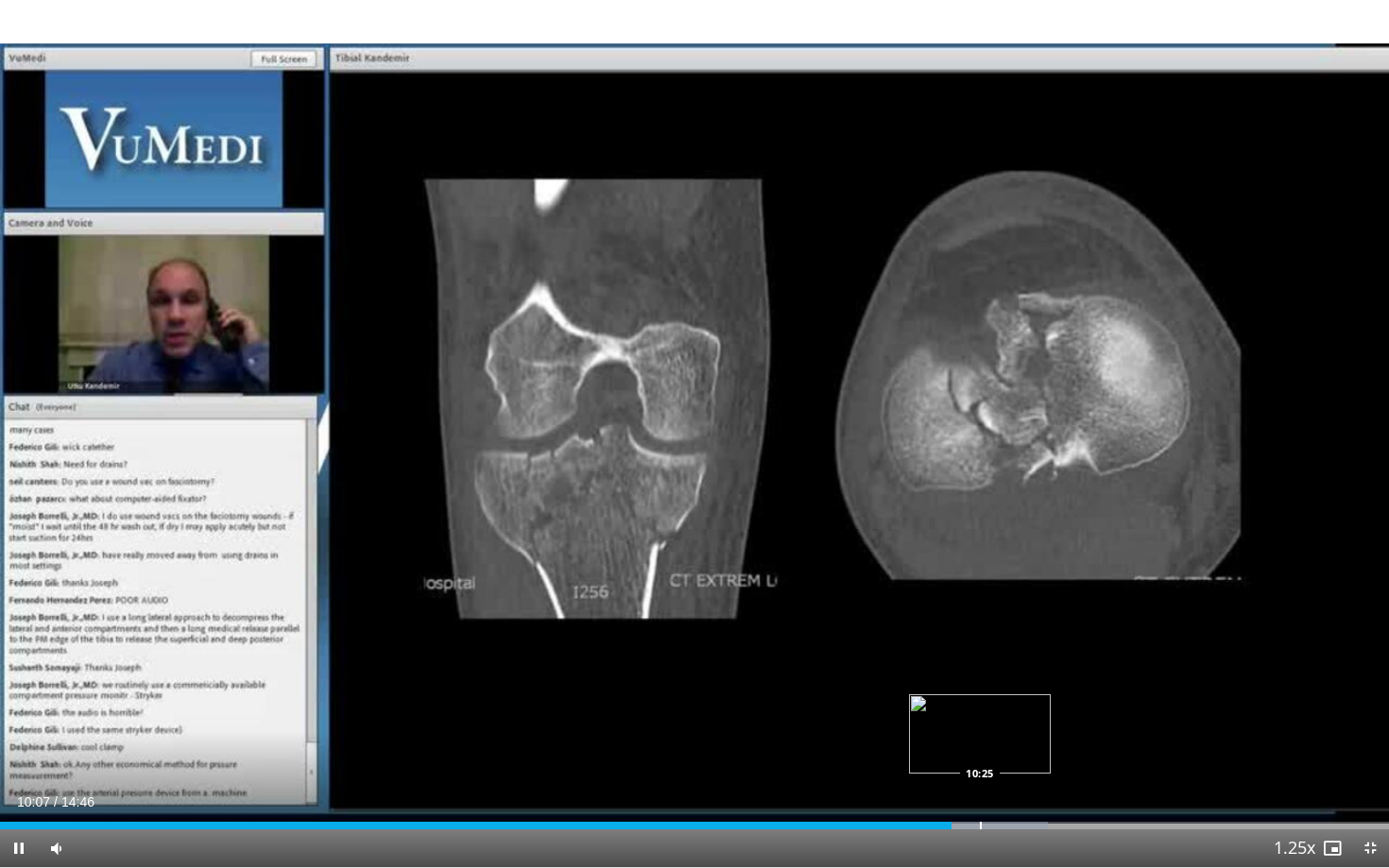 click on "Loaded :  75.42% 10:07 10:25" at bounding box center [694, 820] 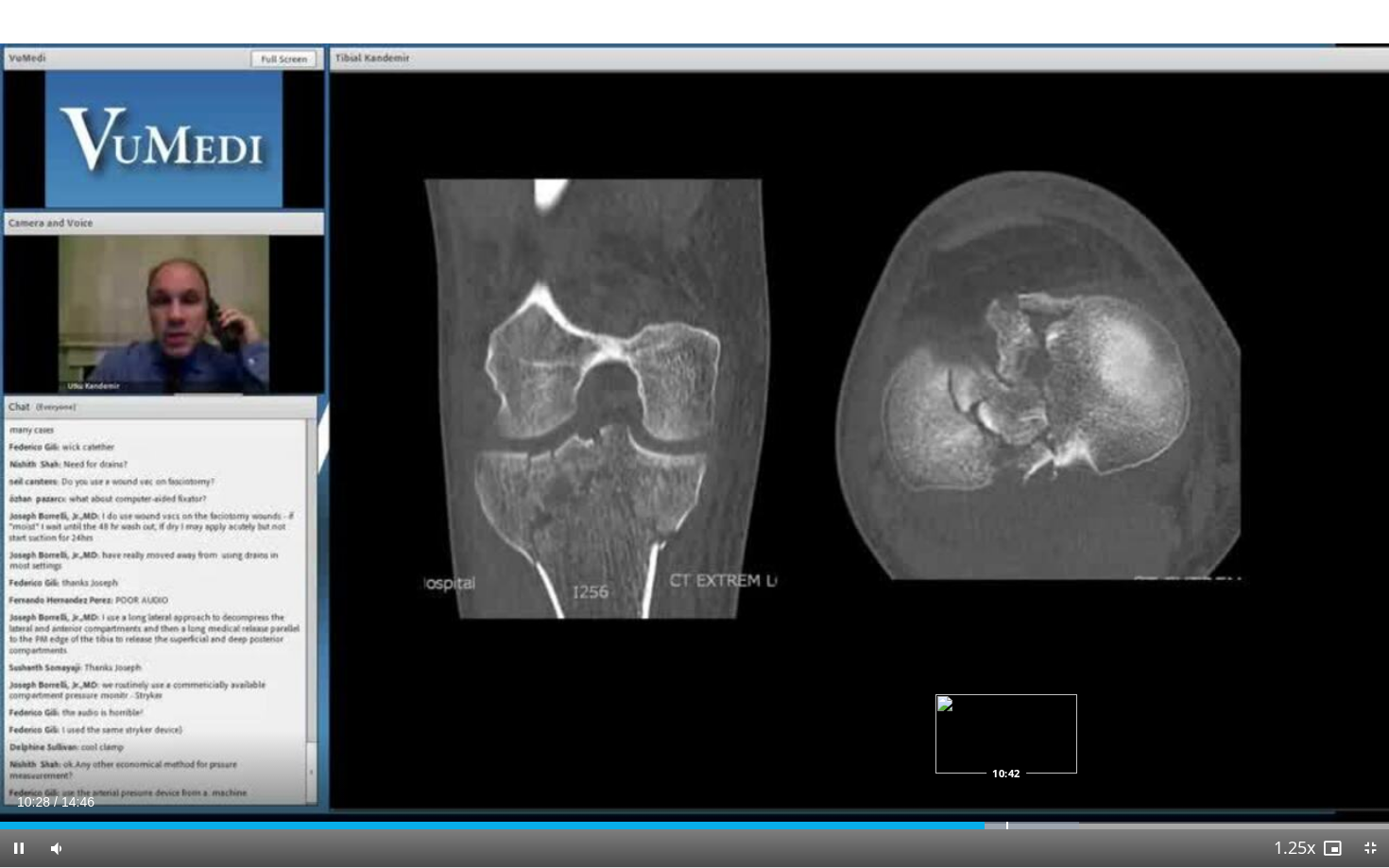 click at bounding box center [1007, 825] 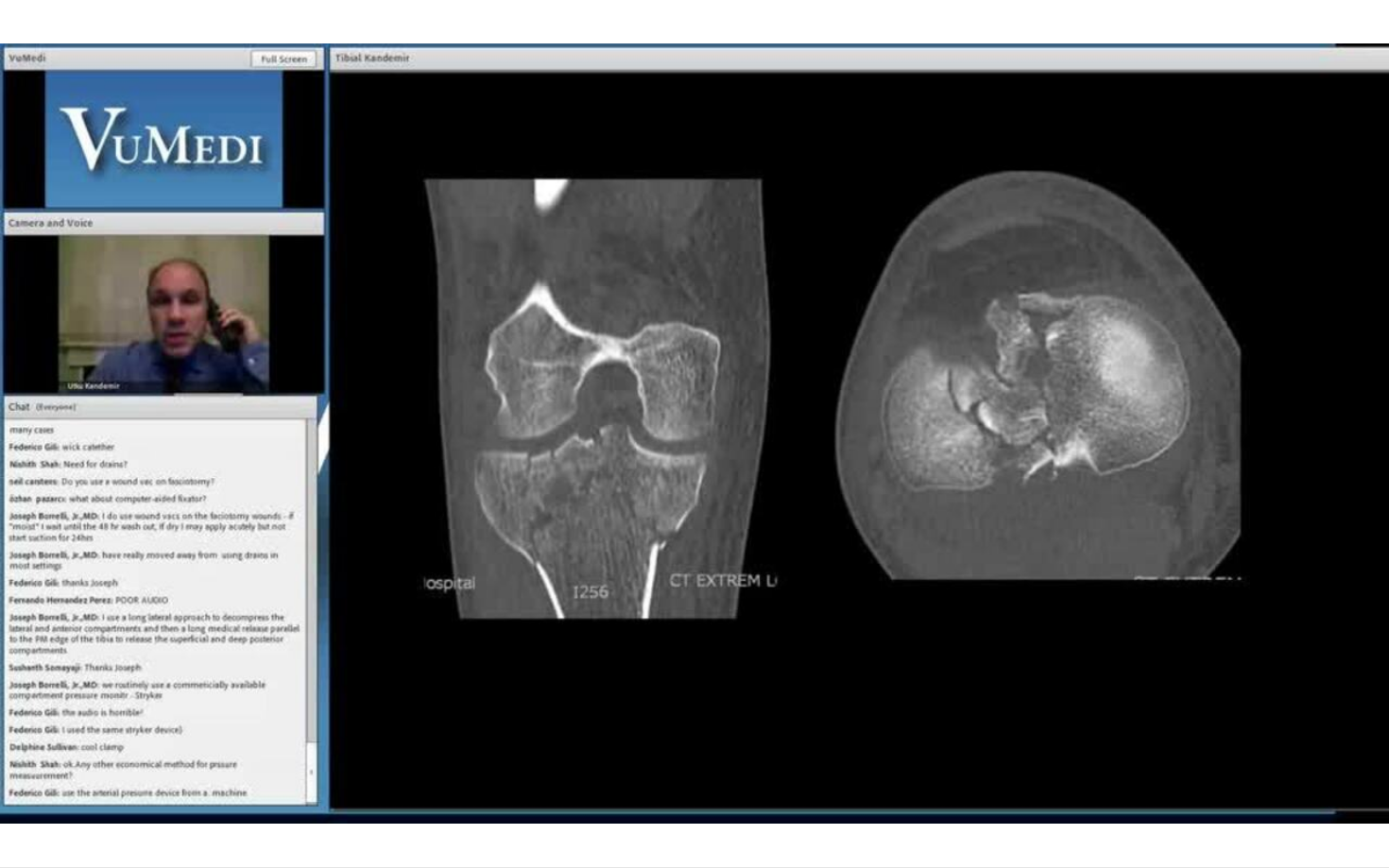 click on "10 seconds
Tap to unmute" at bounding box center (694, 434) 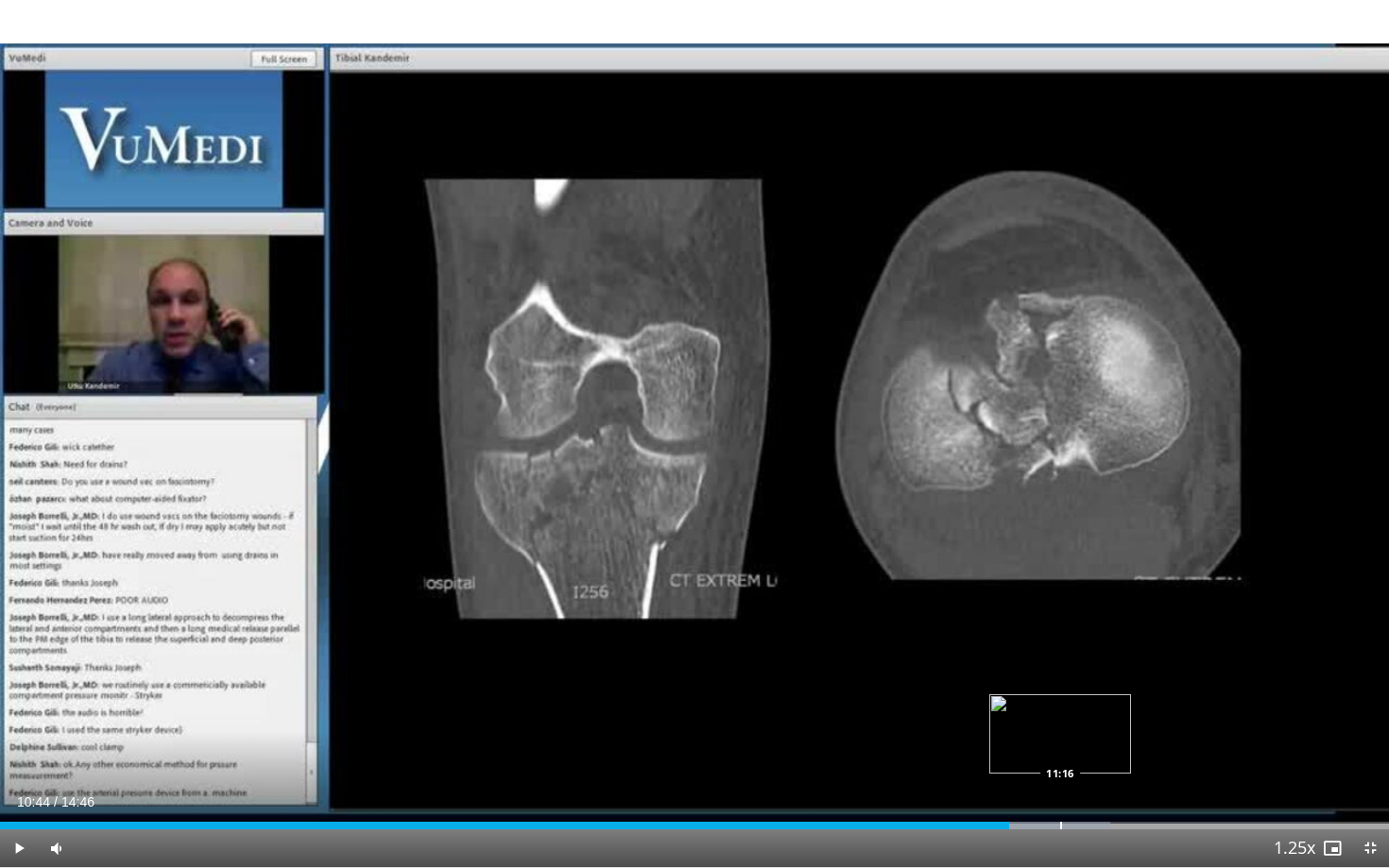 click at bounding box center [1061, 825] 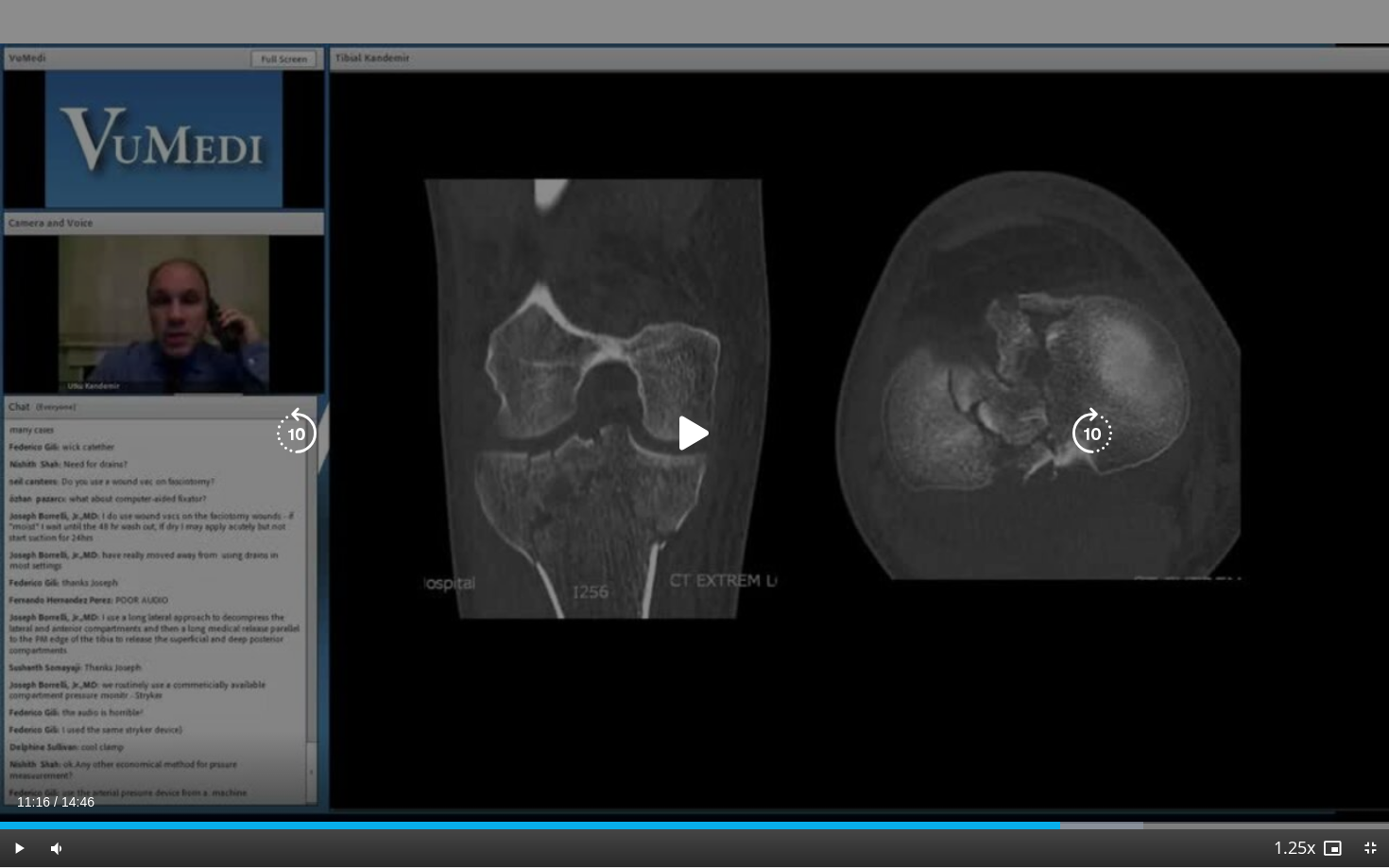 click on "10 seconds
Tap to unmute" at bounding box center (694, 434) 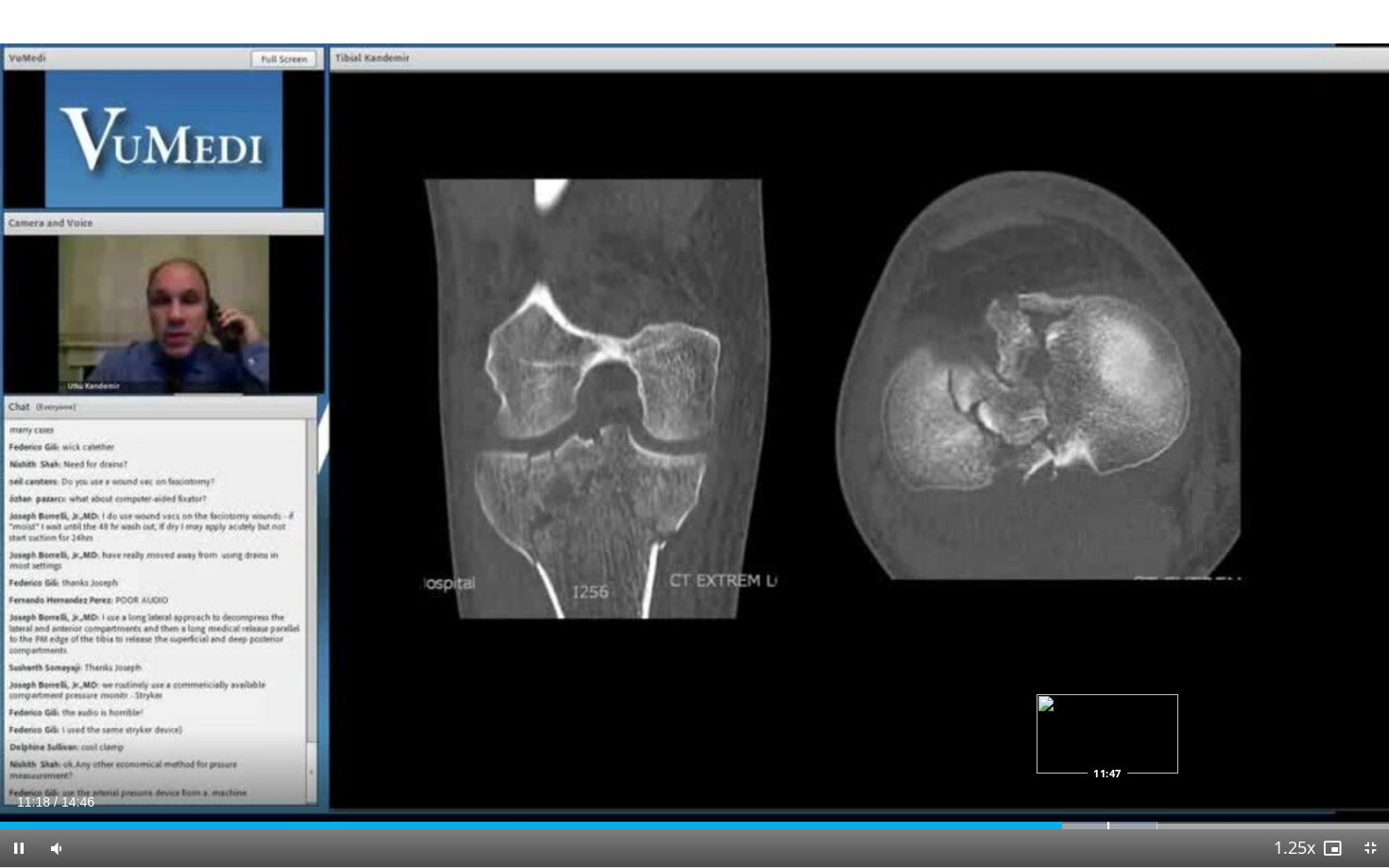 click at bounding box center [1108, 825] 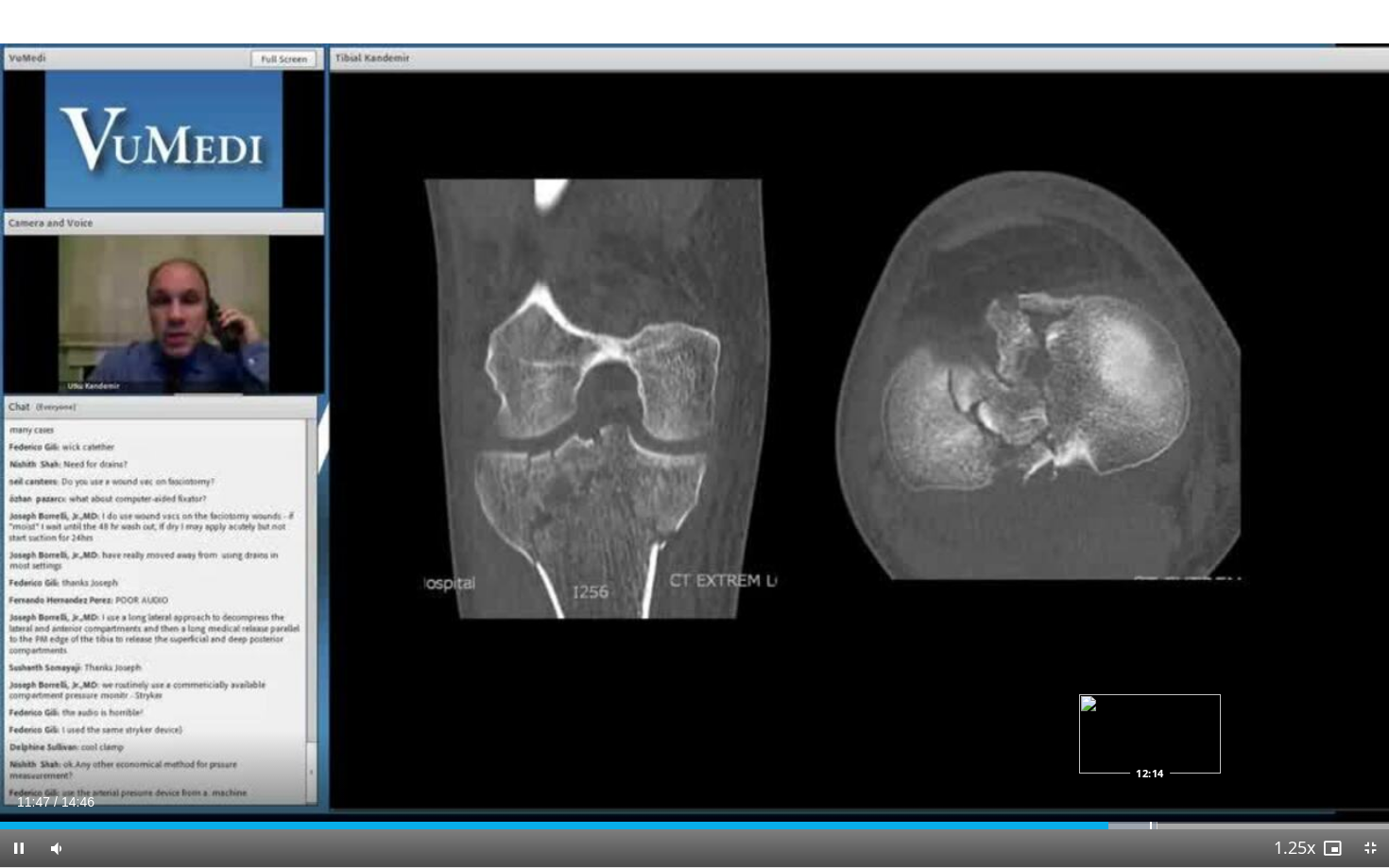 click at bounding box center [1151, 825] 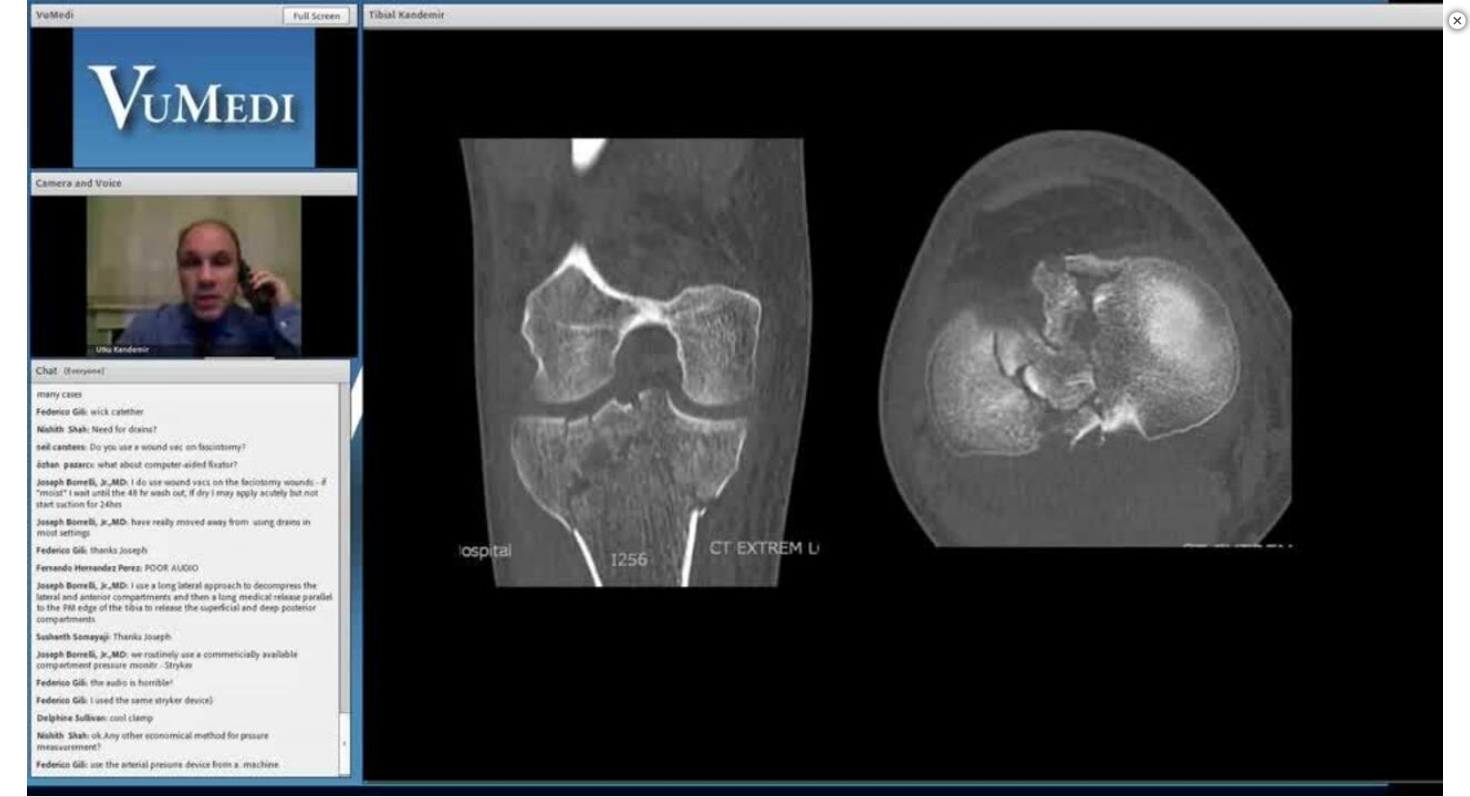 scroll, scrollTop: 843, scrollLeft: 0, axis: vertical 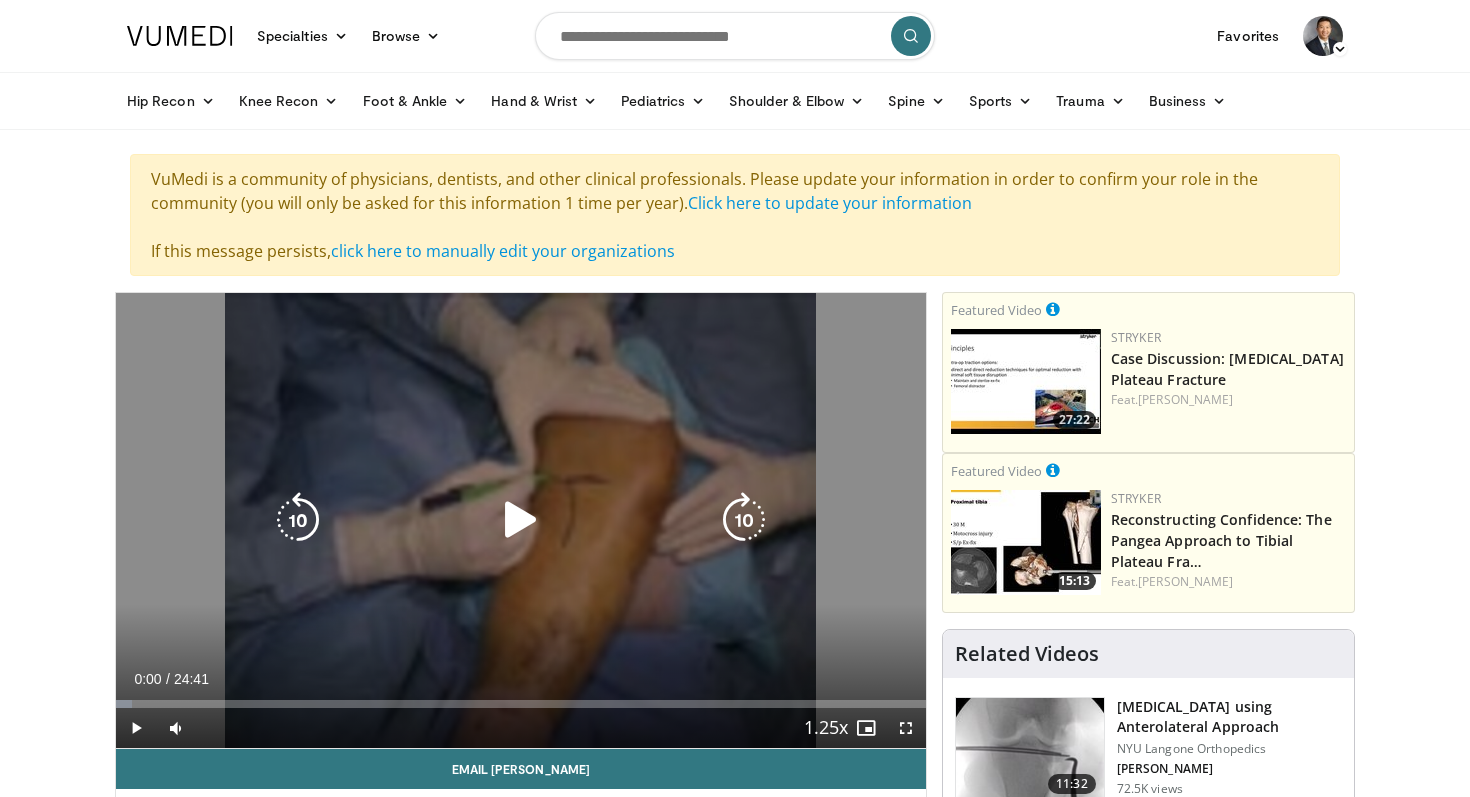 click on "10 seconds
Tap to unmute" at bounding box center [521, 520] 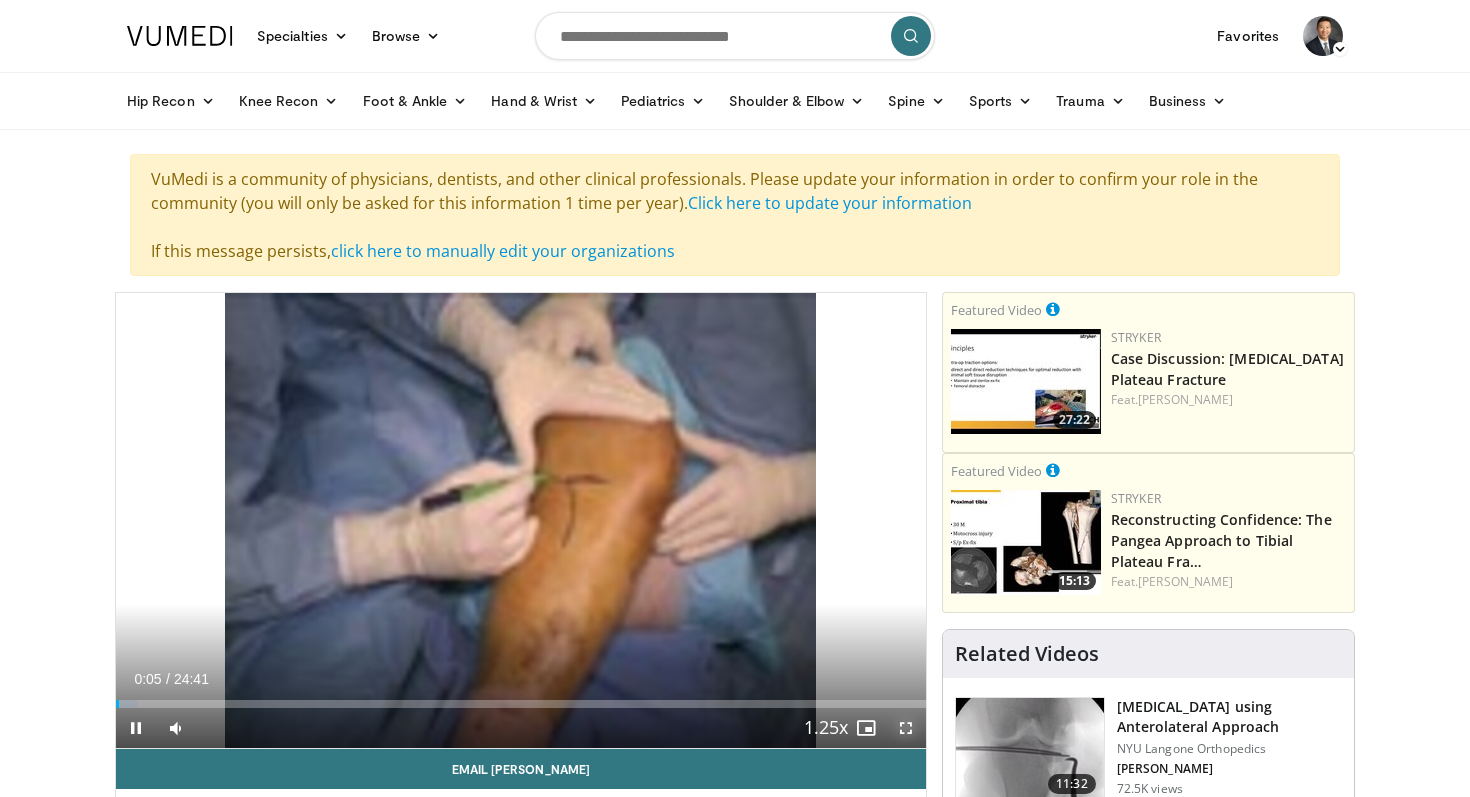 click at bounding box center [906, 728] 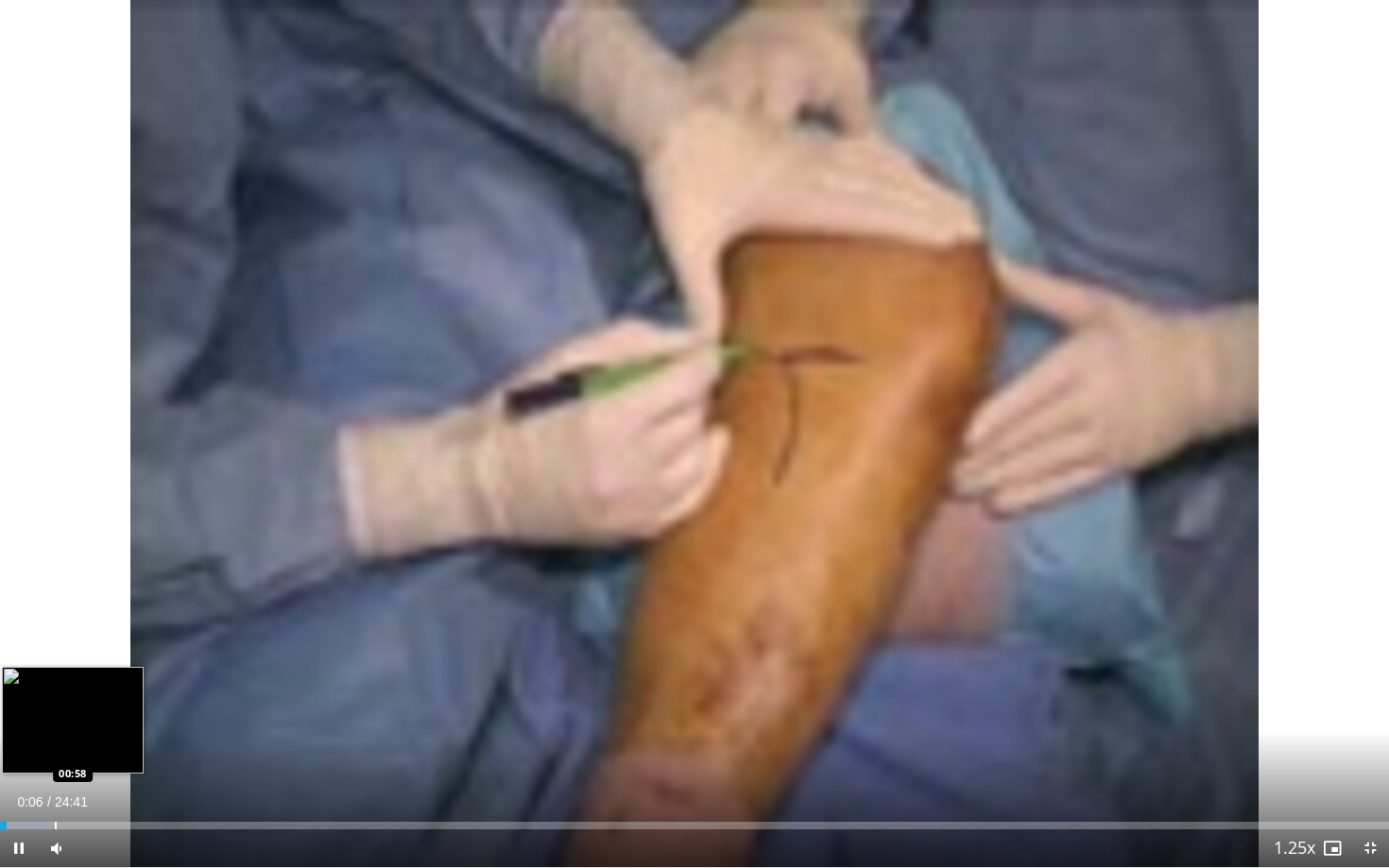 click on "Loaded :  3.37% 00:06 00:58" at bounding box center [694, 820] 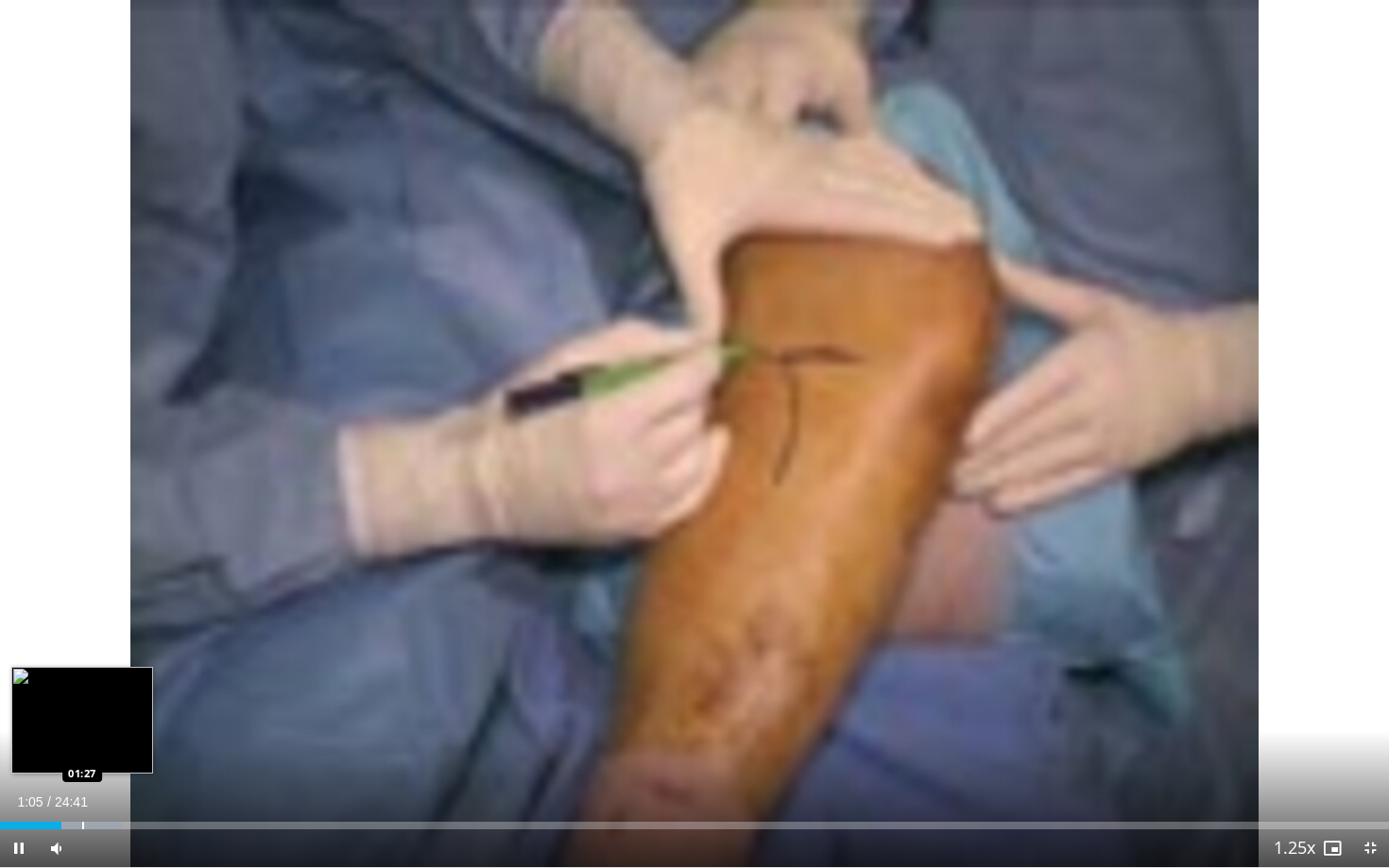 click at bounding box center [84, 825] 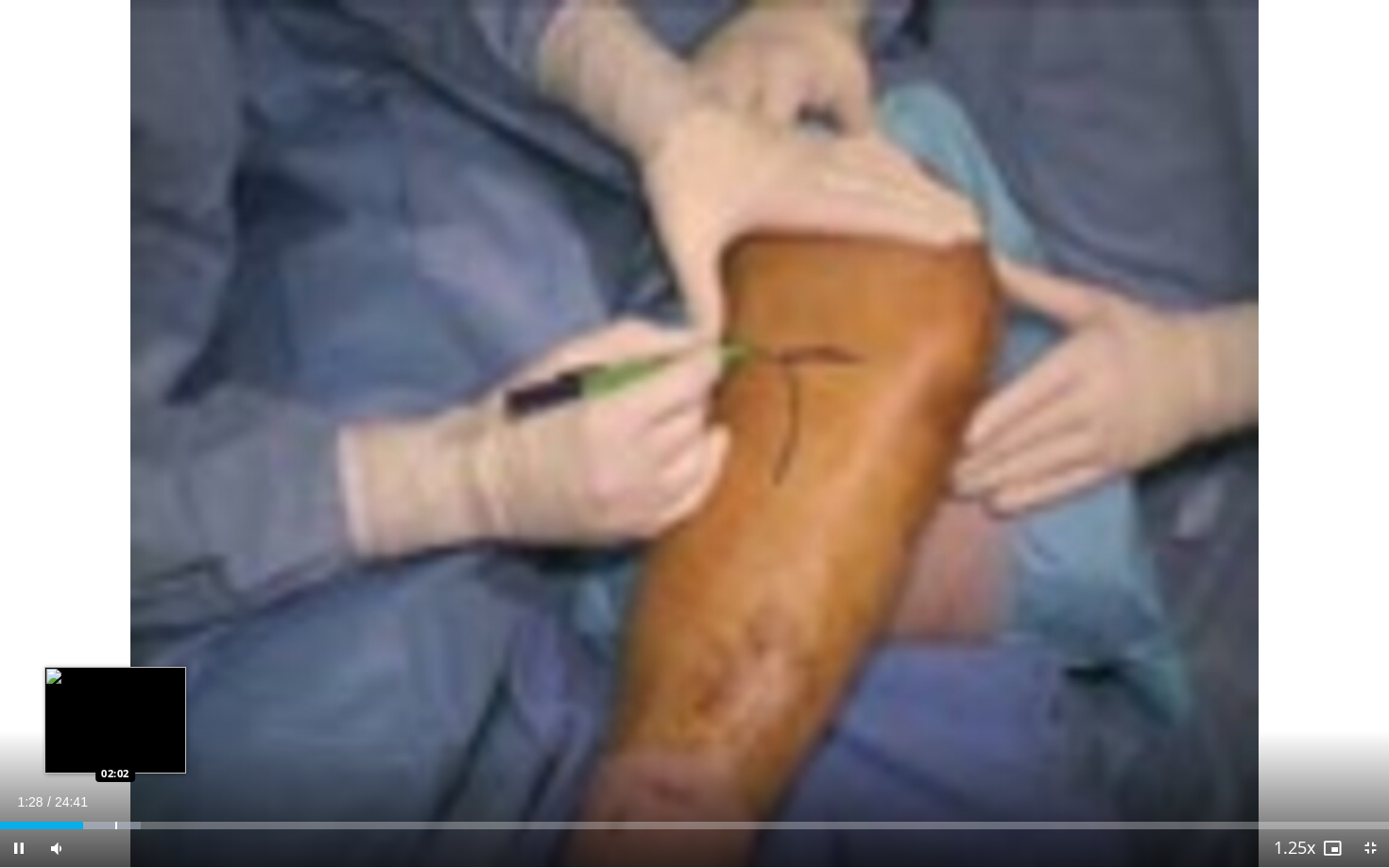 click at bounding box center [116, 825] 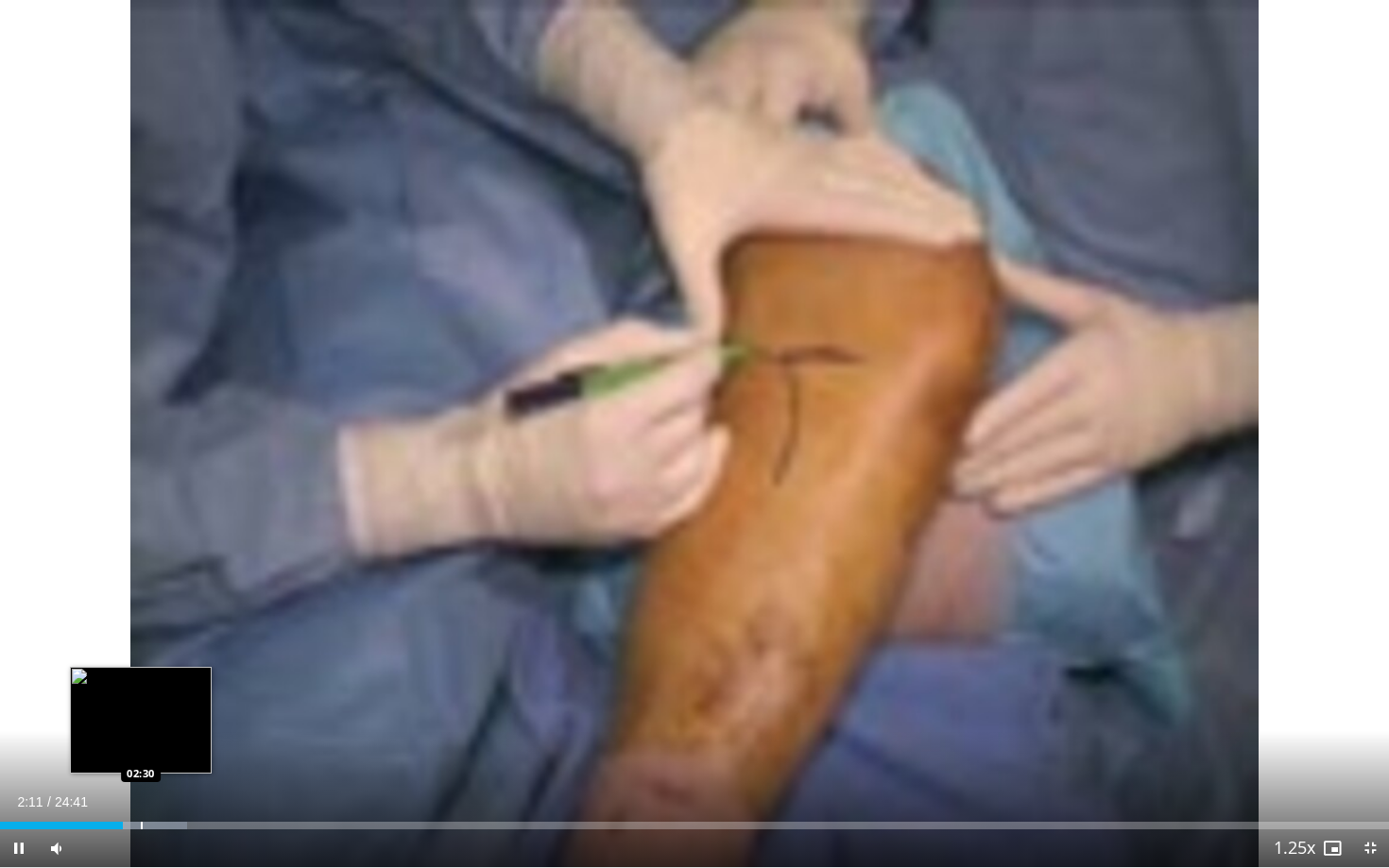 click at bounding box center [142, 825] 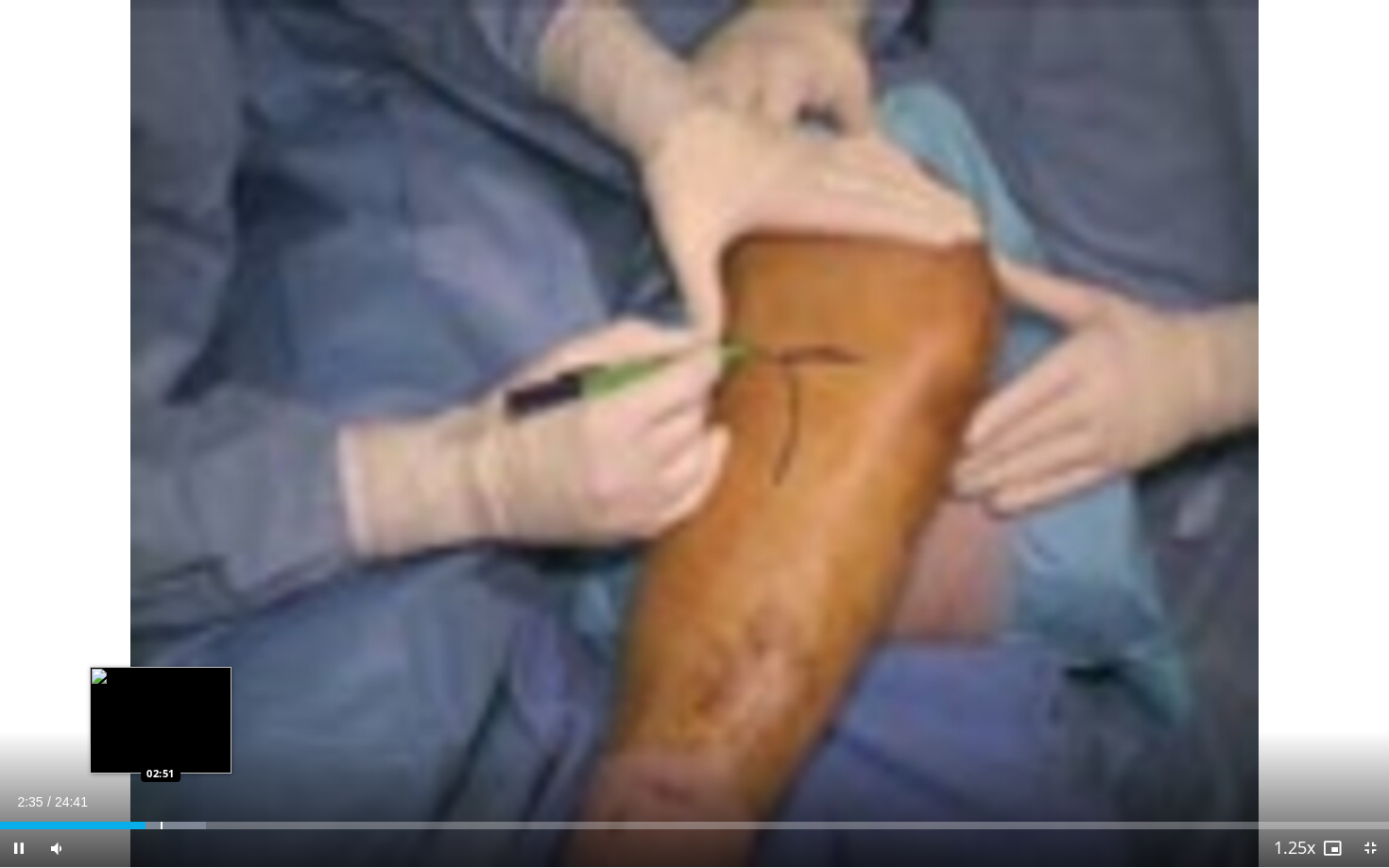 click at bounding box center [162, 825] 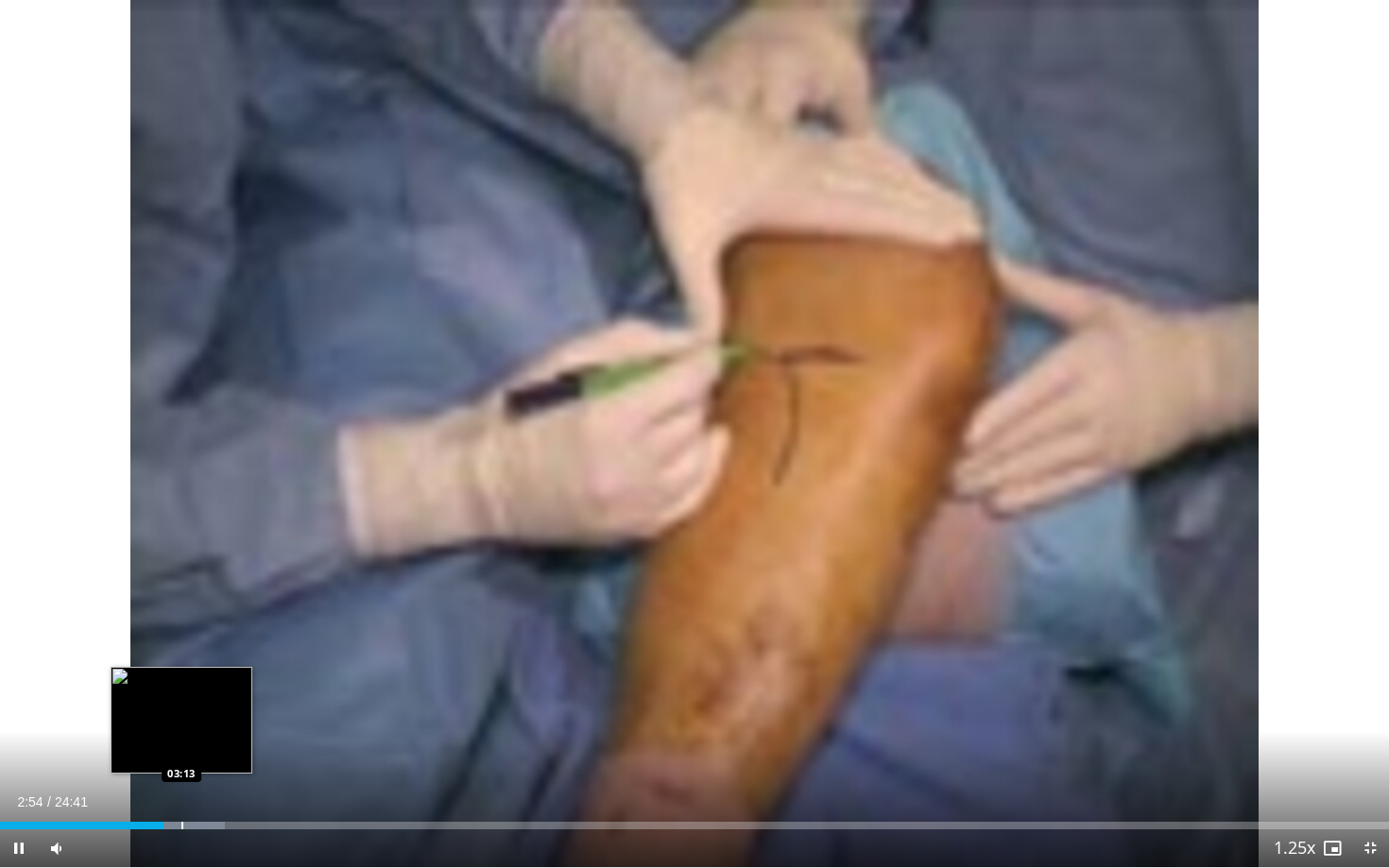 click at bounding box center [182, 825] 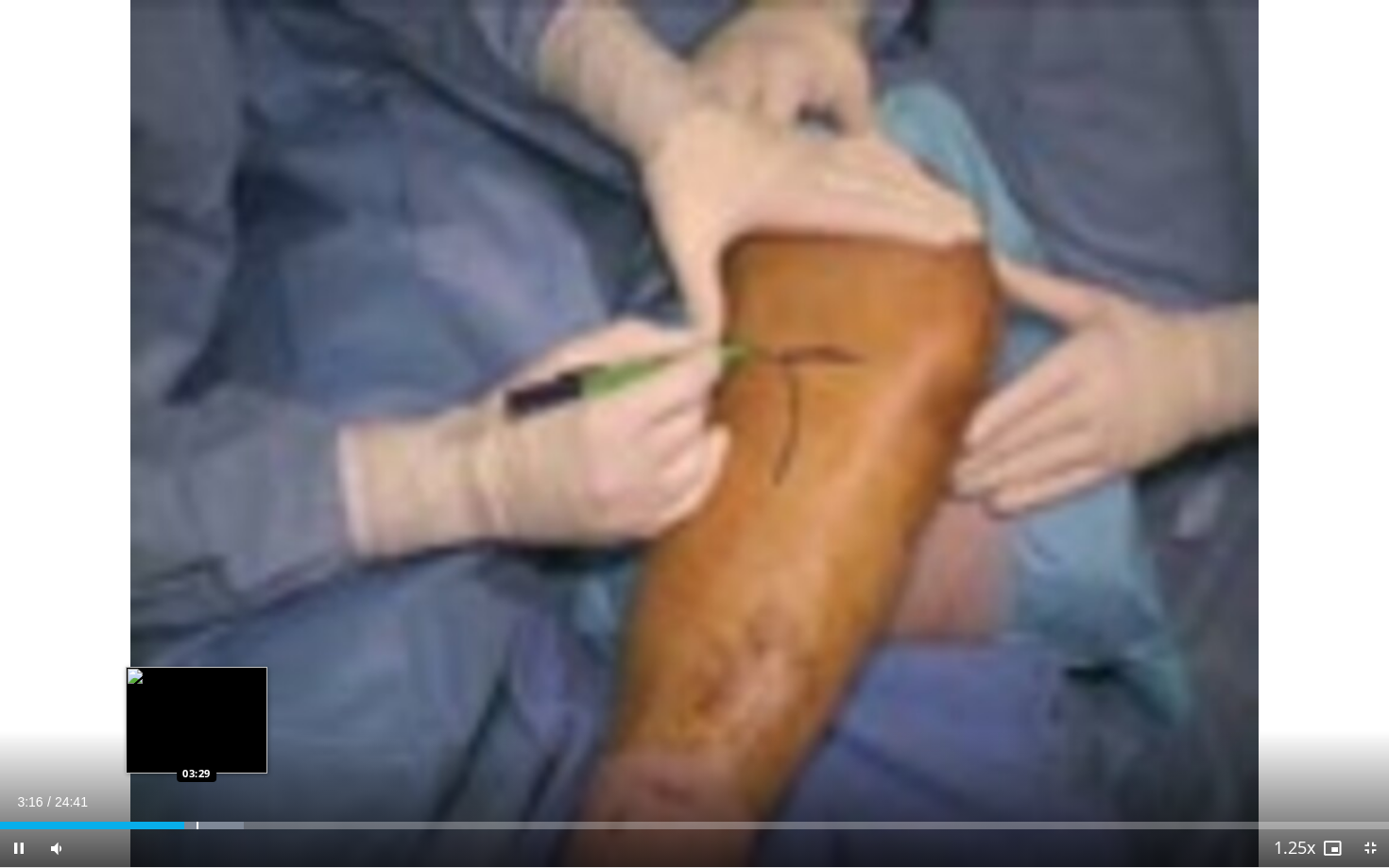 click at bounding box center [197, 825] 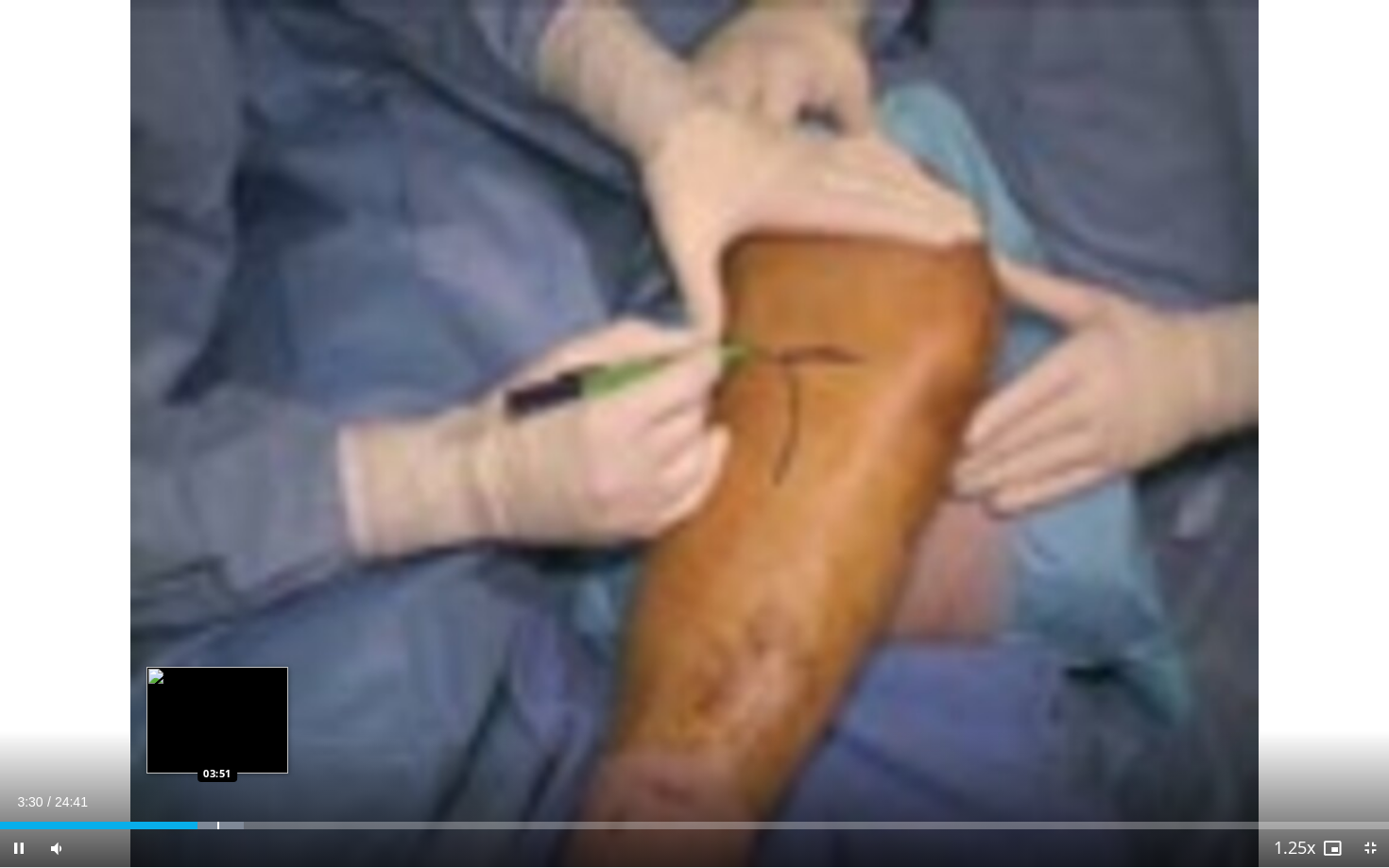 click at bounding box center [218, 825] 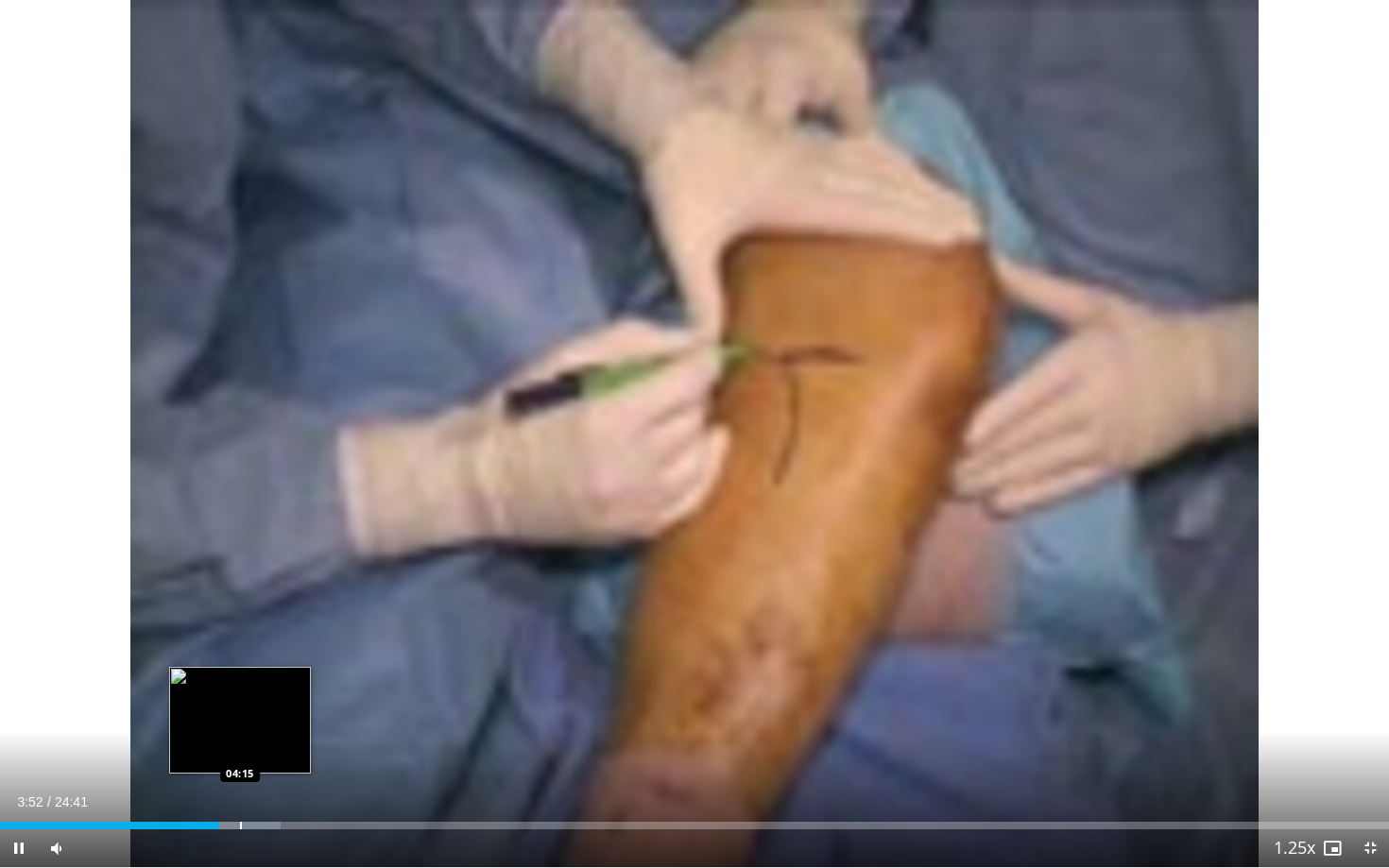 click at bounding box center (241, 825) 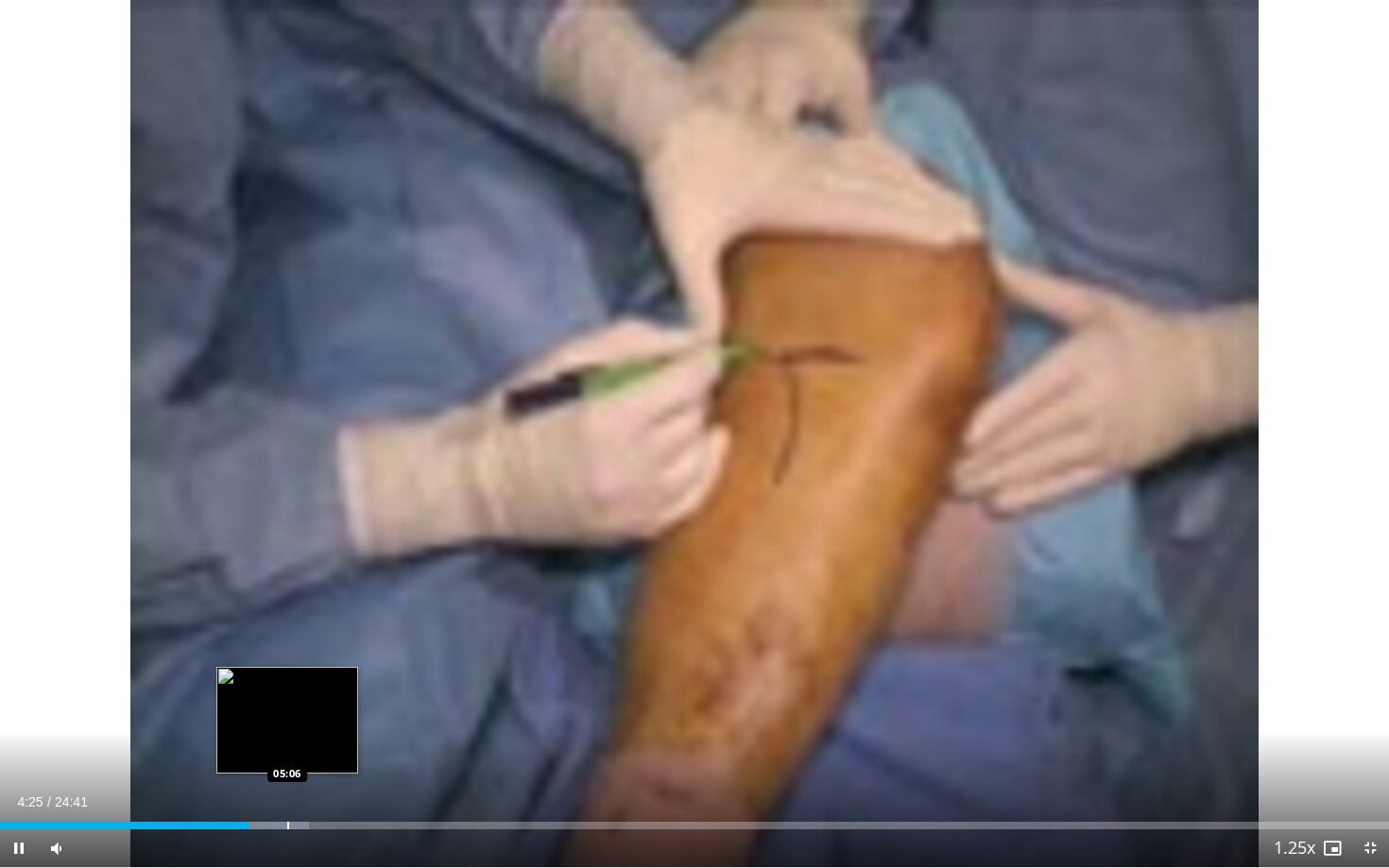 click at bounding box center (288, 825) 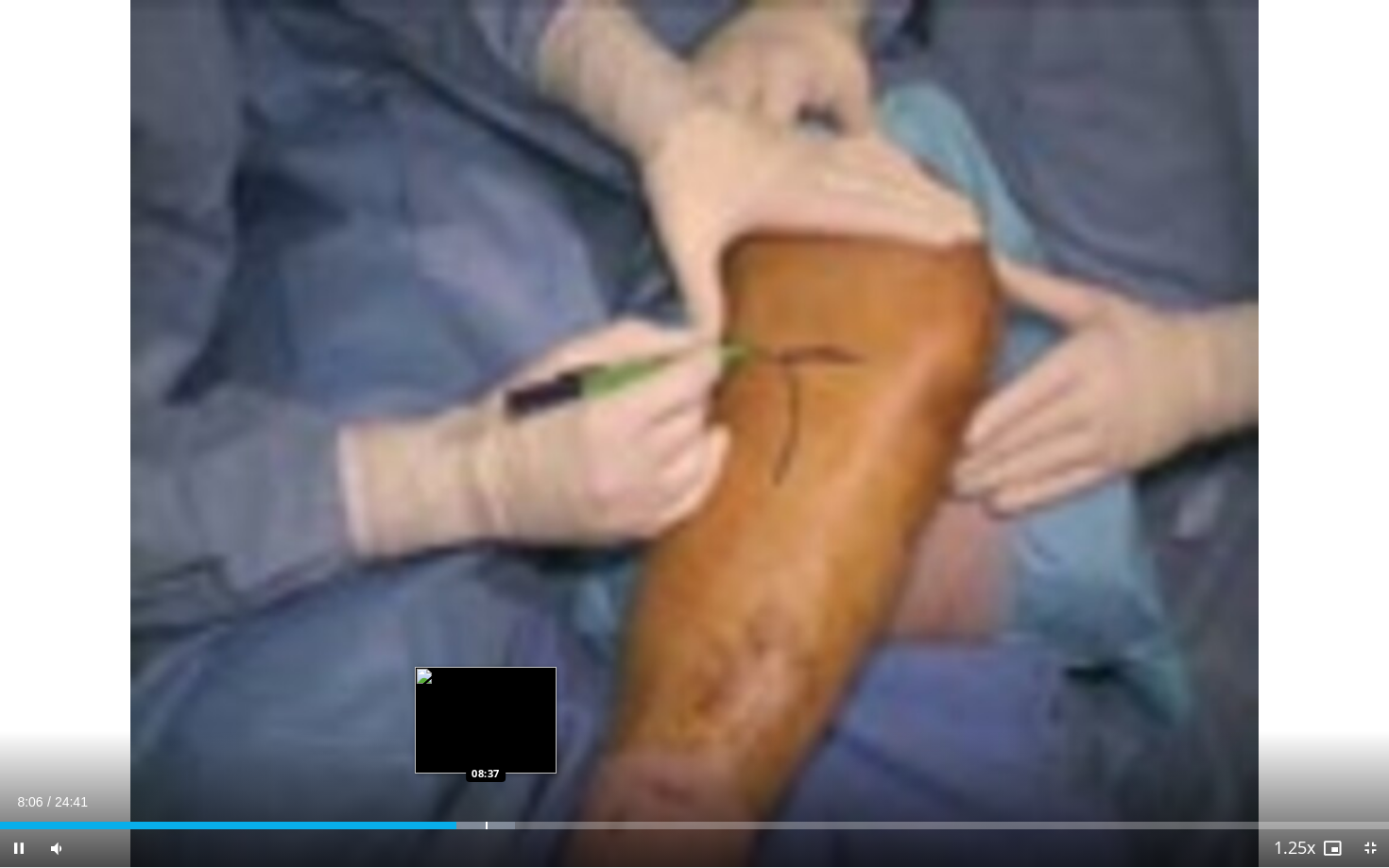 click at bounding box center [487, 825] 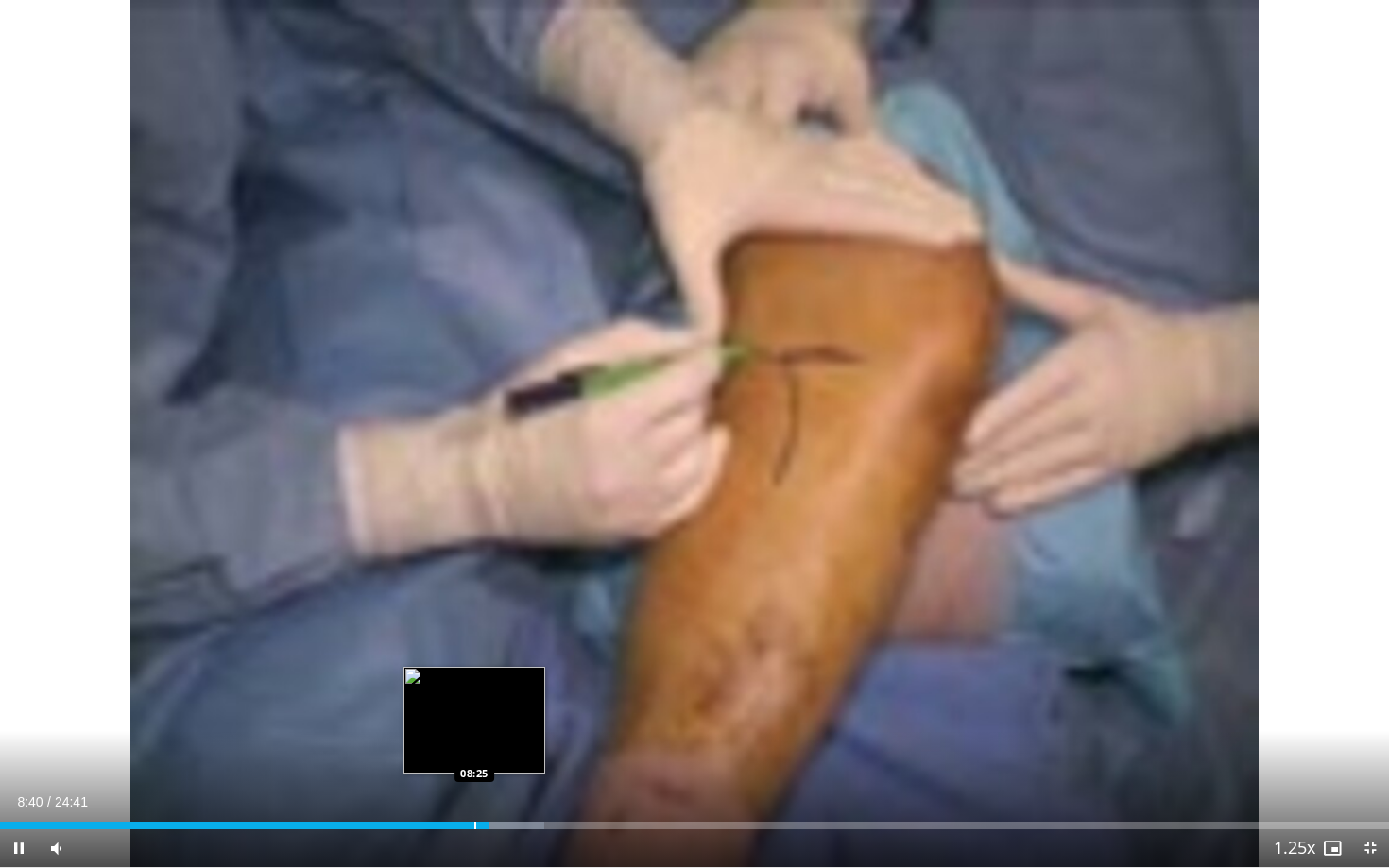click at bounding box center (475, 825) 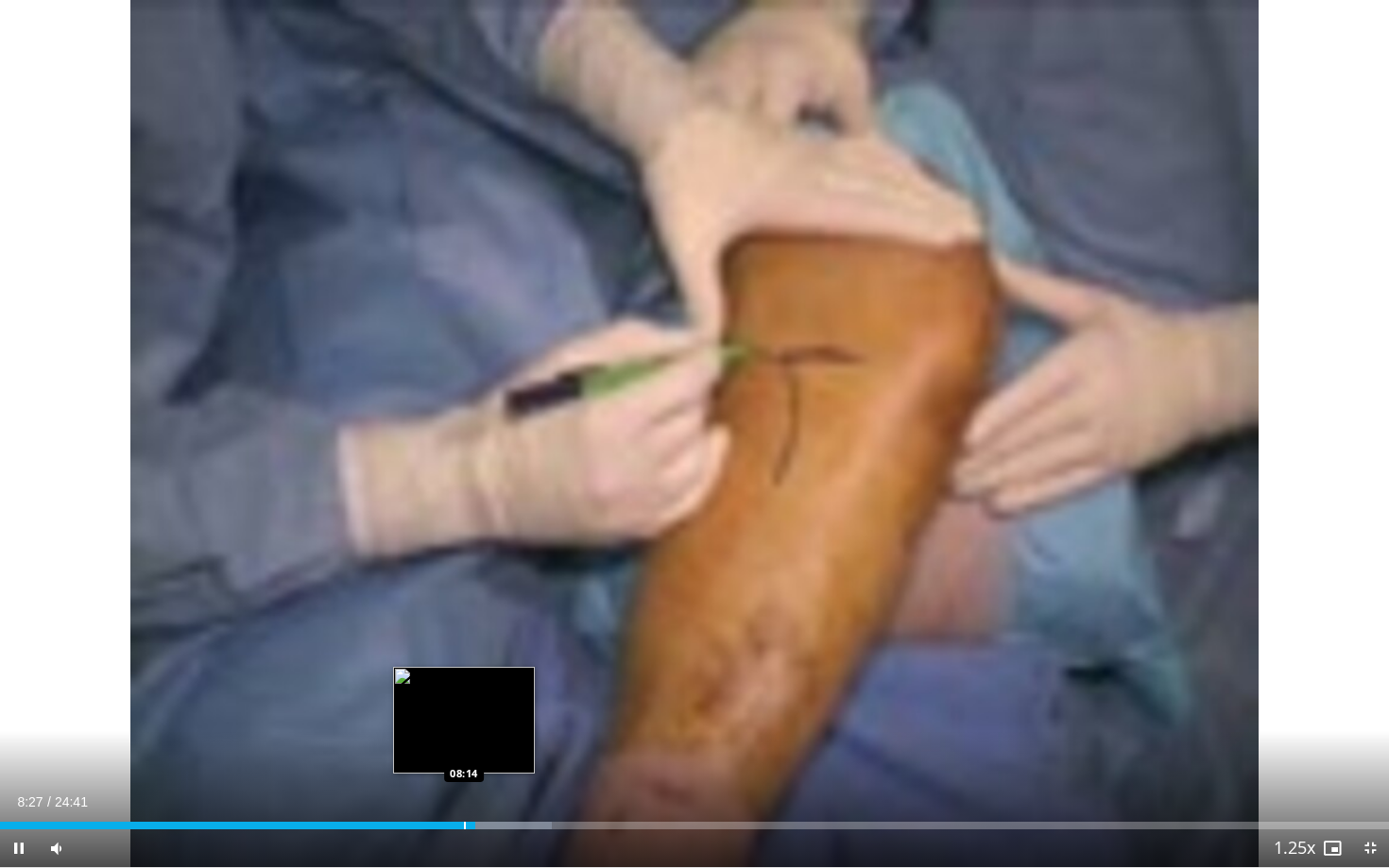 click at bounding box center [465, 825] 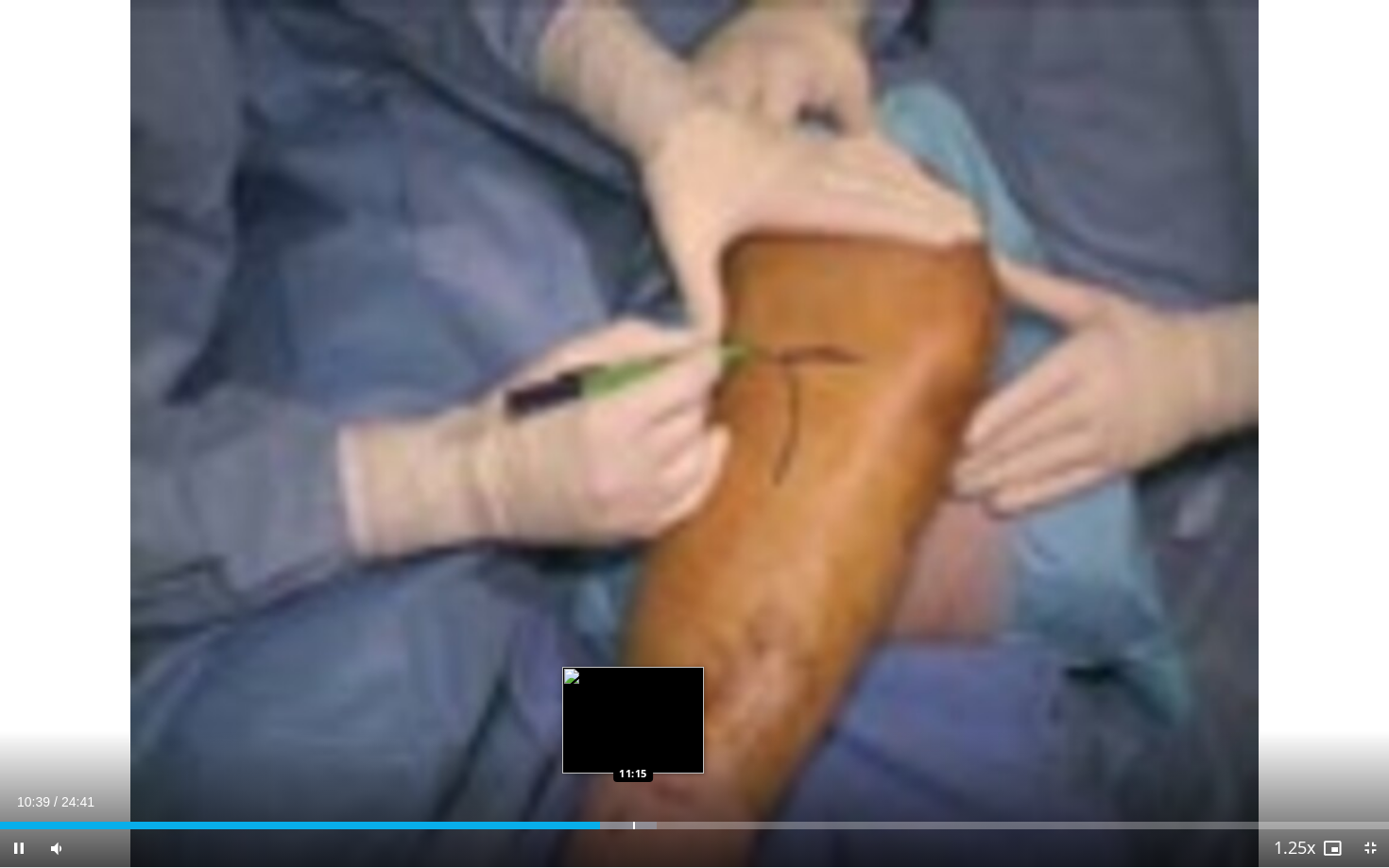 click at bounding box center [614, 825] 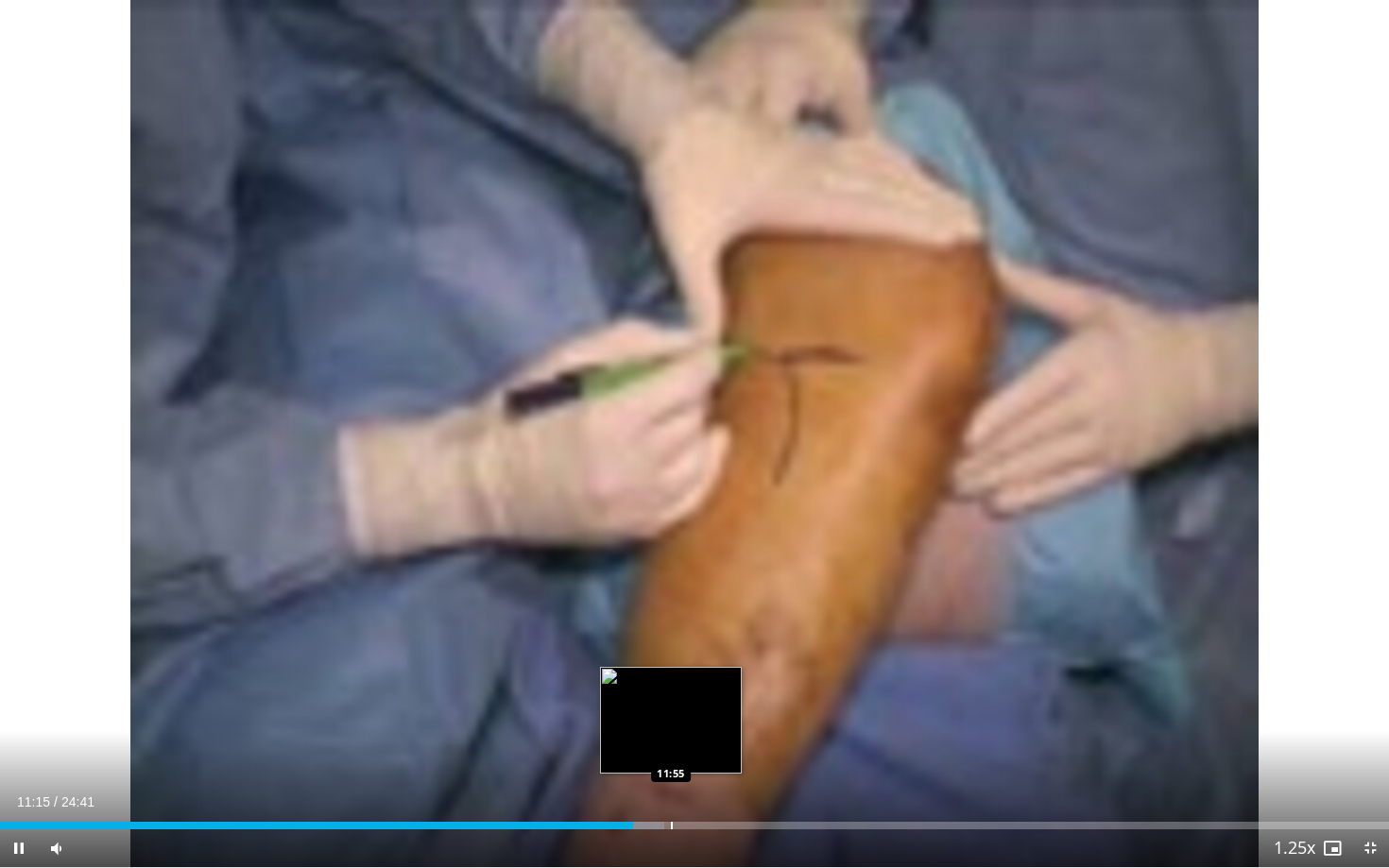click on "Loaded :  47.85% 11:15 11:55" at bounding box center (694, 820) 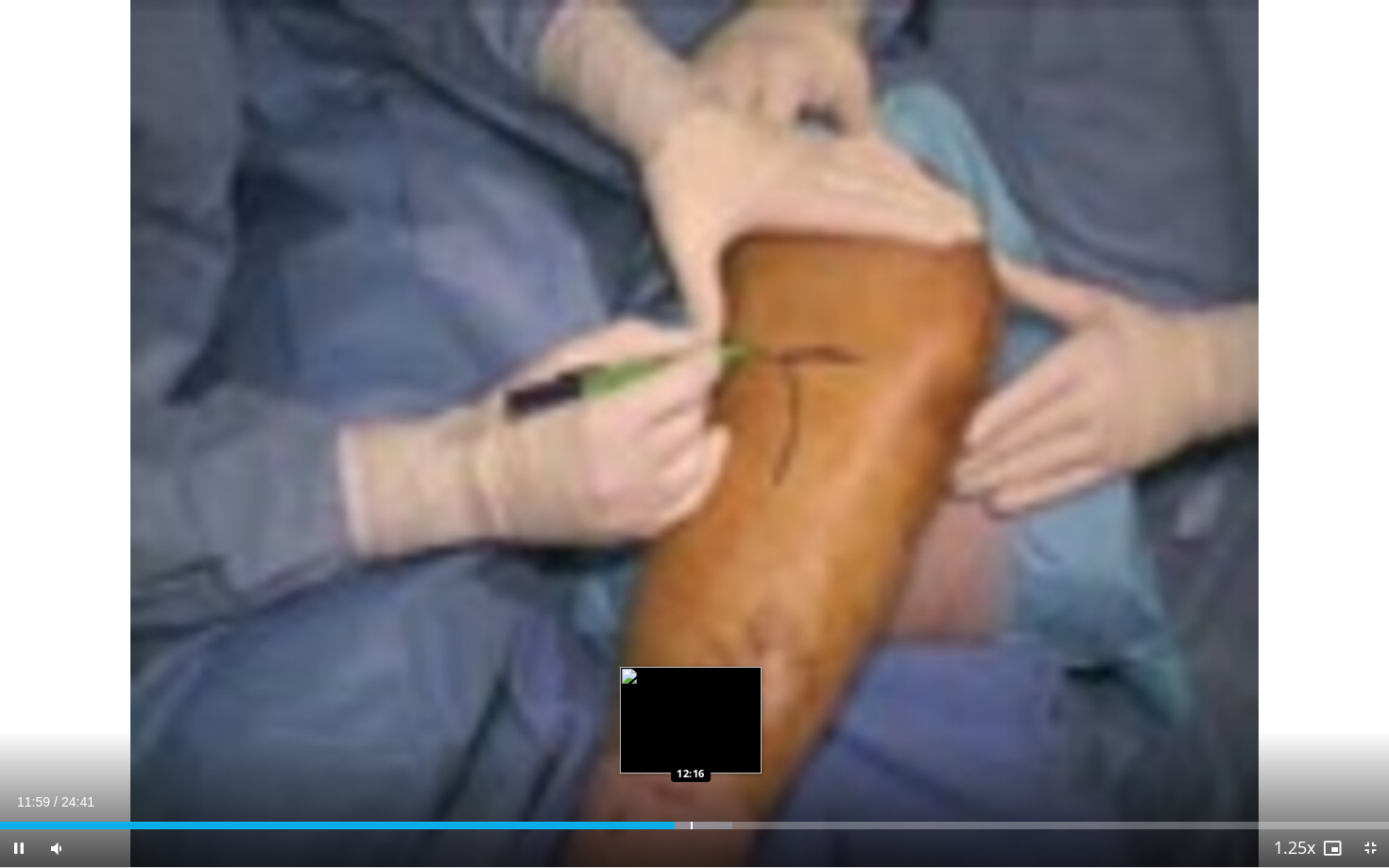 click on "Loaded :  52.71% 11:59 12:16" at bounding box center (694, 820) 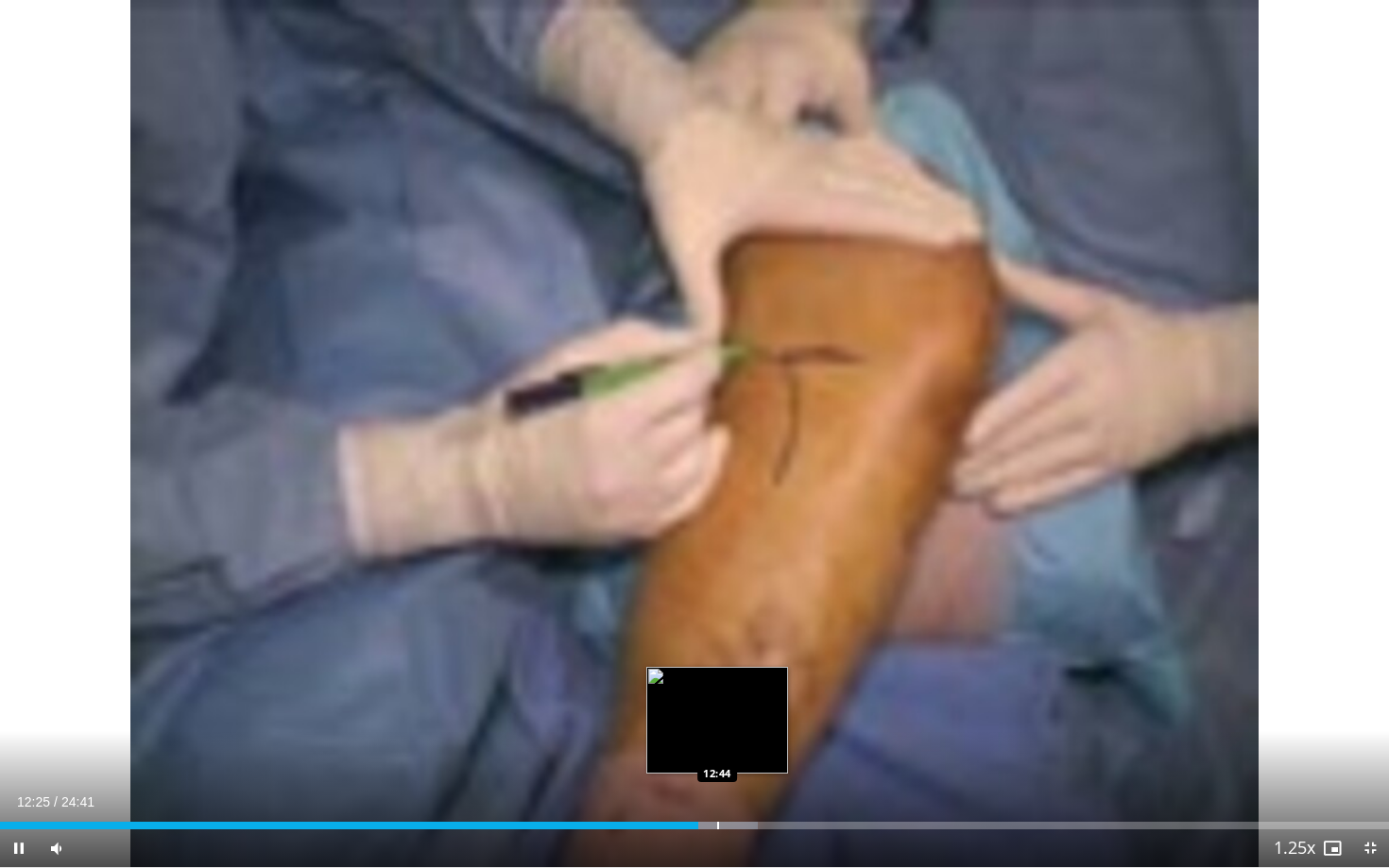 click at bounding box center (718, 825) 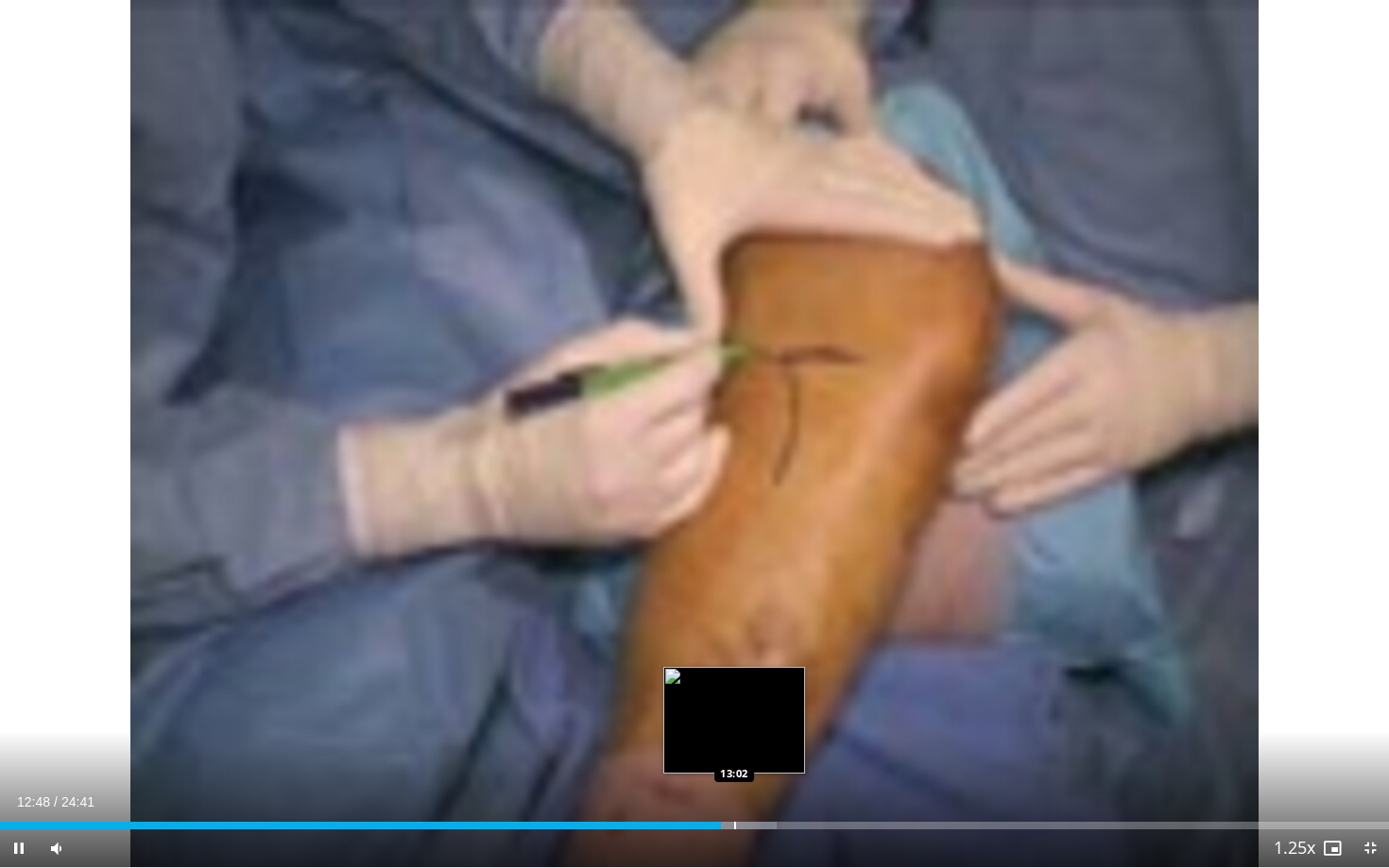 click at bounding box center [735, 825] 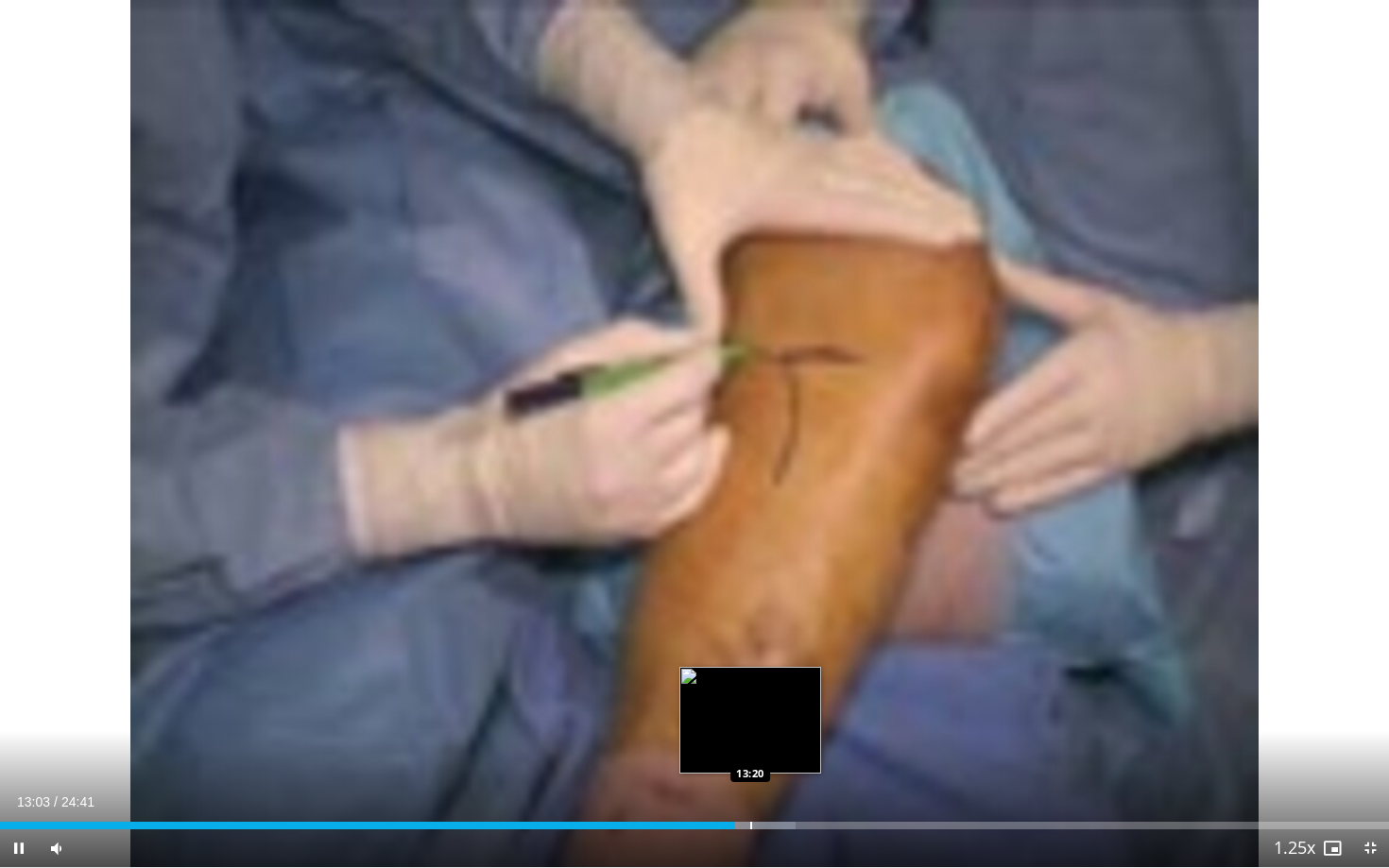click at bounding box center [751, 825] 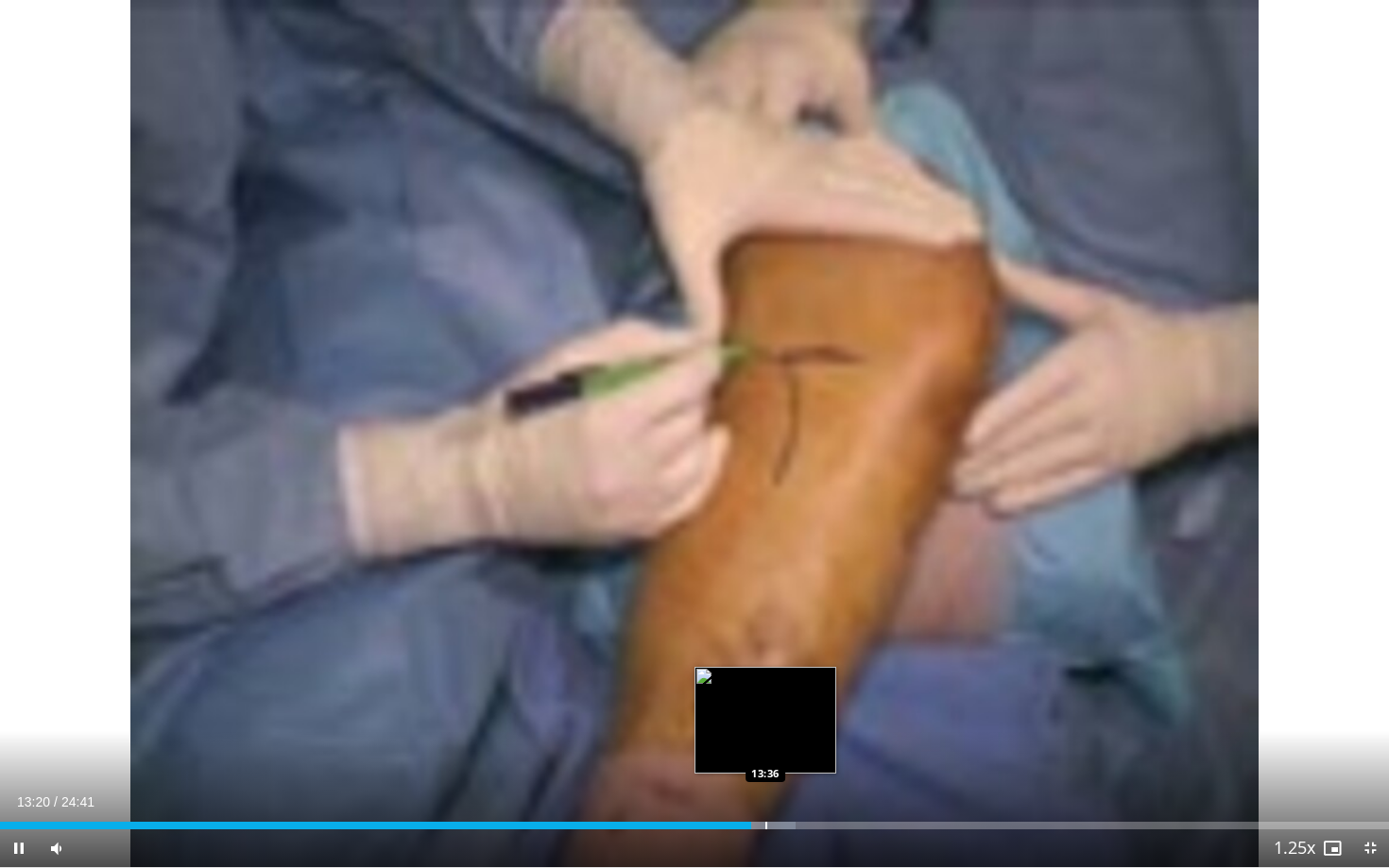 click at bounding box center [766, 825] 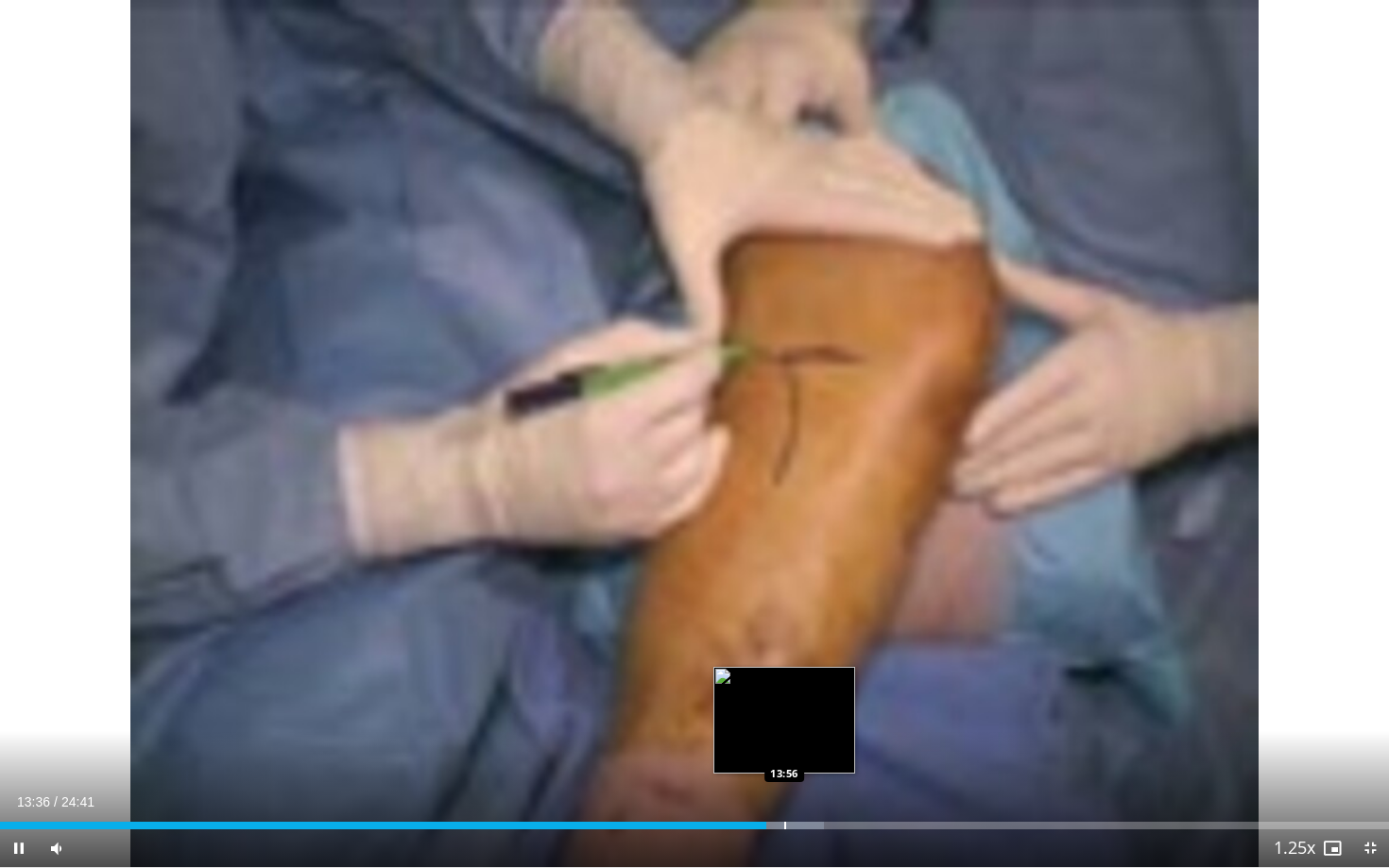 click at bounding box center (785, 825) 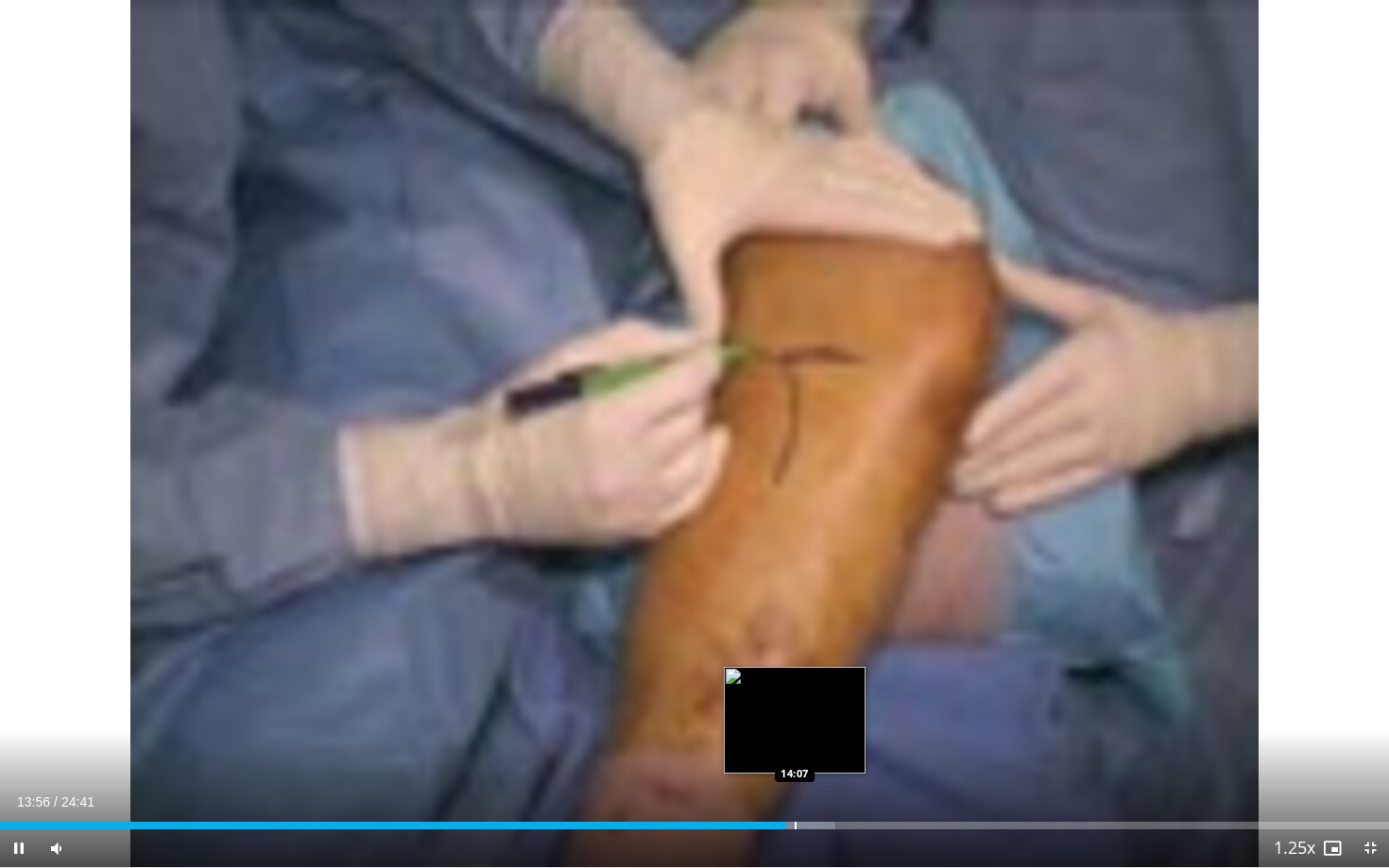 click on "10 seconds
Tap to unmute" at bounding box center [694, 434] 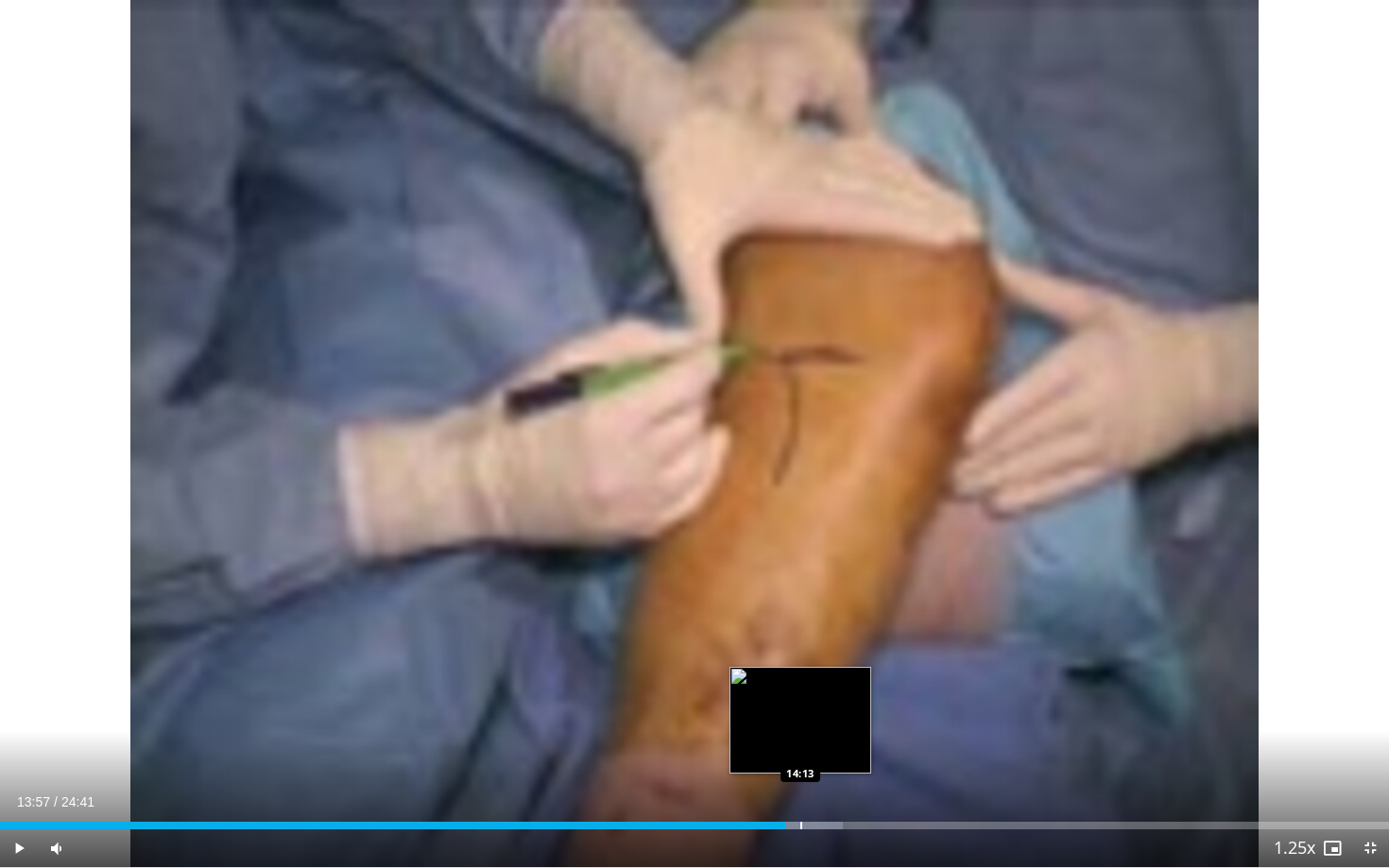 click at bounding box center (801, 825) 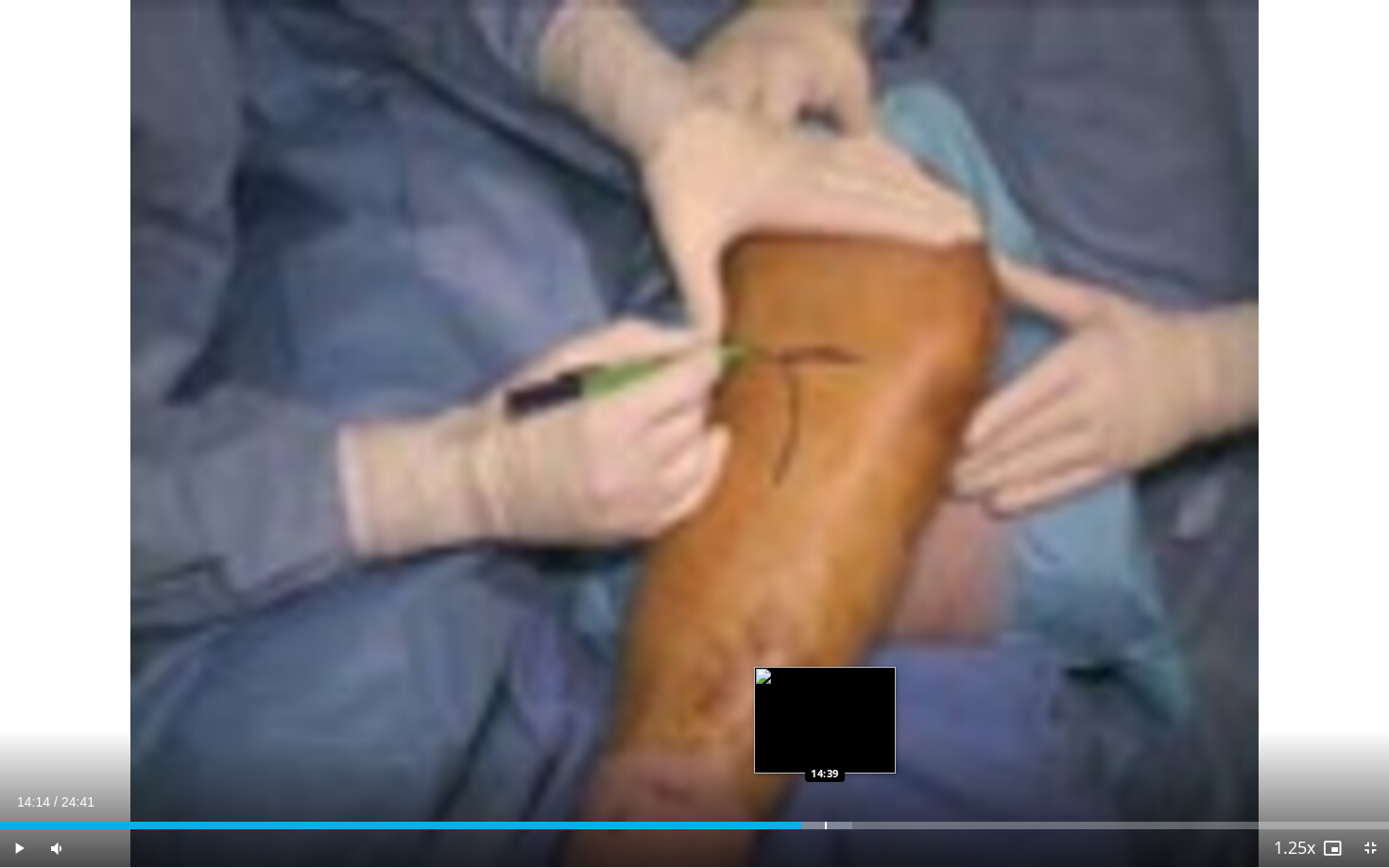 click at bounding box center [826, 825] 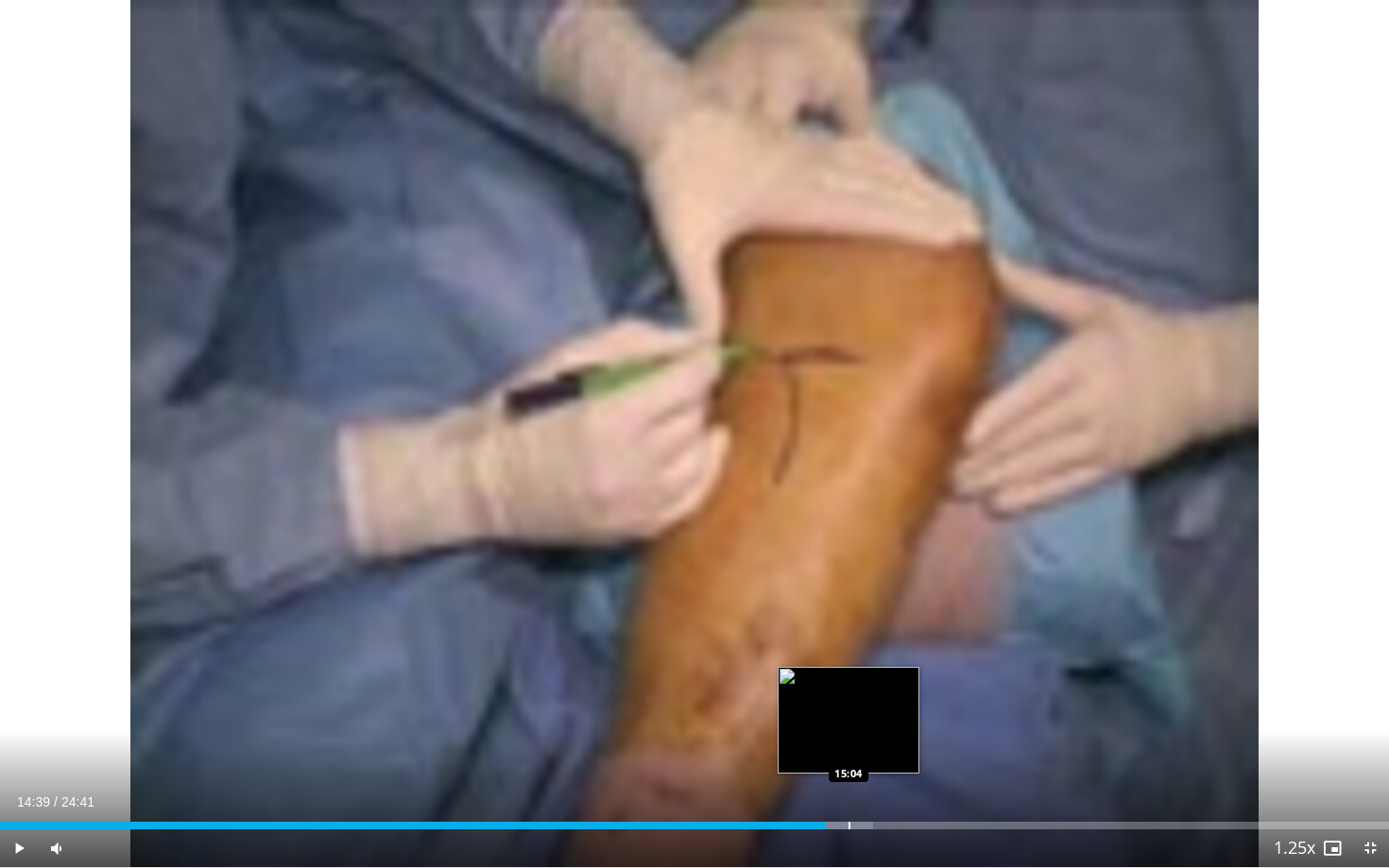 click at bounding box center [849, 825] 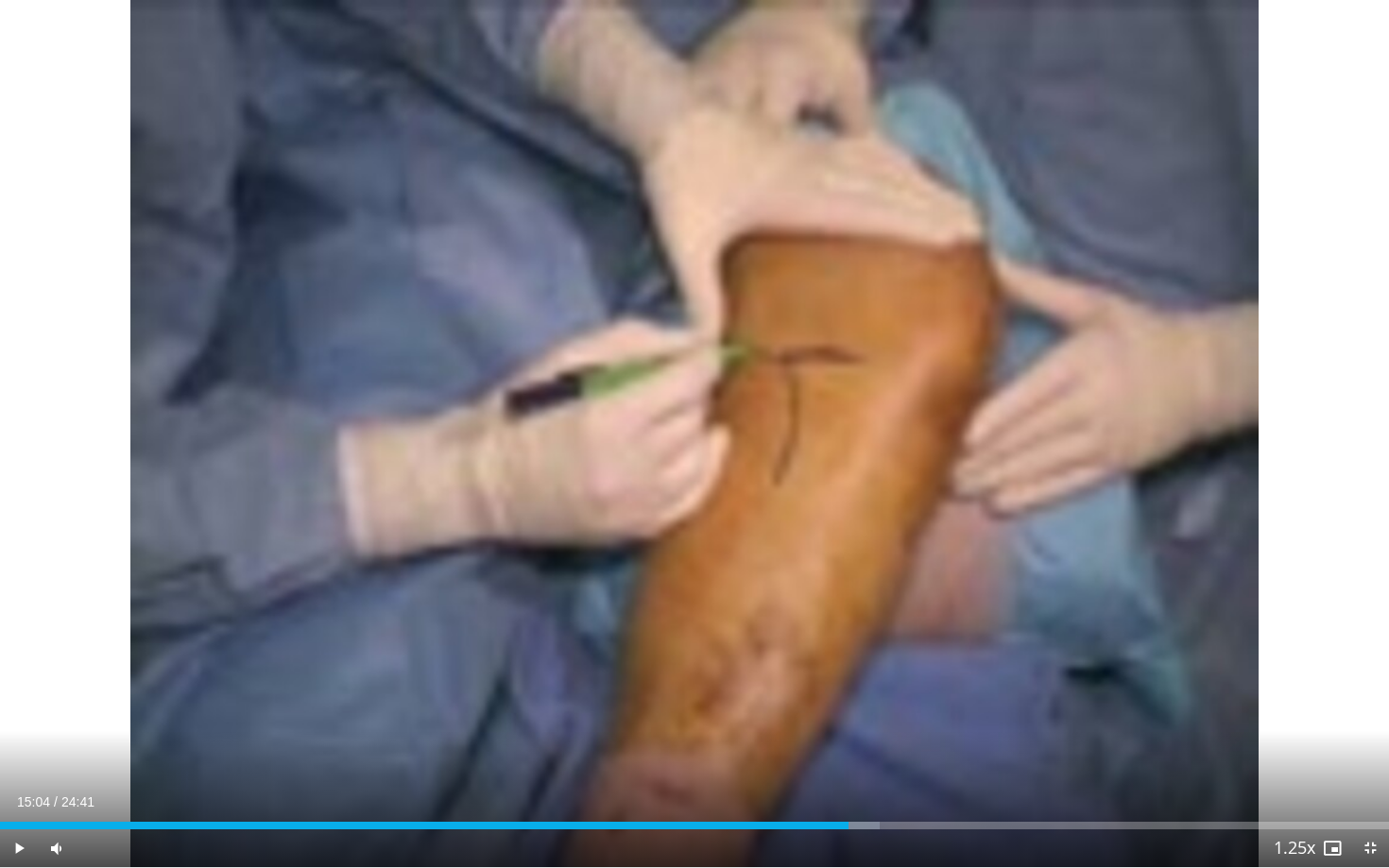 click on "Current Time  15:04 / Duration  24:41 Play Skip Backward Skip Forward Mute Loaded :  63.36% 15:04 15:12 Stream Type  LIVE Seek to live, currently behind live LIVE   1.25x Playback Rate 0.5x 0.75x 1x 1.25x , selected 1.5x 1.75x 2x Chapters Chapters Descriptions descriptions off , selected Captions captions settings , opens captions settings dialog captions off , selected Audio Track en (Main) , selected Exit Fullscreen Enable picture-in-picture mode" at bounding box center (694, 848) 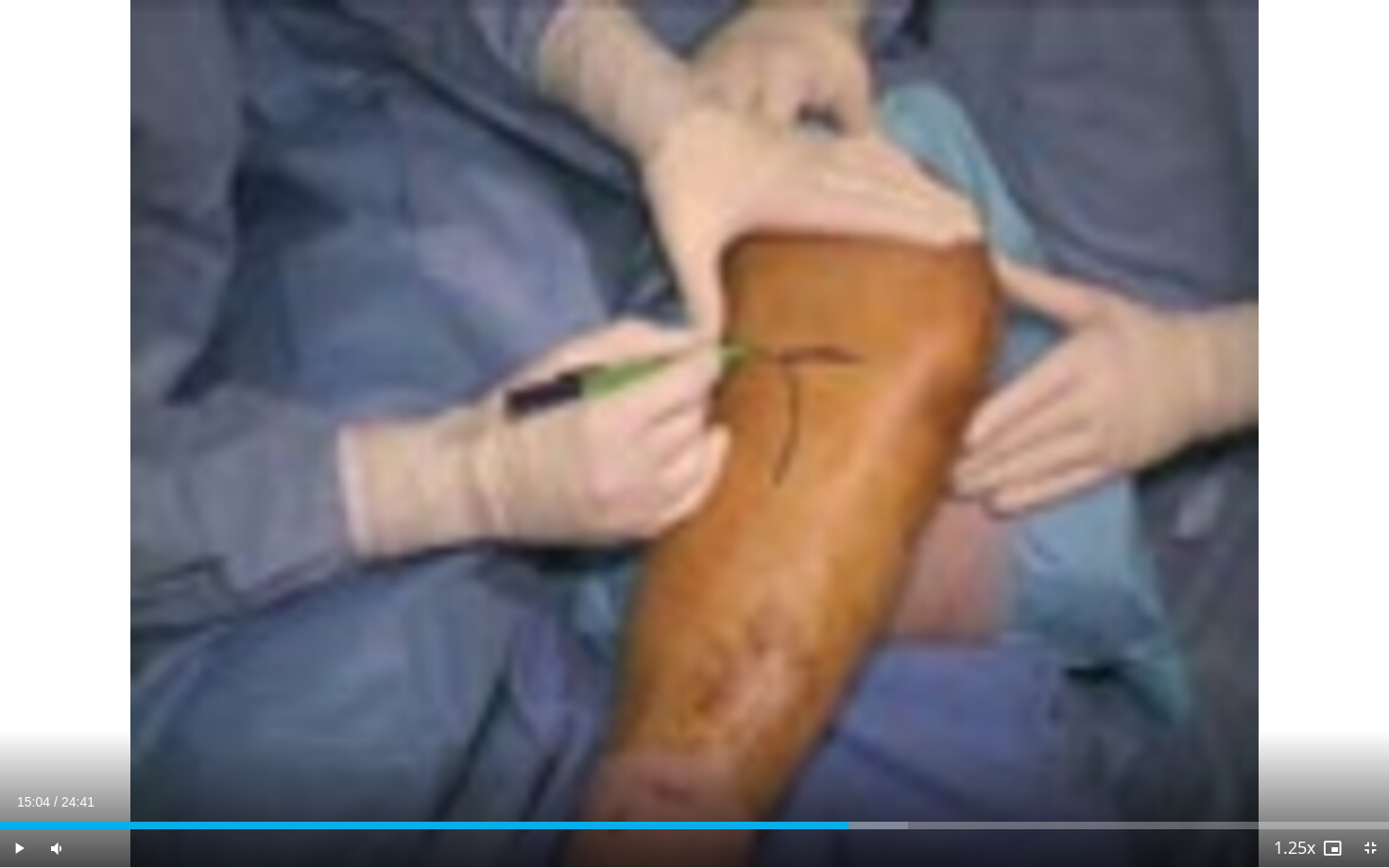 click on "Current Time  15:04 / Duration  24:41 Play Skip Backward Skip Forward Mute Loaded :  65.38% 15:04 15:12 Stream Type  LIVE Seek to live, currently behind live LIVE   1.25x Playback Rate 0.5x 0.75x 1x 1.25x , selected 1.5x 1.75x 2x Chapters Chapters Descriptions descriptions off , selected Captions captions settings , opens captions settings dialog captions off , selected Audio Track en (Main) , selected Exit Fullscreen Enable picture-in-picture mode" at bounding box center [694, 848] 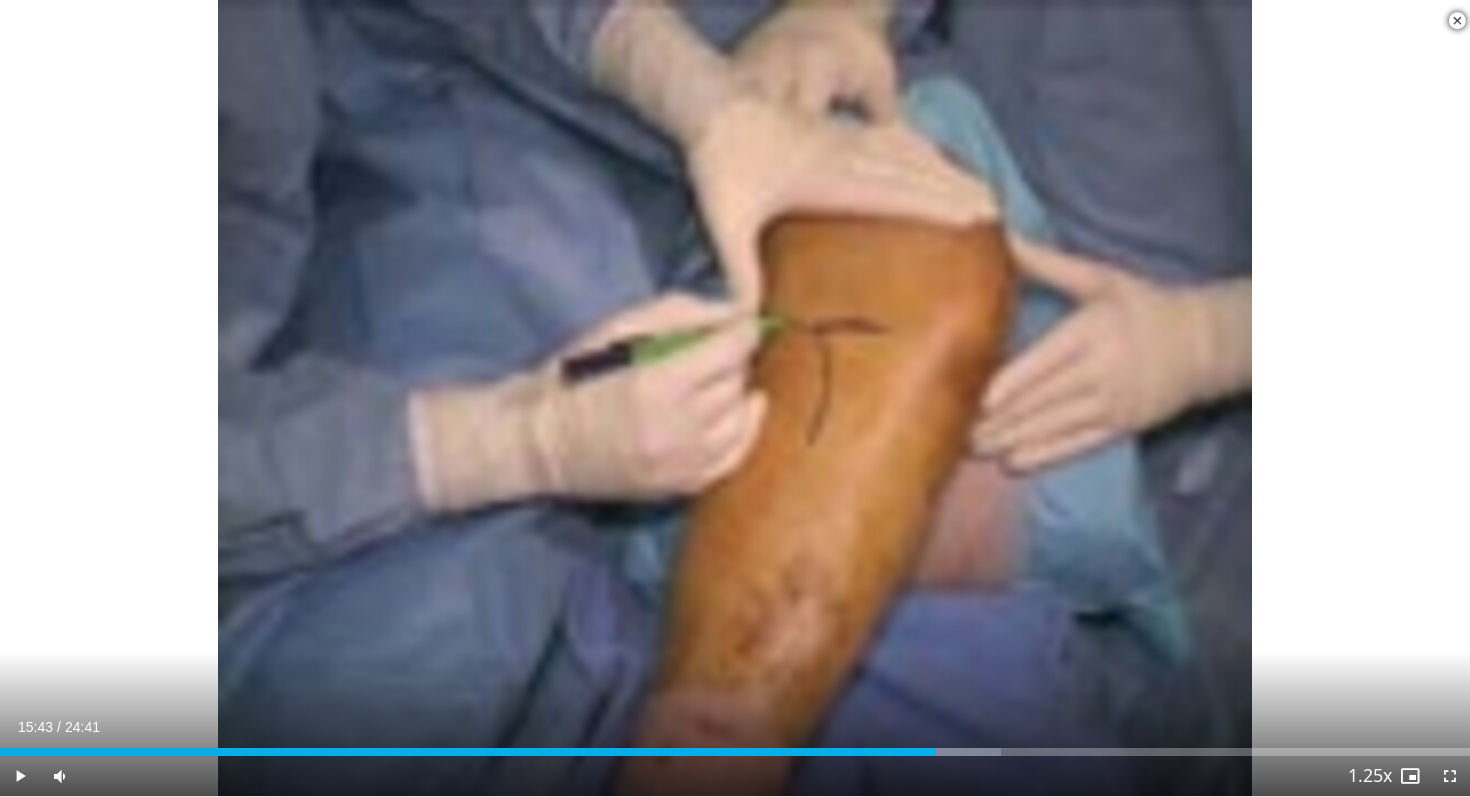scroll, scrollTop: 1197, scrollLeft: 0, axis: vertical 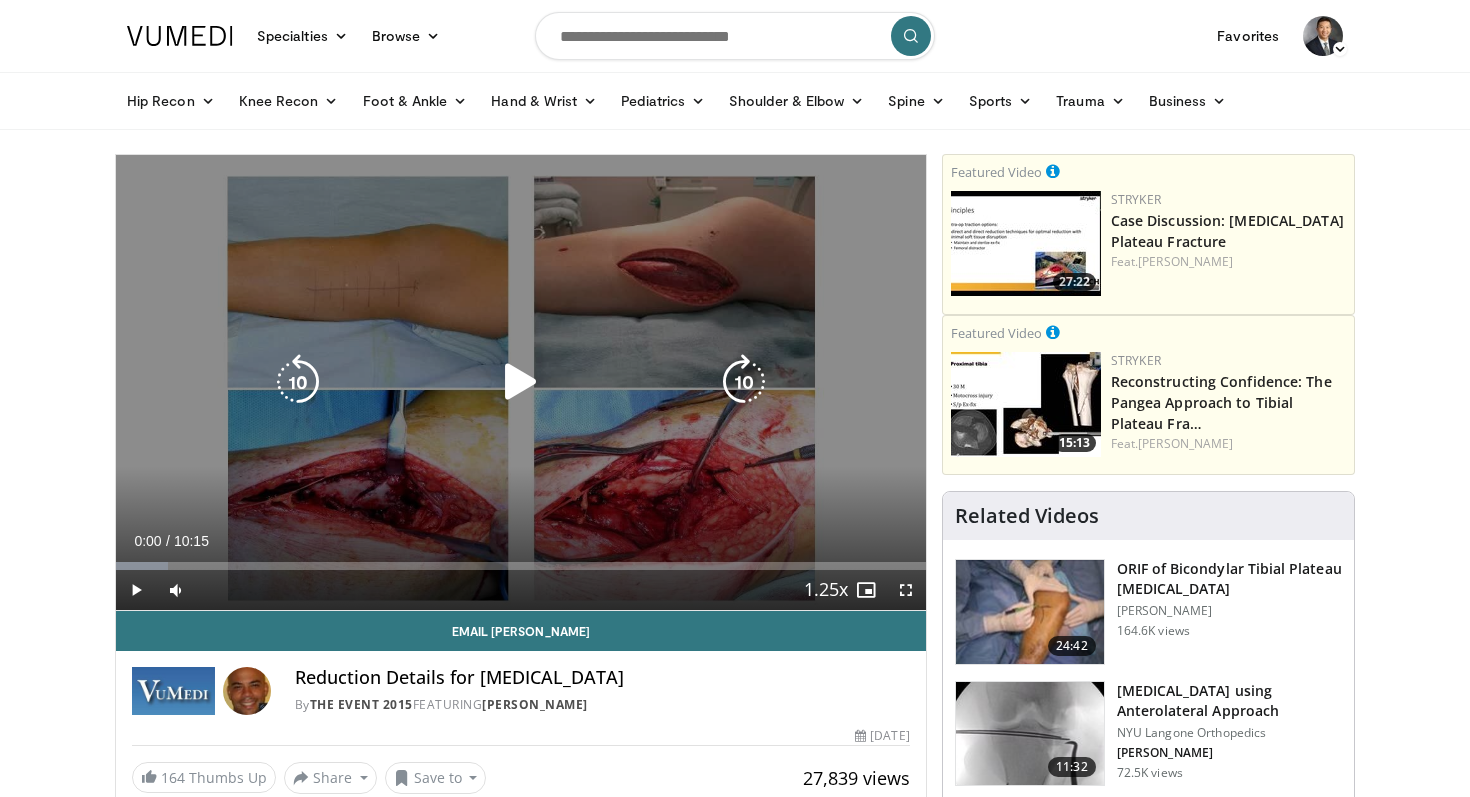 click at bounding box center [521, 382] 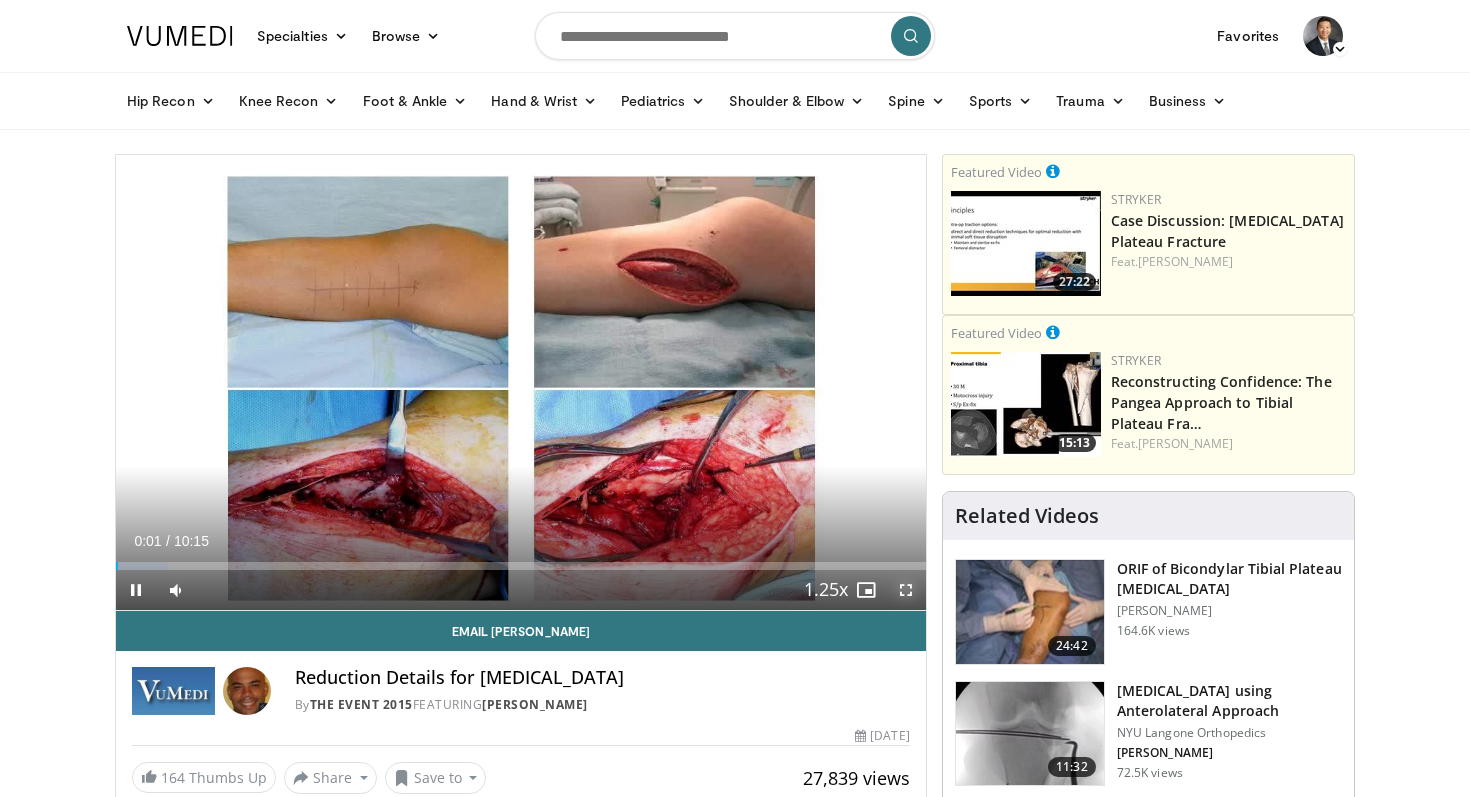 click at bounding box center [906, 590] 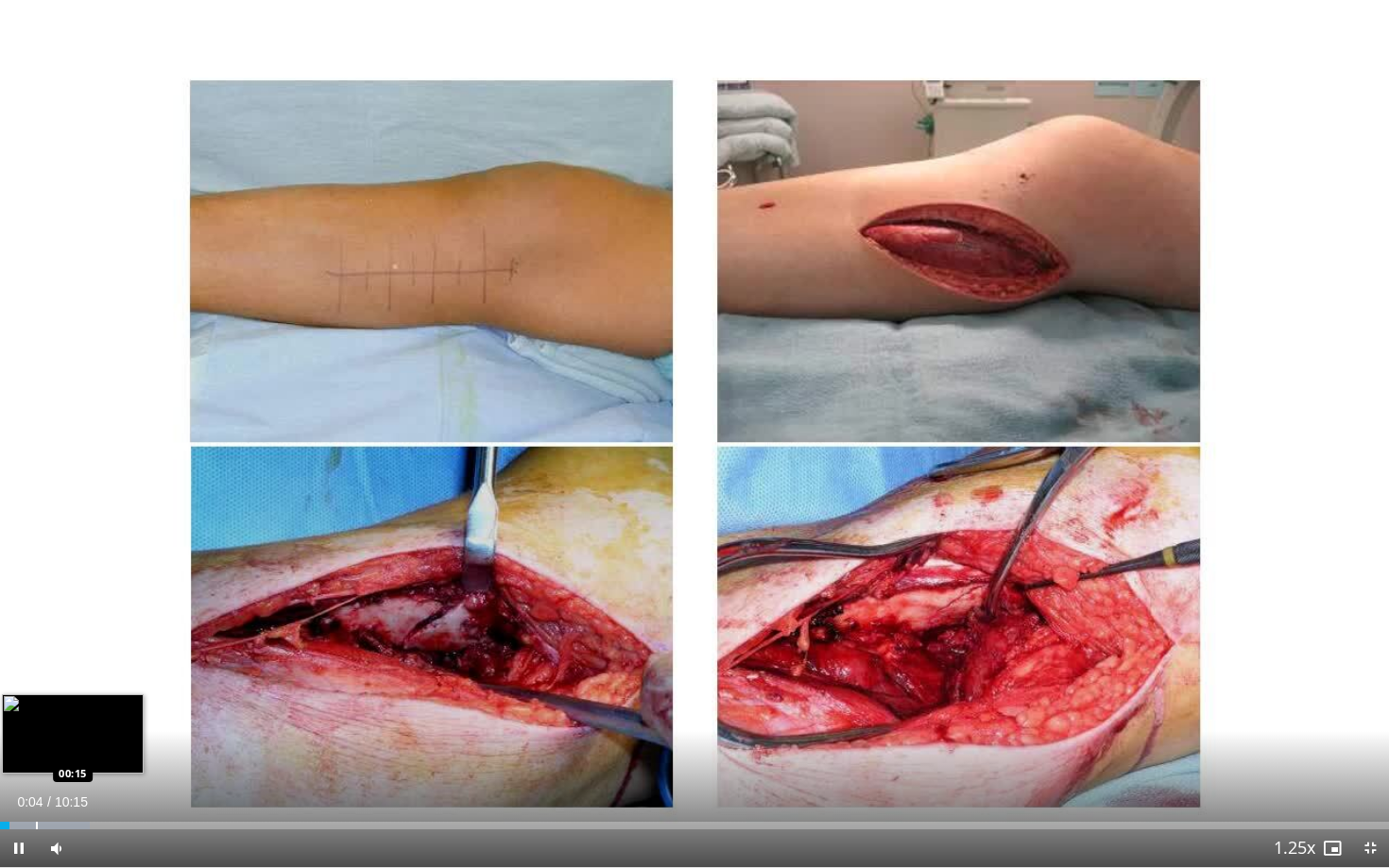 click at bounding box center (37, 825) 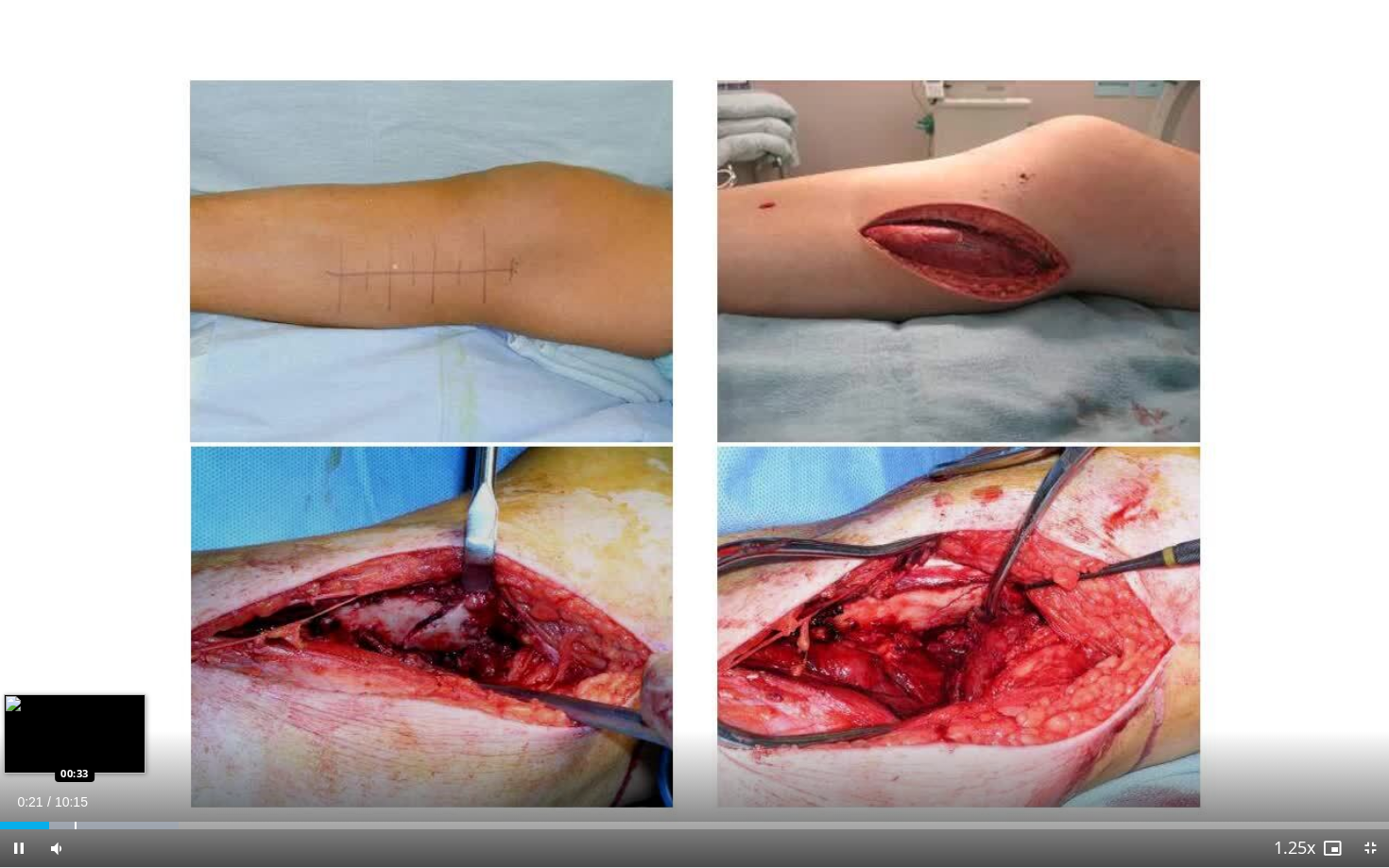 click at bounding box center (76, 825) 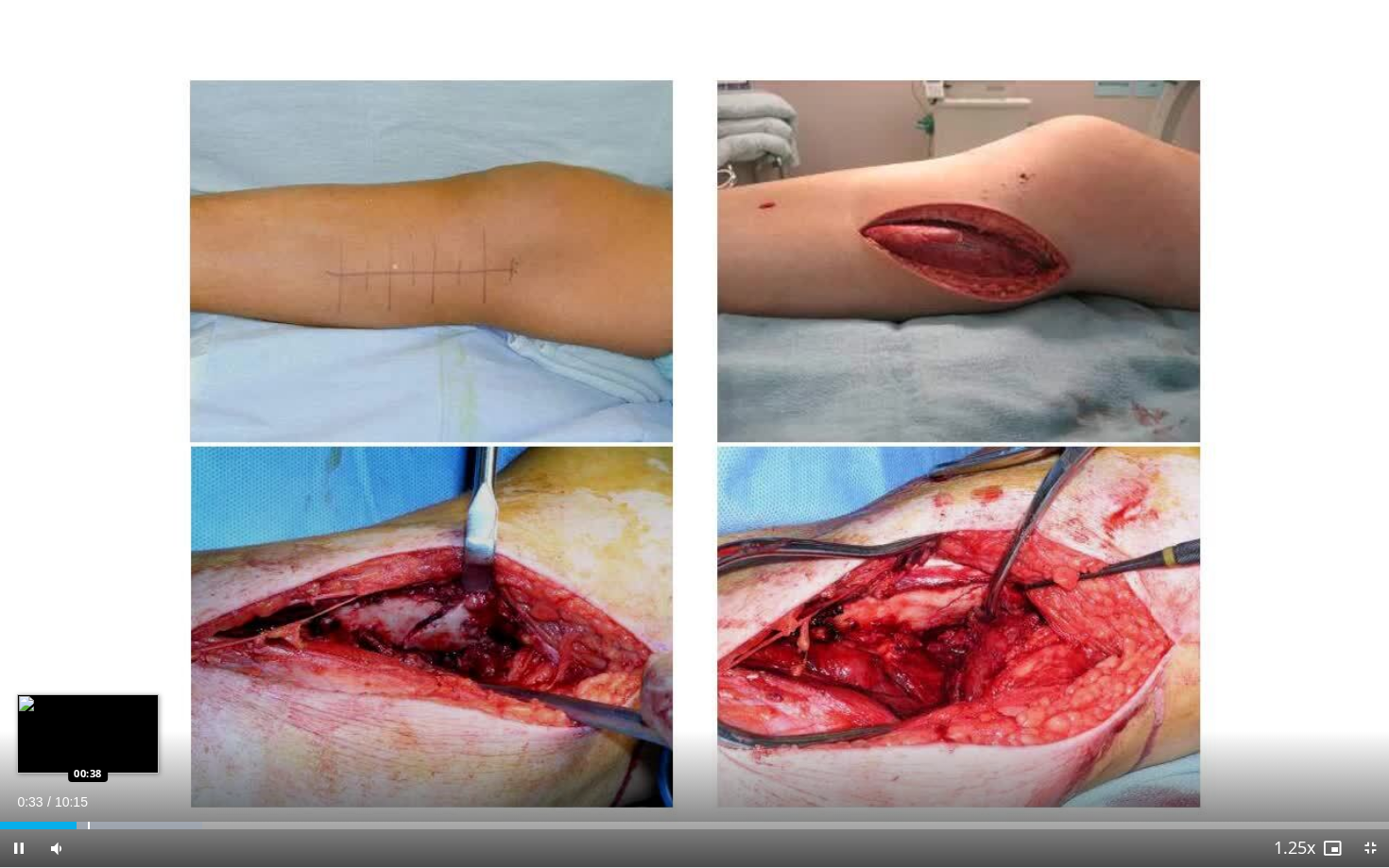 click on "10 seconds
Tap to unmute" at bounding box center [694, 434] 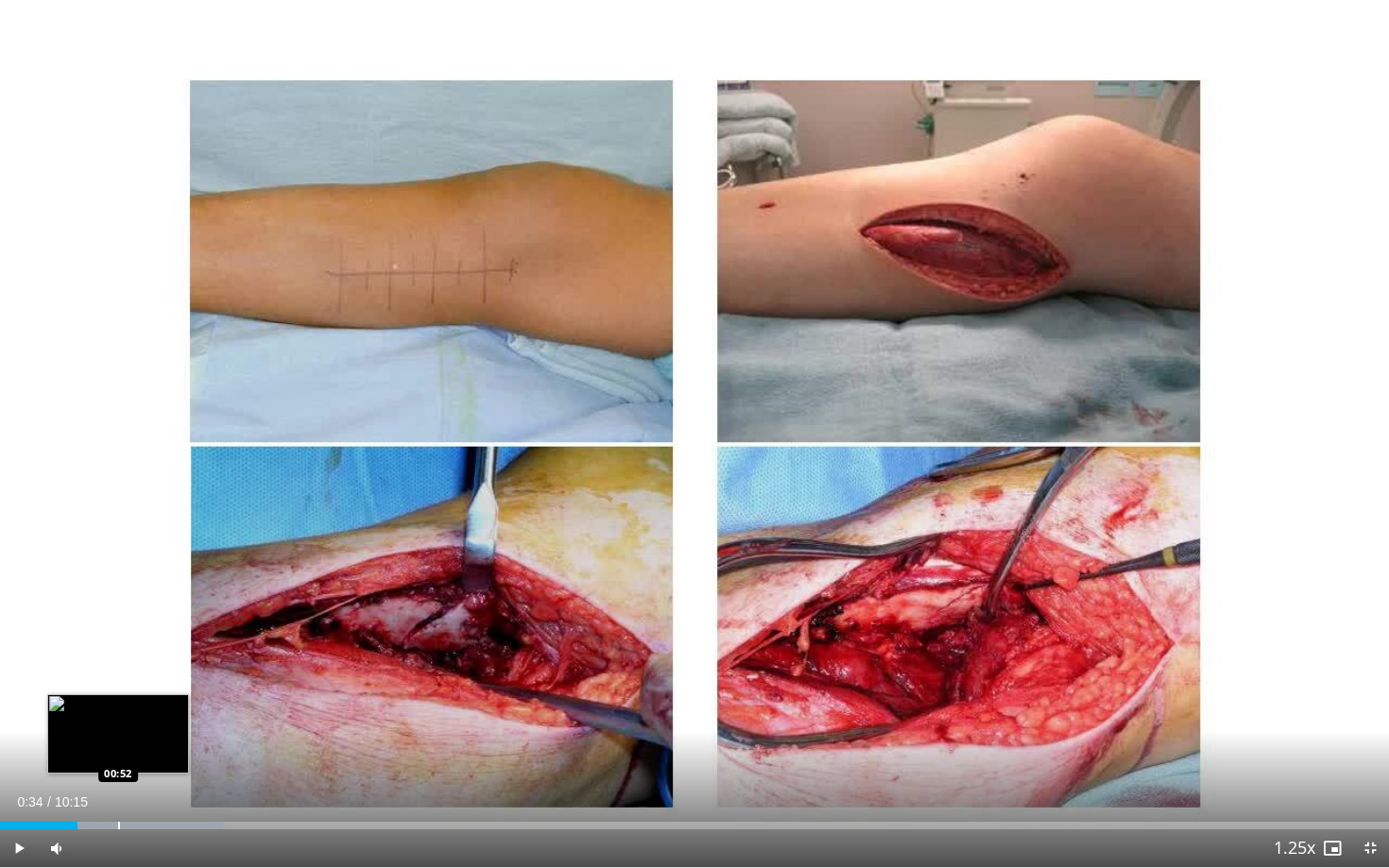 click at bounding box center [119, 825] 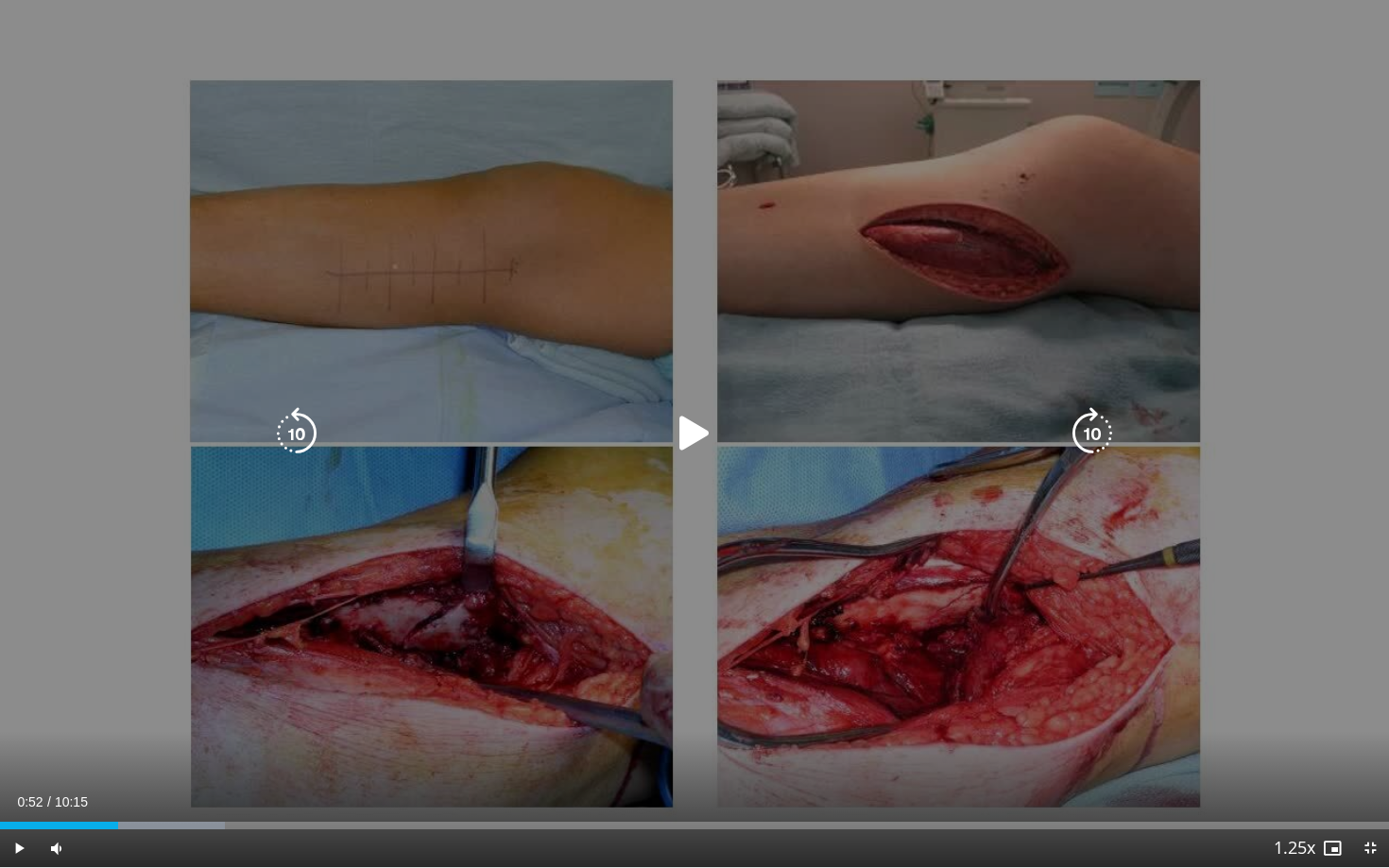 click on "10 seconds
Tap to unmute" at bounding box center (694, 434) 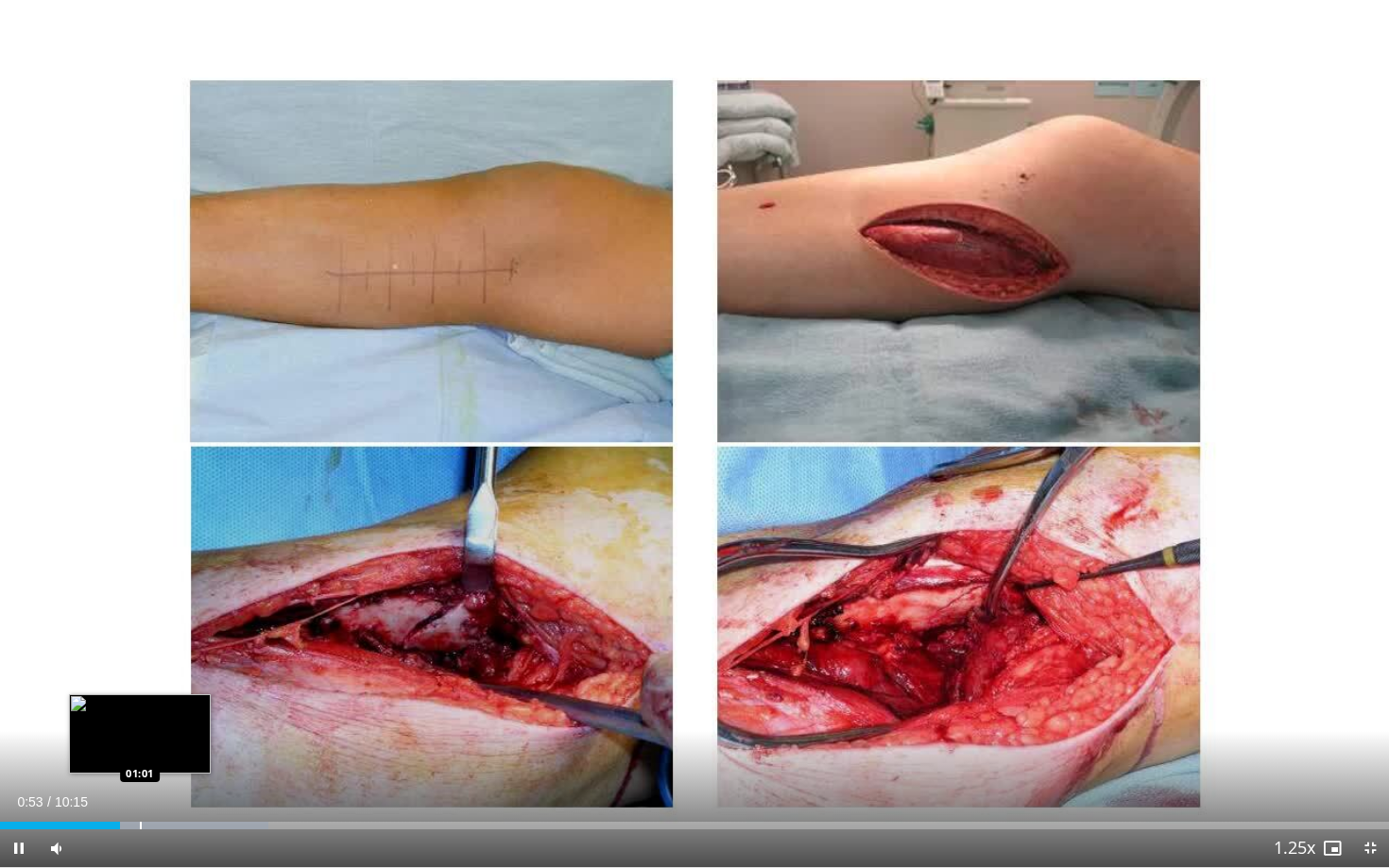 click at bounding box center (141, 825) 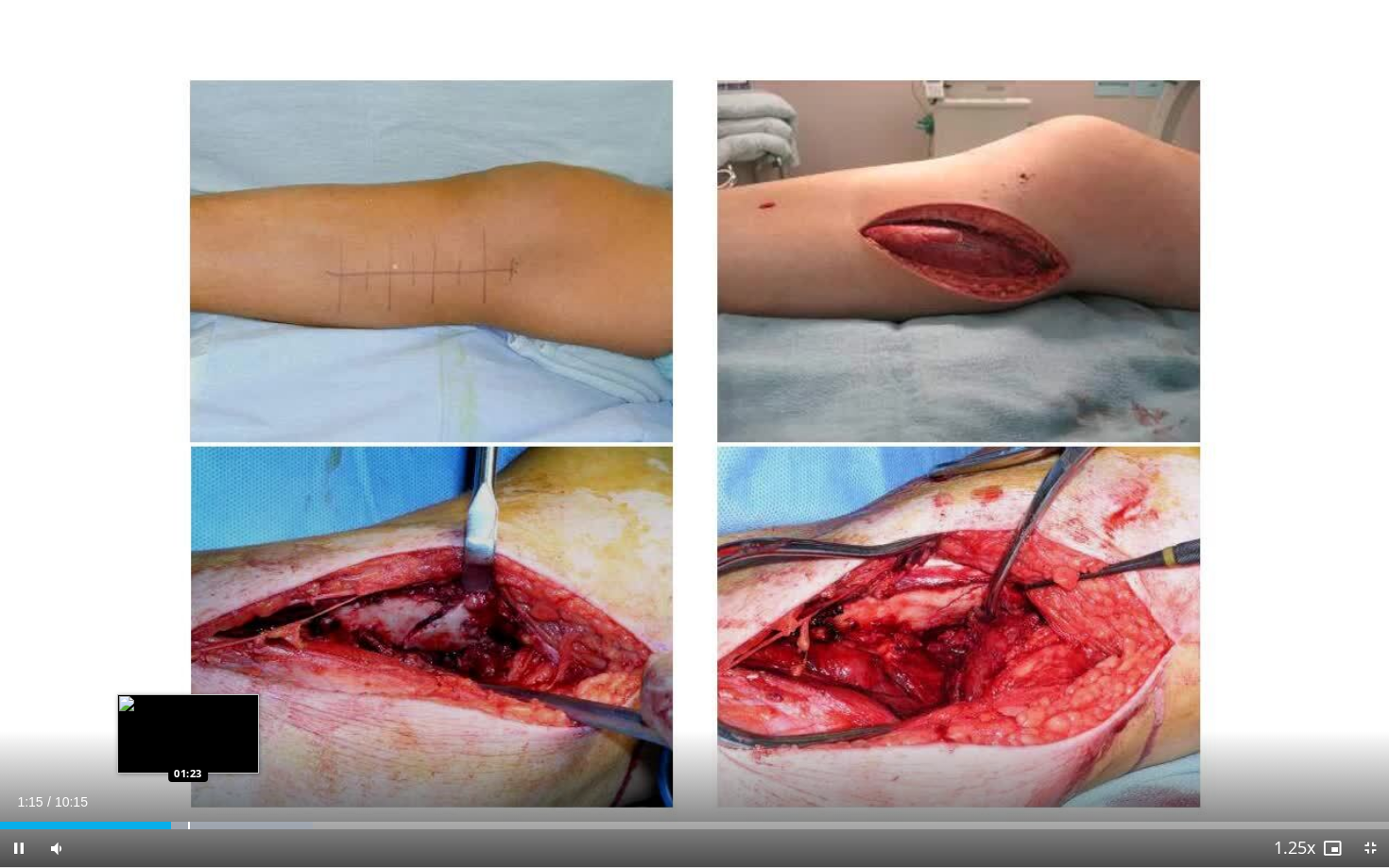 click at bounding box center (189, 825) 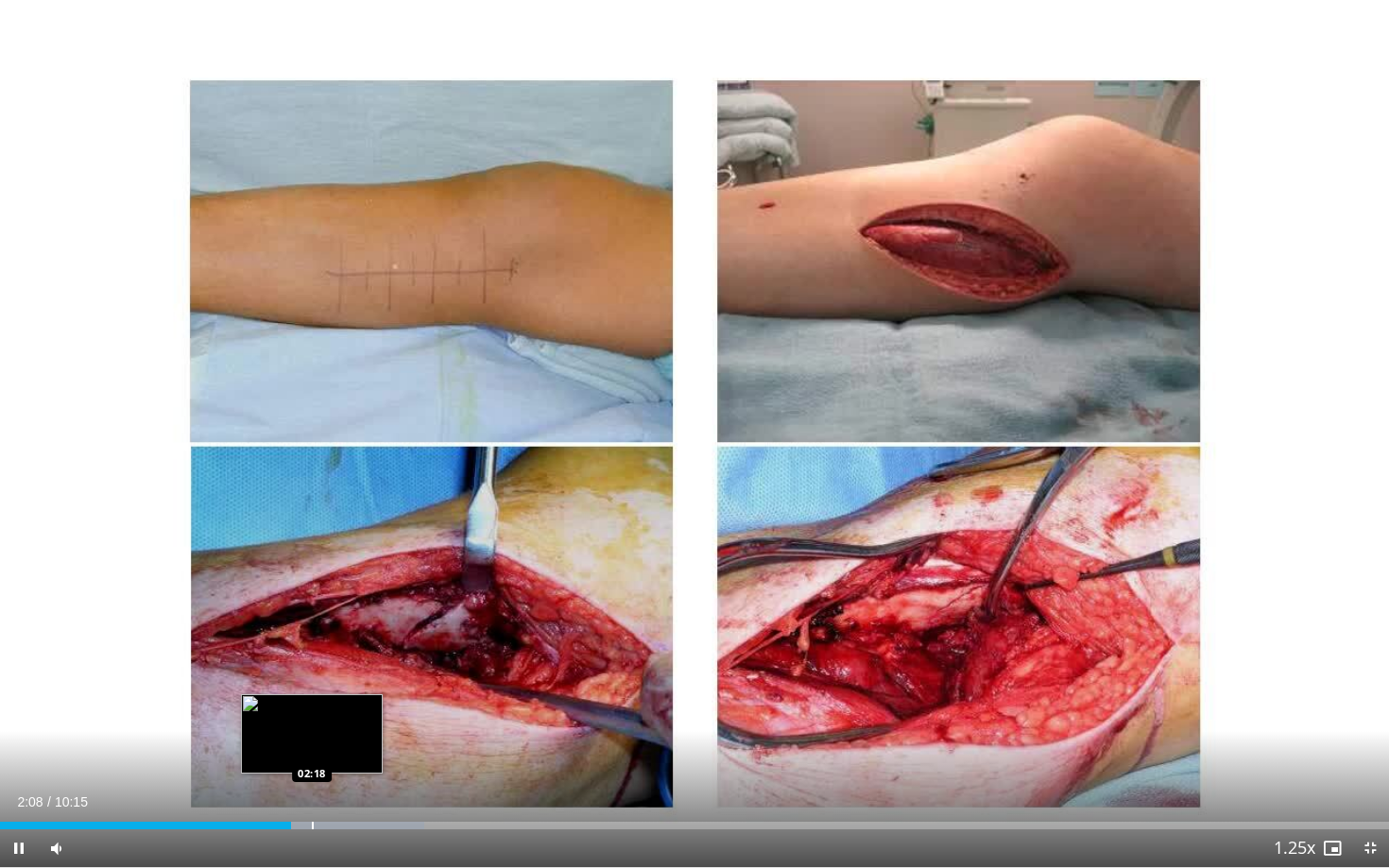 click at bounding box center (313, 825) 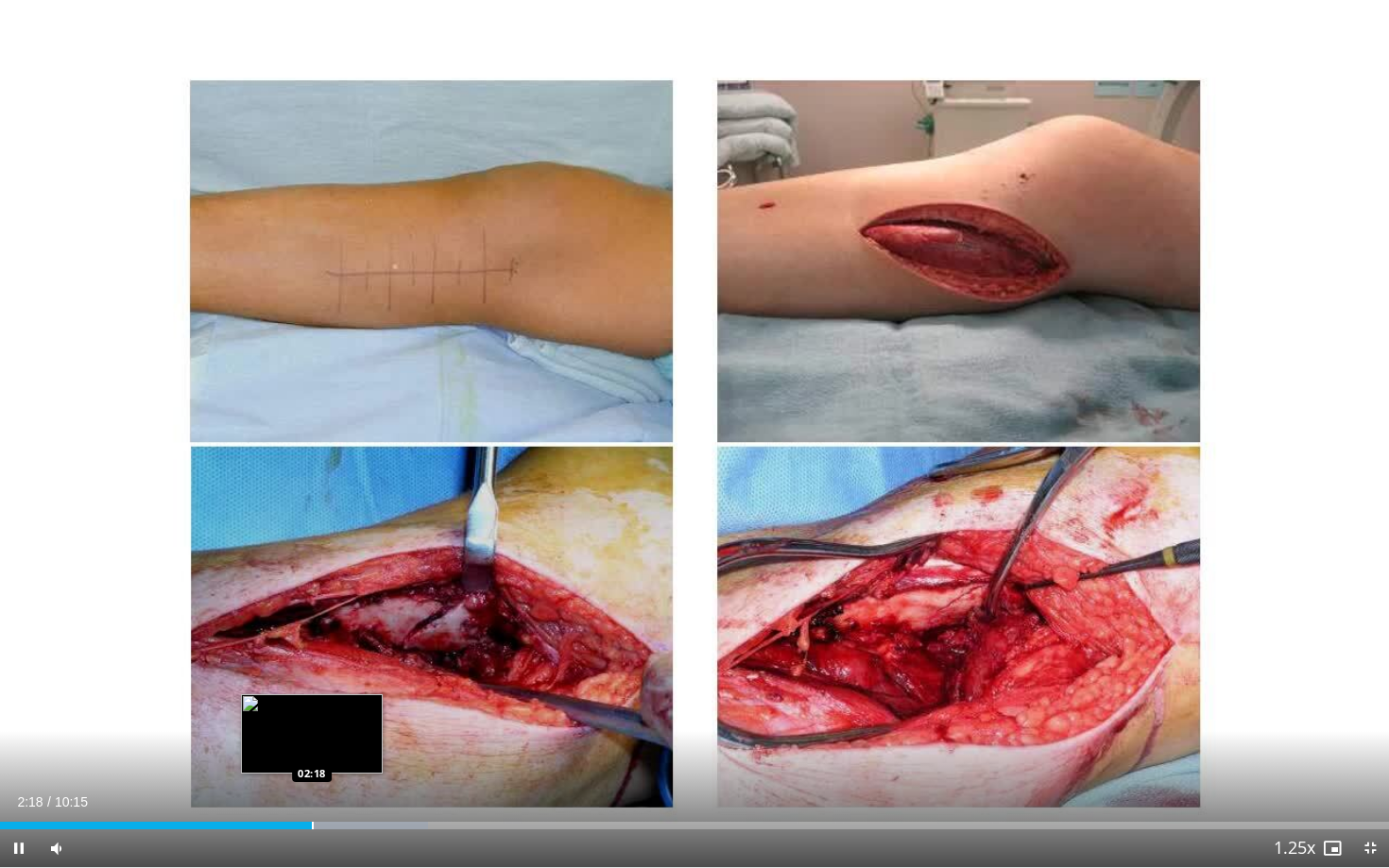 click at bounding box center [313, 825] 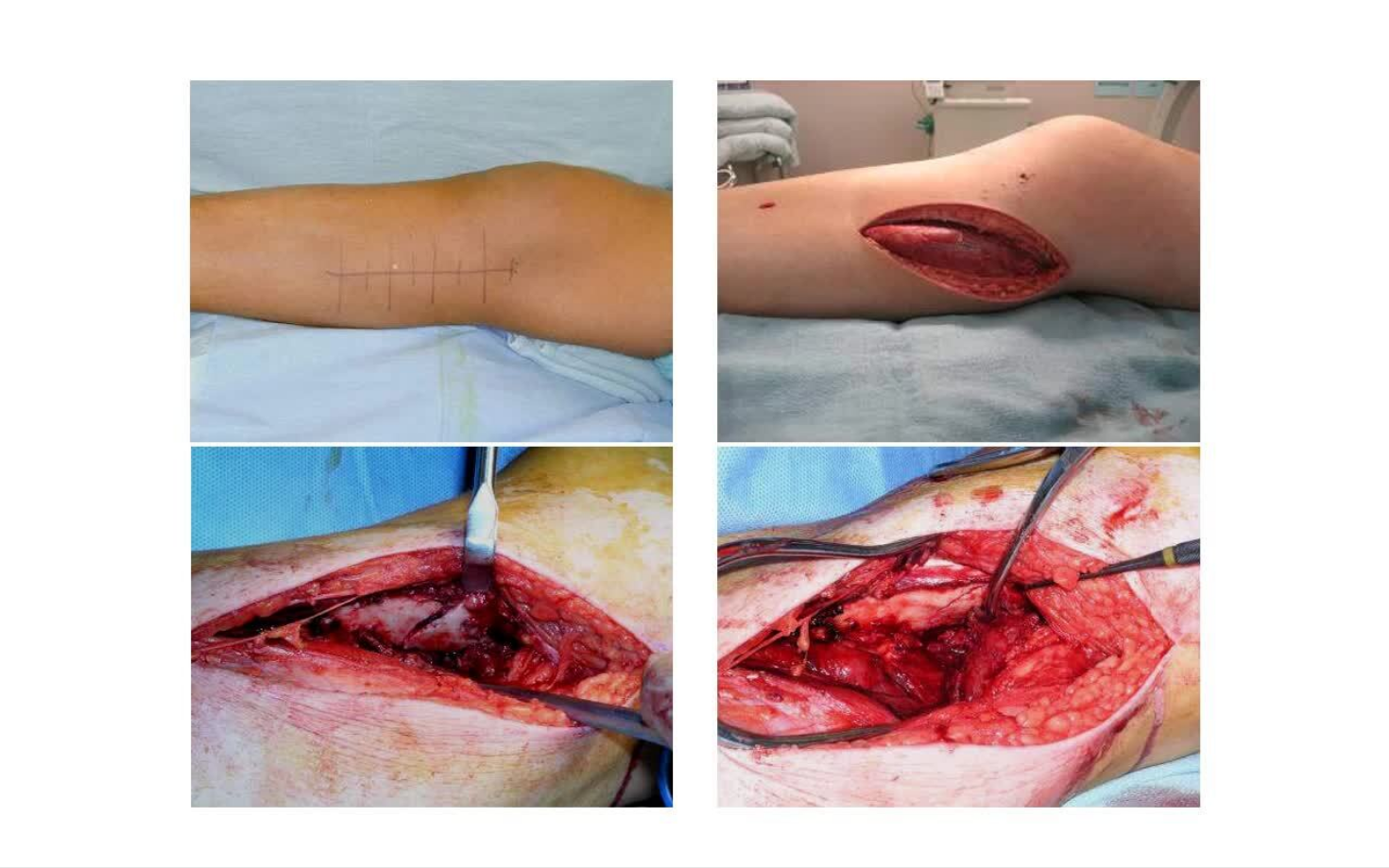 click on "10 seconds
Tap to unmute" at bounding box center (694, 434) 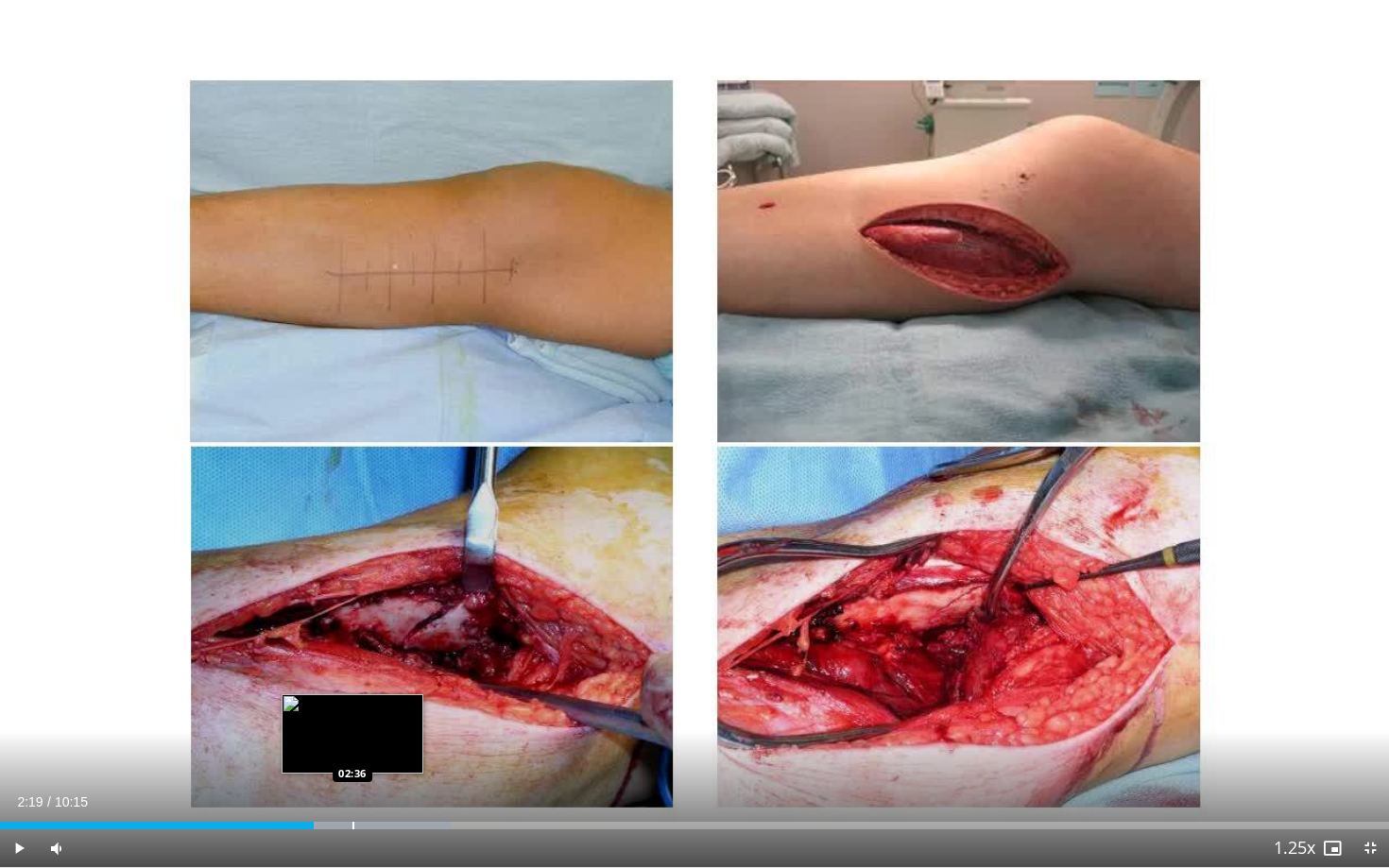 click at bounding box center (353, 825) 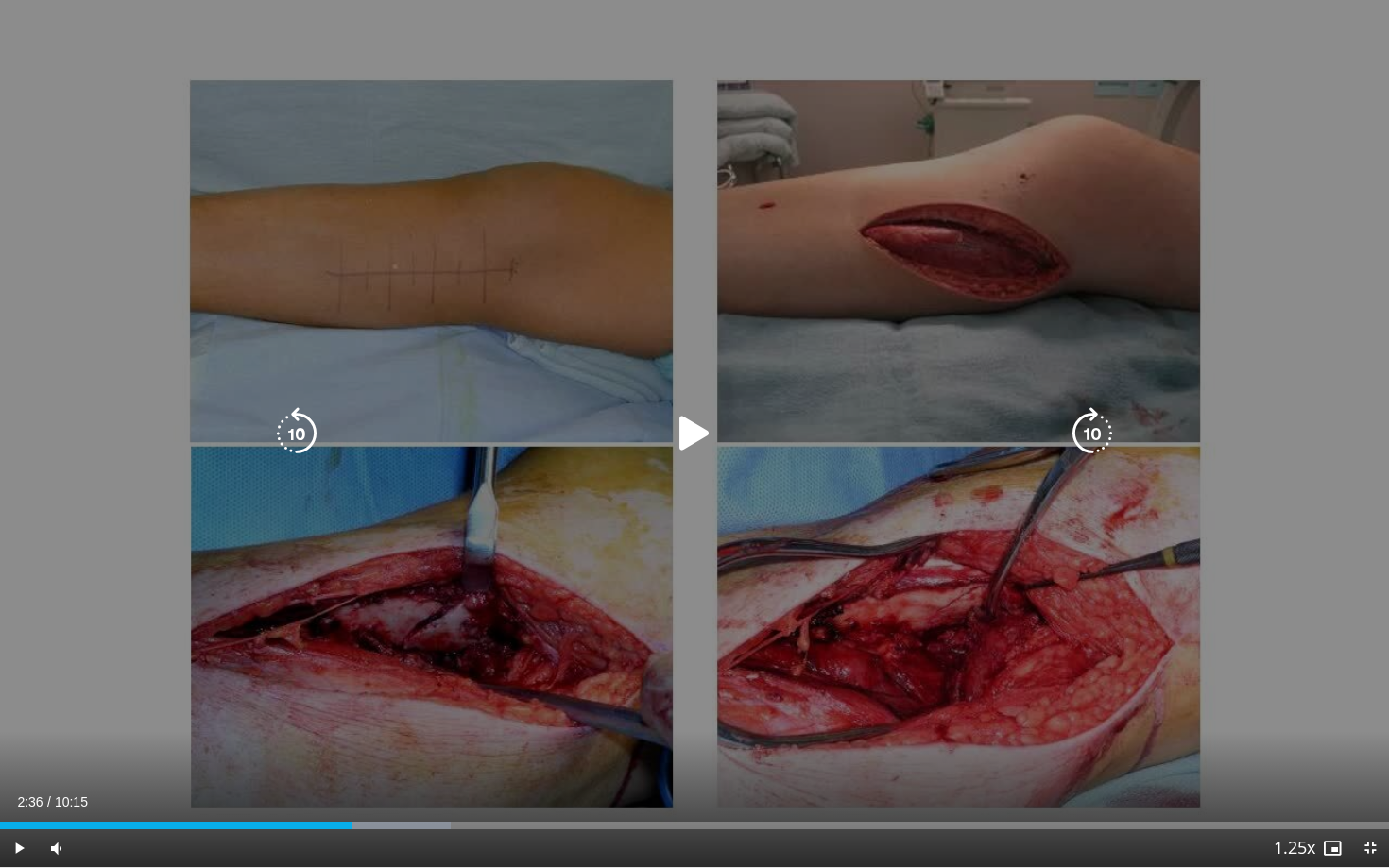 click on "10 seconds
Tap to unmute" at bounding box center (694, 434) 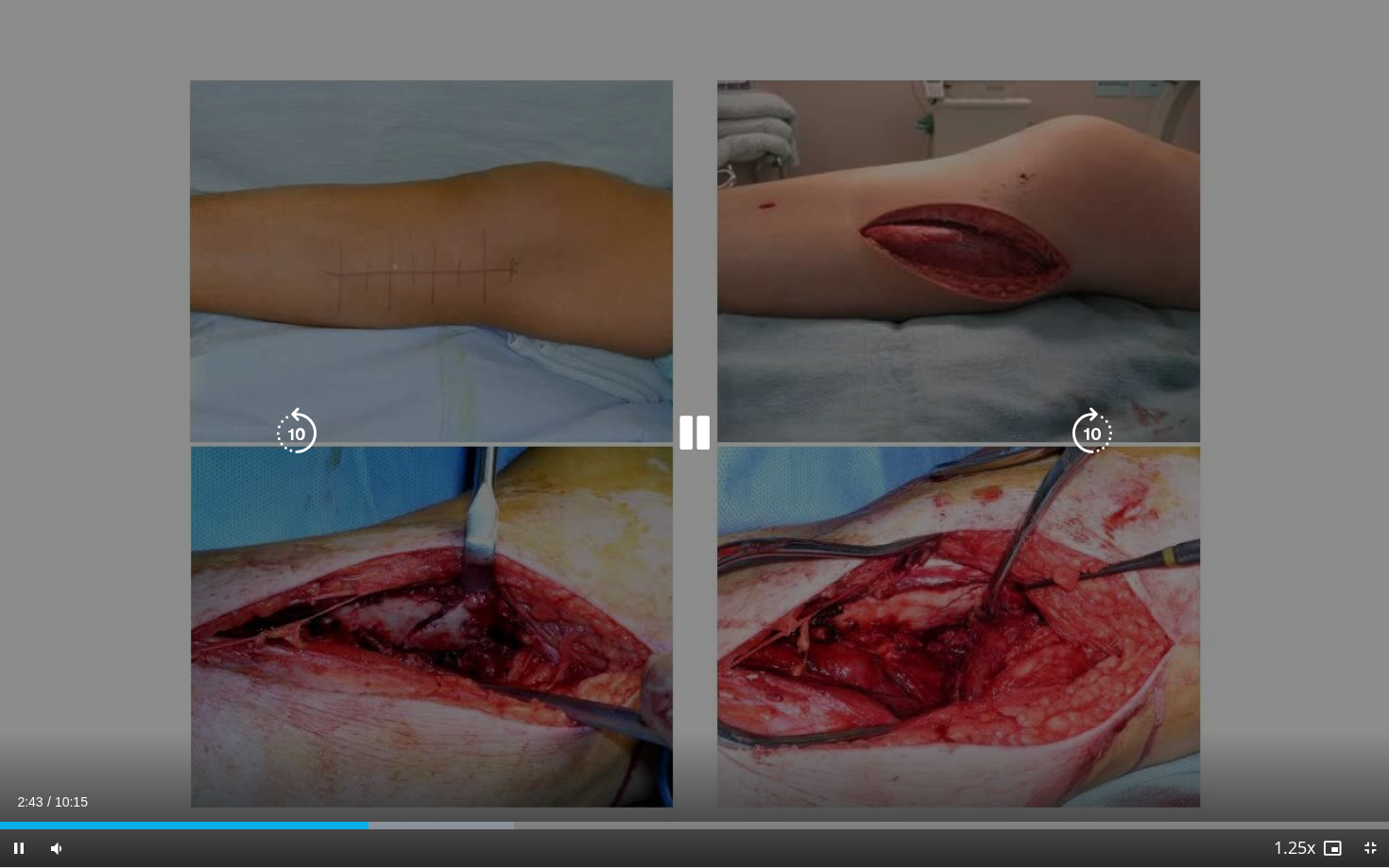 click on "10 seconds
Tap to unmute" at bounding box center [694, 434] 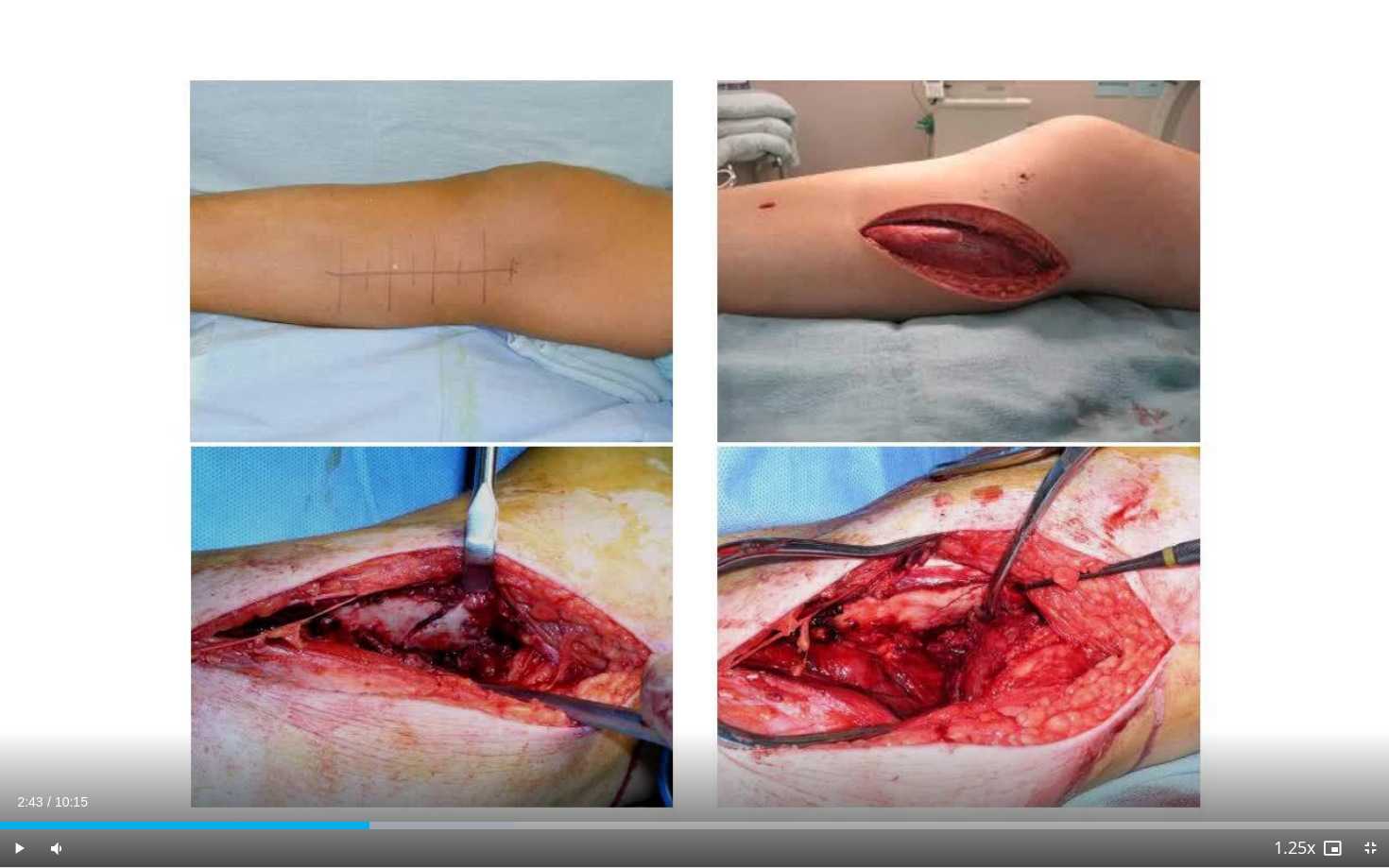 click on "10 seconds
Tap to unmute" at bounding box center [694, 434] 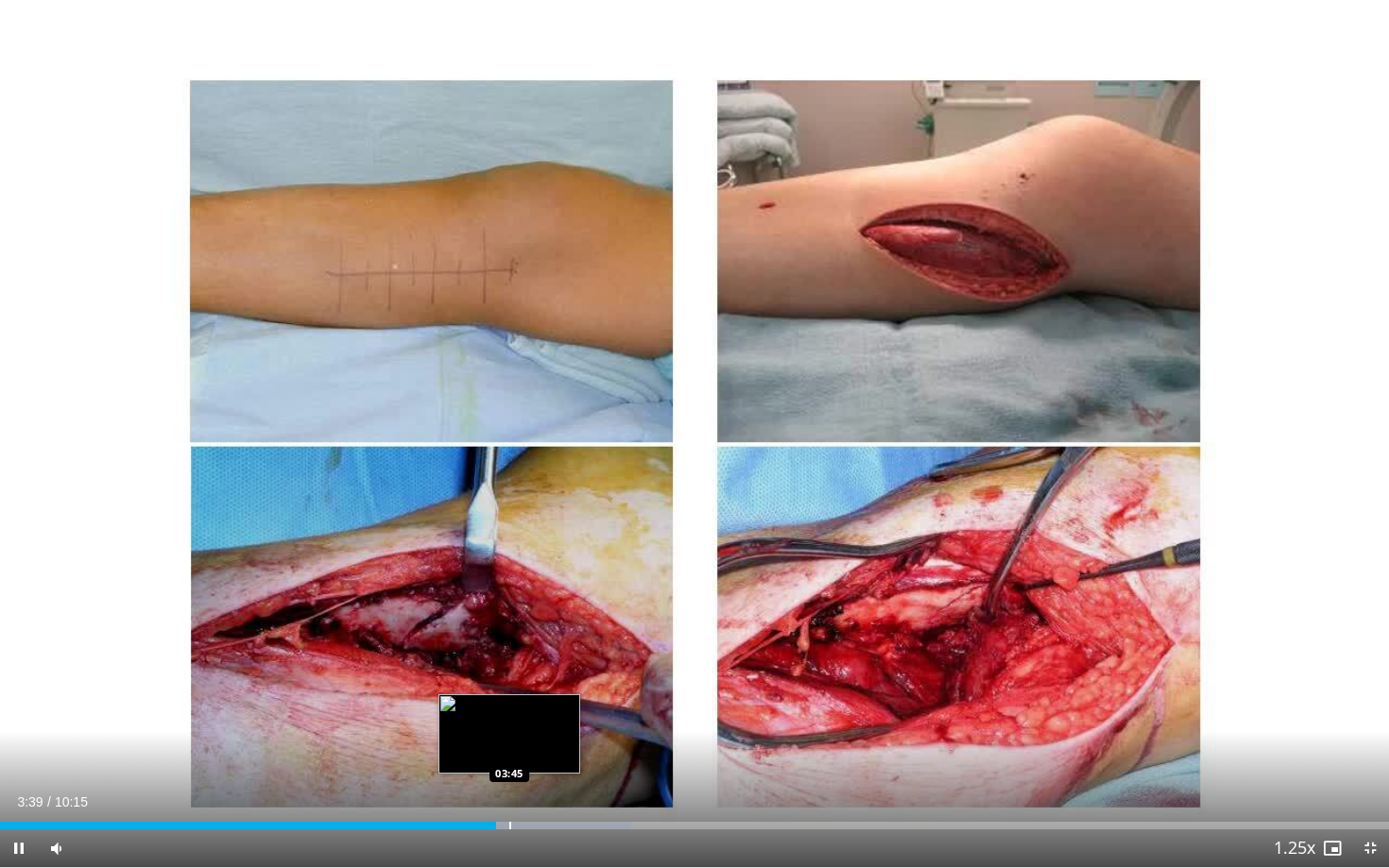 click at bounding box center [510, 825] 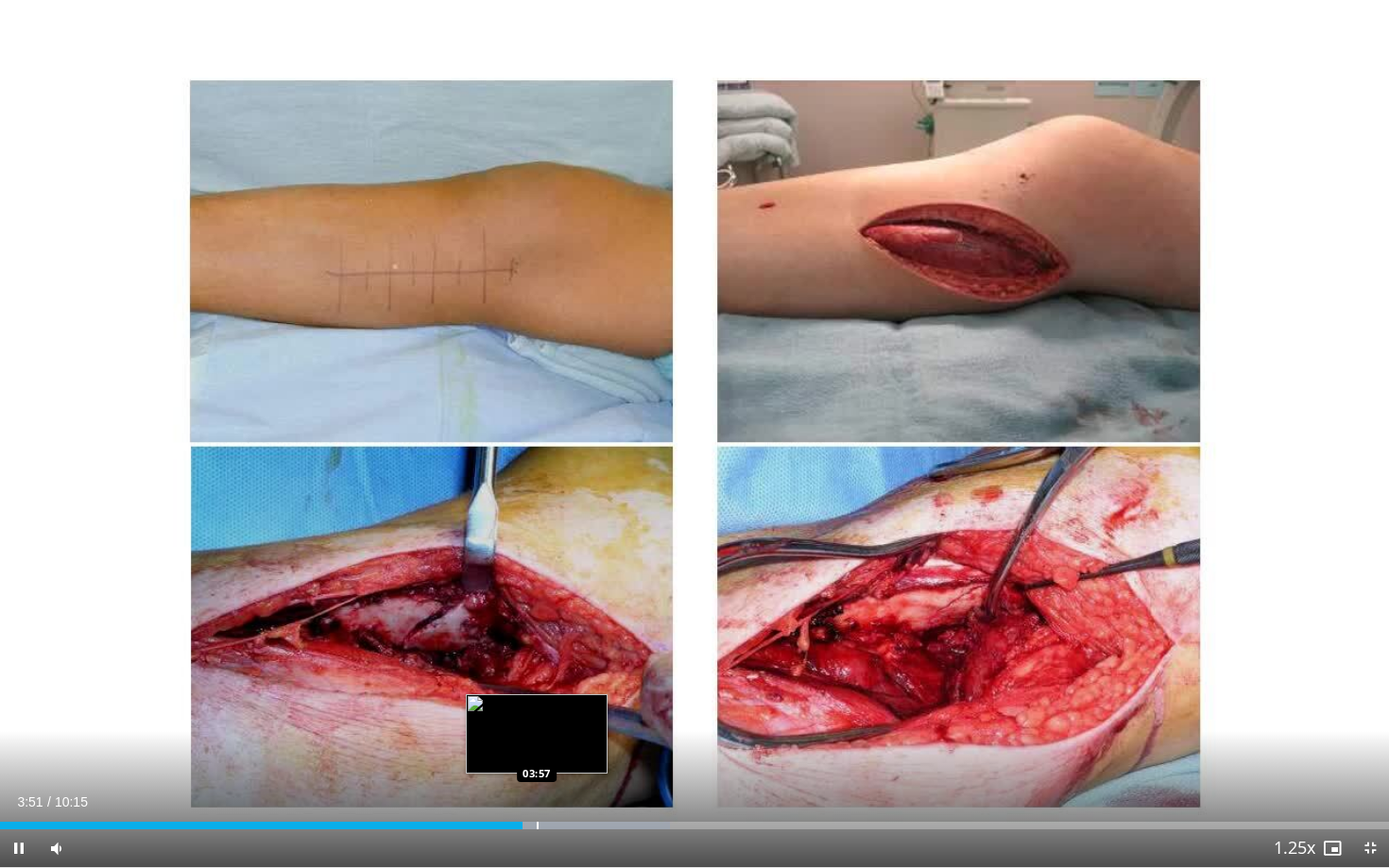 click at bounding box center (538, 825) 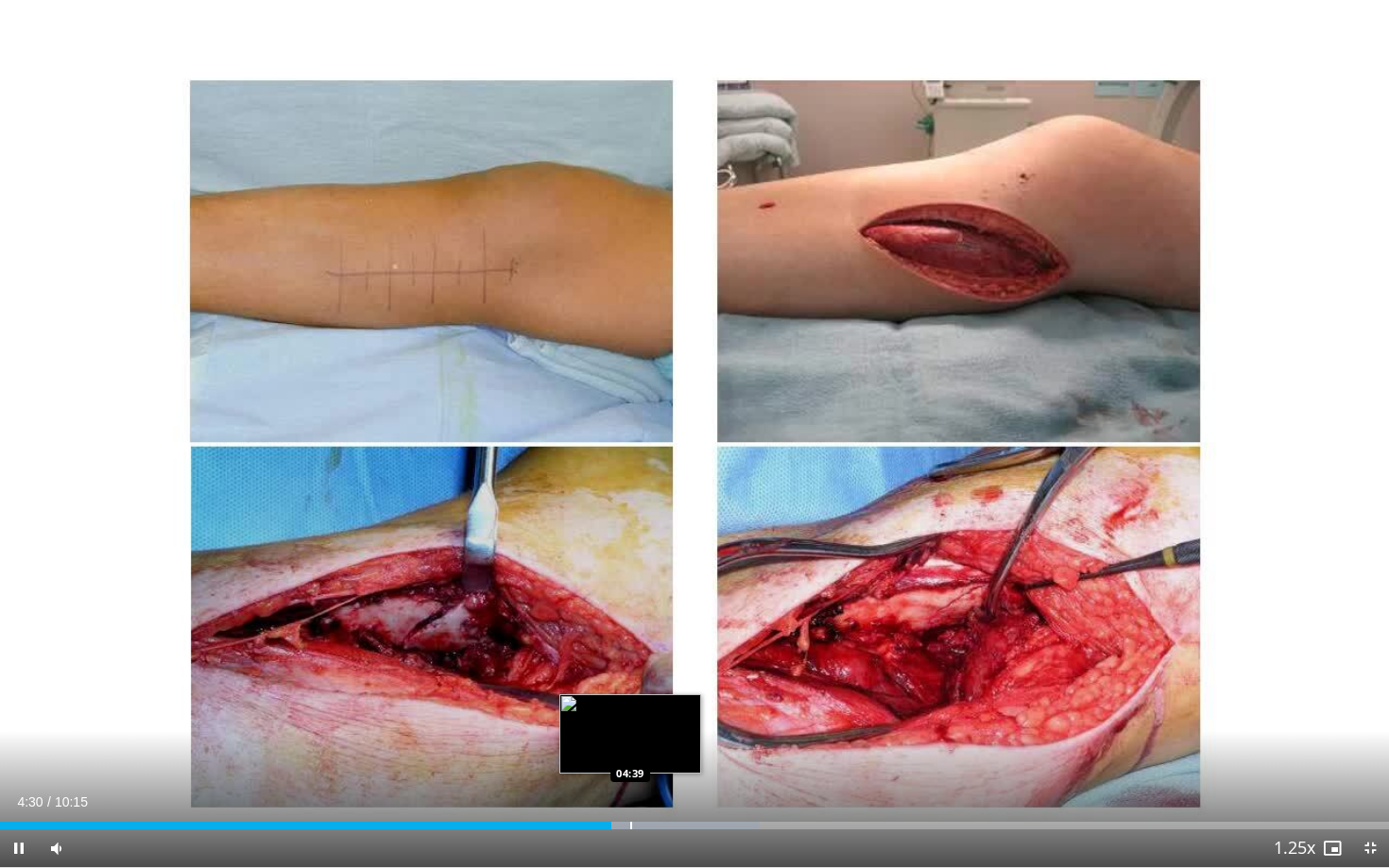 click at bounding box center [631, 825] 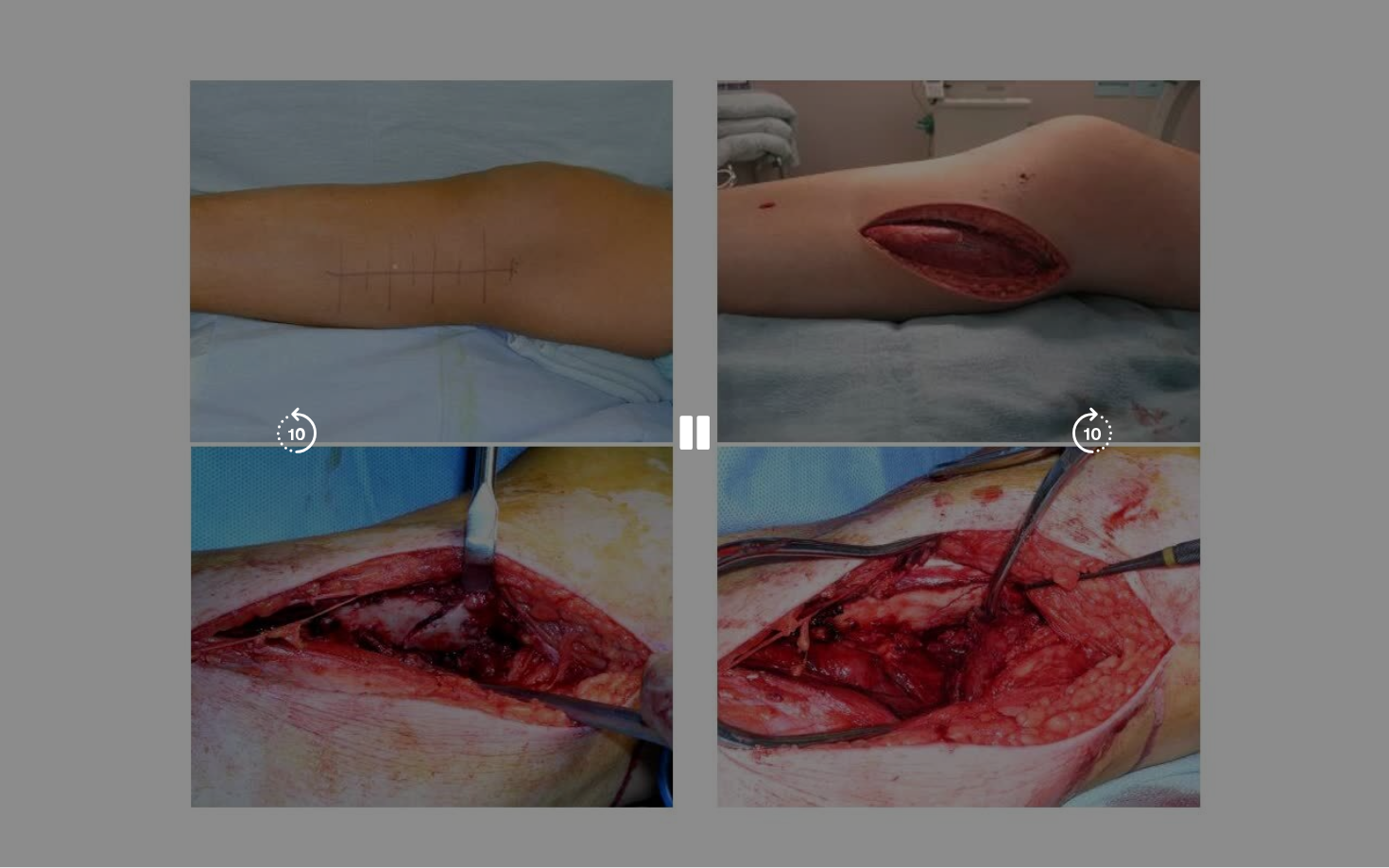click on "04:42" at bounding box center [318, 863] 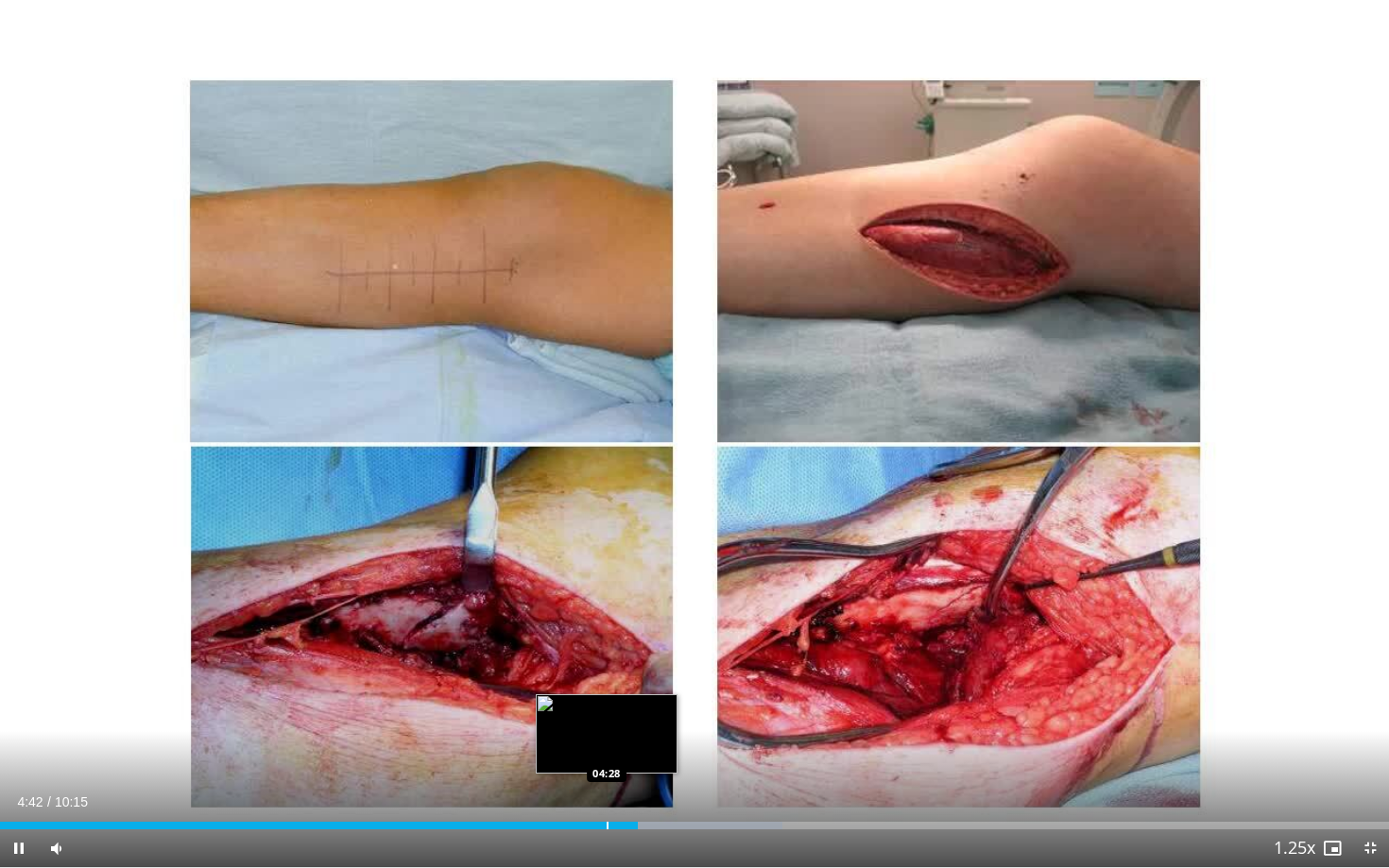 click at bounding box center (608, 825) 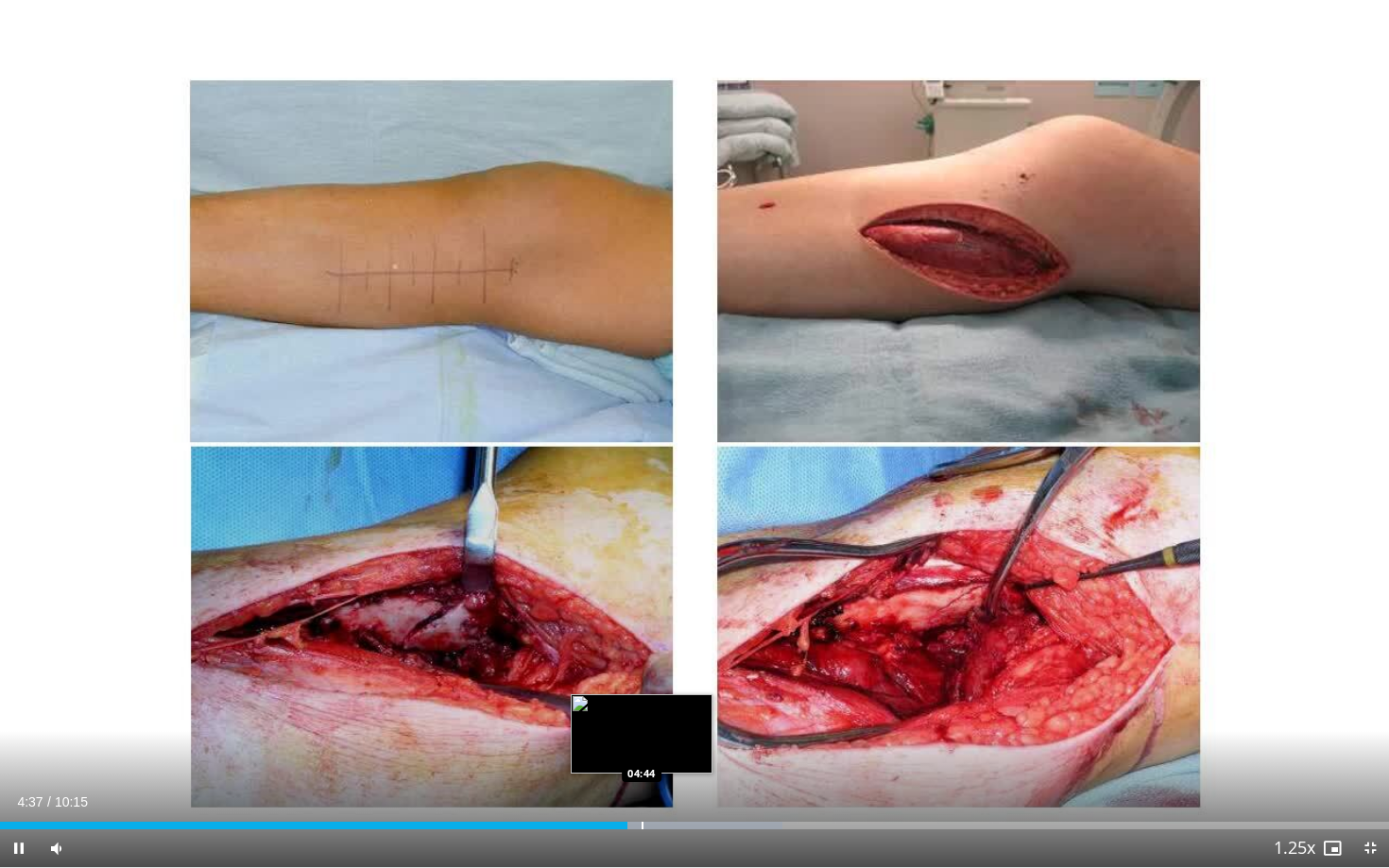 click at bounding box center (643, 825) 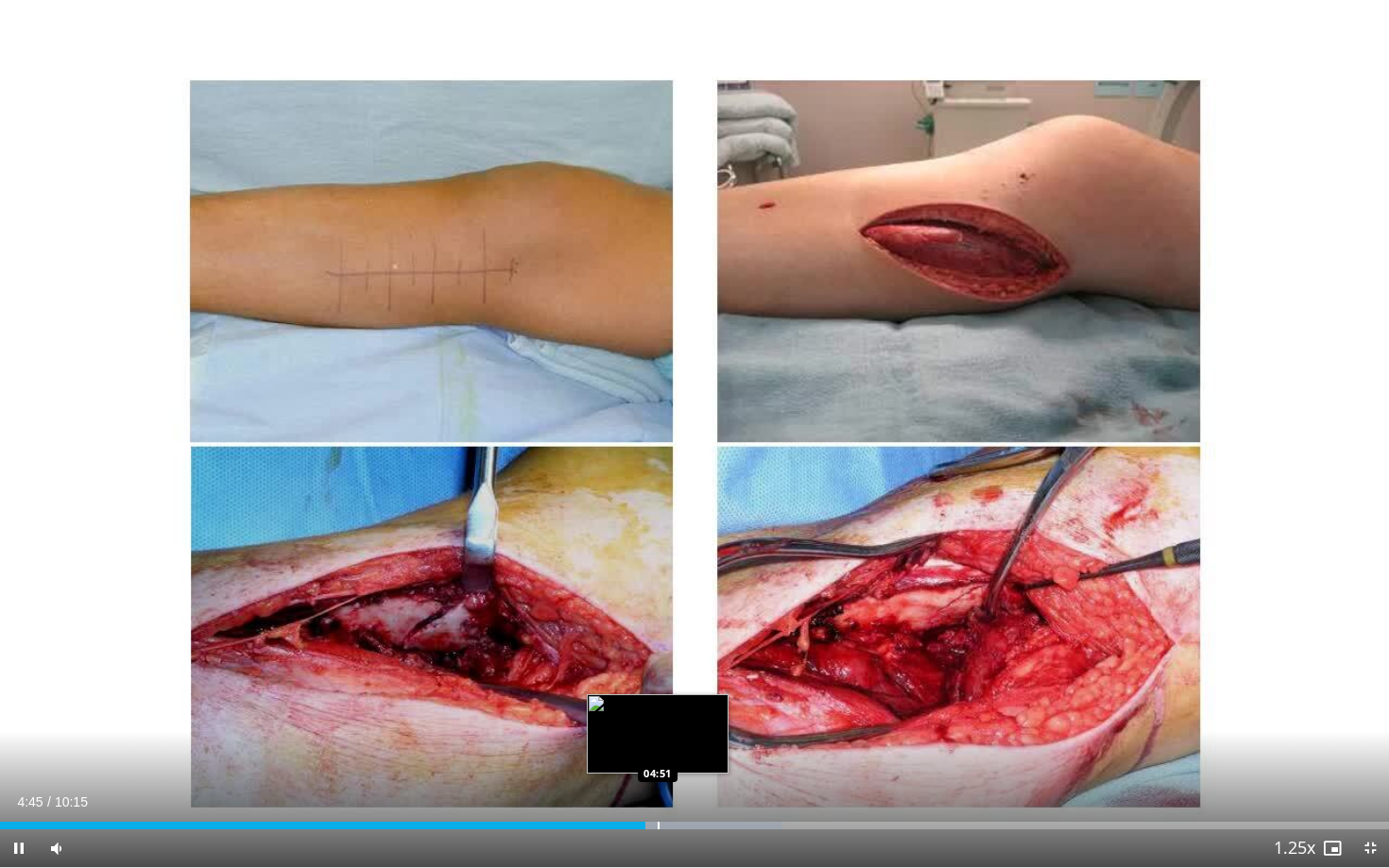 click at bounding box center (659, 825) 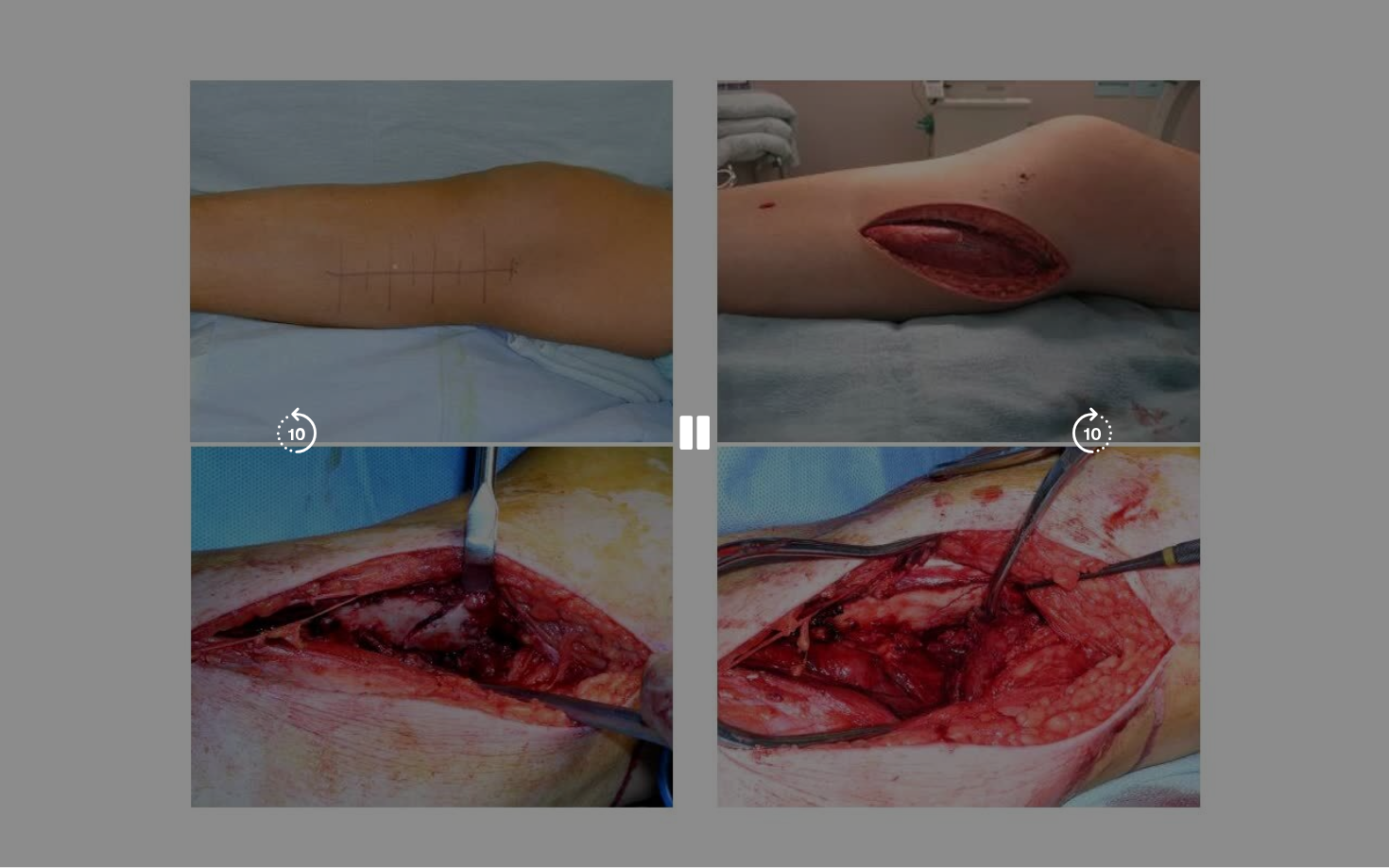 click on "10 seconds
Tap to unmute" at bounding box center [694, 434] 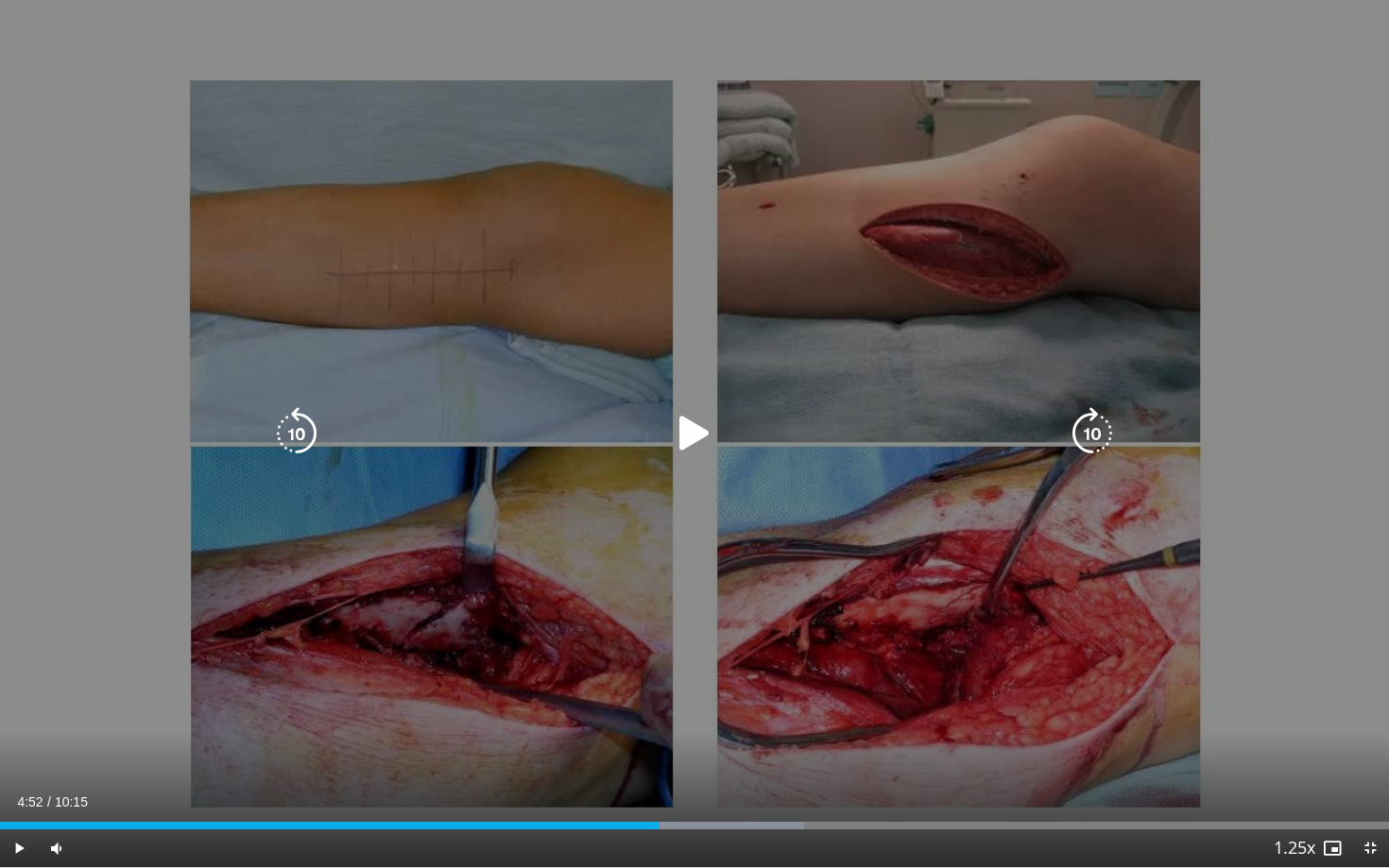 click on "10 seconds
Tap to unmute" at bounding box center (694, 434) 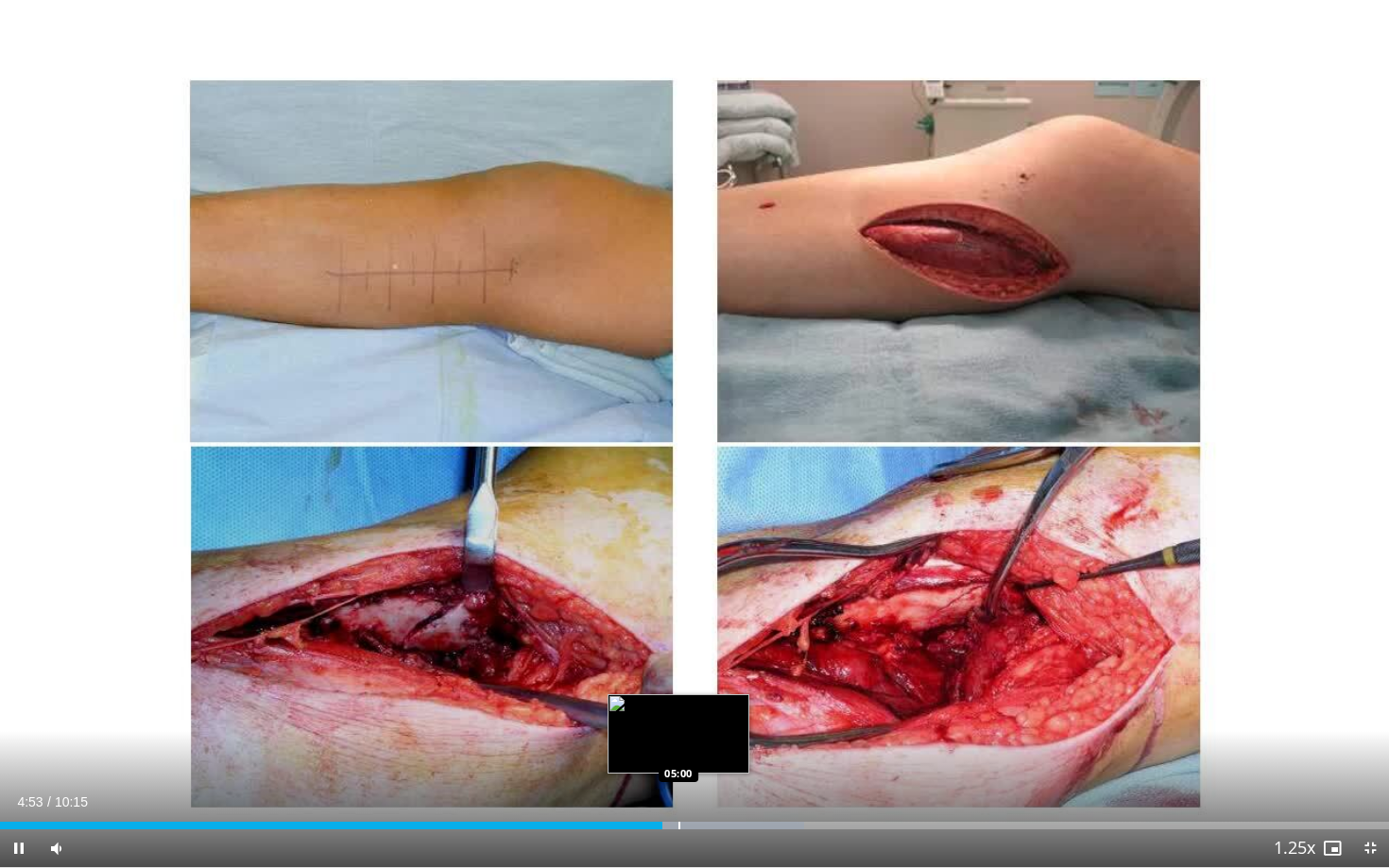click at bounding box center (698, 825) 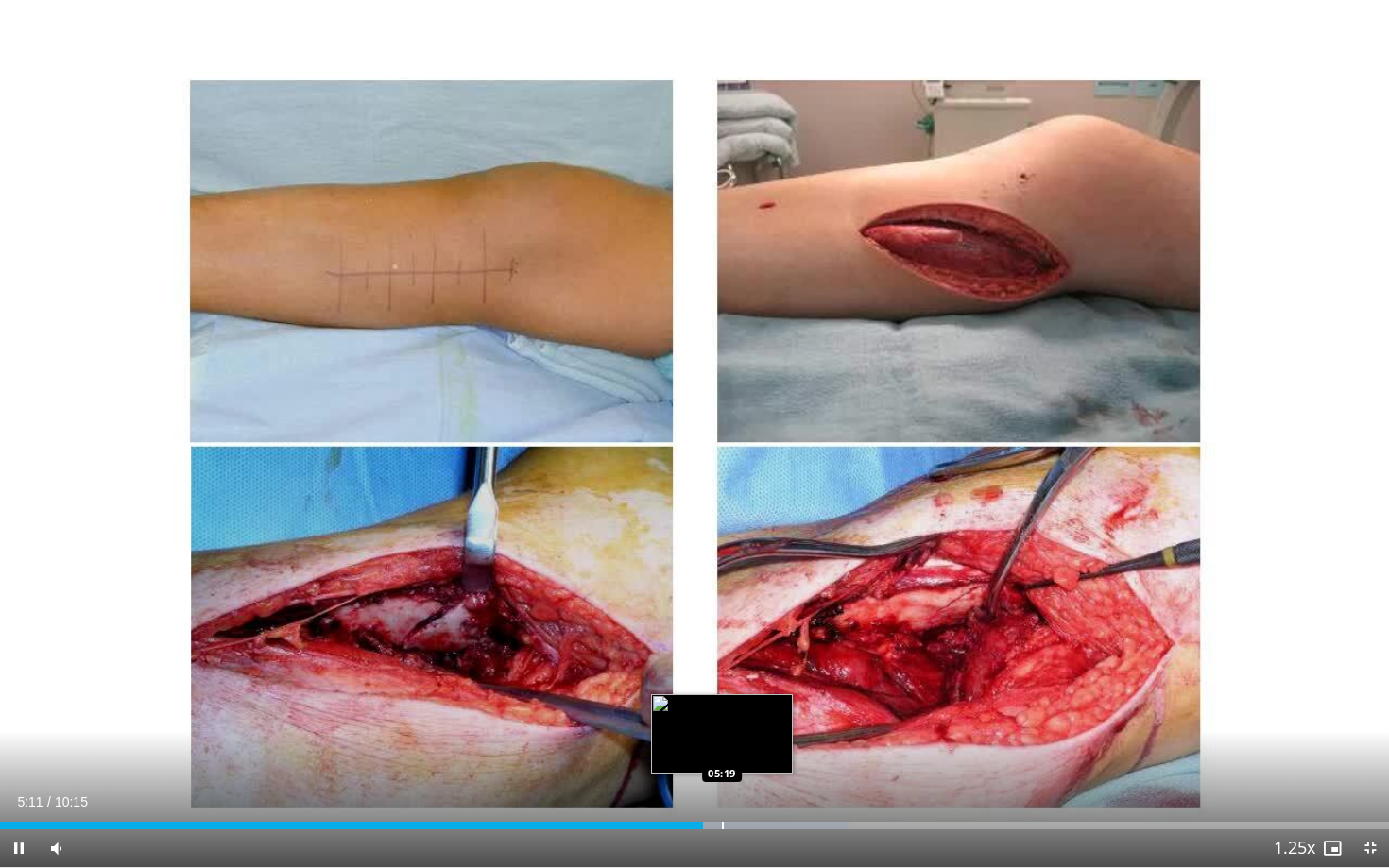 click on "Loaded :  61.12% 05:11 05:19" at bounding box center [694, 820] 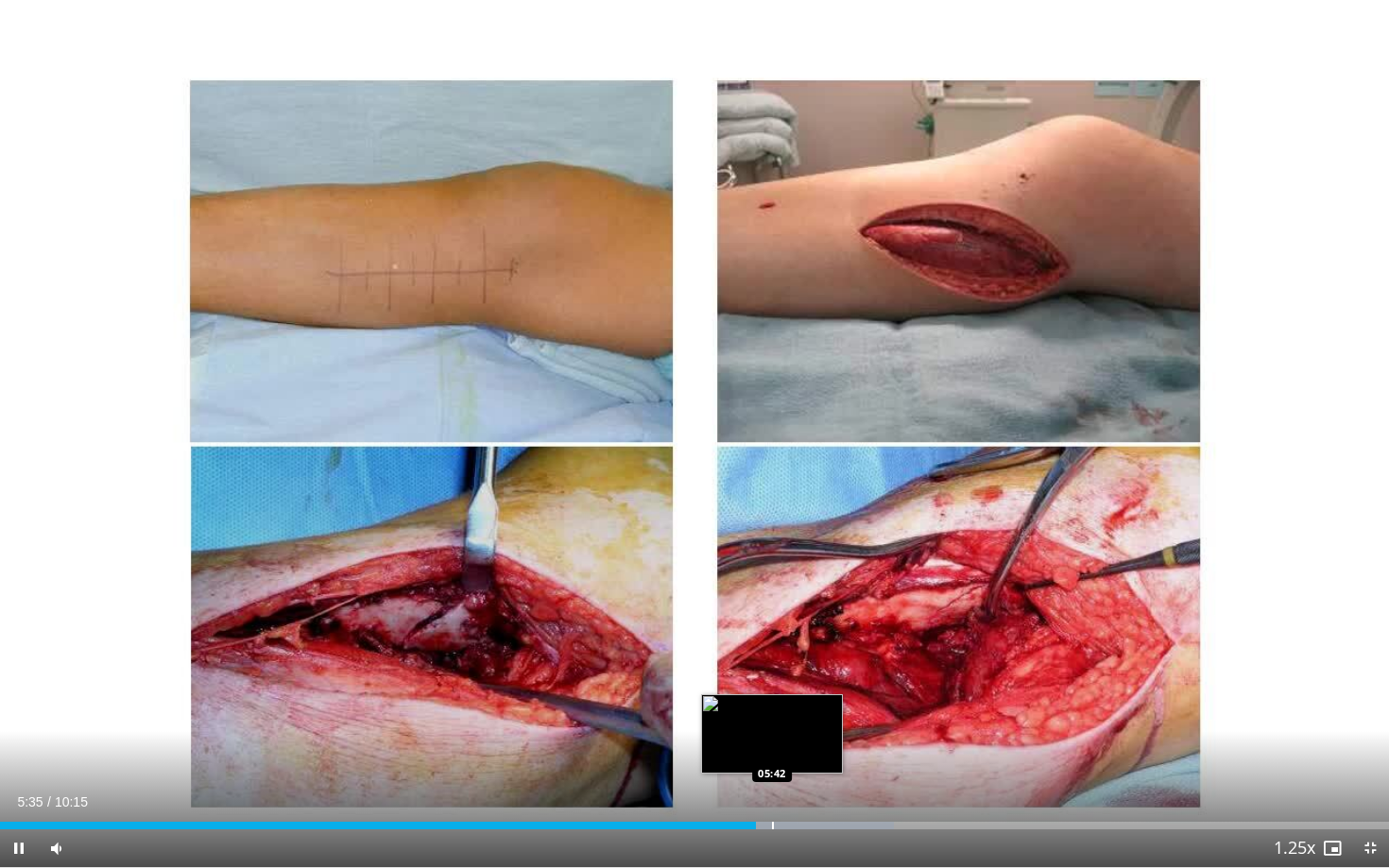 click at bounding box center [773, 825] 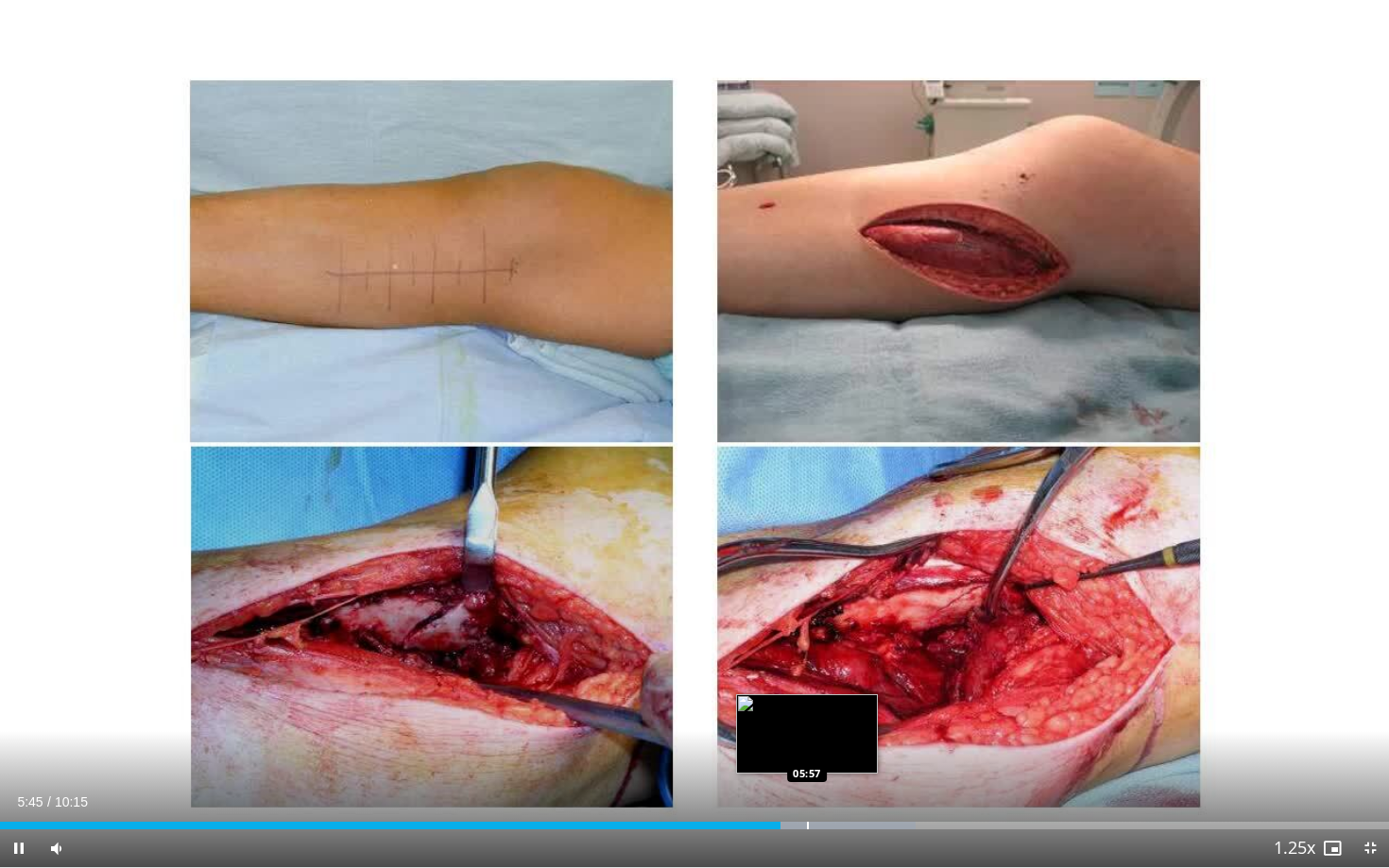 click at bounding box center (808, 825) 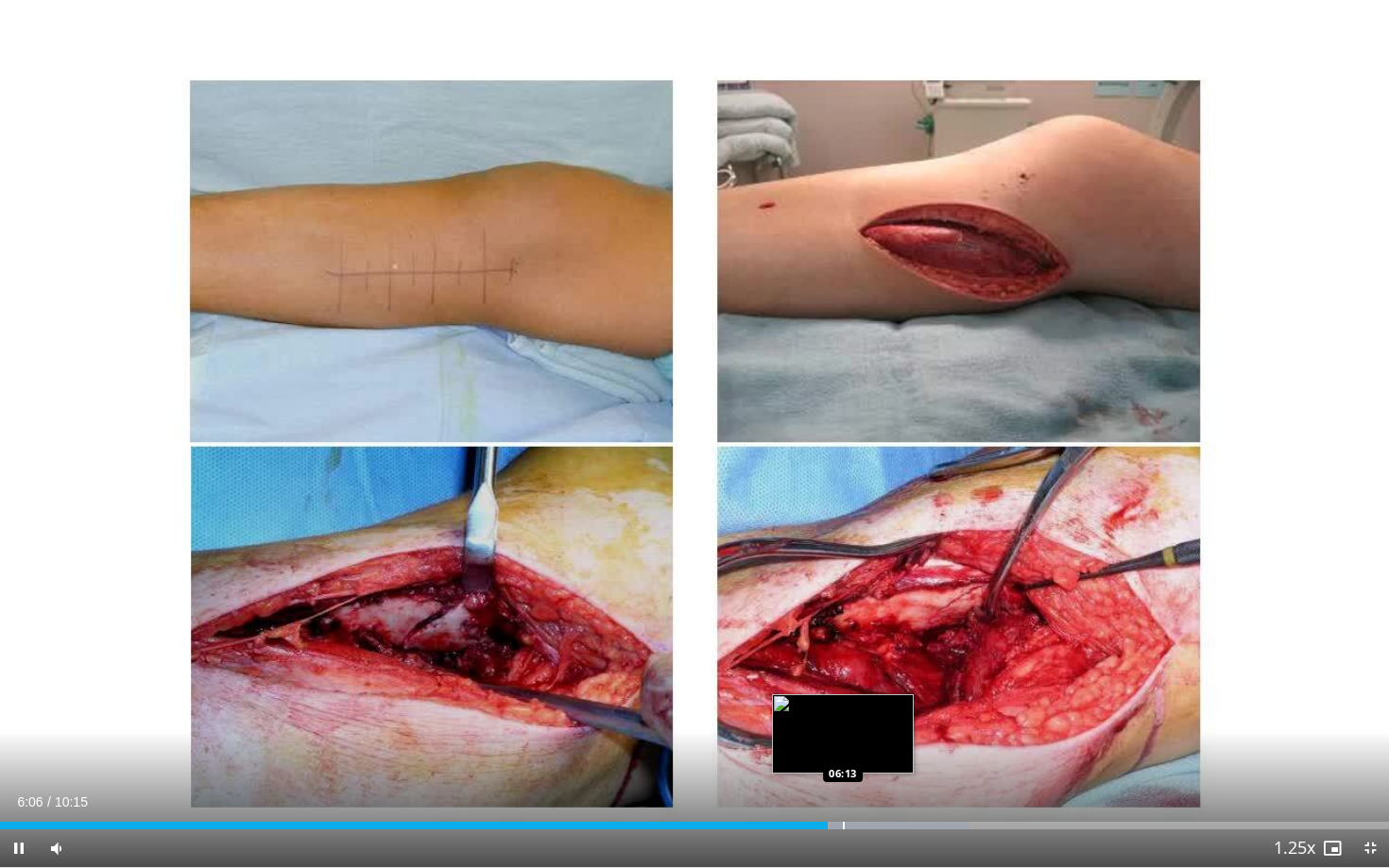 click at bounding box center [844, 825] 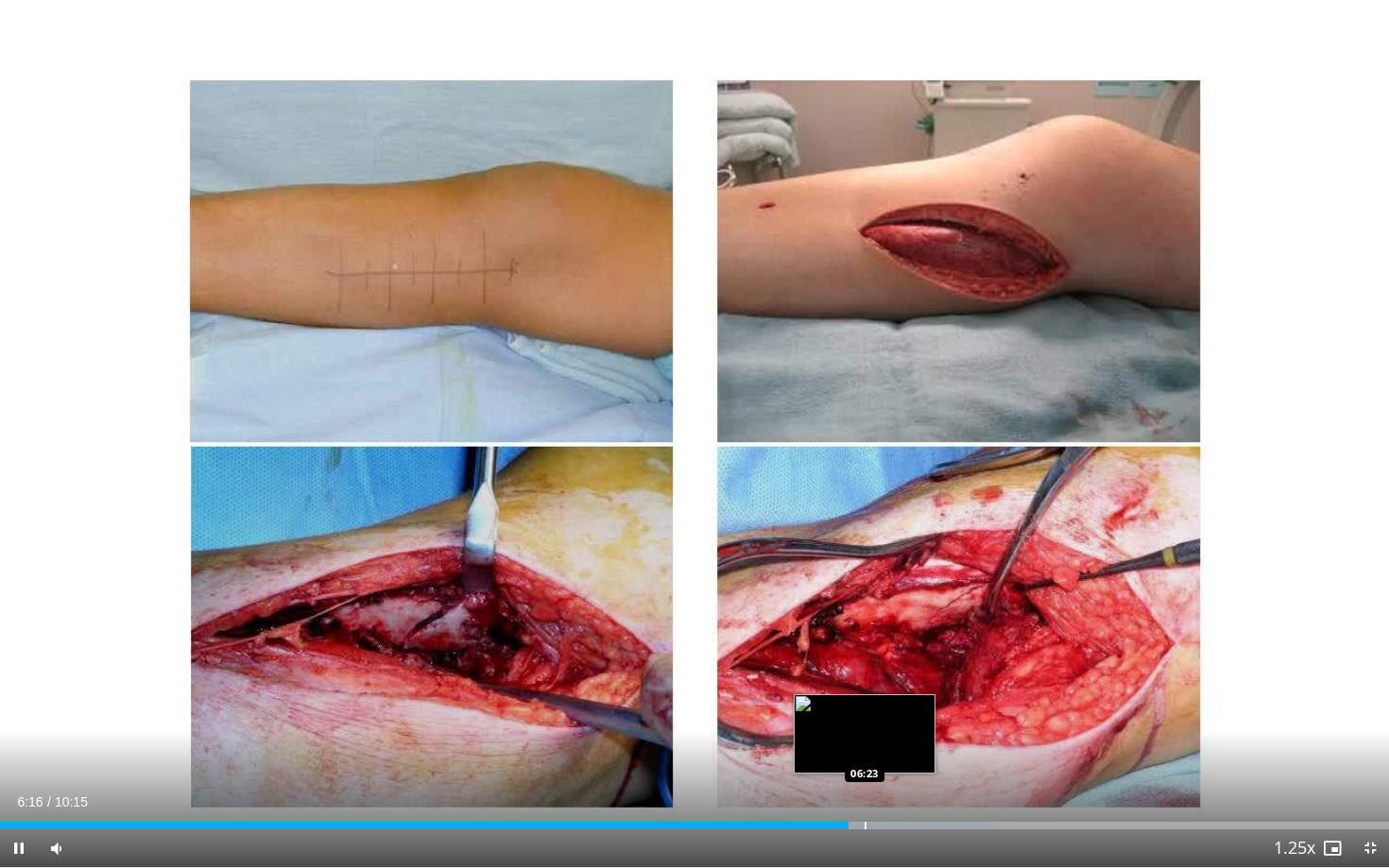 click at bounding box center [866, 825] 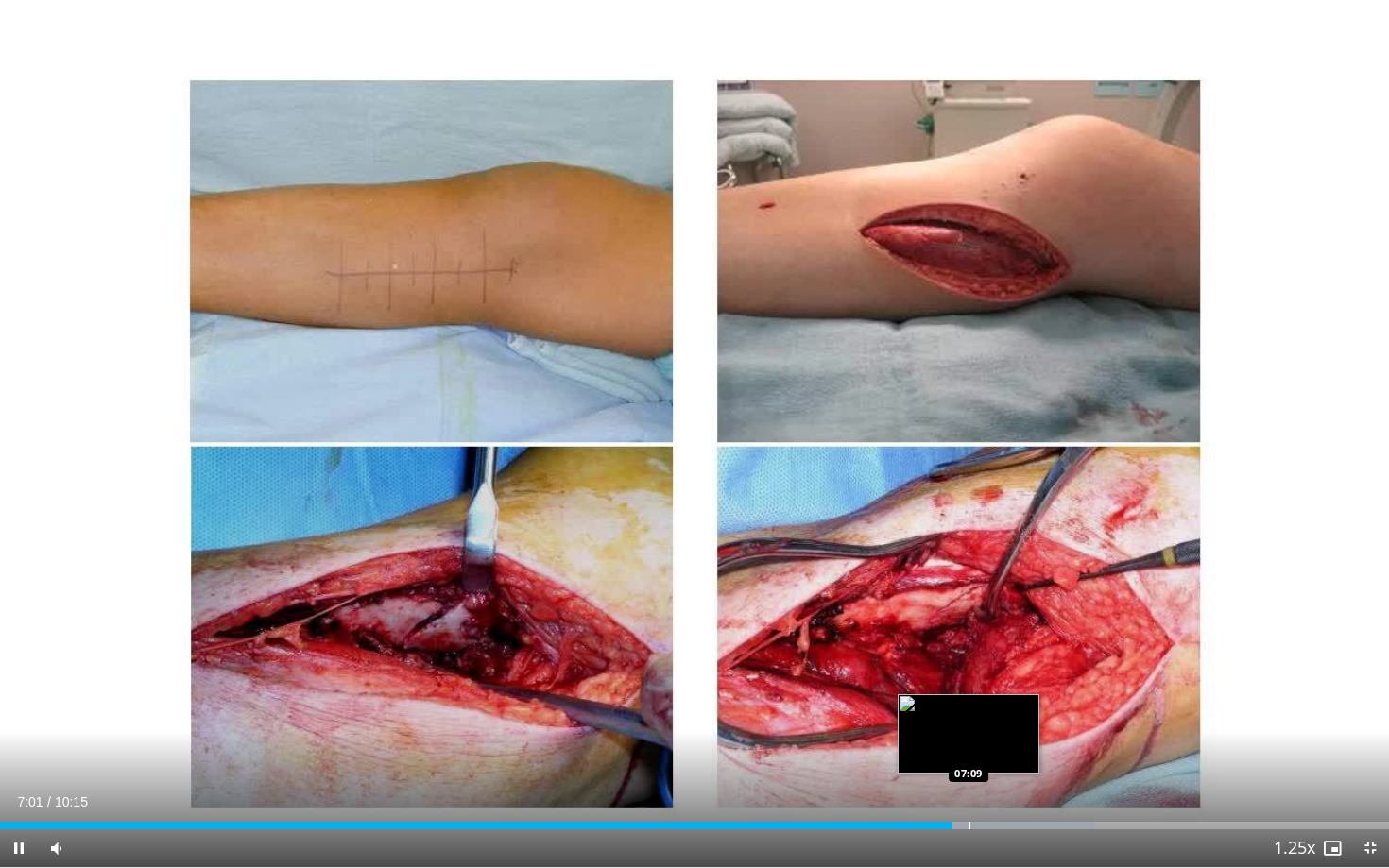 click at bounding box center [986, 825] 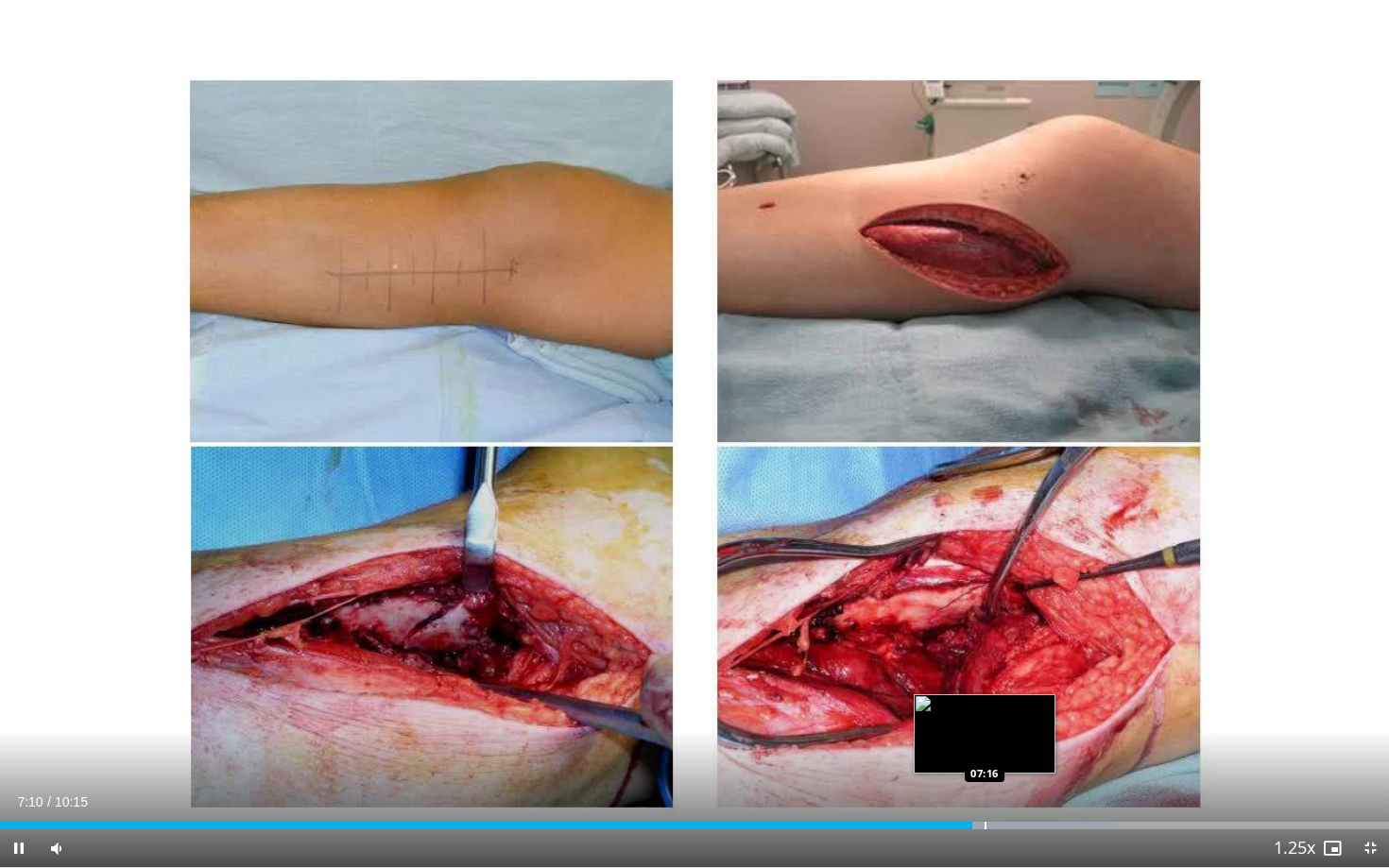 click at bounding box center [986, 825] 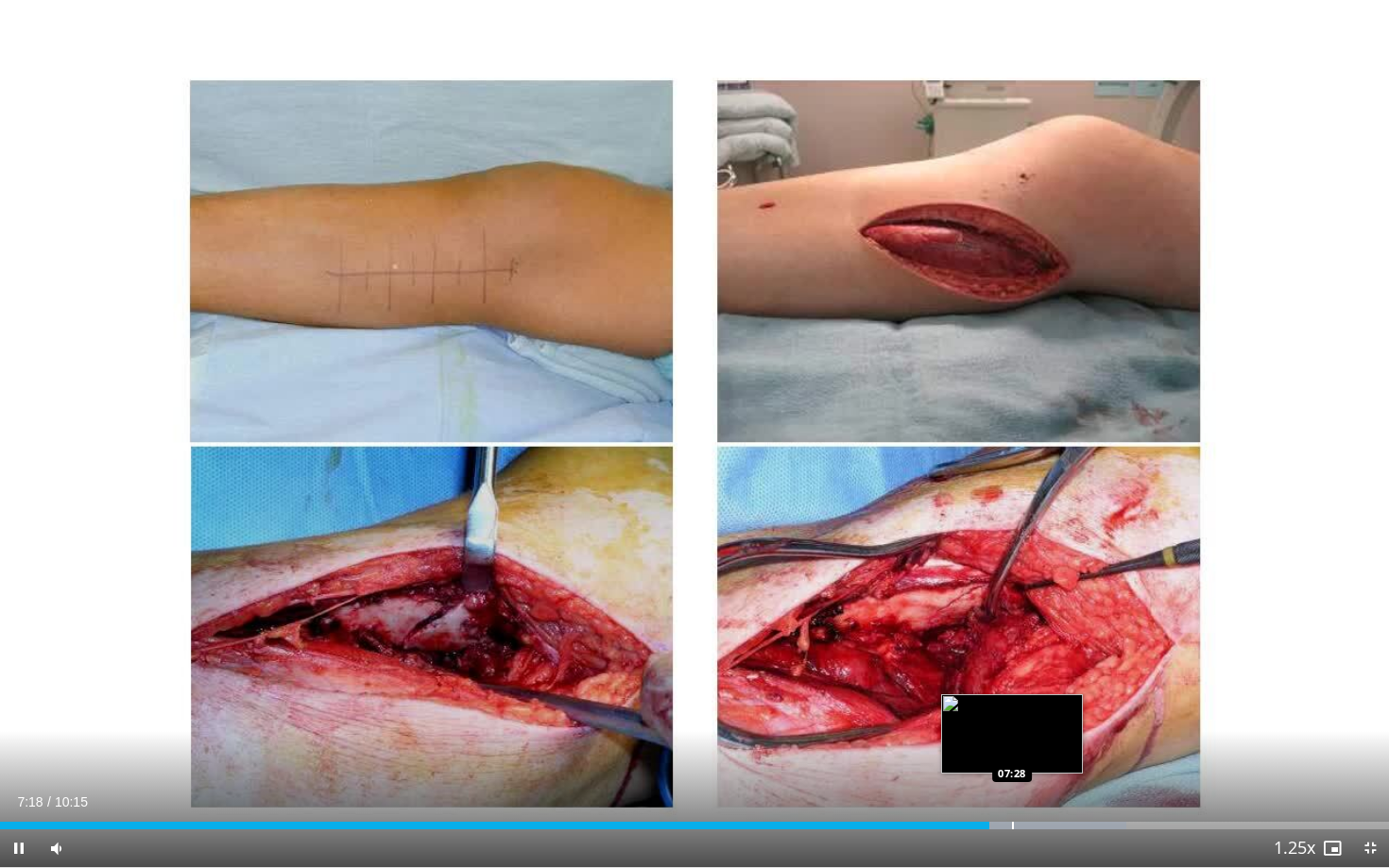 click at bounding box center [1013, 825] 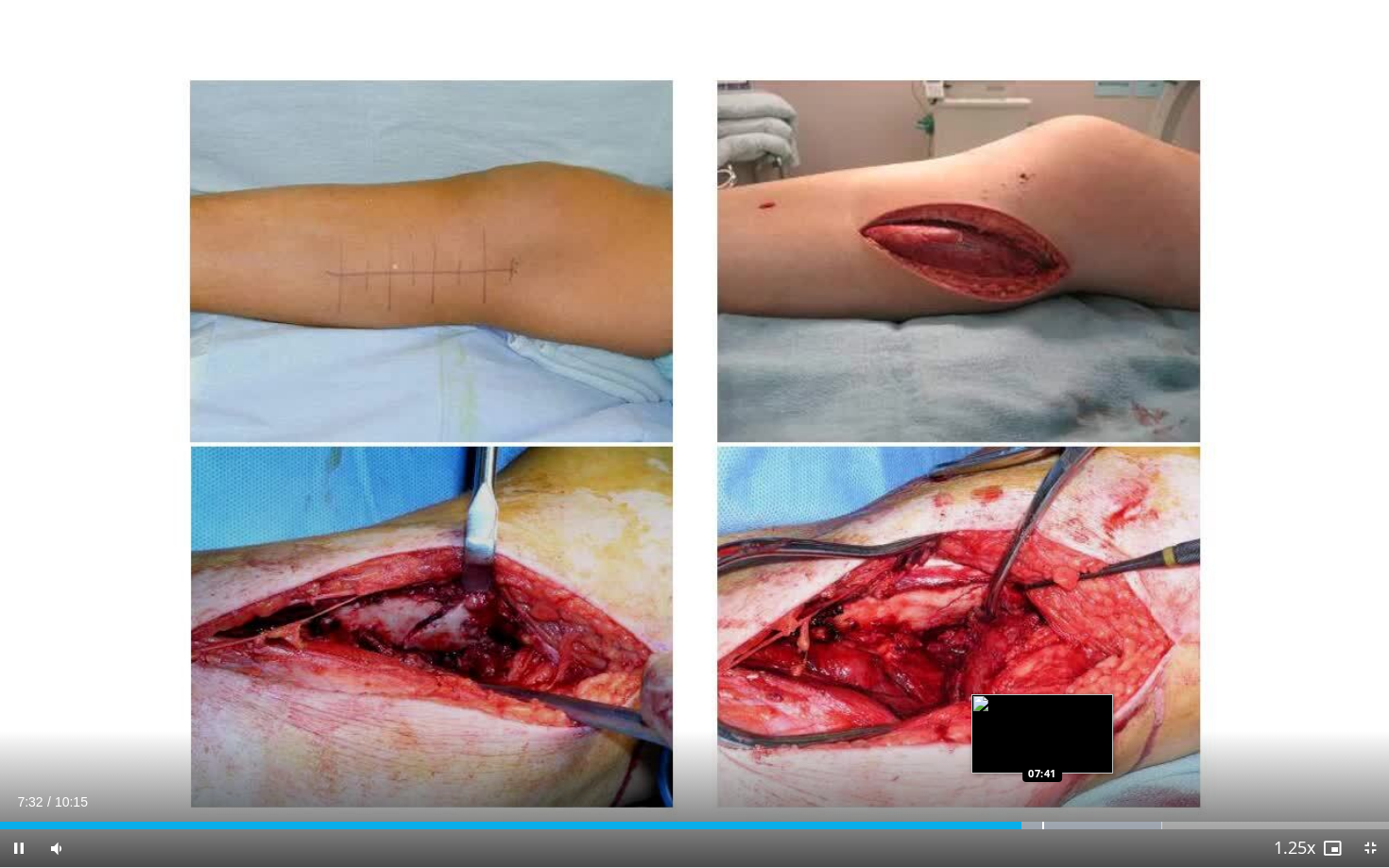 click on "Loaded :  83.64% 07:32 07:41" at bounding box center (694, 820) 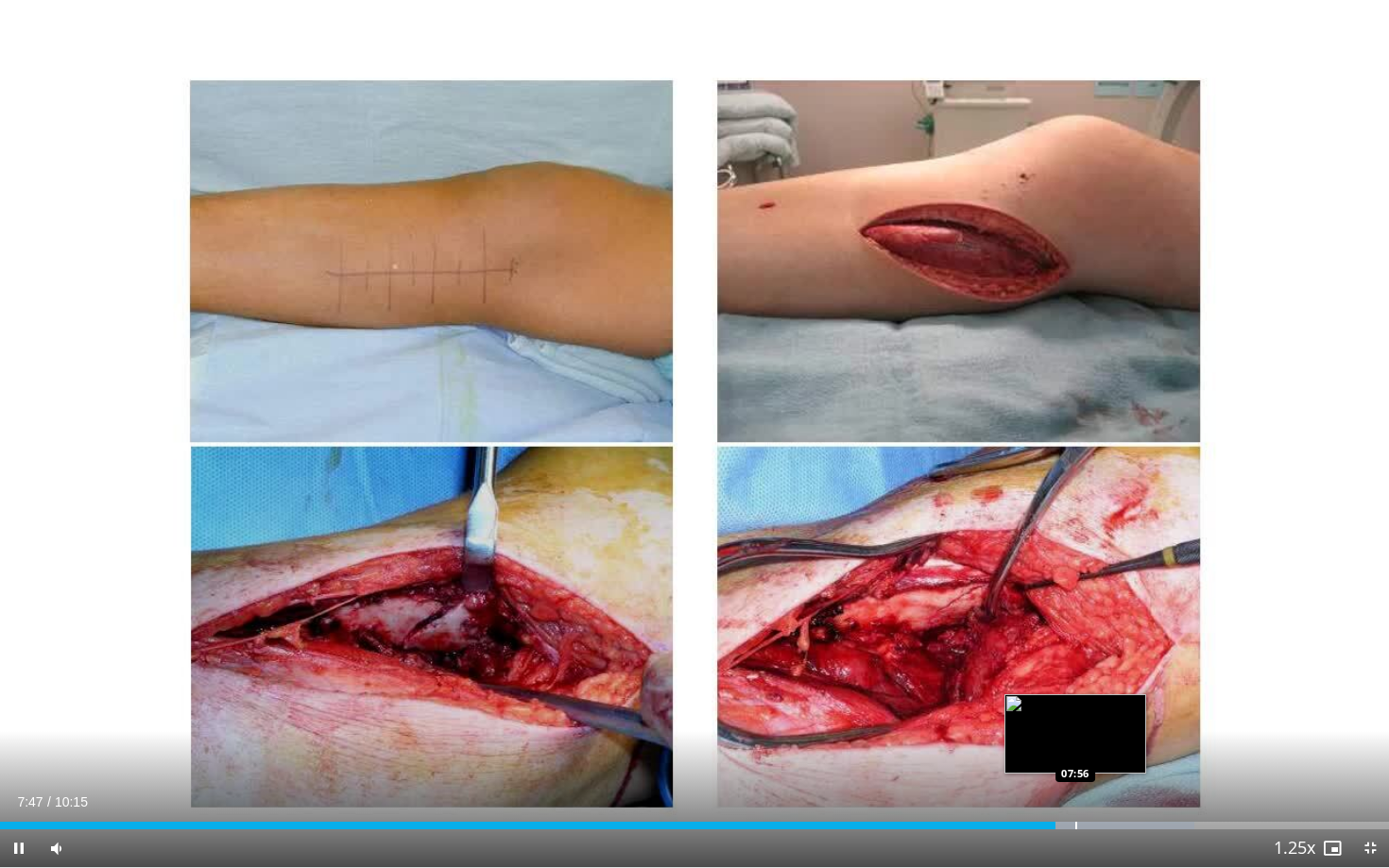 click at bounding box center (1076, 825) 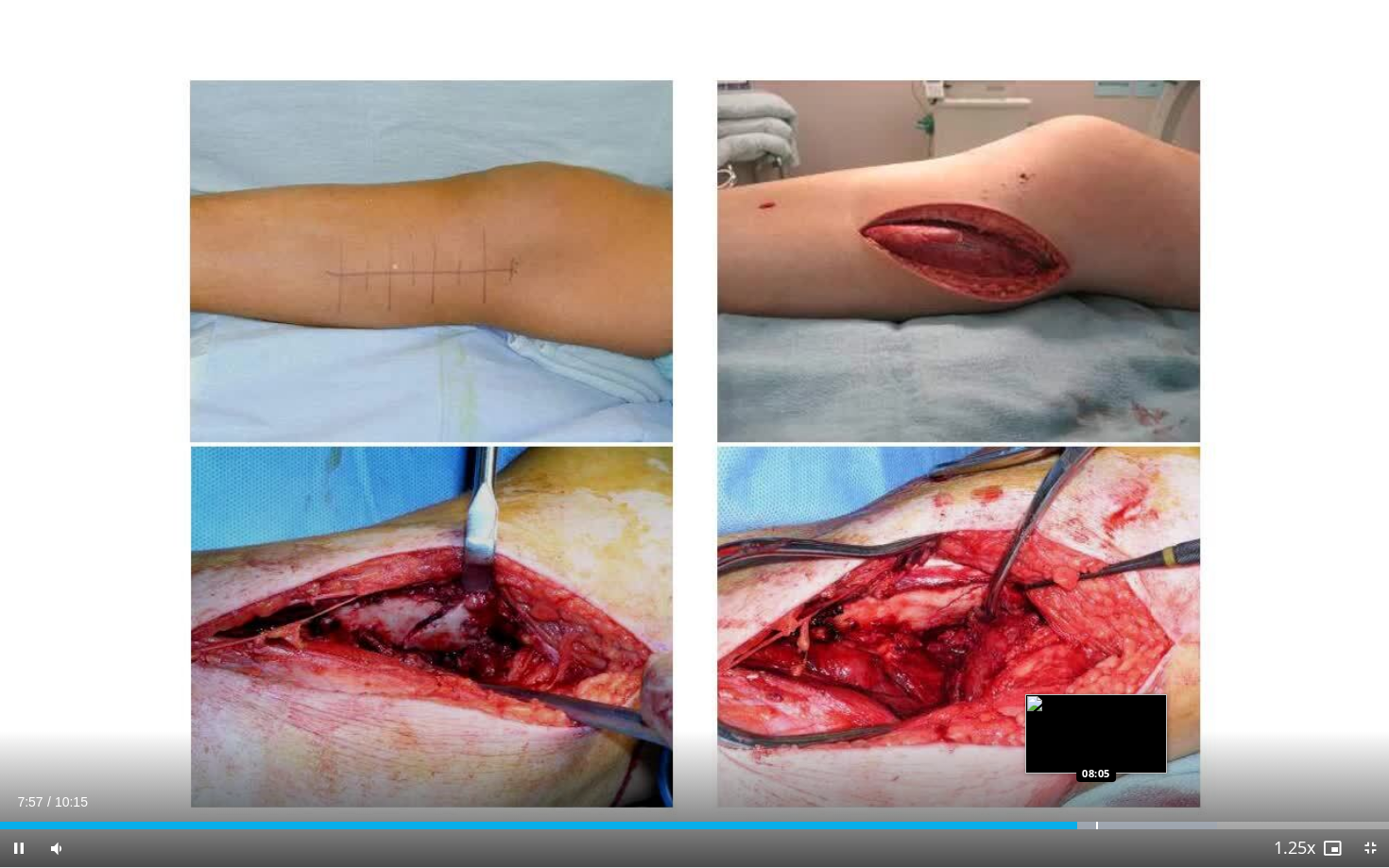 click at bounding box center (1097, 825) 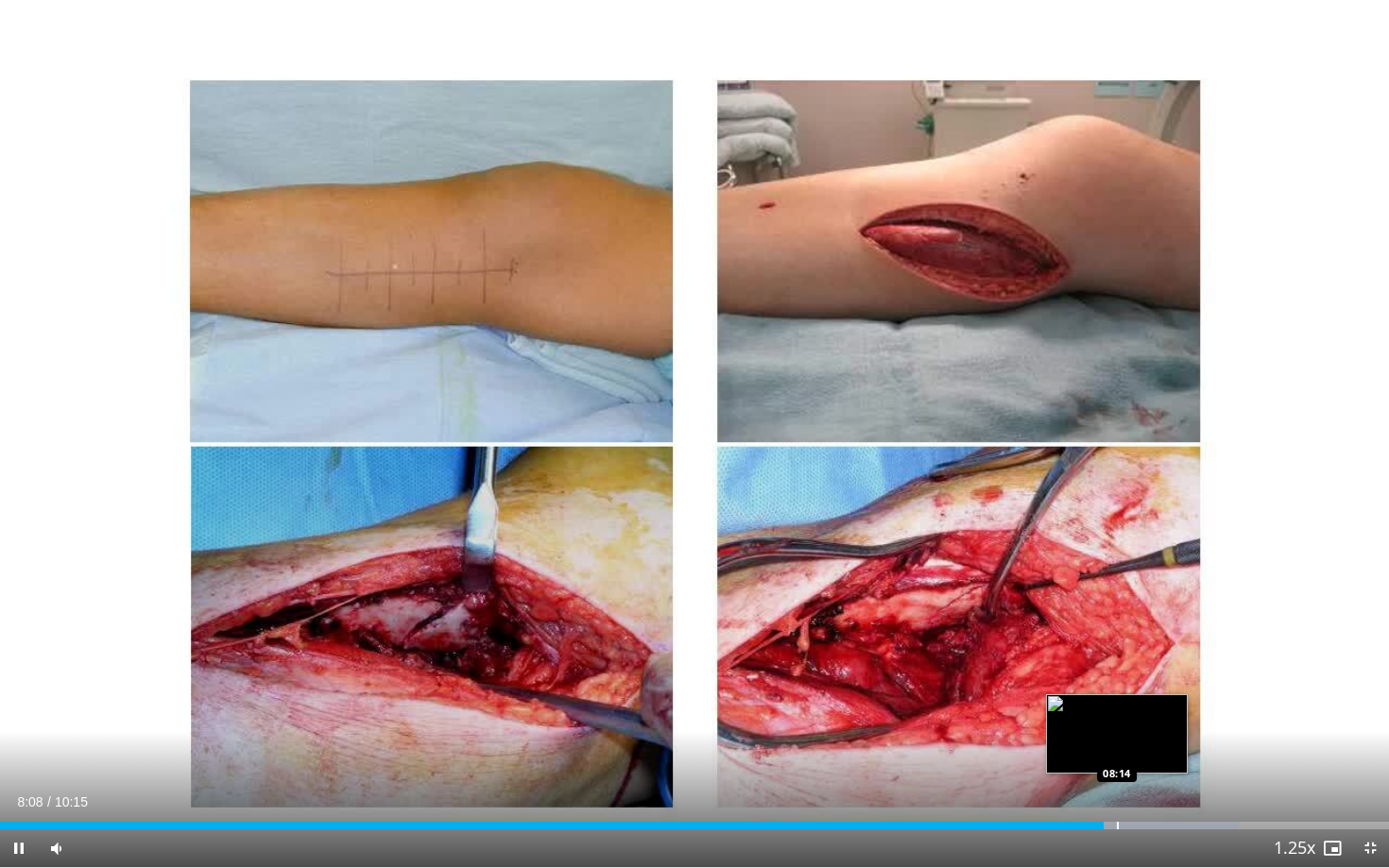 click at bounding box center [1118, 825] 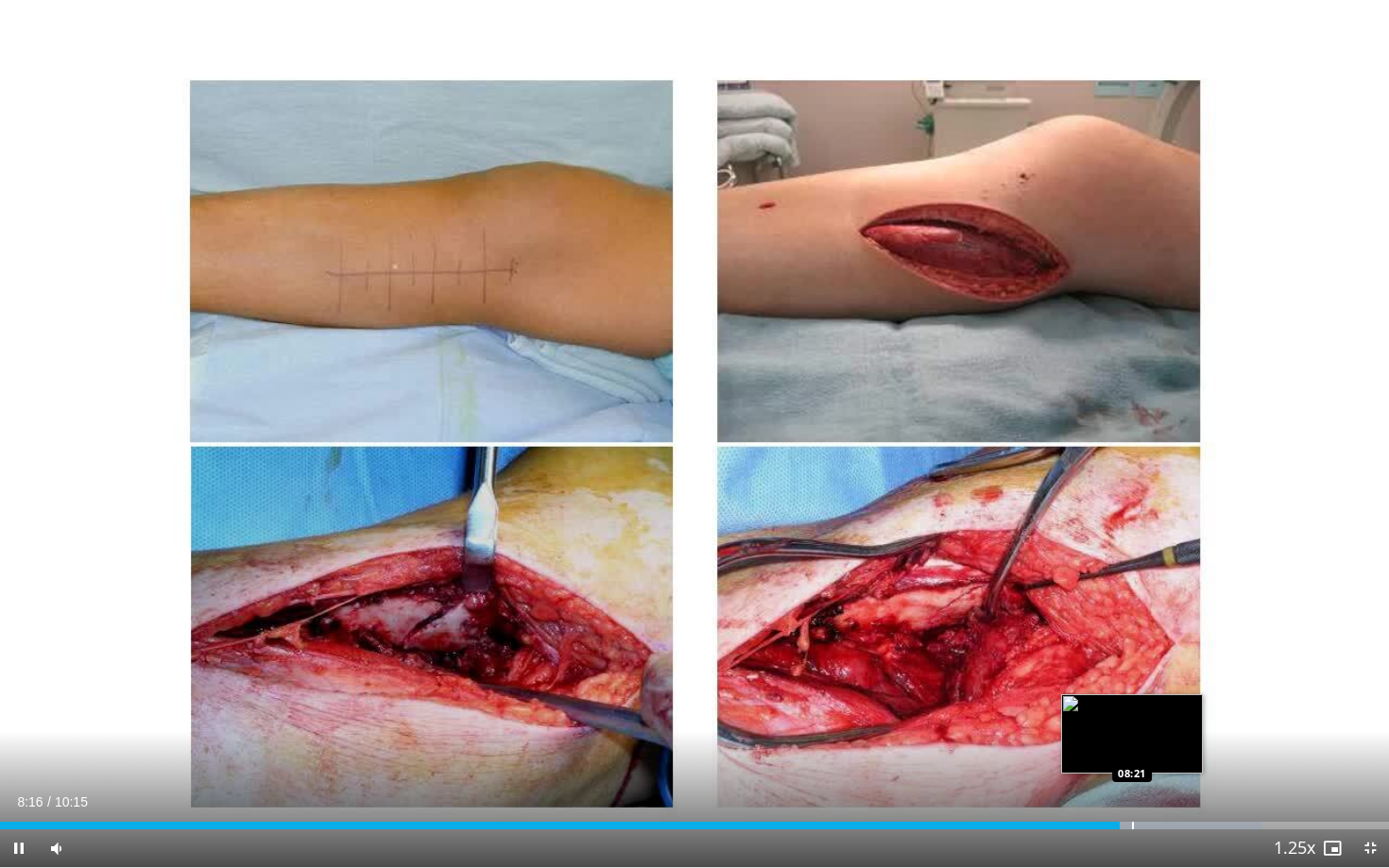 click on "**********" at bounding box center [694, 434] 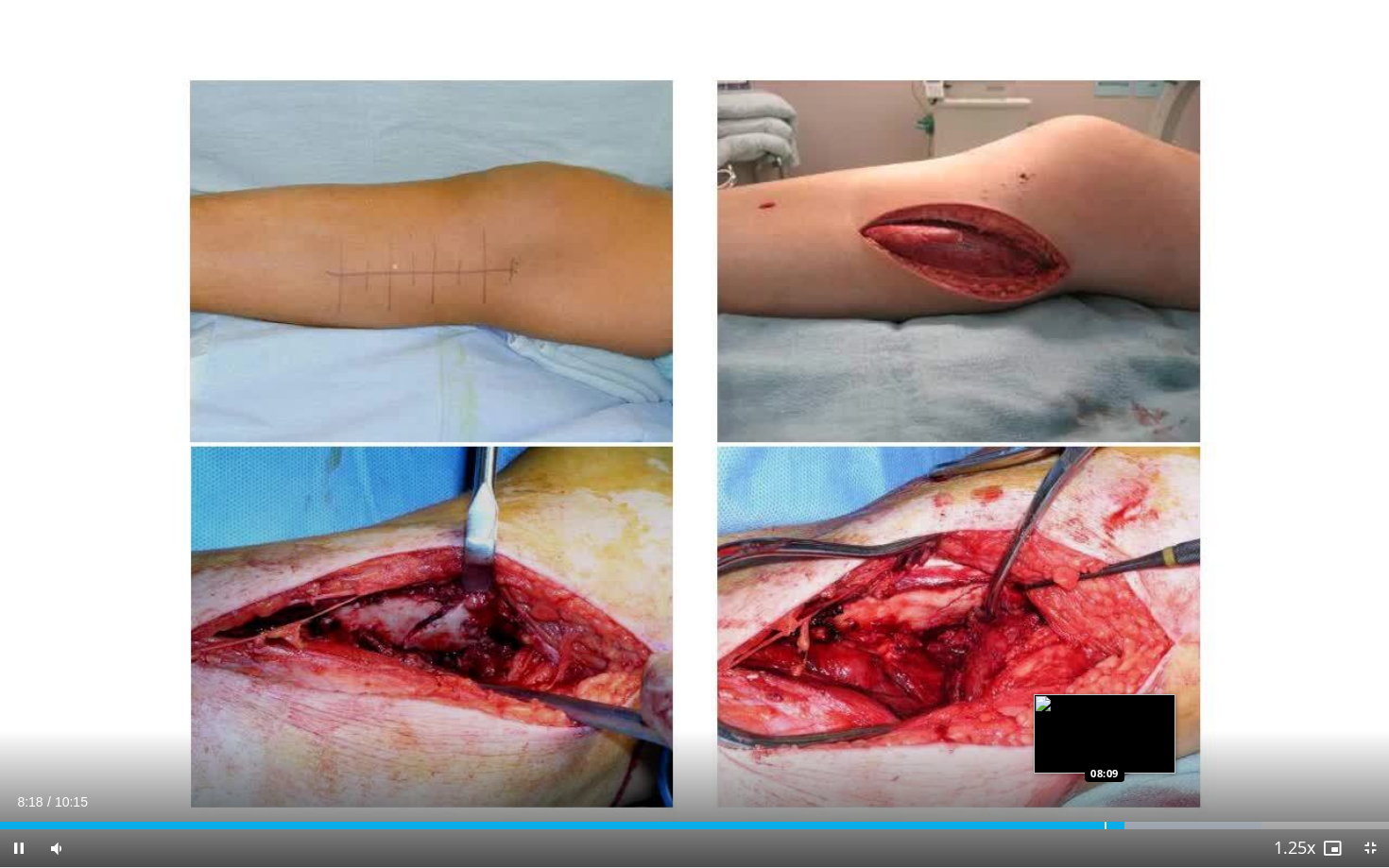 click at bounding box center (1106, 825) 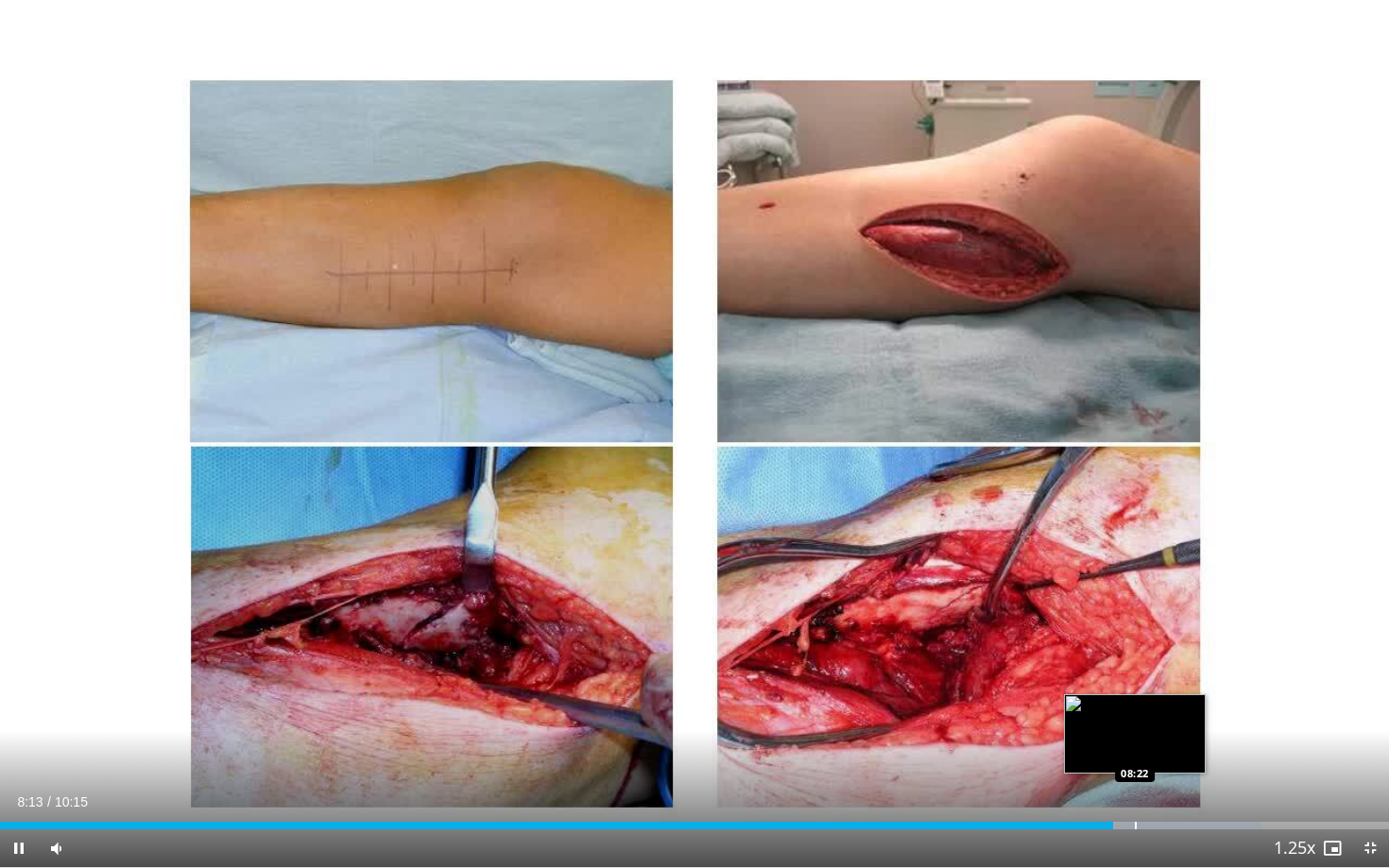 click at bounding box center (1136, 825) 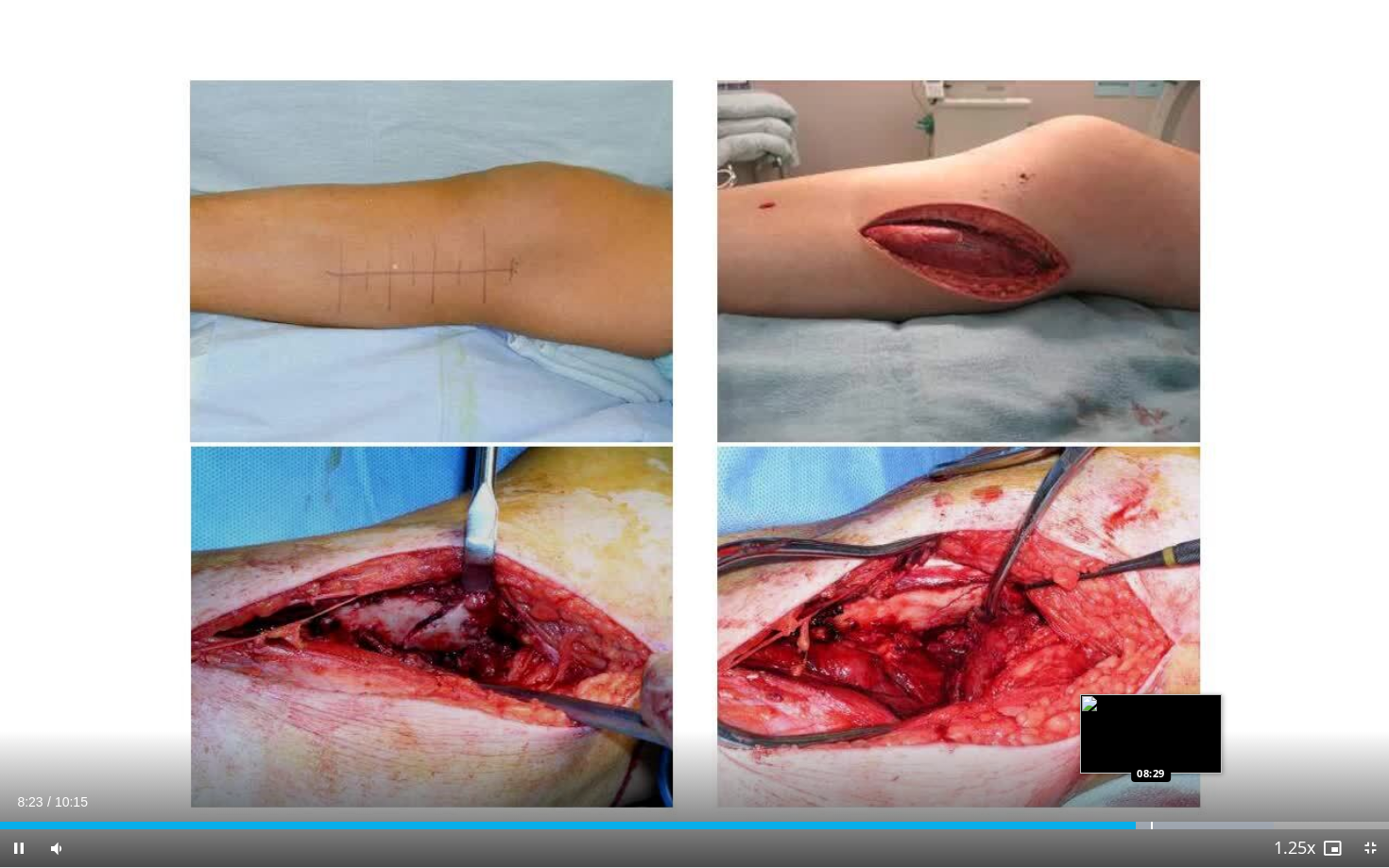 click at bounding box center [1152, 825] 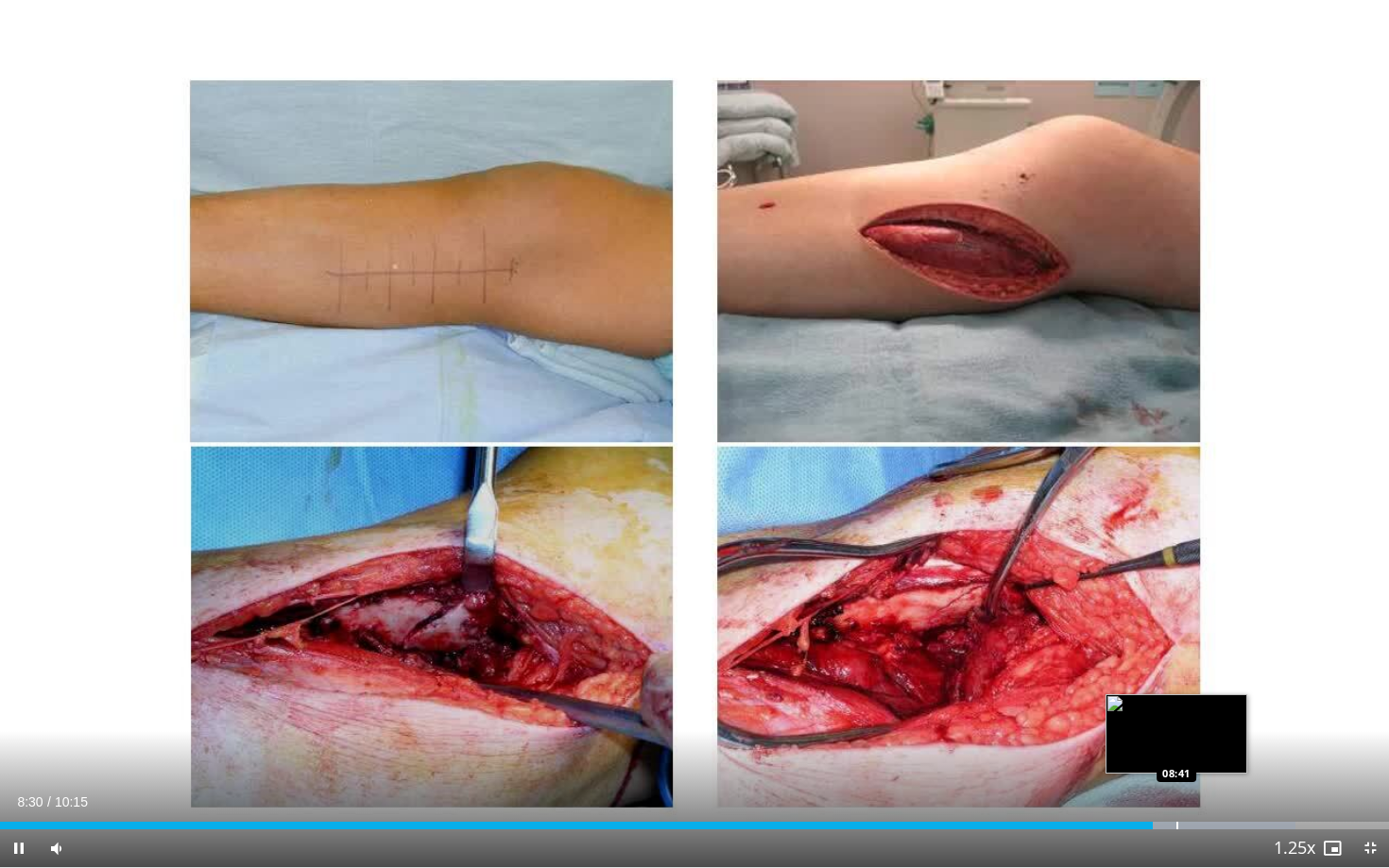 click at bounding box center [1177, 825] 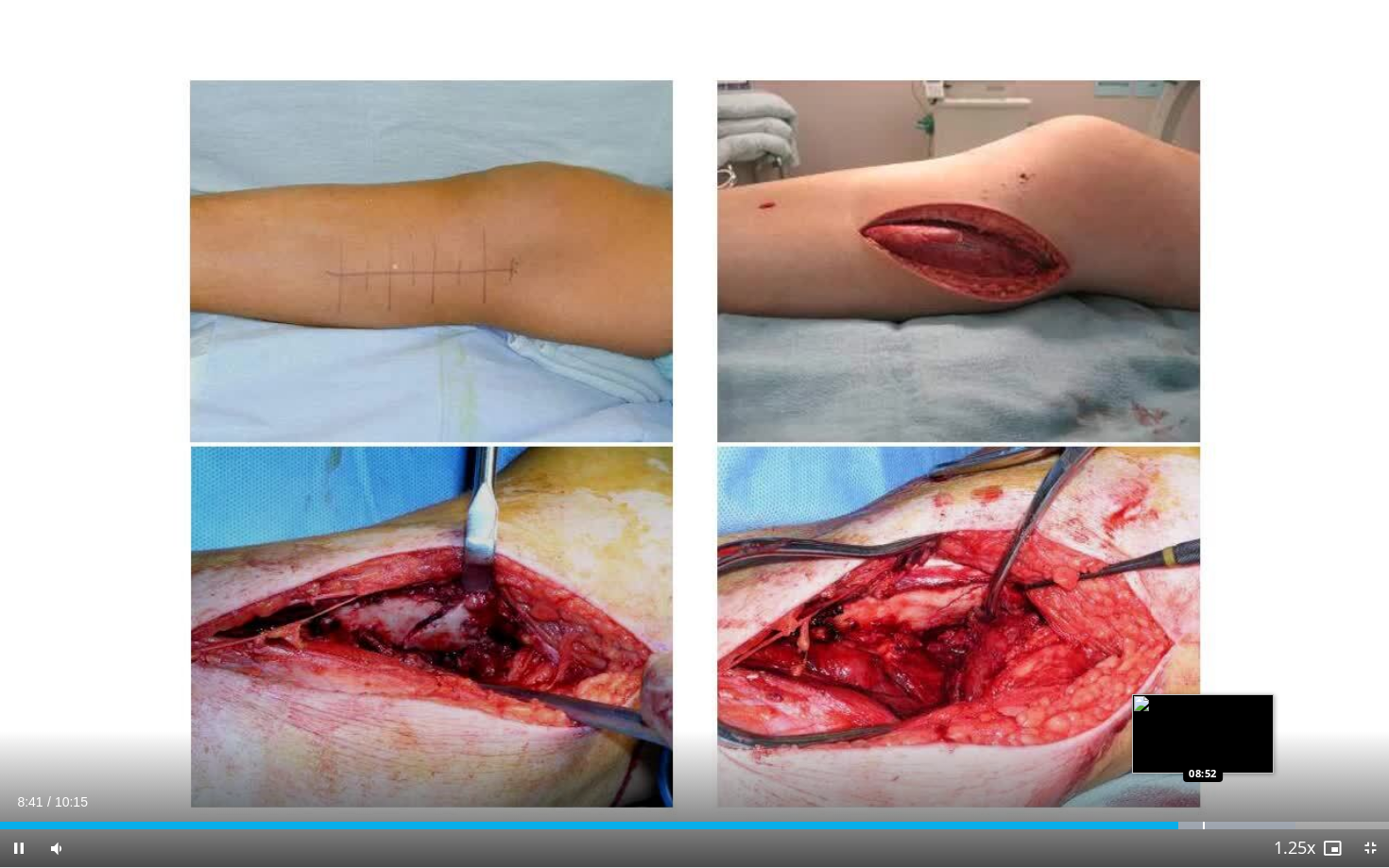 click at bounding box center [1204, 825] 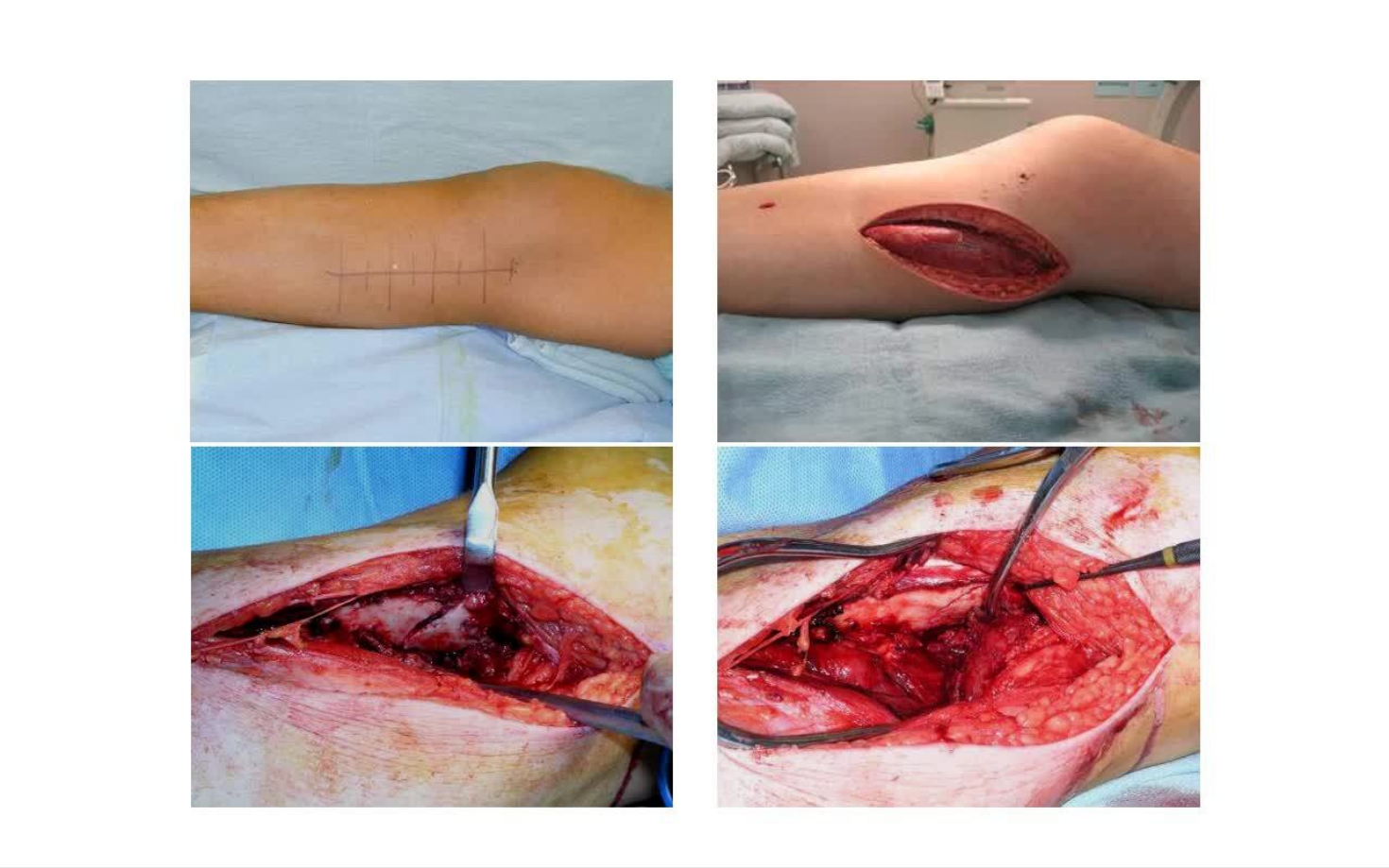 click on "**********" at bounding box center (694, 434) 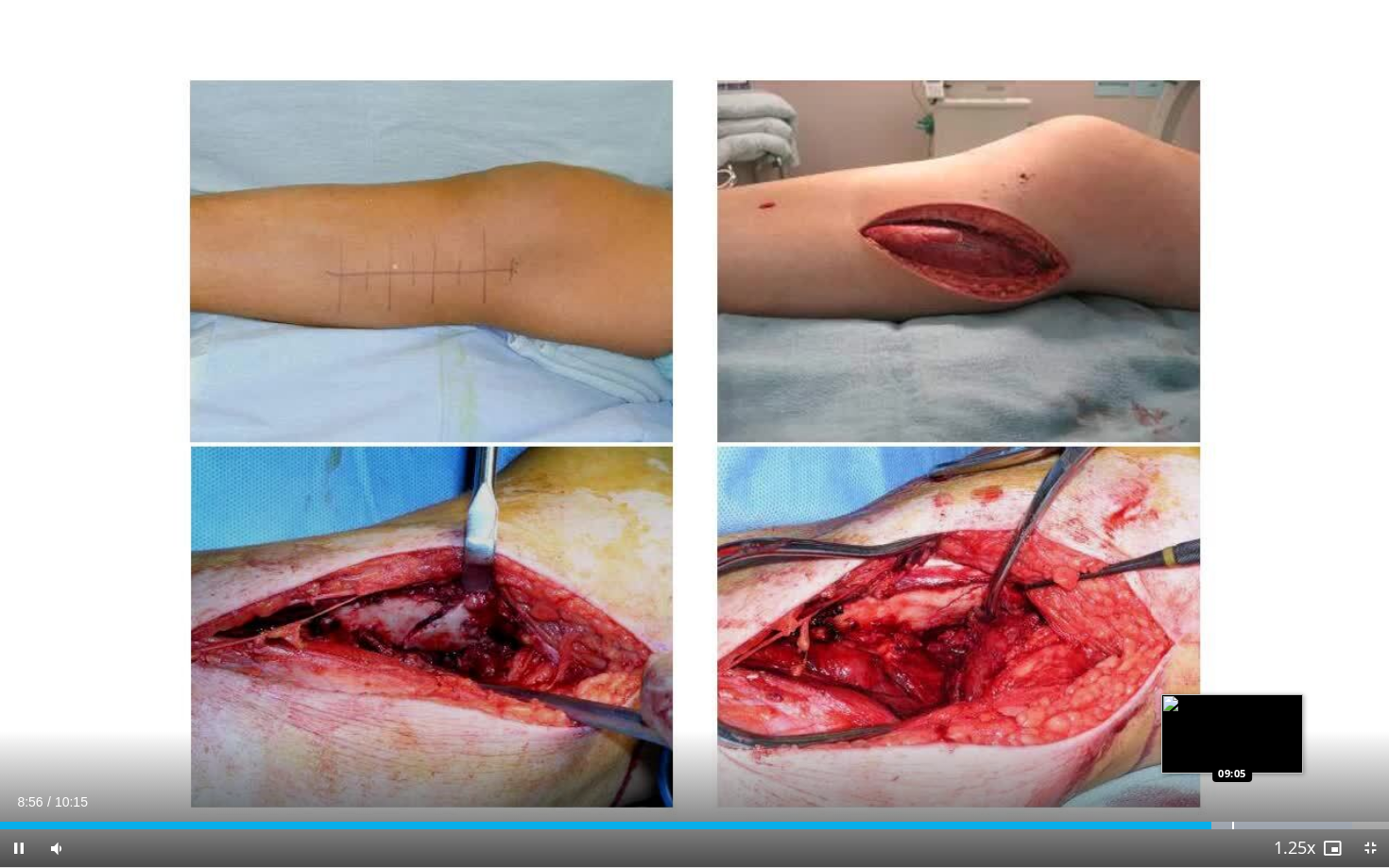 click at bounding box center [1233, 825] 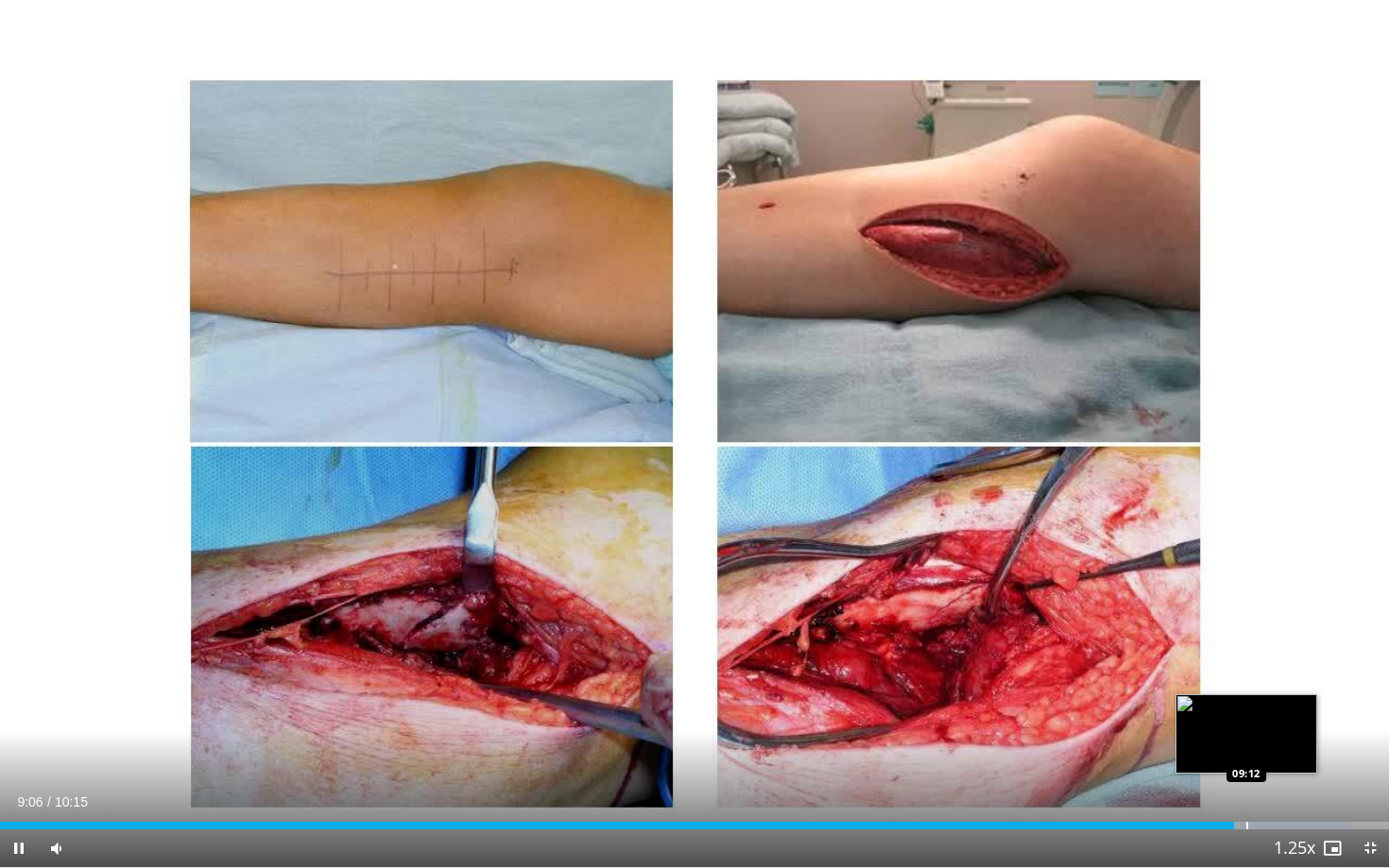 click at bounding box center [1247, 825] 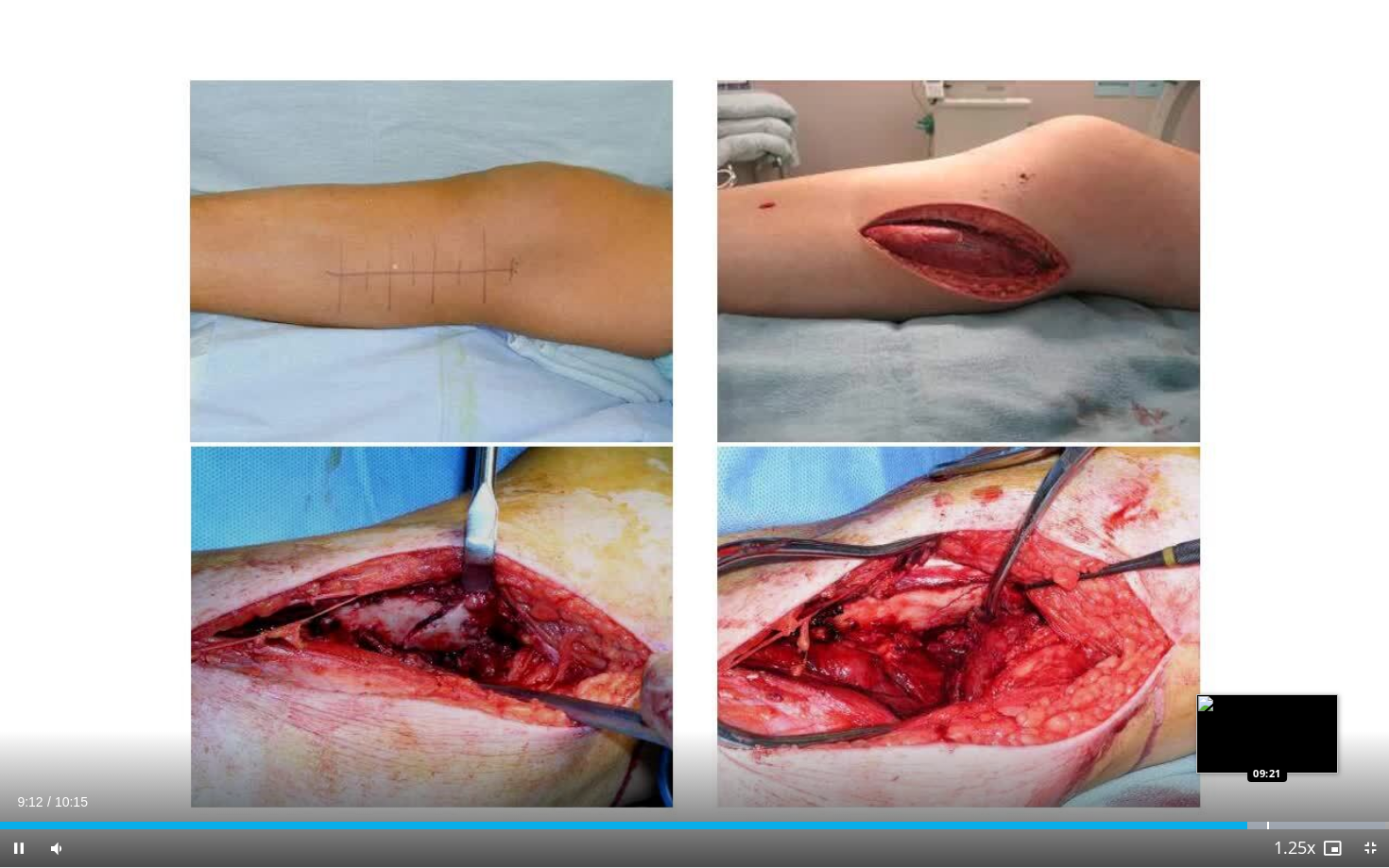click at bounding box center [1268, 825] 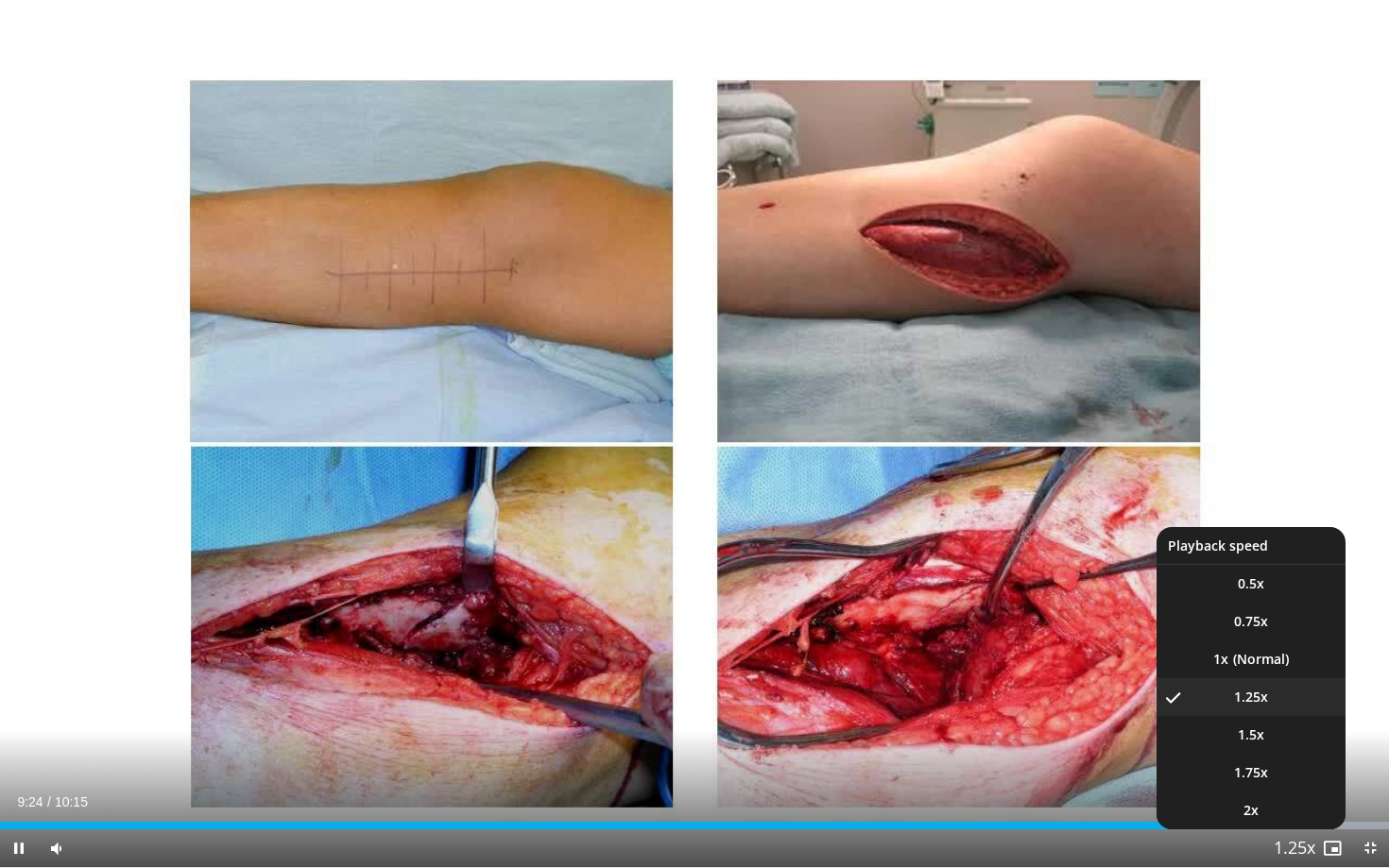 click at bounding box center [1295, 849] 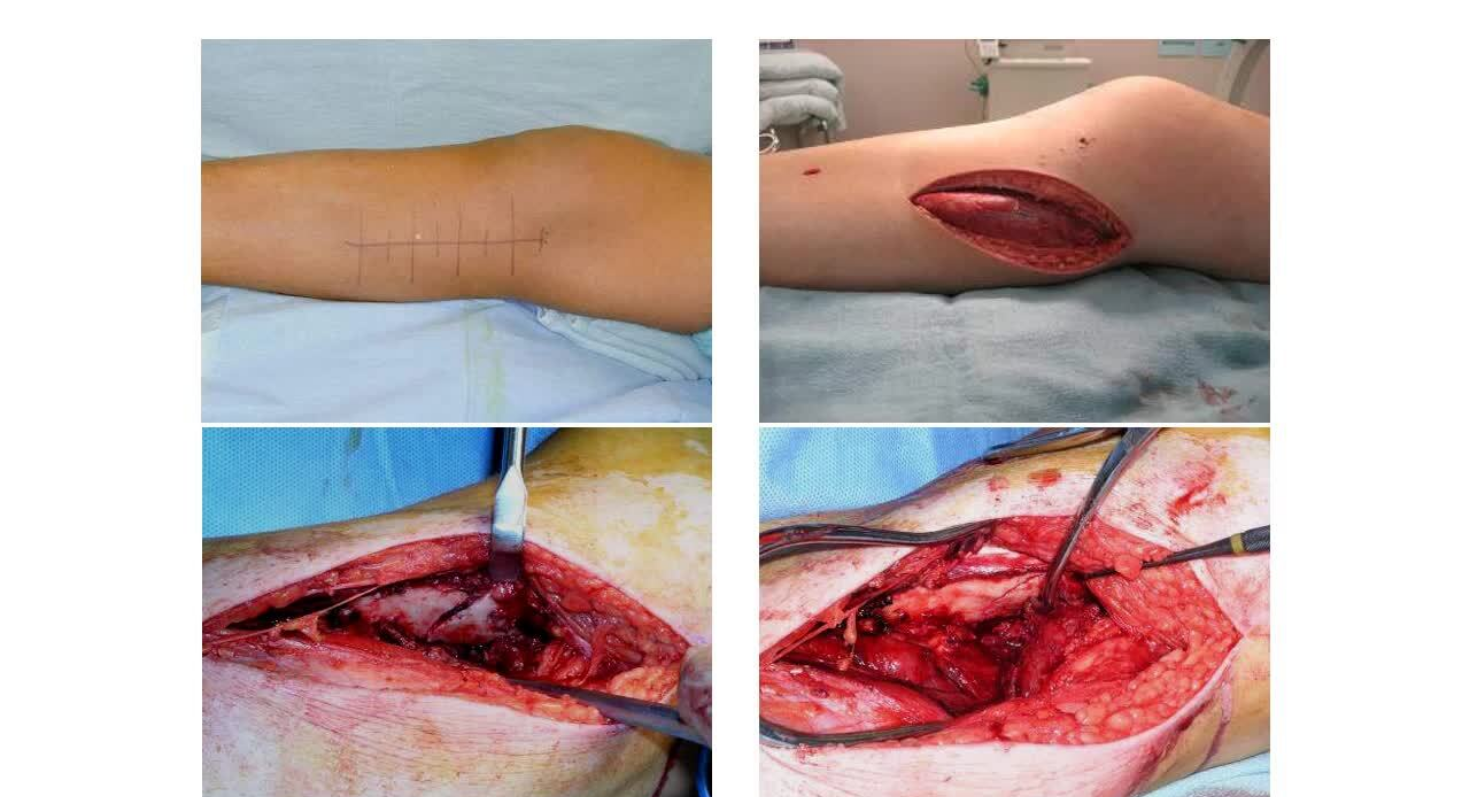 scroll, scrollTop: 0, scrollLeft: 0, axis: both 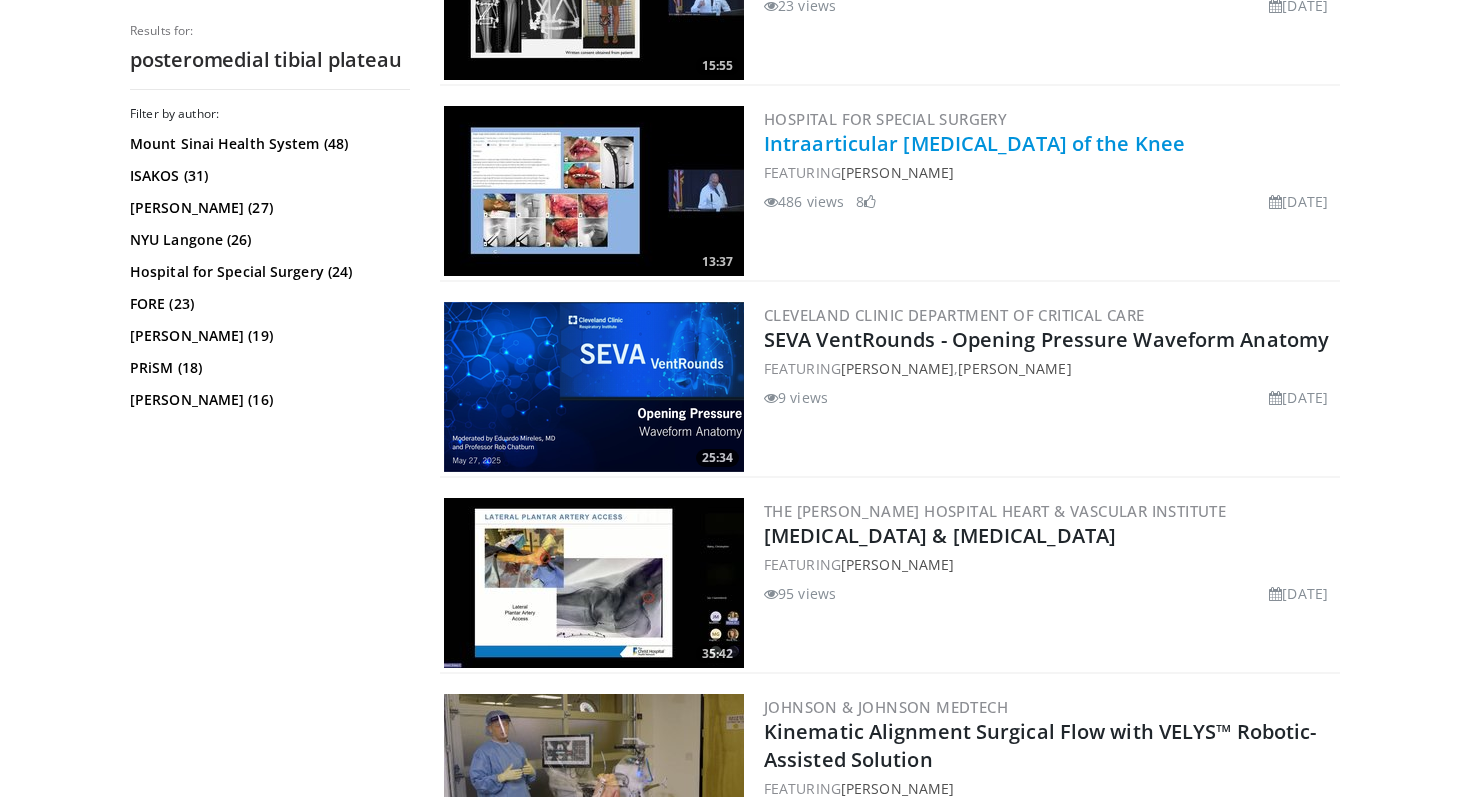 click on "Intraarticular [MEDICAL_DATA] of the Knee" at bounding box center [974, 143] 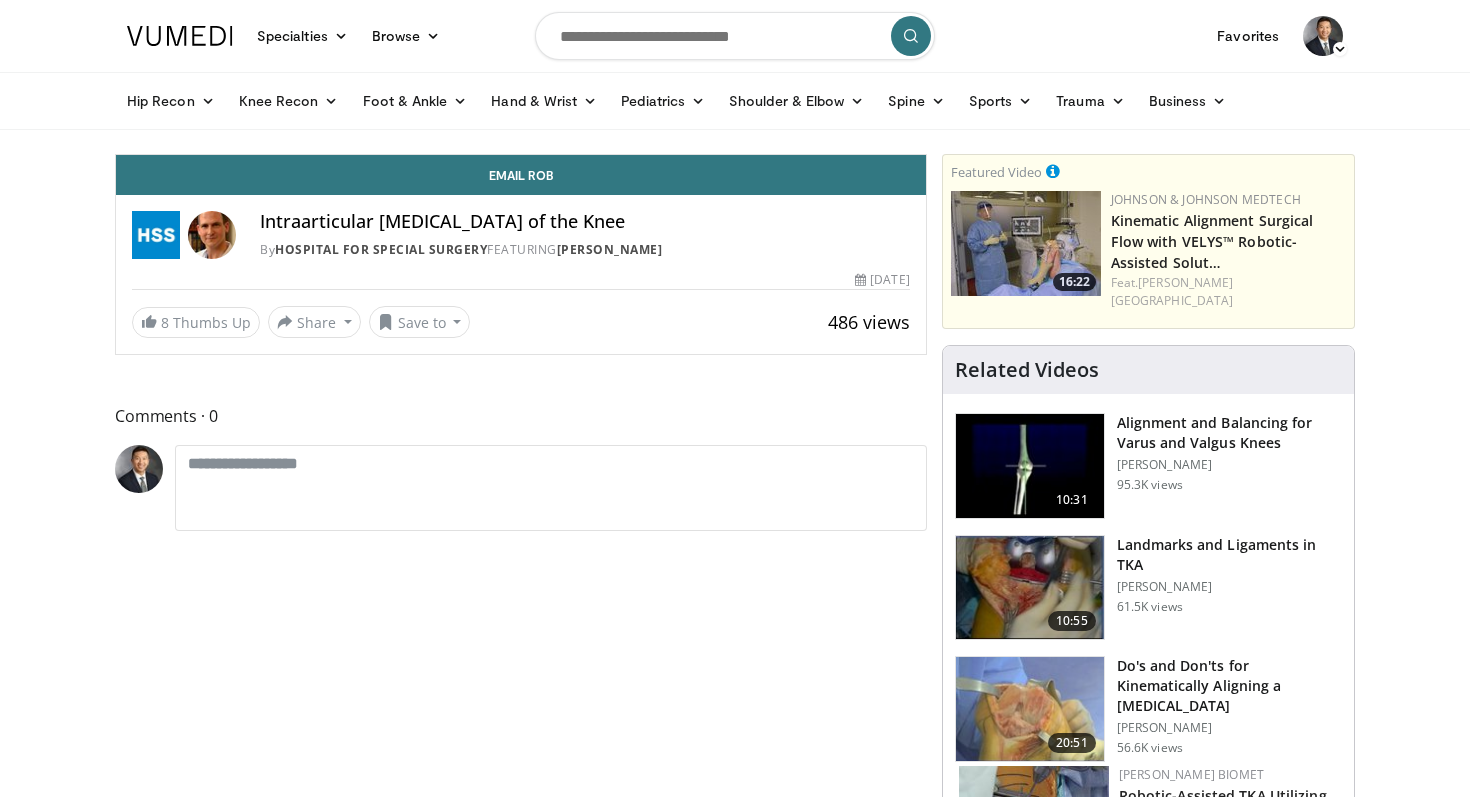 scroll, scrollTop: 0, scrollLeft: 0, axis: both 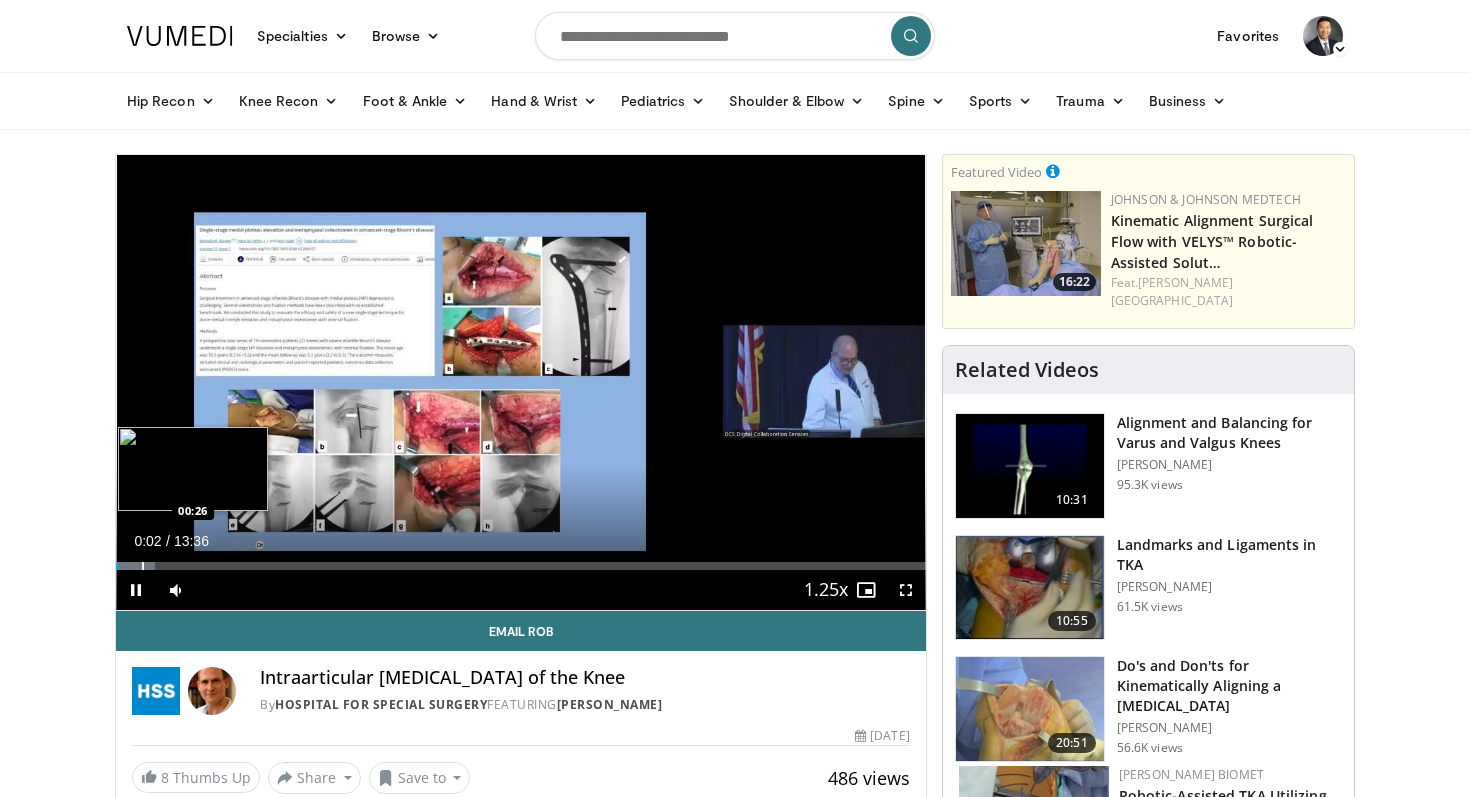 click at bounding box center [143, 566] 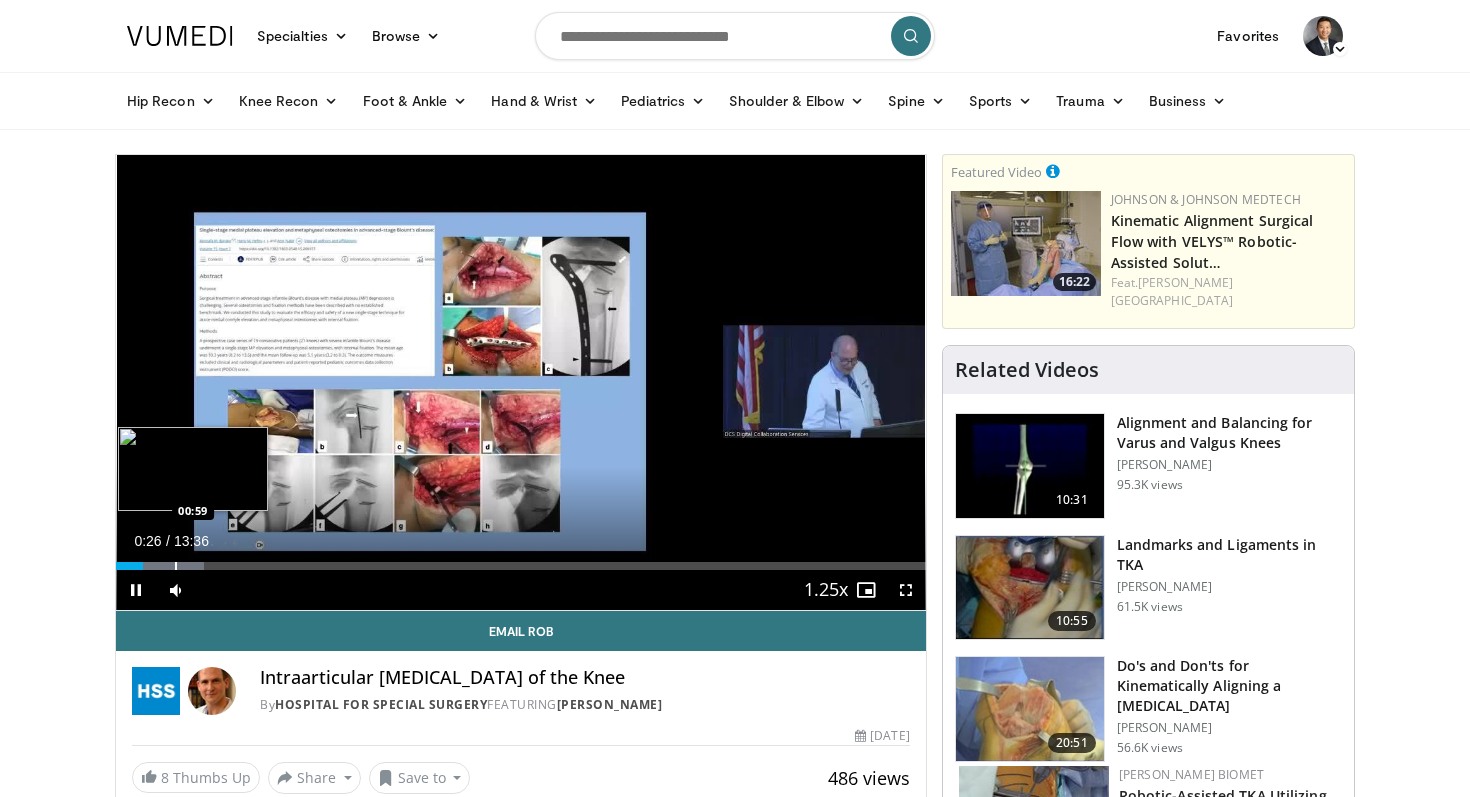 click at bounding box center (176, 566) 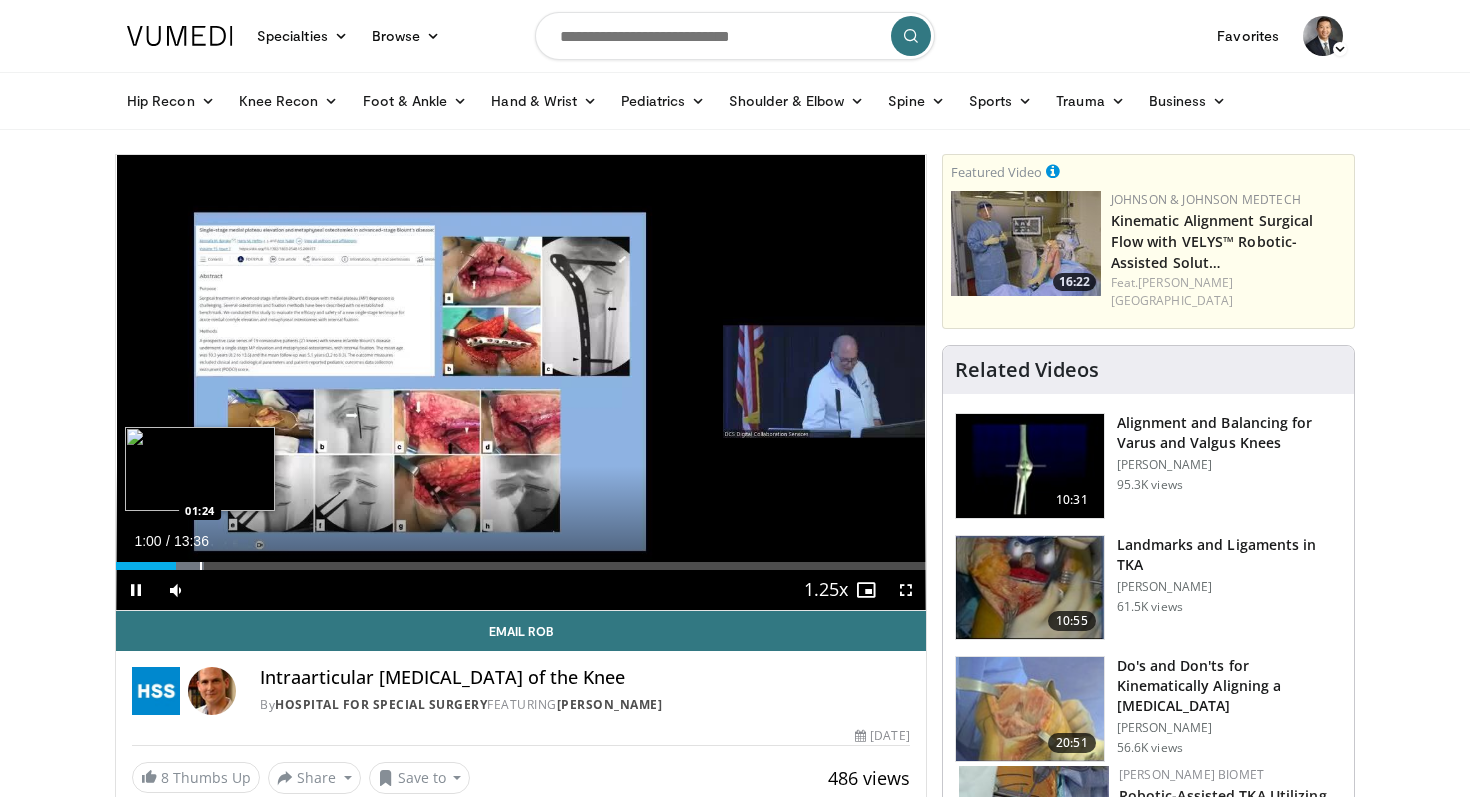 click on "10 seconds
Tap to unmute" at bounding box center (521, 382) 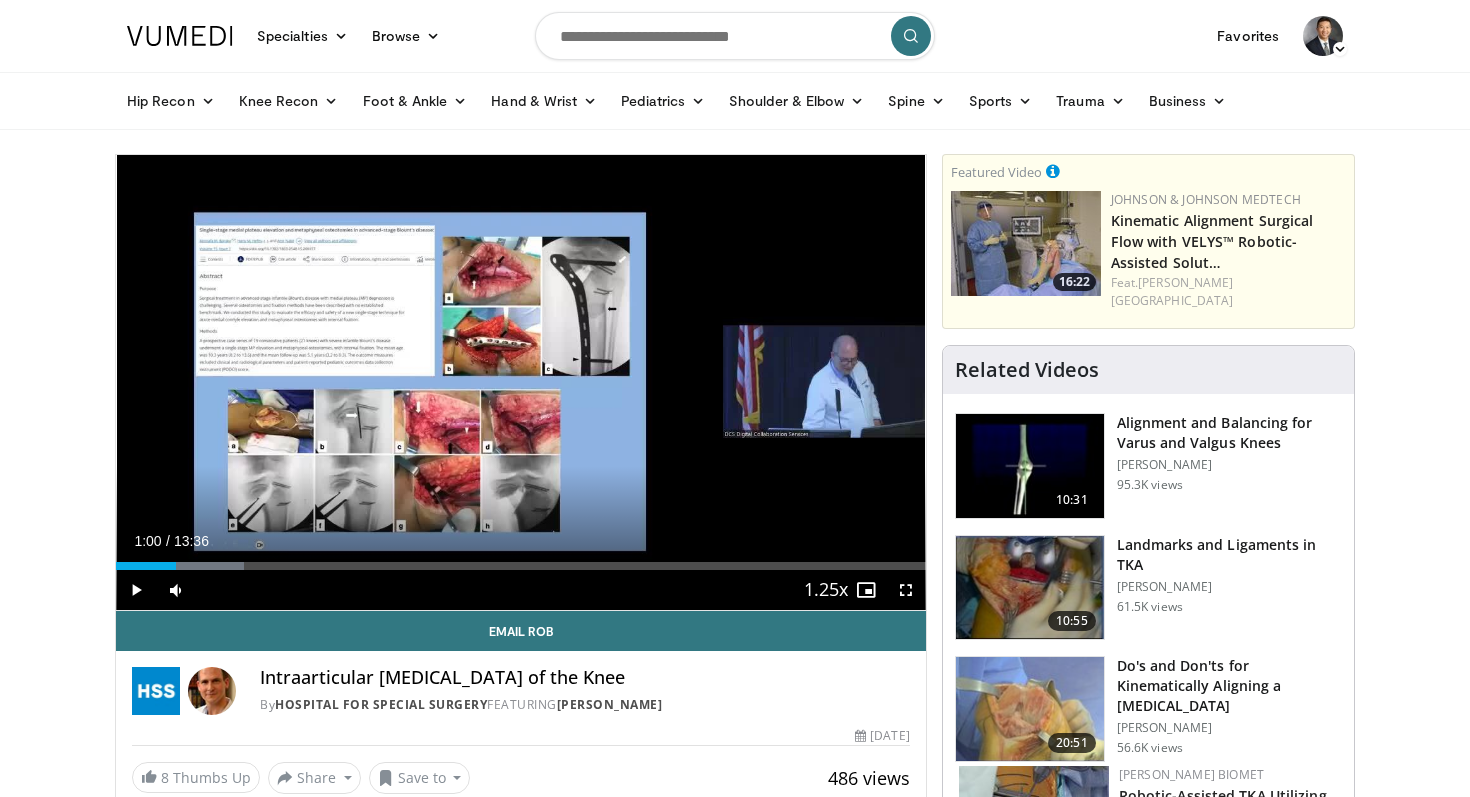 click on "Current Time  1:00 / Duration  13:36 Play Skip Backward Skip Forward Mute 100% Loaded :  15.78% 01:00 01:42 Stream Type  LIVE Seek to live, currently behind live LIVE   1.25x Playback Rate 0.5x 0.75x 1x 1.25x , selected 1.5x 1.75x 2x Chapters Chapters Descriptions descriptions off , selected Captions captions settings , opens captions settings dialog captions off , selected Audio Track en (Main) , selected Fullscreen Enable picture-in-picture mode" at bounding box center (521, 590) 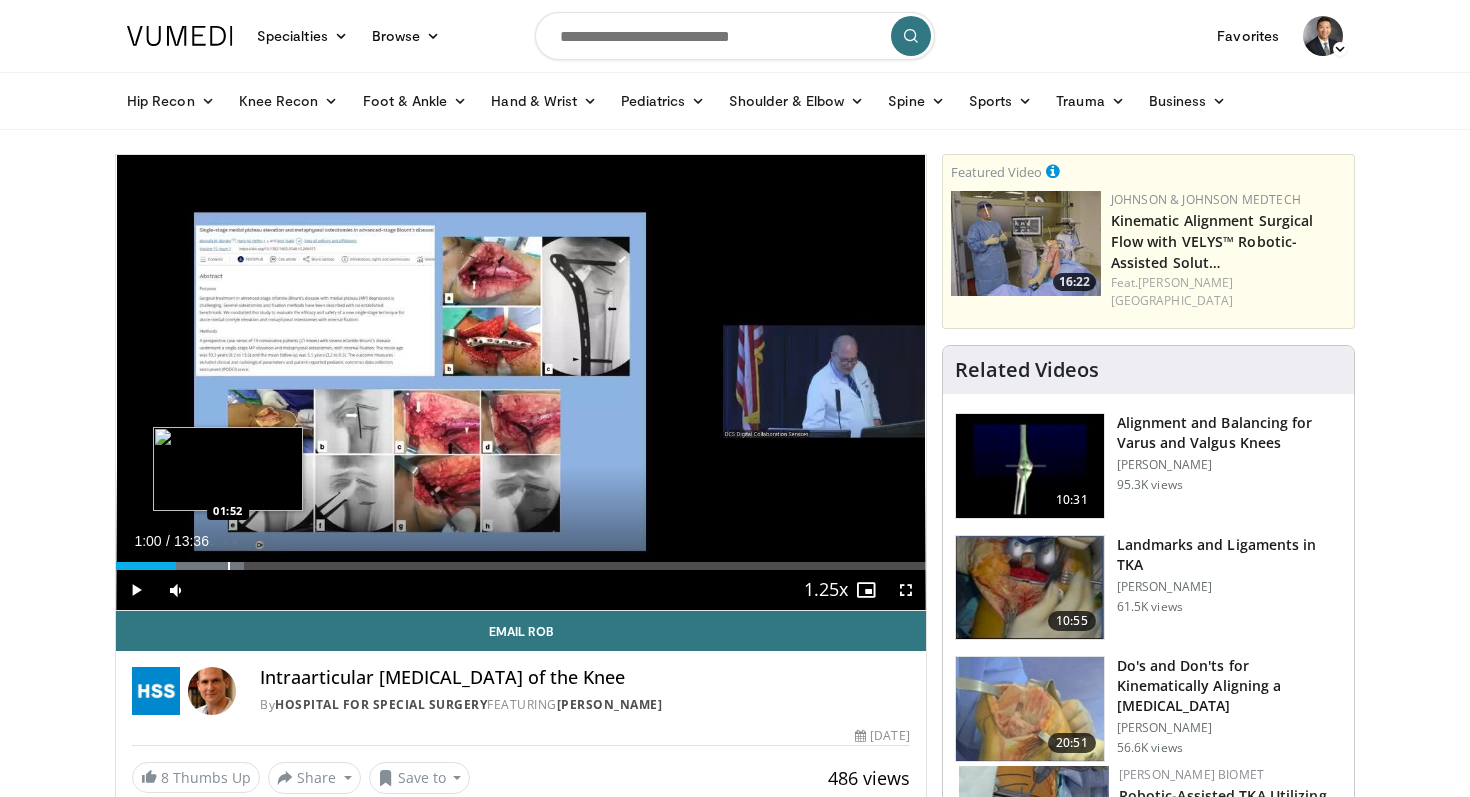 click at bounding box center [229, 566] 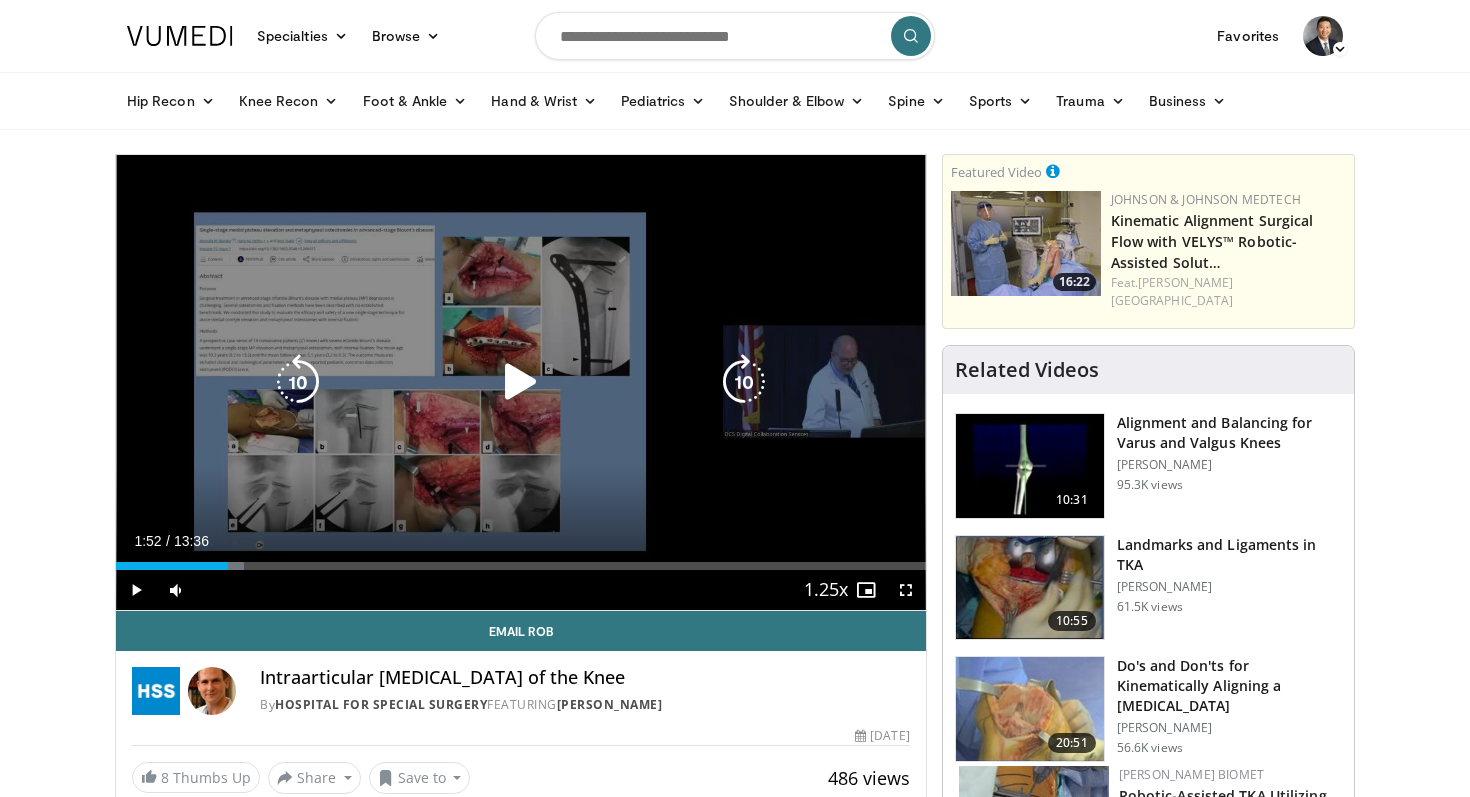 click on "10 seconds
Tap to unmute" at bounding box center [521, 382] 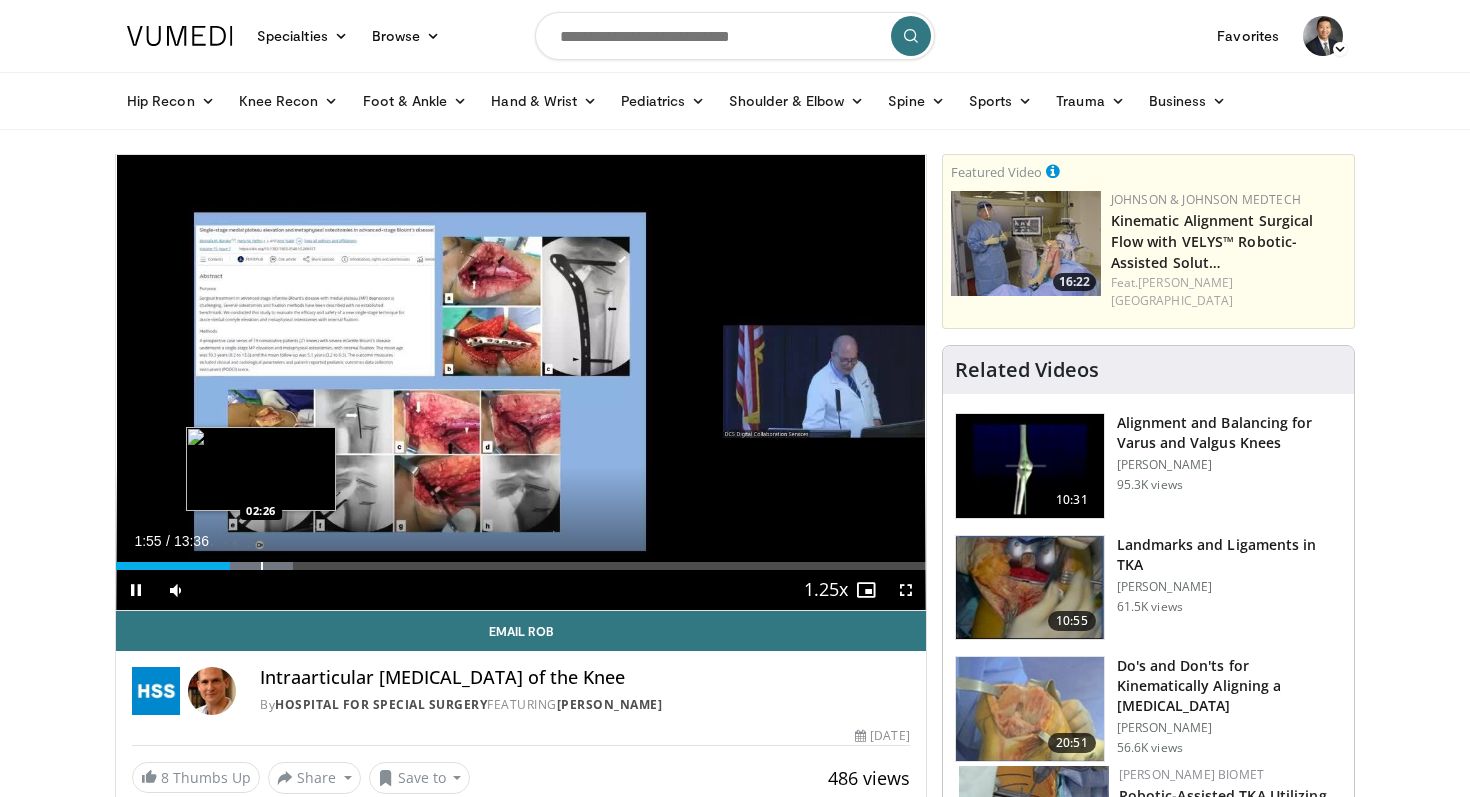 click at bounding box center (262, 566) 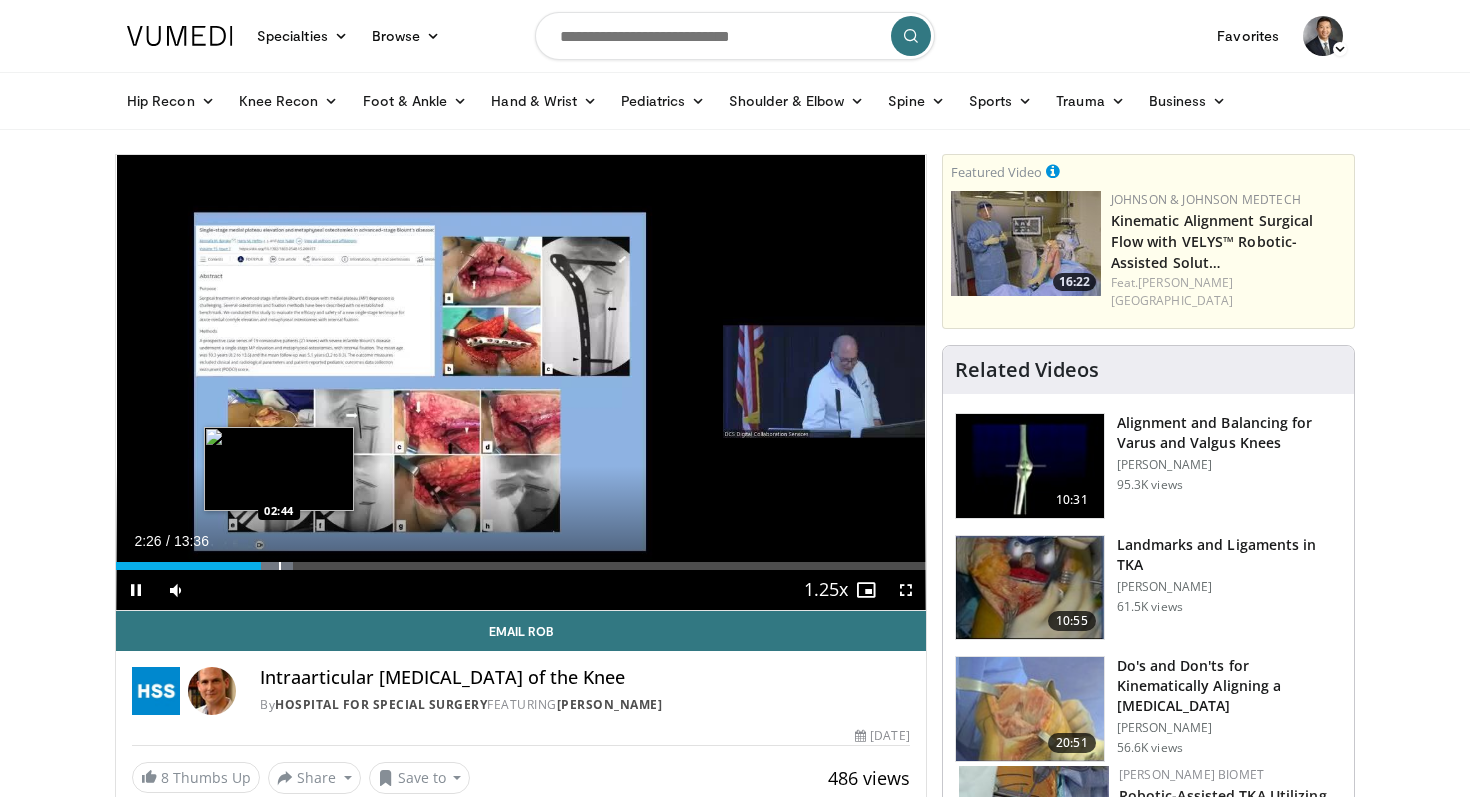 click at bounding box center [280, 566] 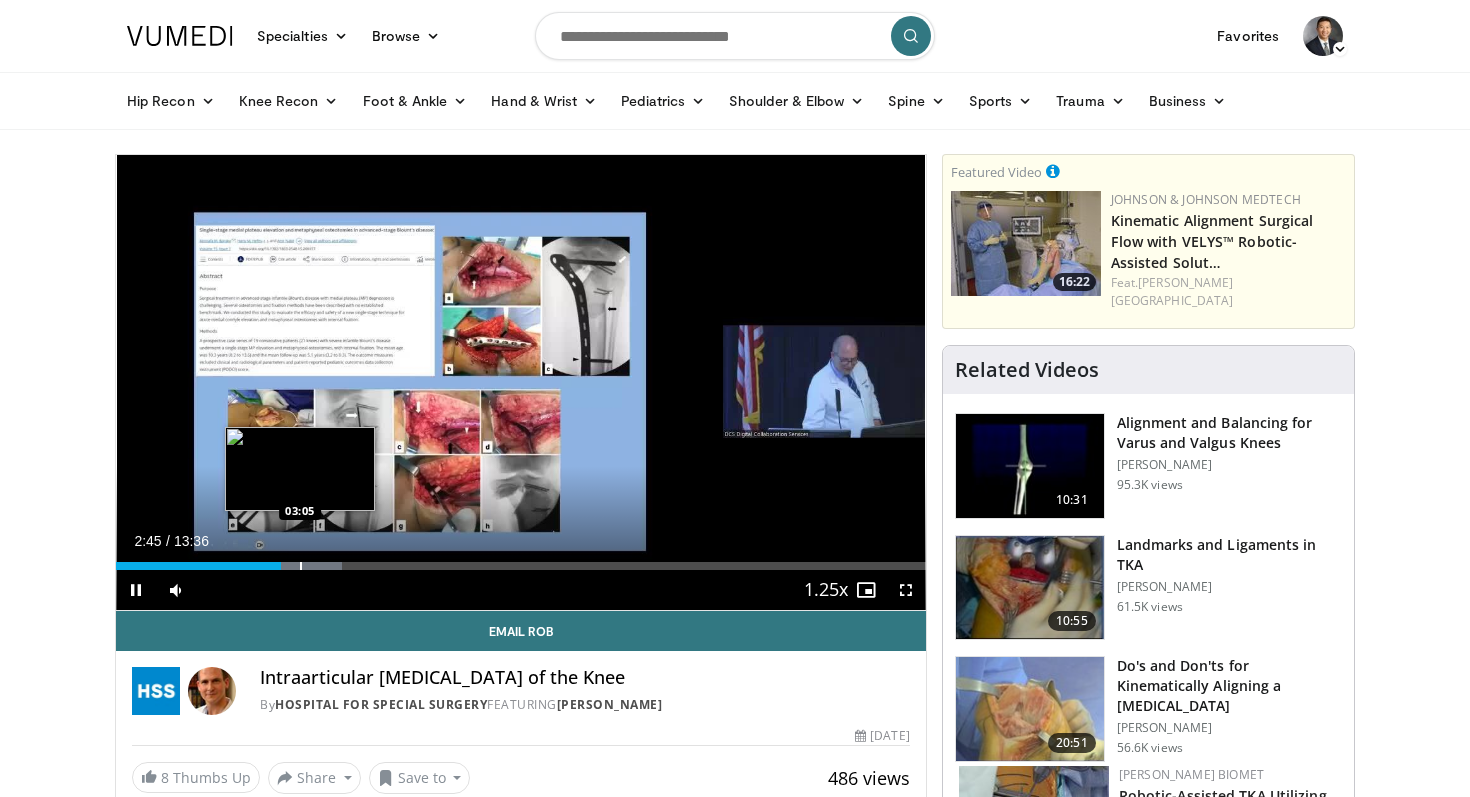 click at bounding box center [301, 566] 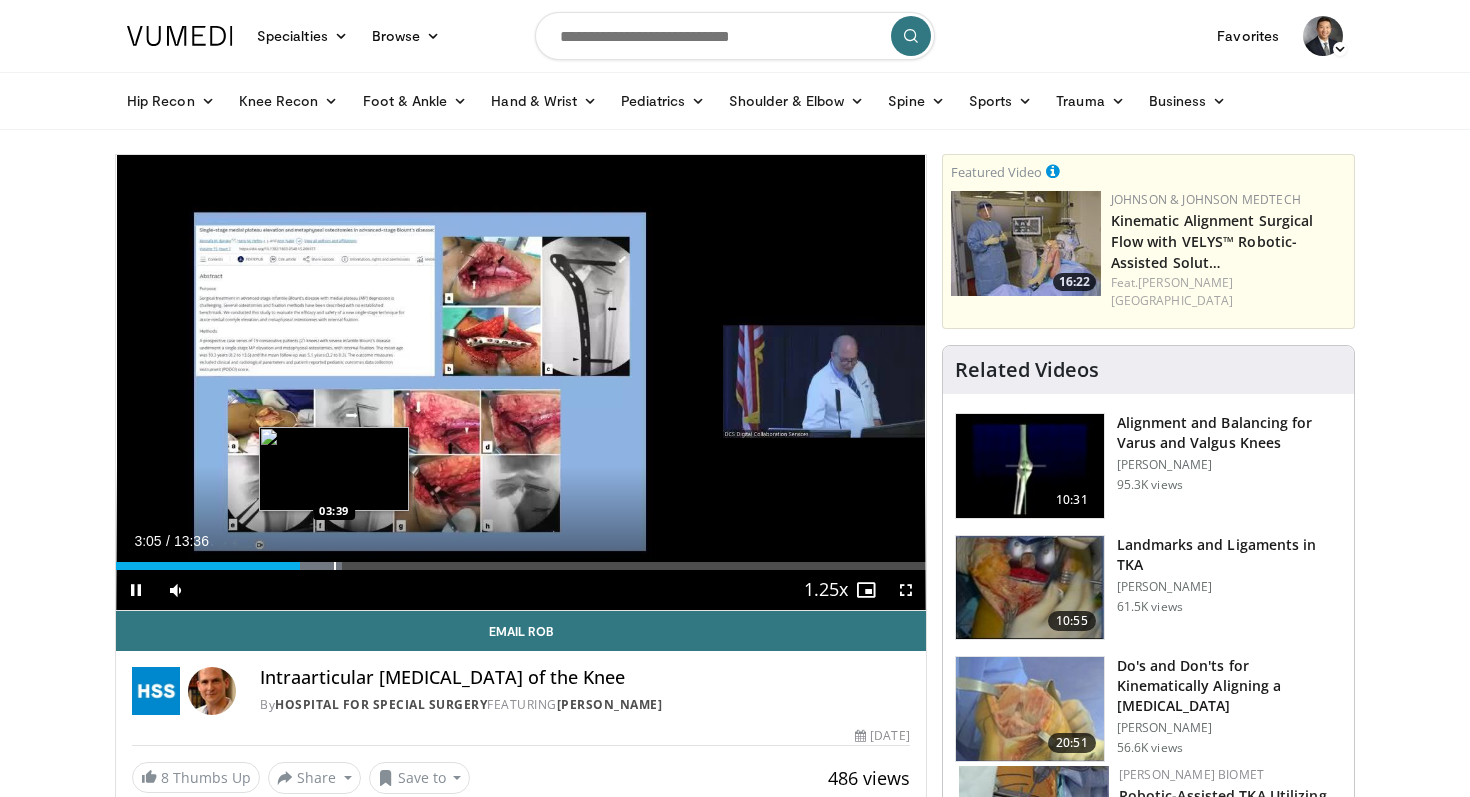 click at bounding box center [335, 566] 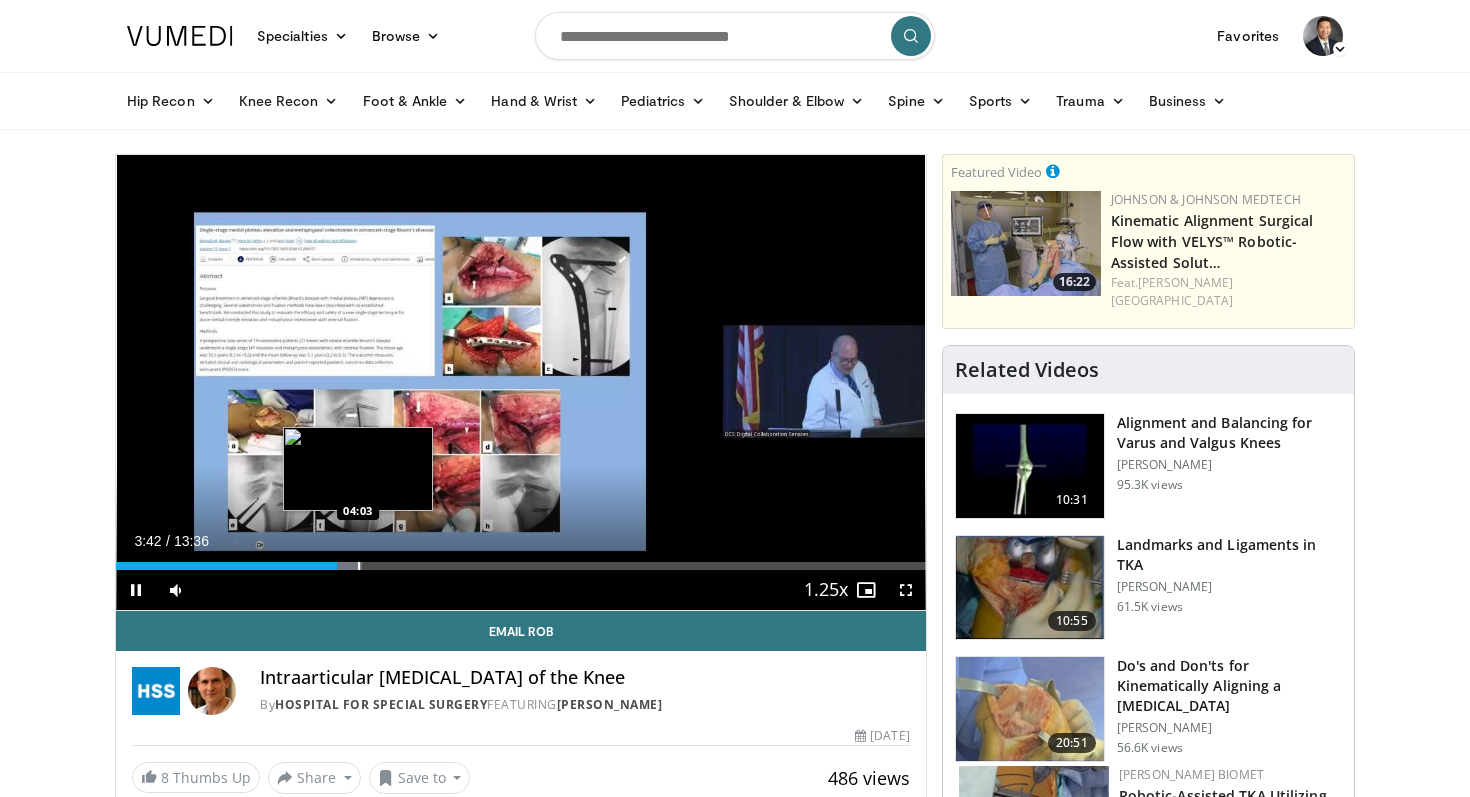 click at bounding box center [359, 566] 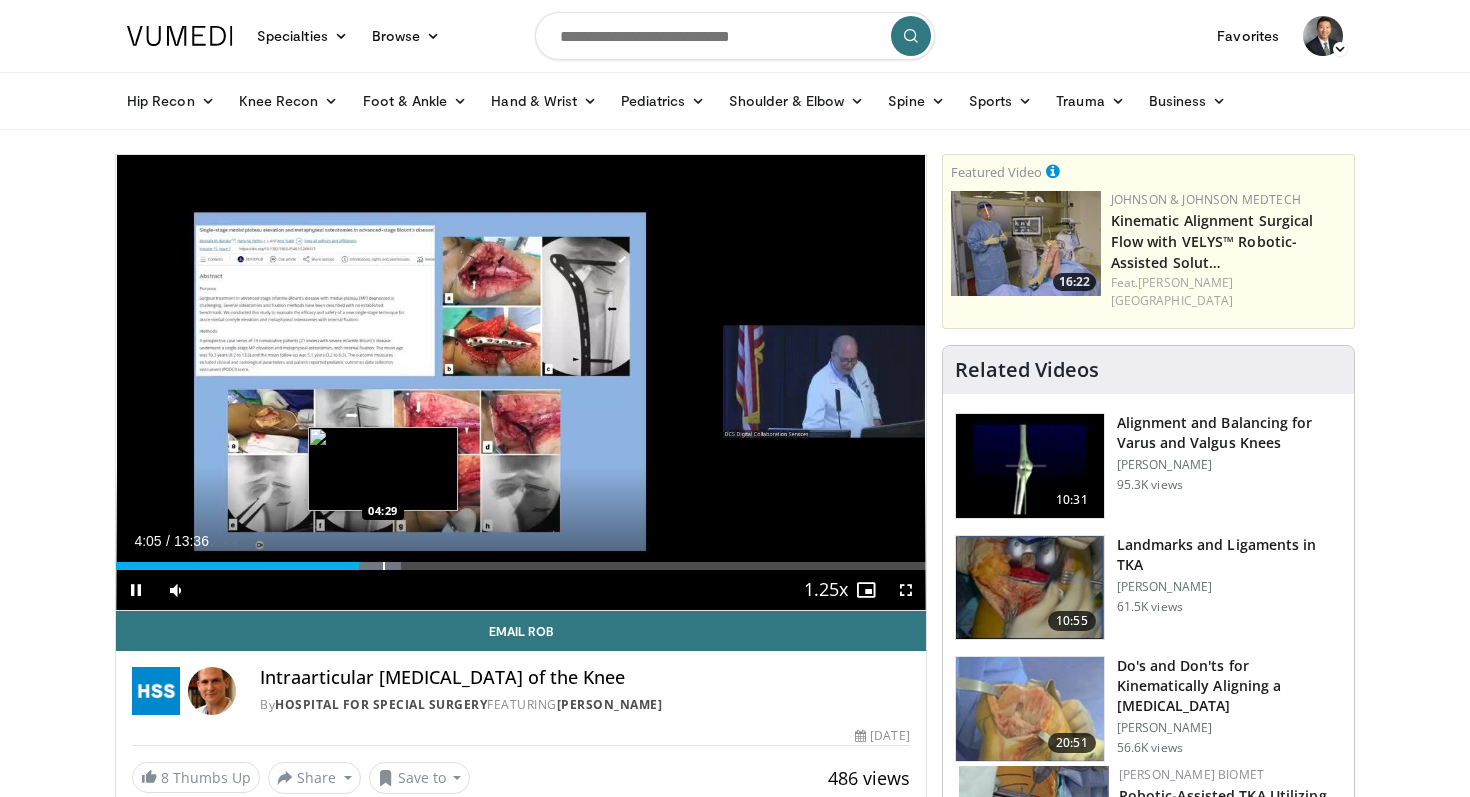 click at bounding box center (384, 566) 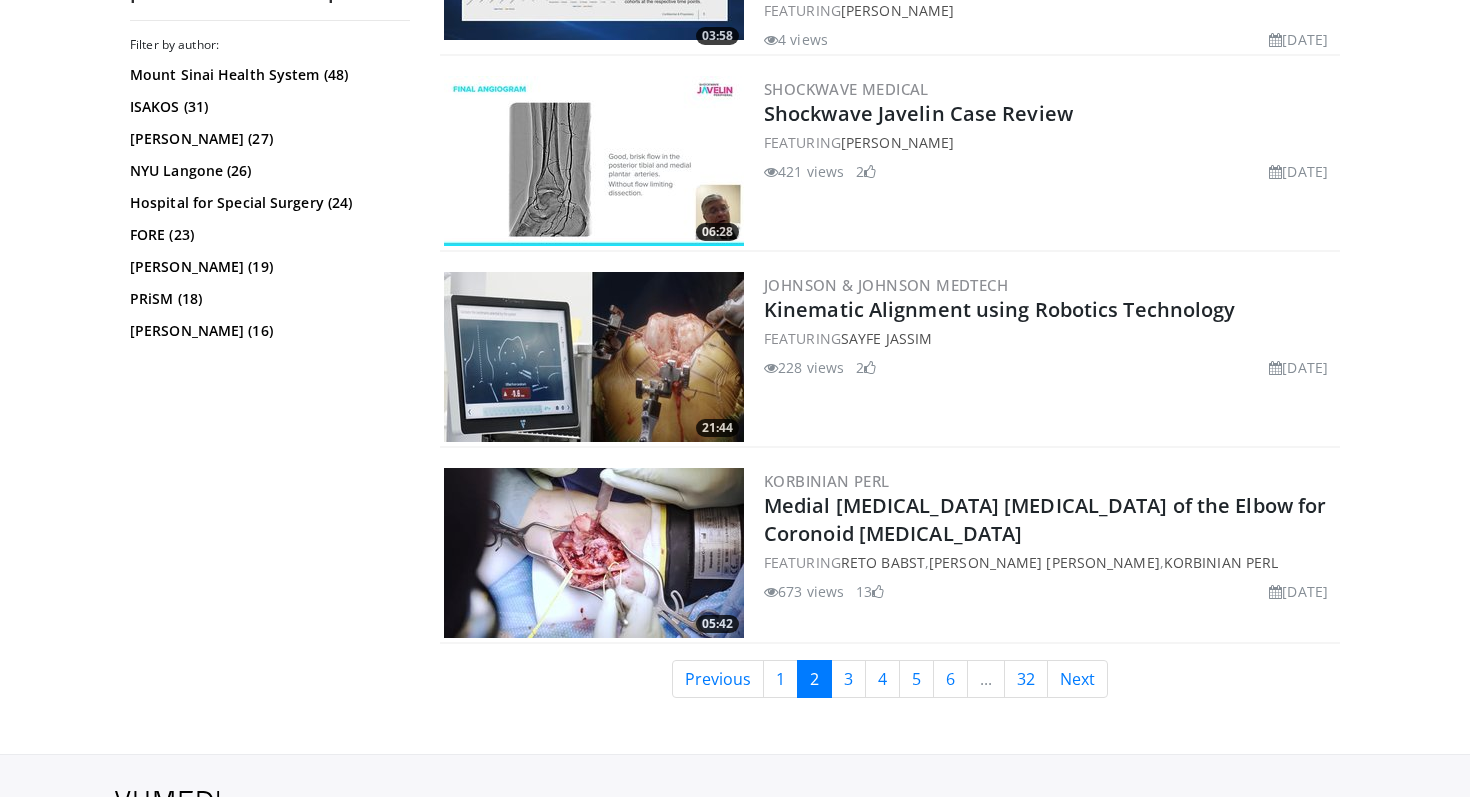 scroll, scrollTop: 4880, scrollLeft: 0, axis: vertical 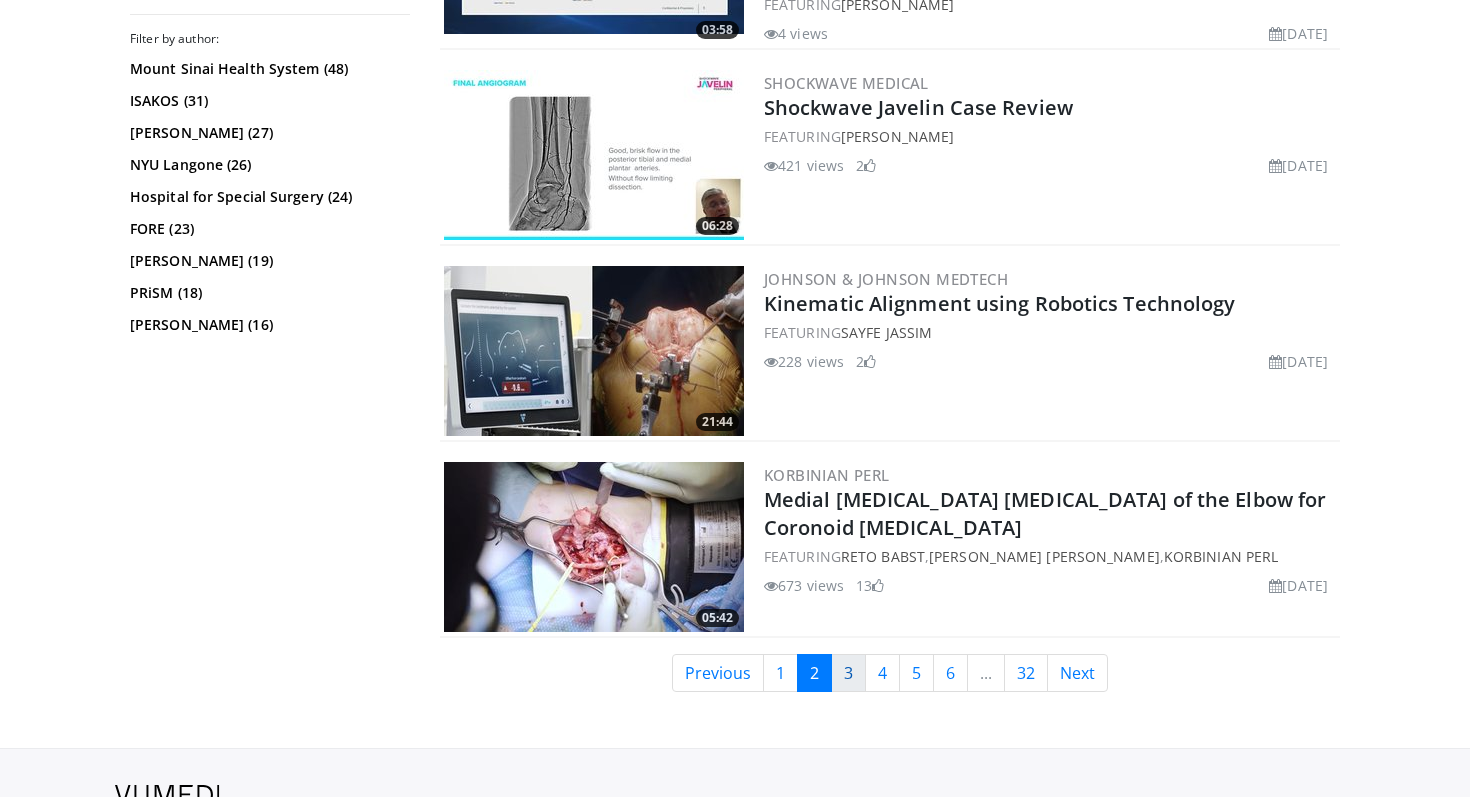 click on "3" at bounding box center (848, 673) 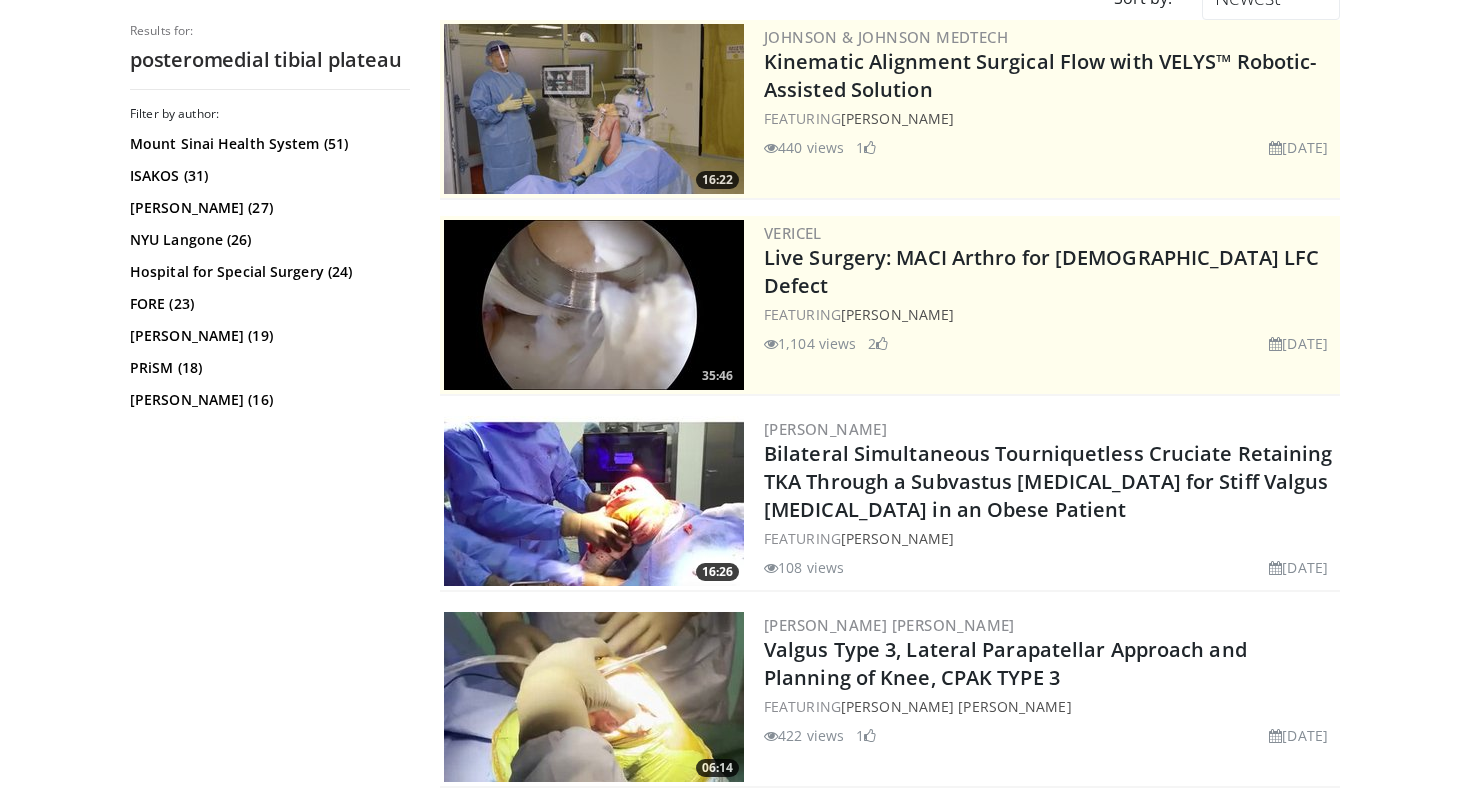 scroll, scrollTop: 0, scrollLeft: 0, axis: both 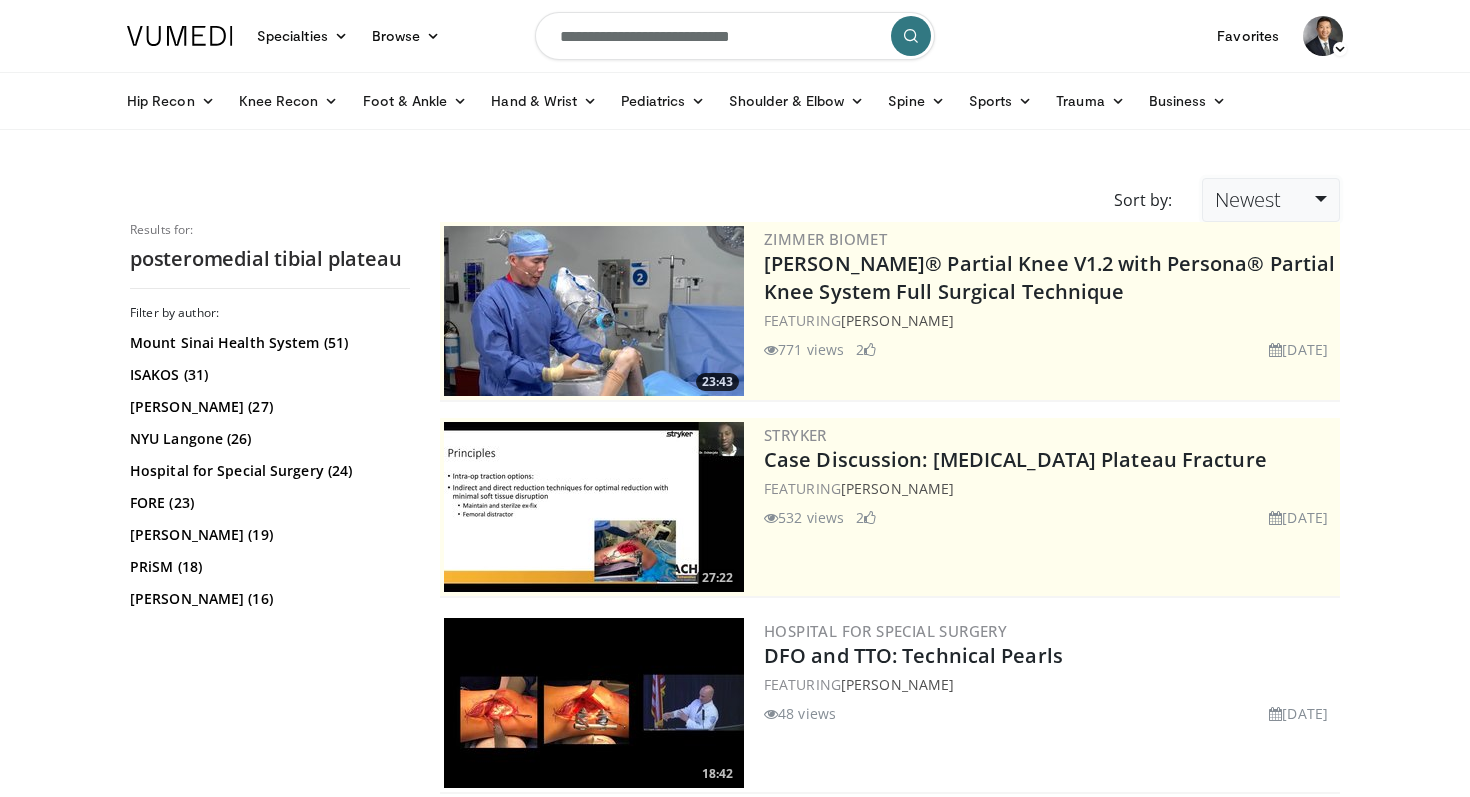 click on "Newest" at bounding box center [1271, 200] 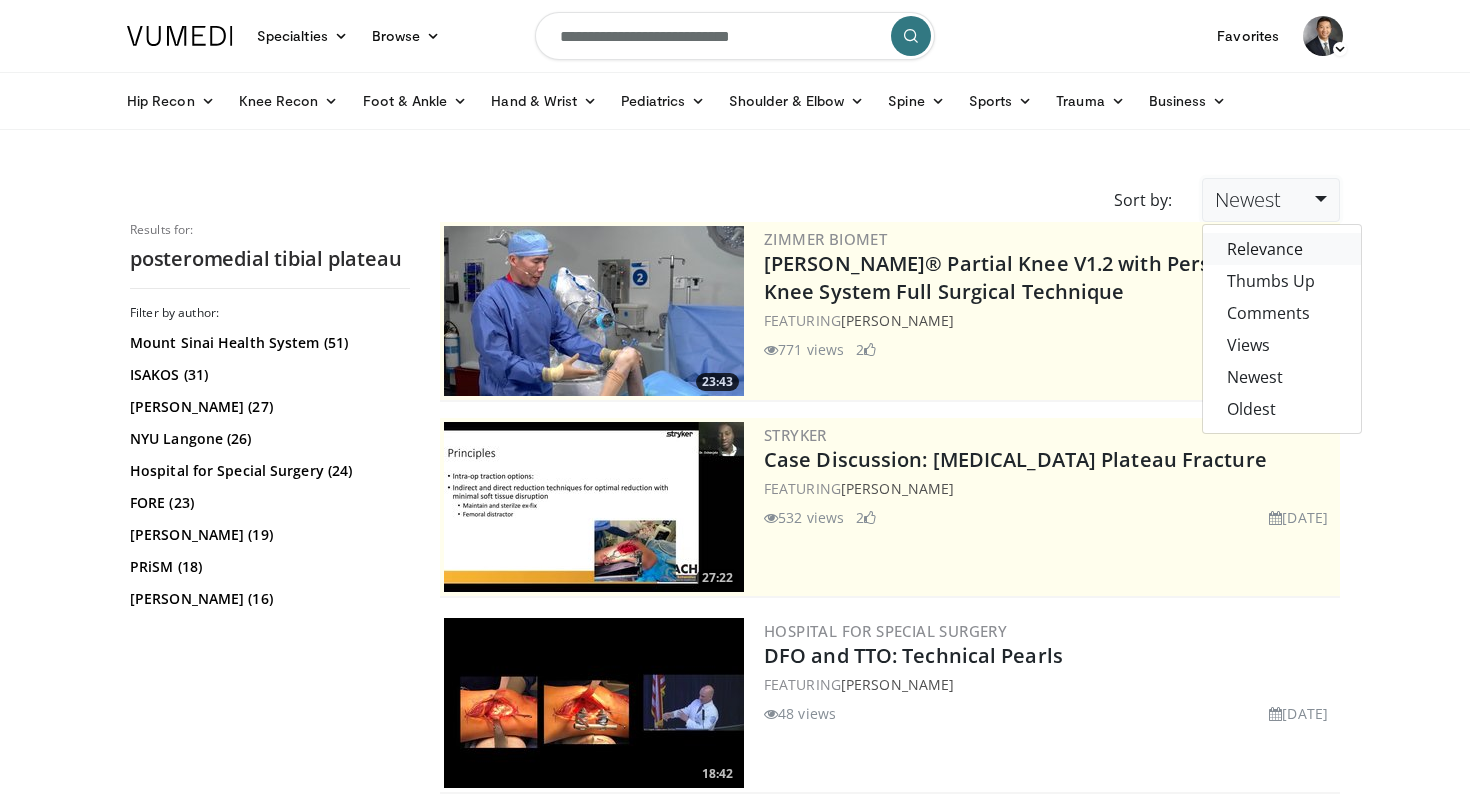 click on "Relevance" at bounding box center (1282, 249) 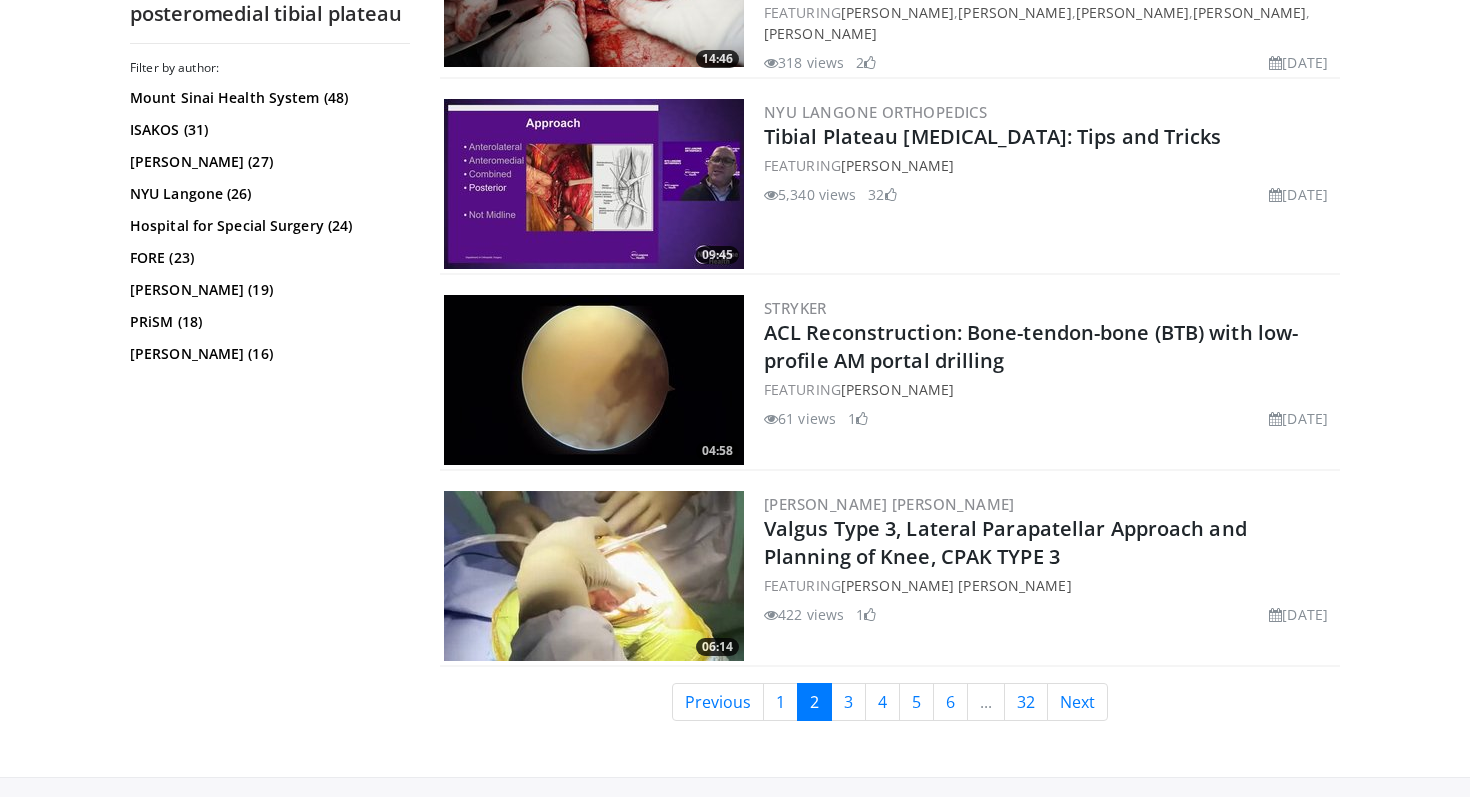 scroll, scrollTop: 4969, scrollLeft: 0, axis: vertical 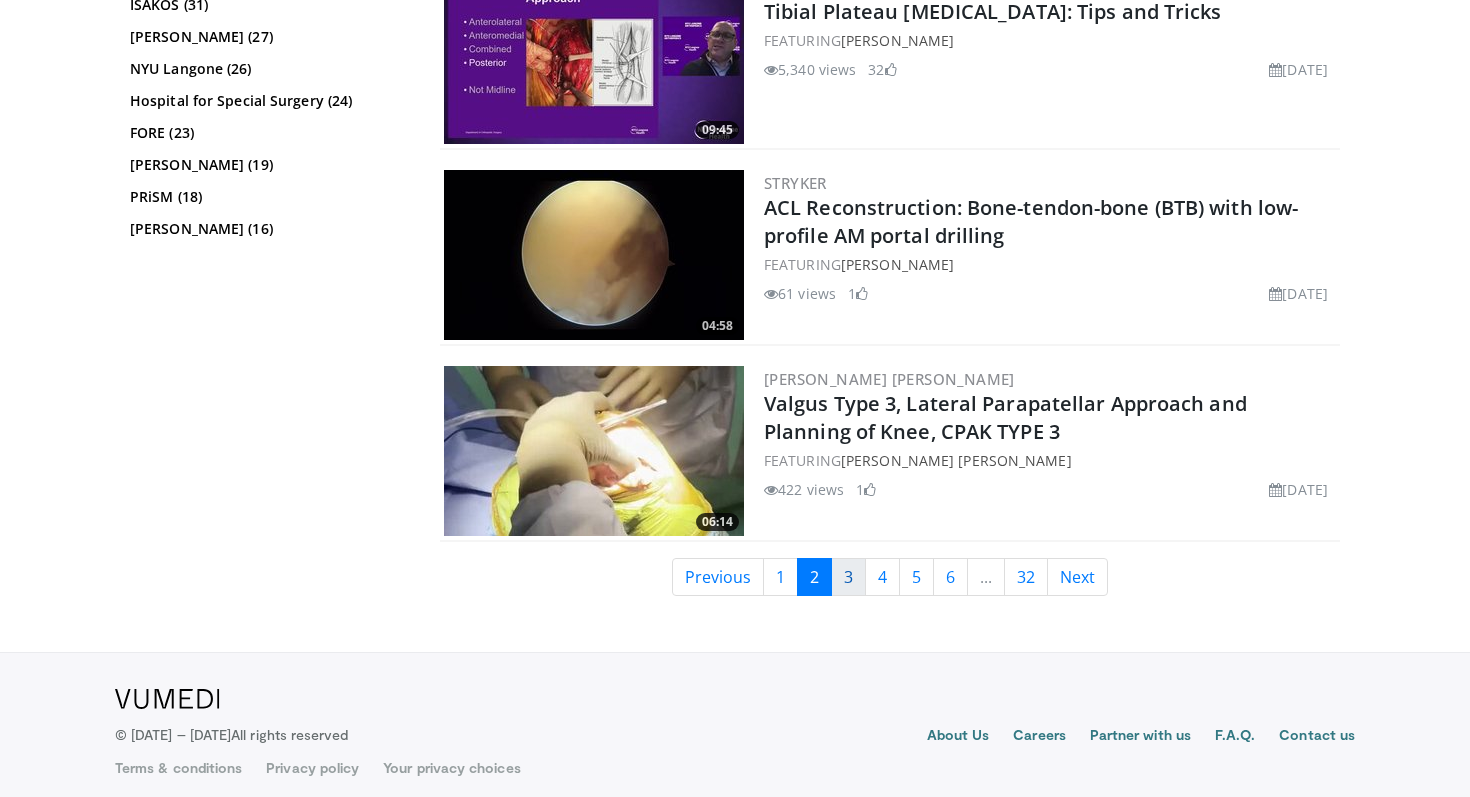 click on "3" at bounding box center [848, 577] 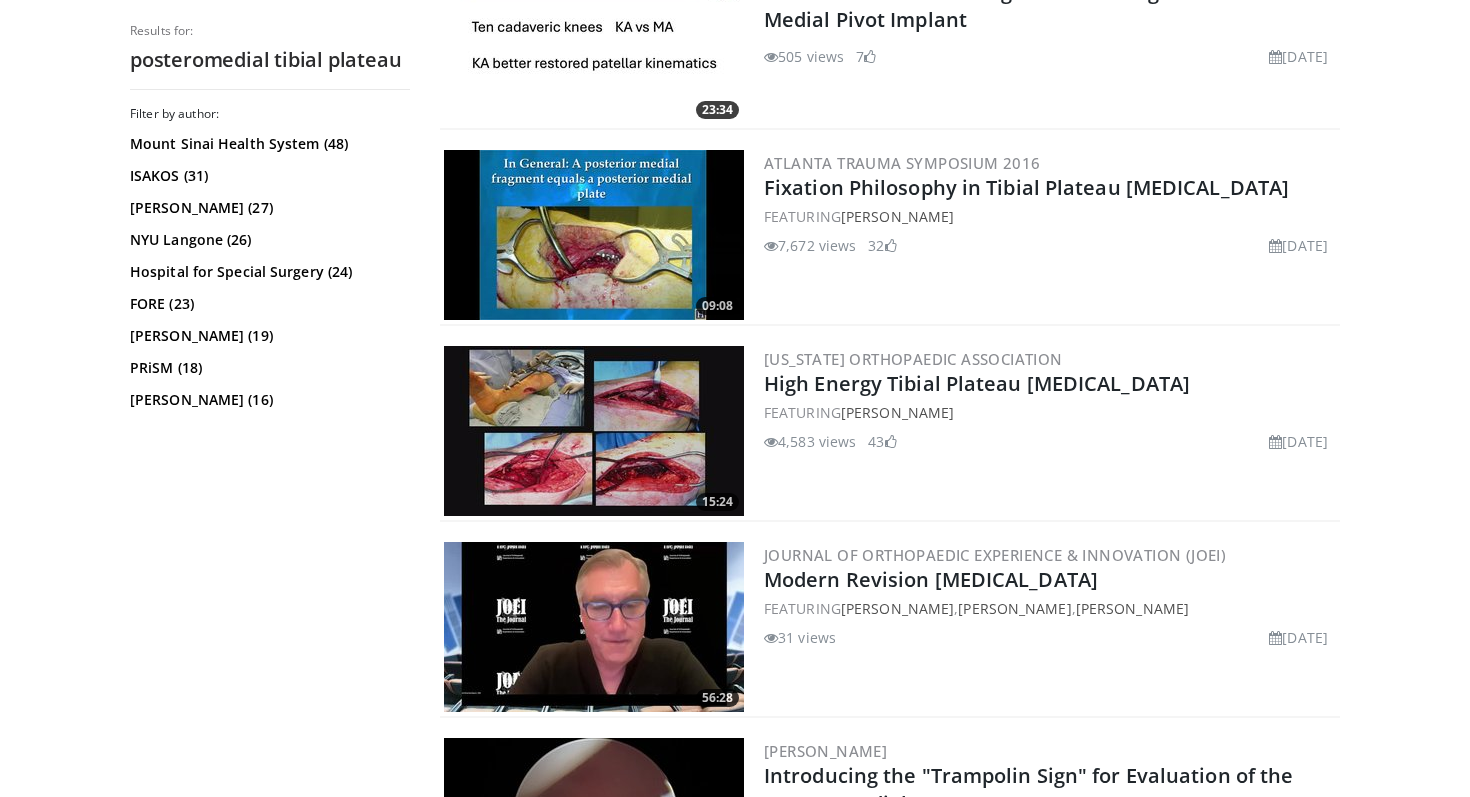 scroll, scrollTop: 4190, scrollLeft: 0, axis: vertical 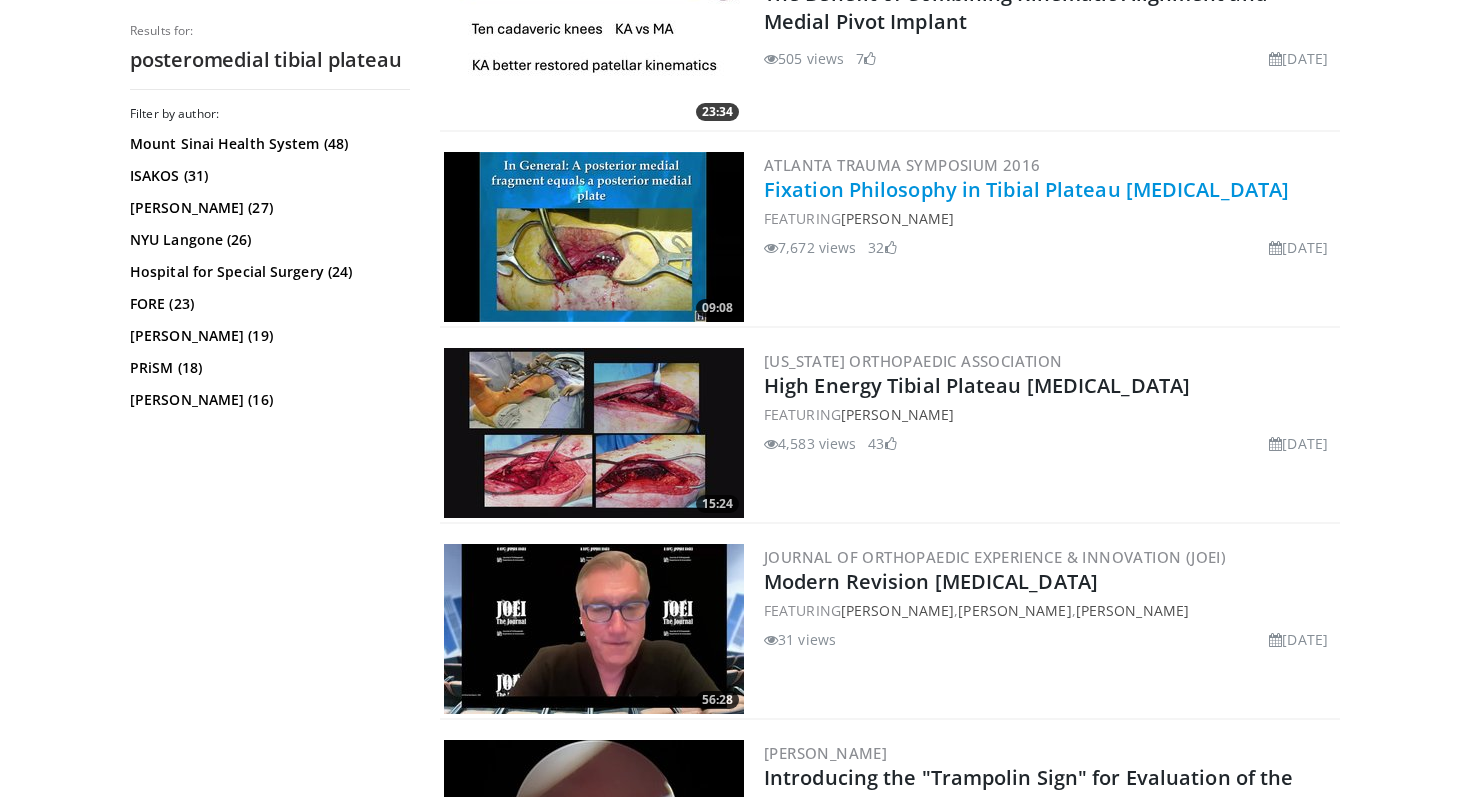 click on "Fixation Philosophy in Tibial Plateau [MEDICAL_DATA]" at bounding box center (1026, 189) 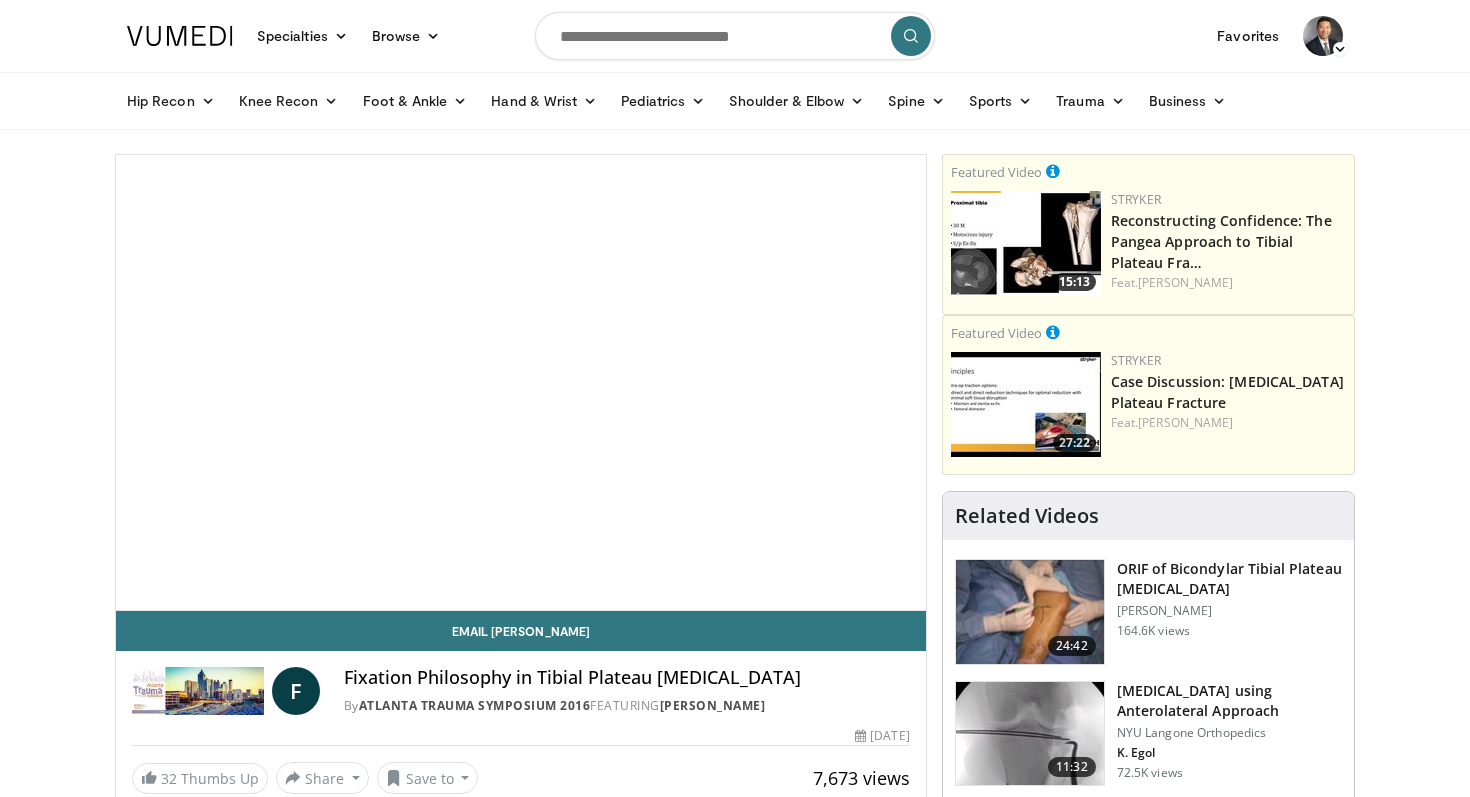 scroll, scrollTop: 0, scrollLeft: 0, axis: both 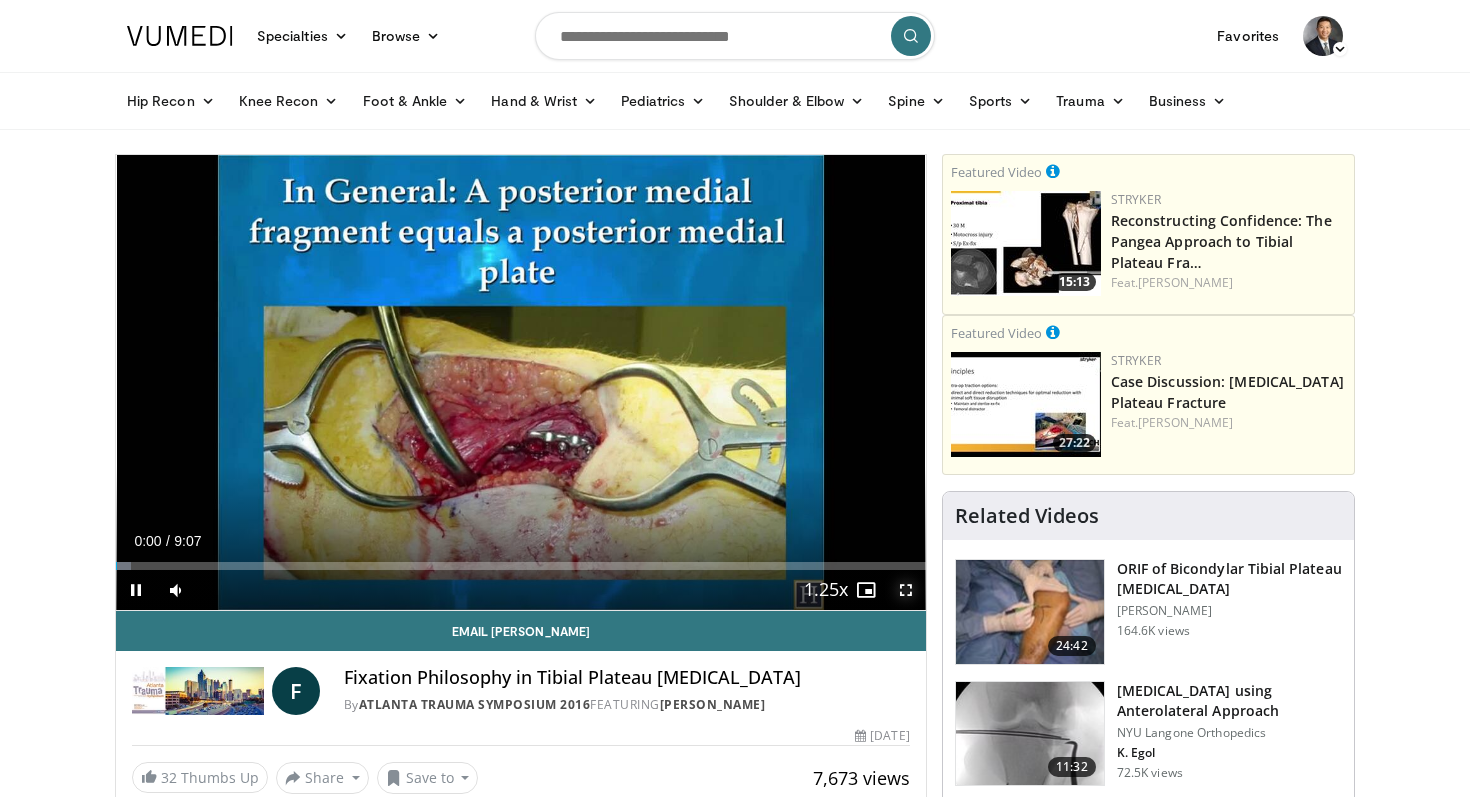 click at bounding box center [906, 590] 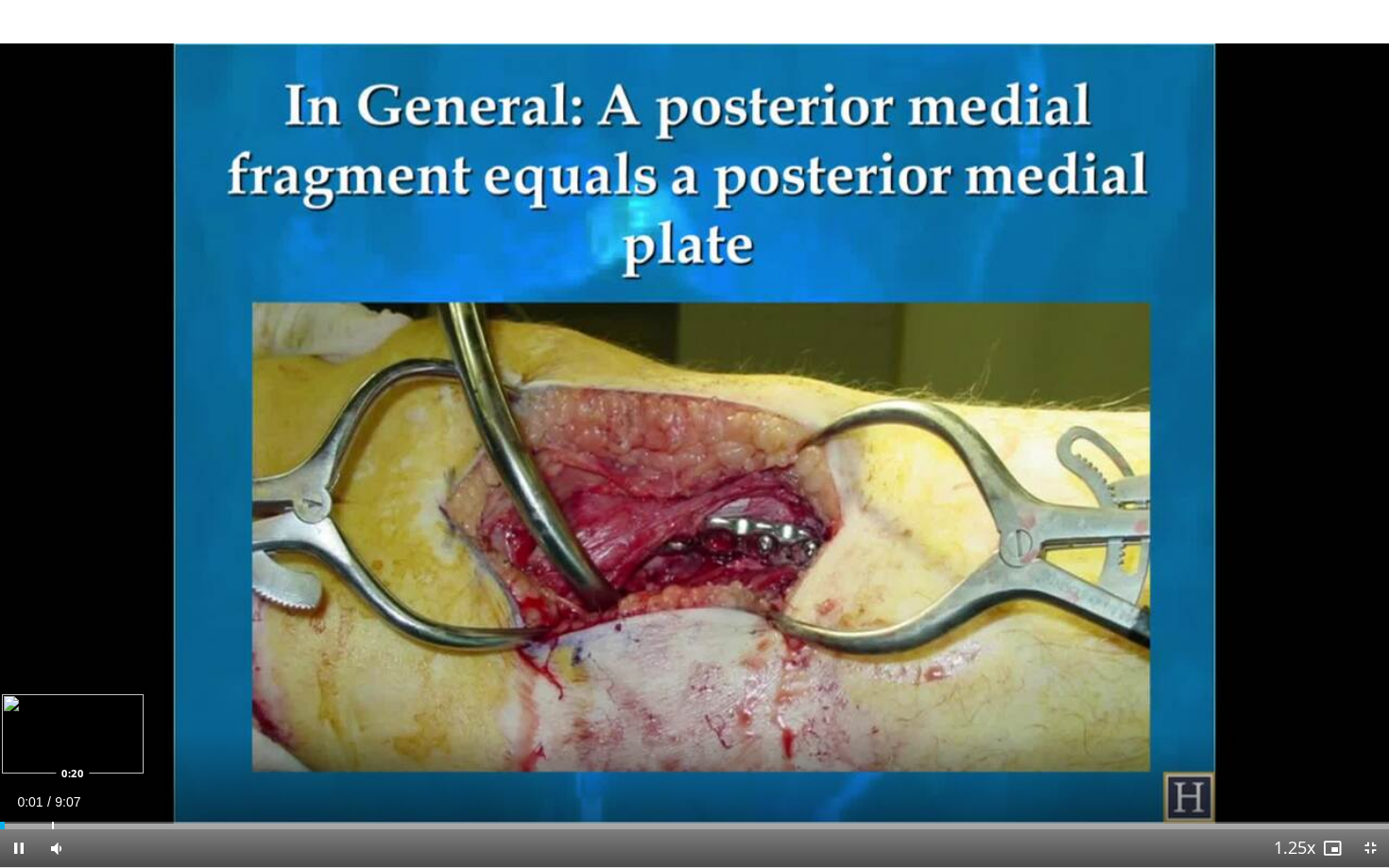 click at bounding box center (53, 825) 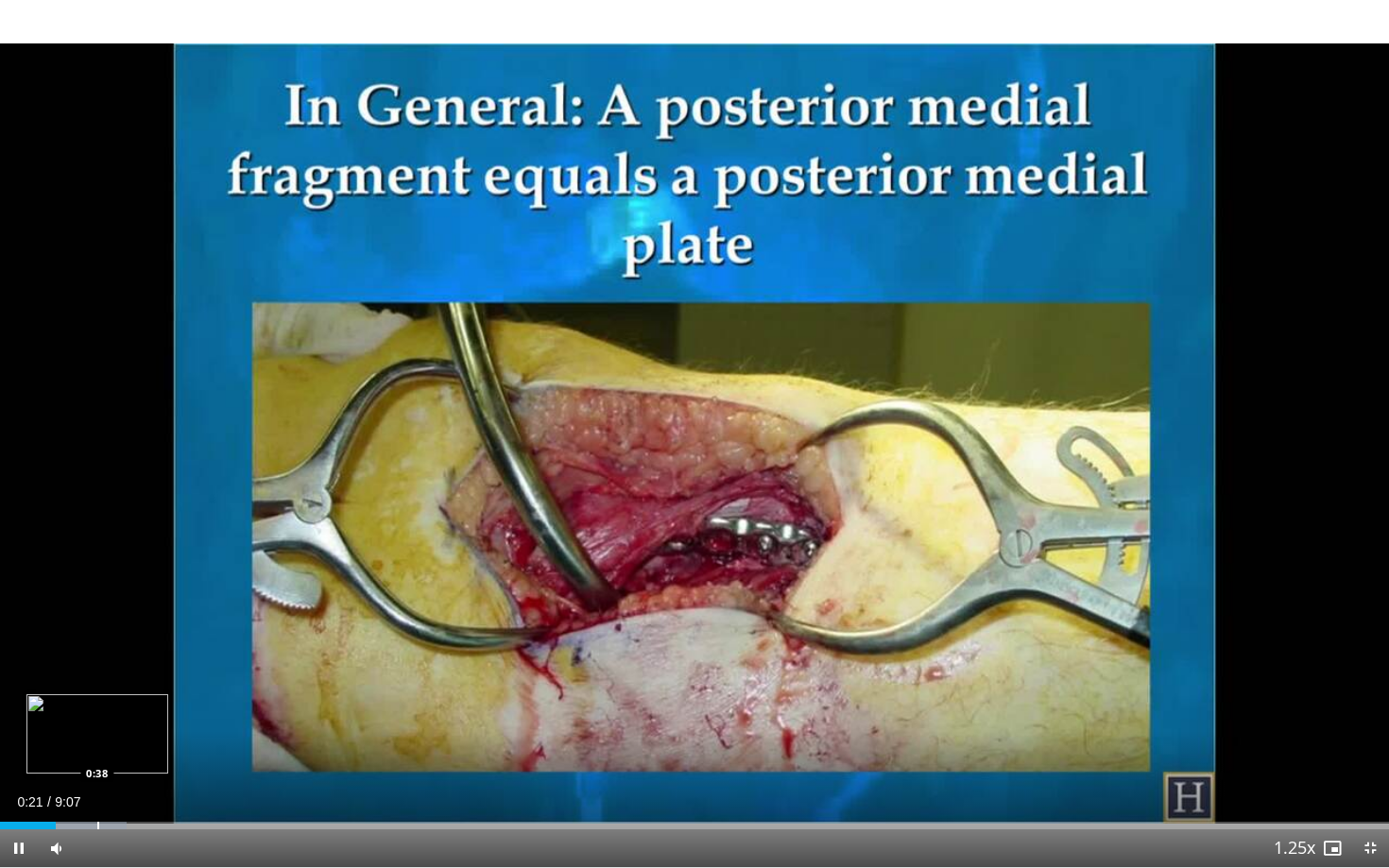 click at bounding box center (98, 825) 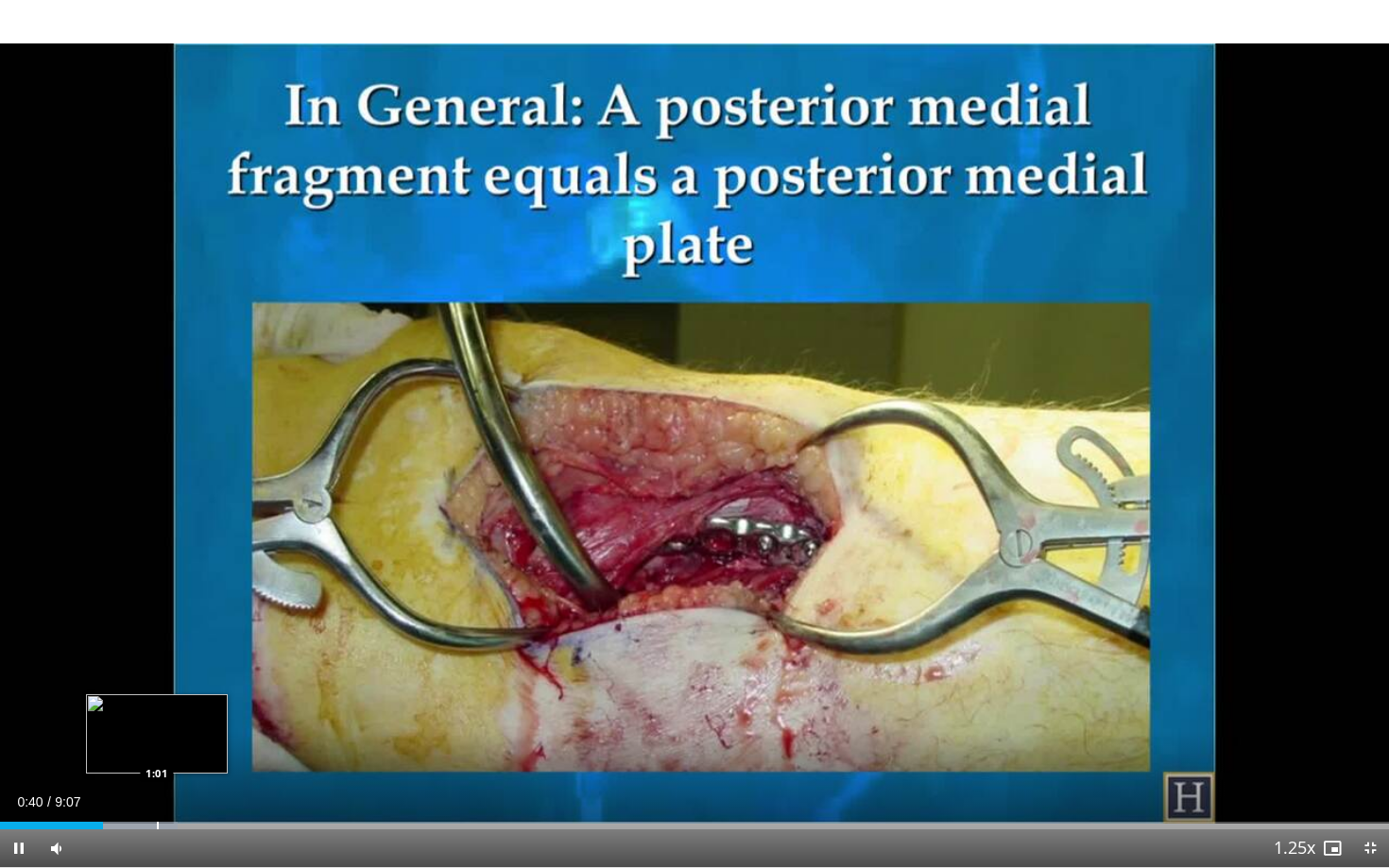 click at bounding box center (158, 825) 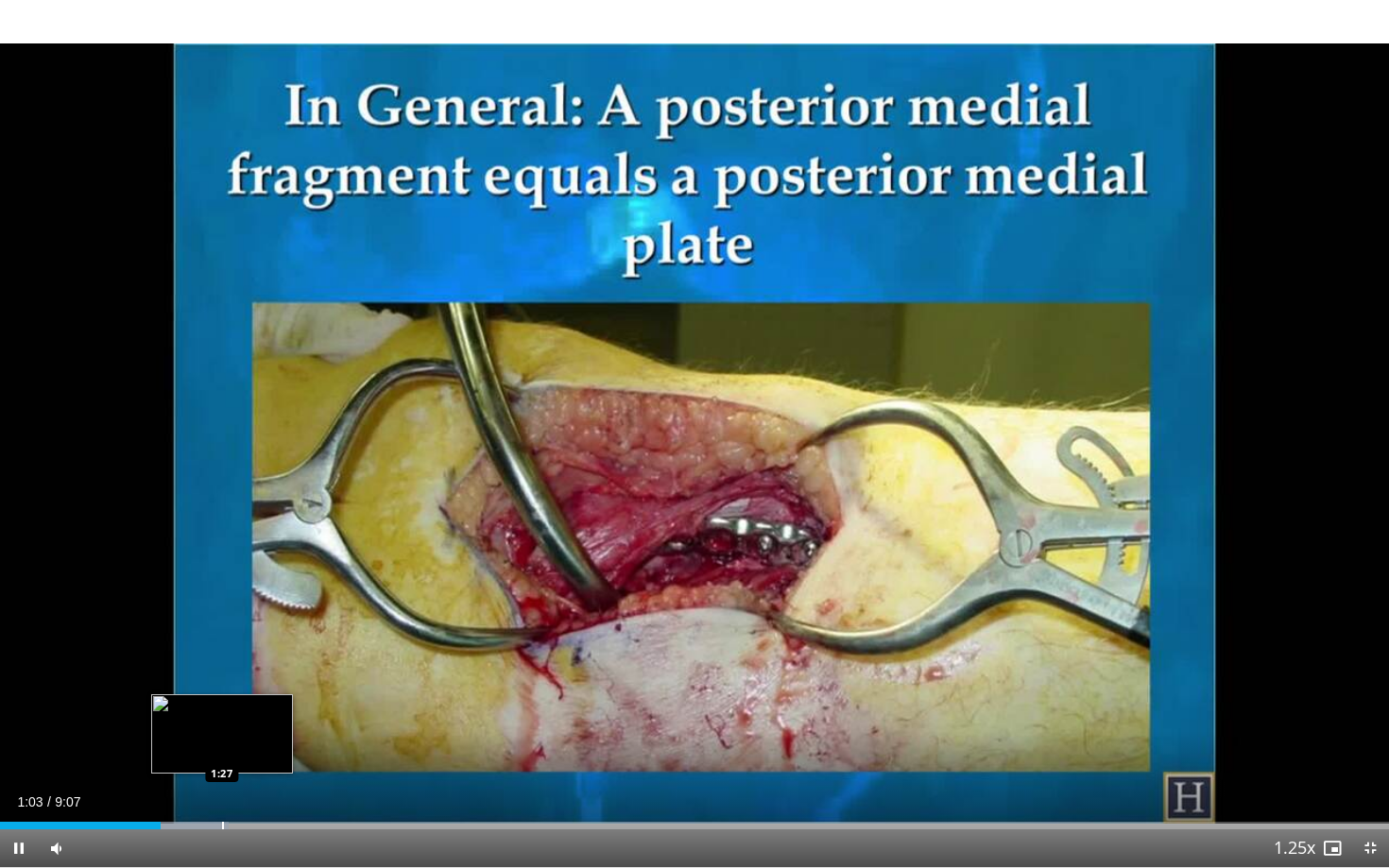 click at bounding box center [223, 825] 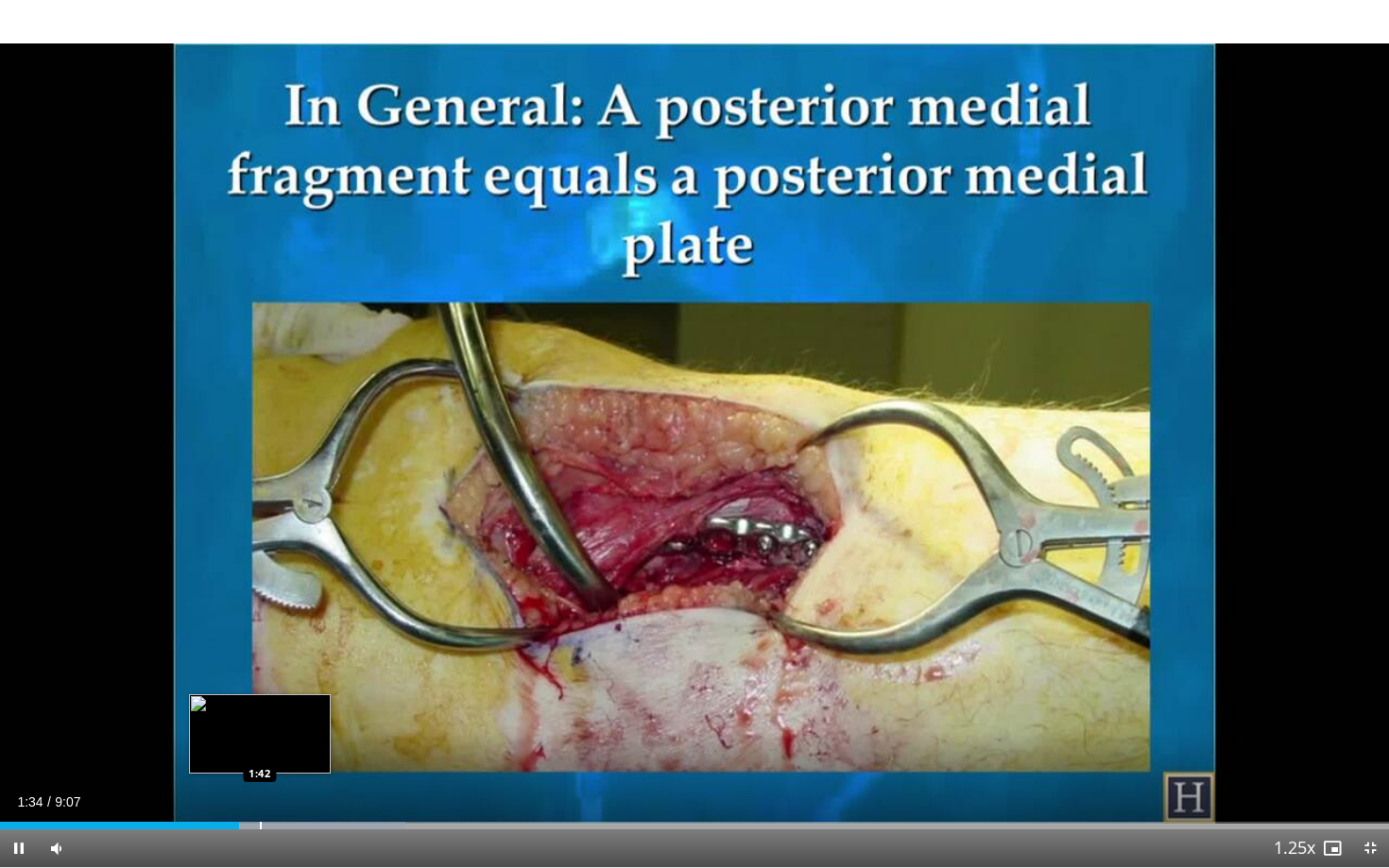 click at bounding box center (261, 825) 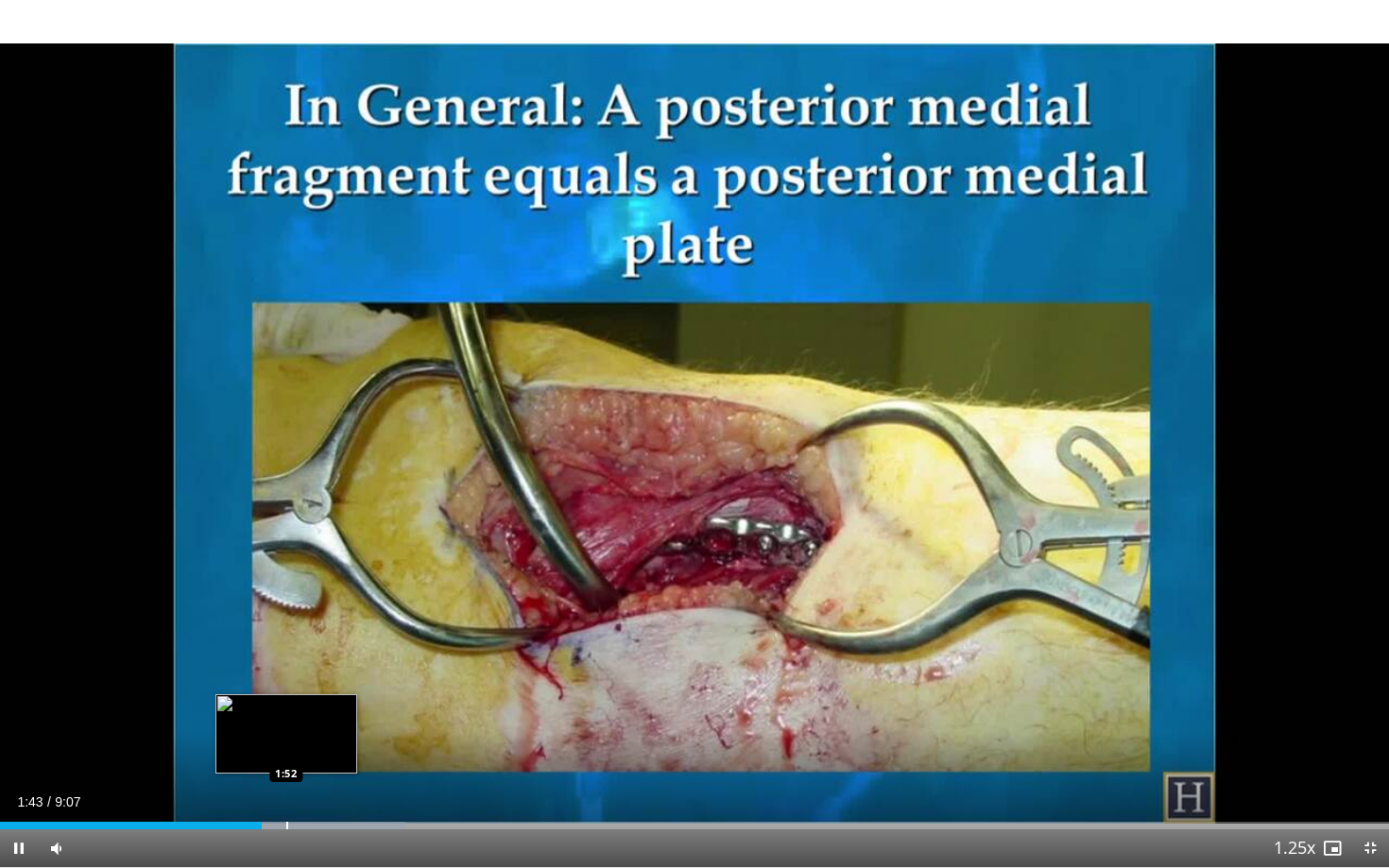 click at bounding box center [287, 825] 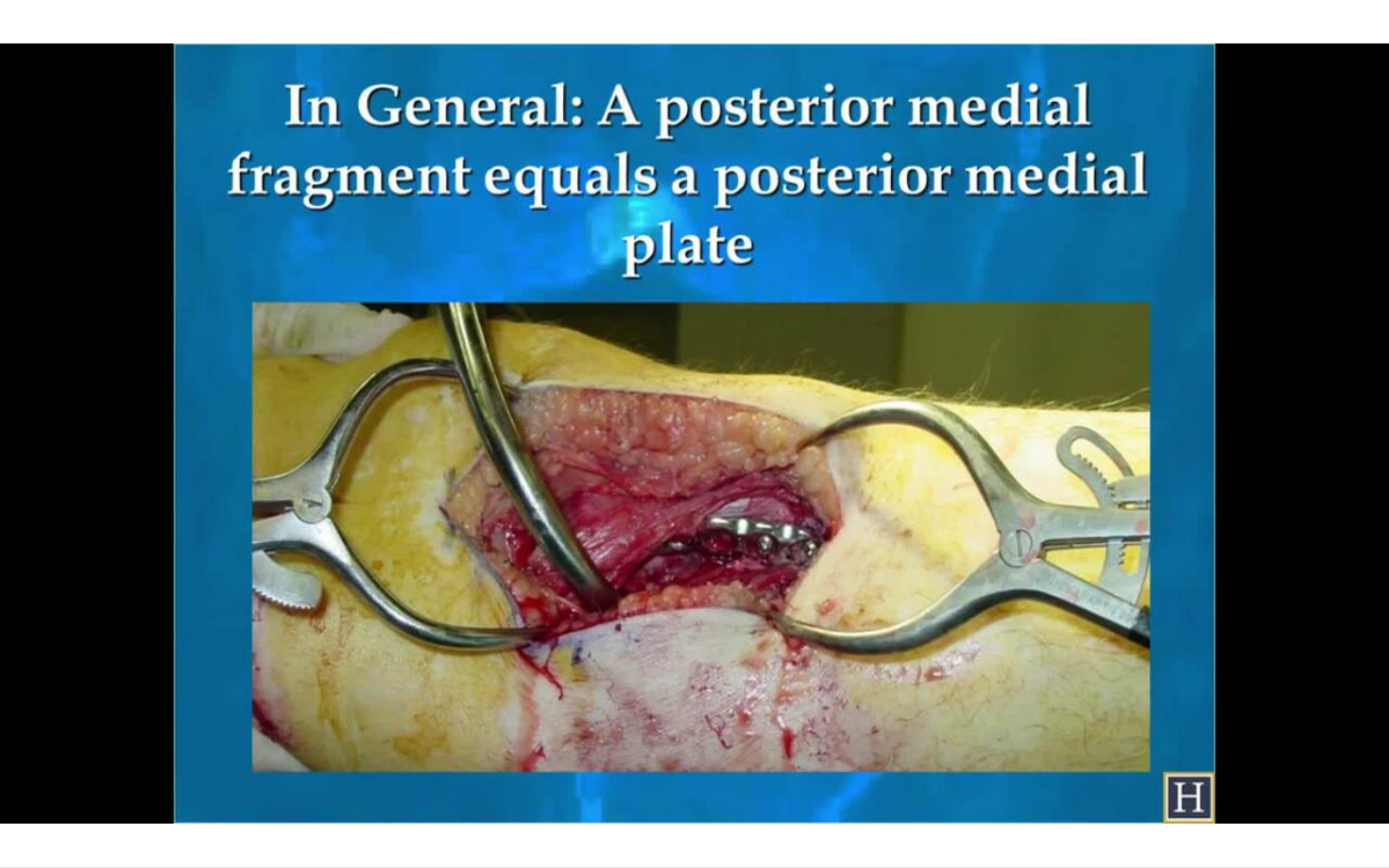 click on "10 seconds
Tap to unmute" at bounding box center [694, 434] 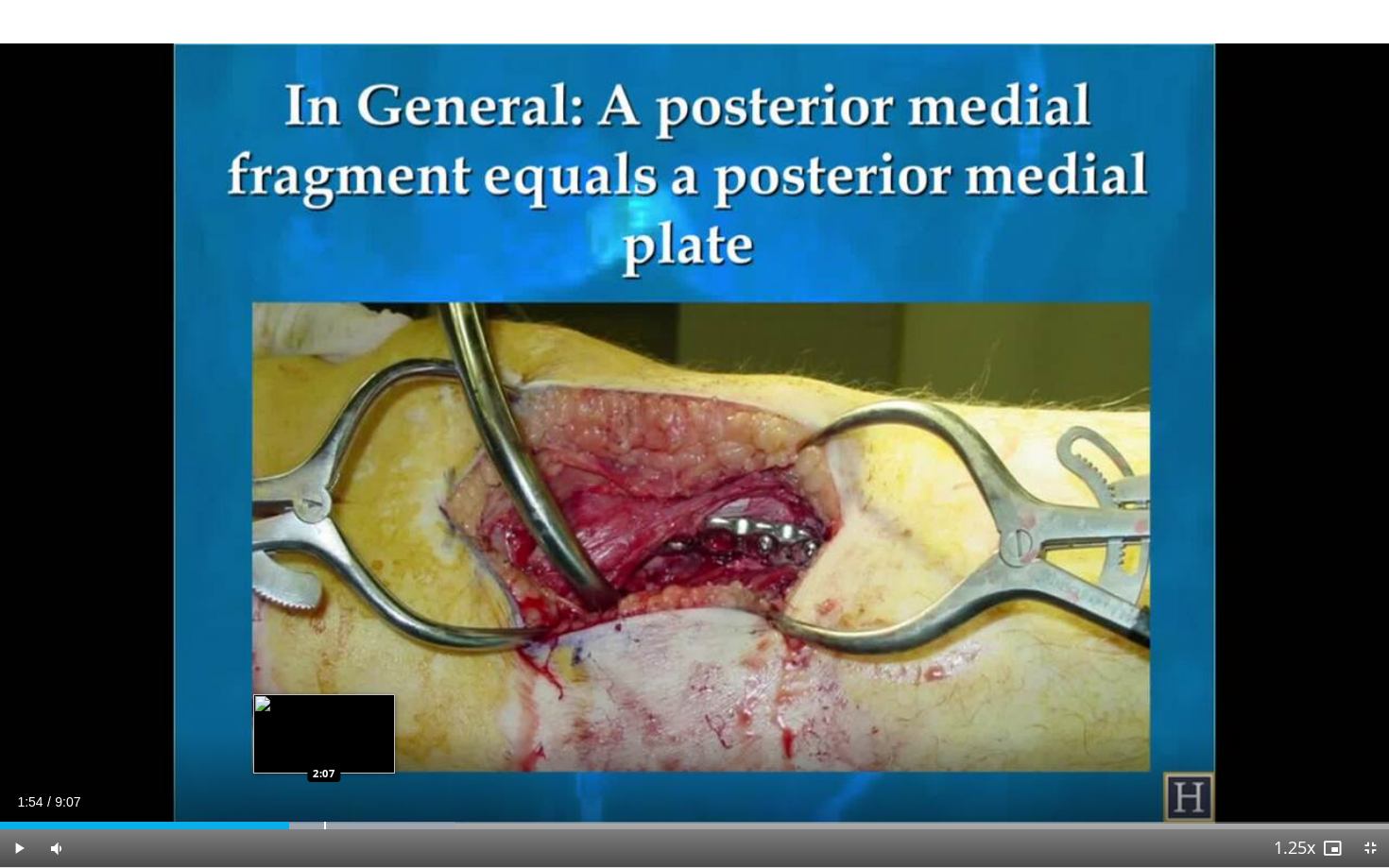 click on "Loaded :  32.80% 1:54 2:07" at bounding box center (694, 820) 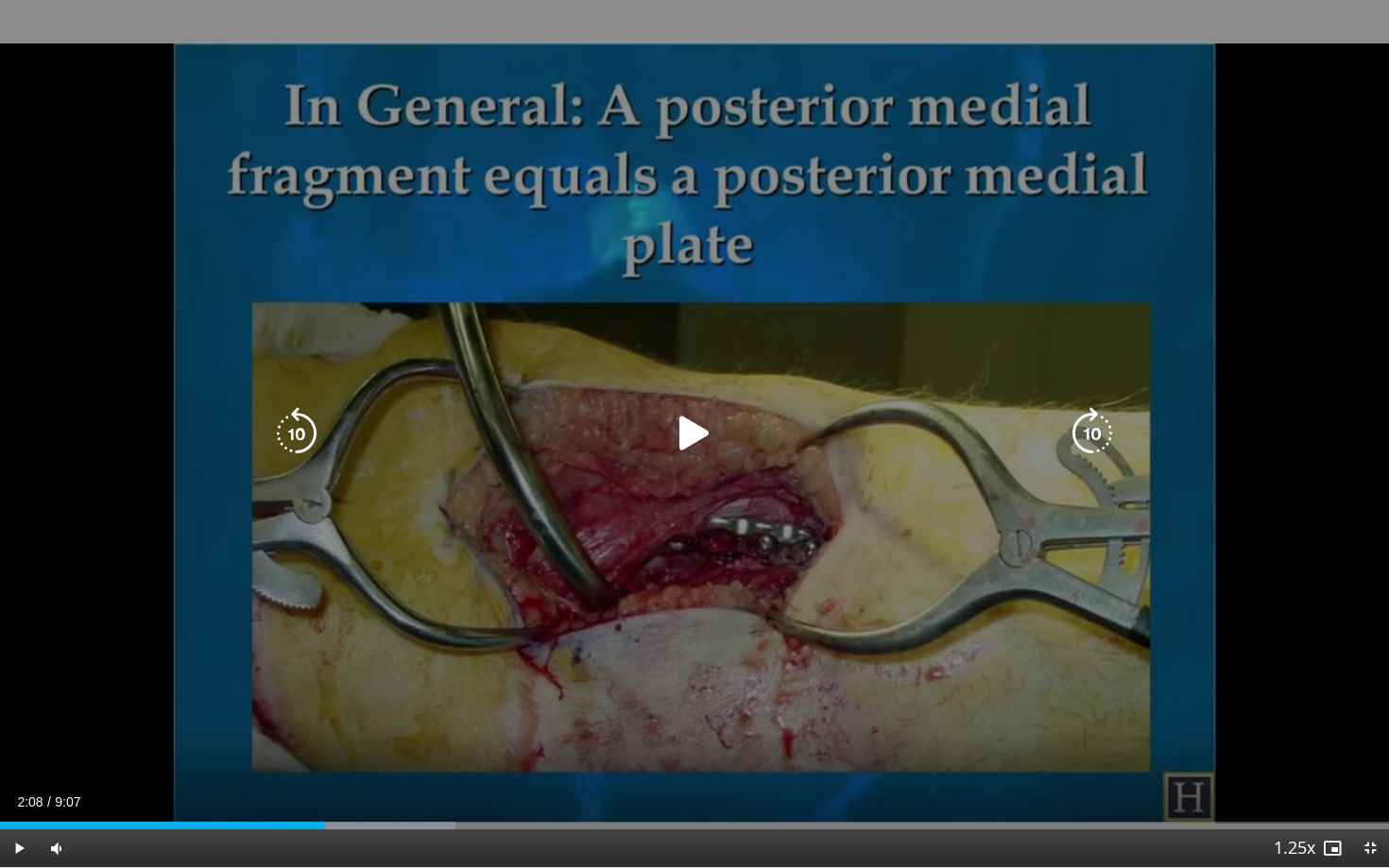 click on "10 seconds
Tap to unmute" at bounding box center [694, 434] 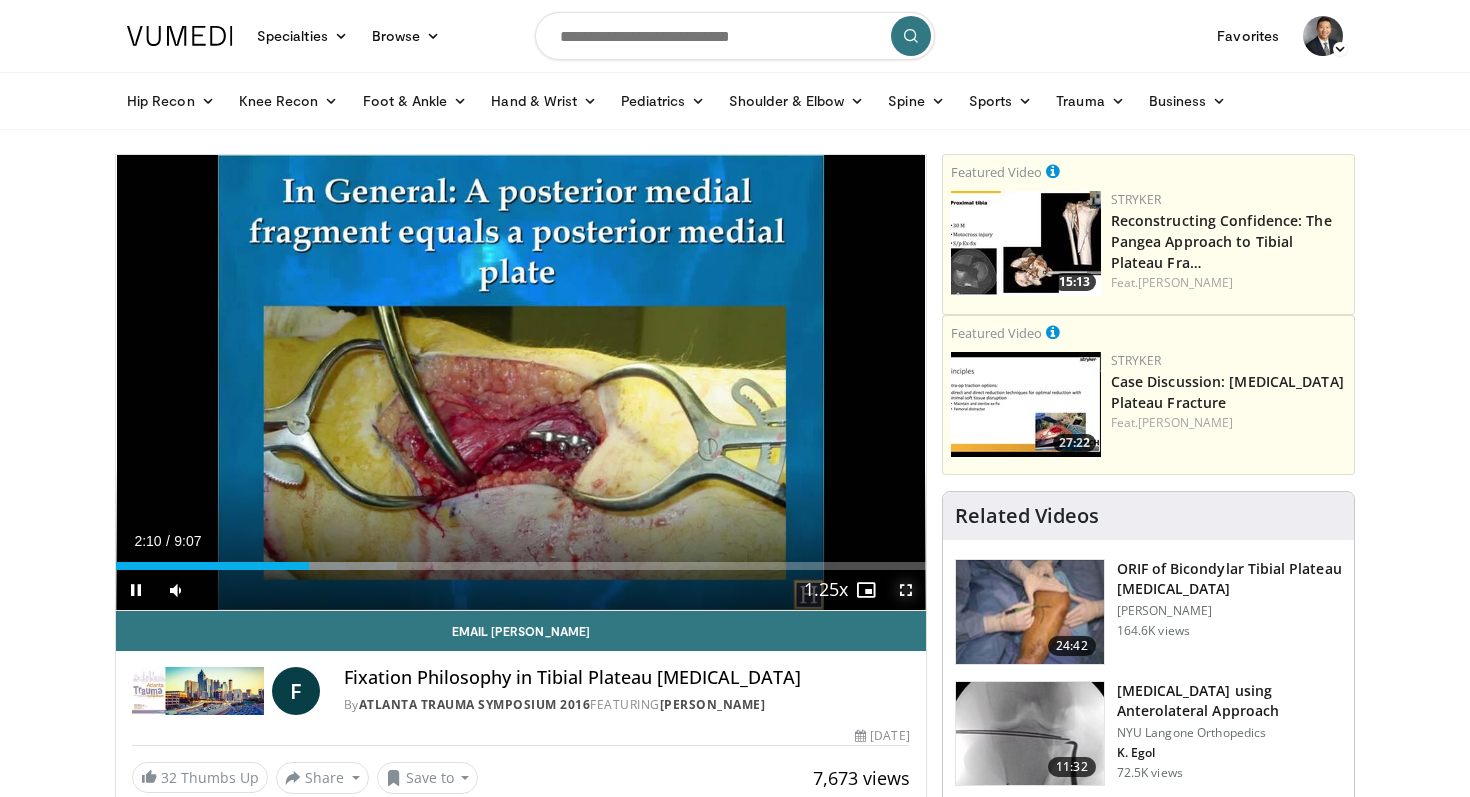 click at bounding box center [906, 590] 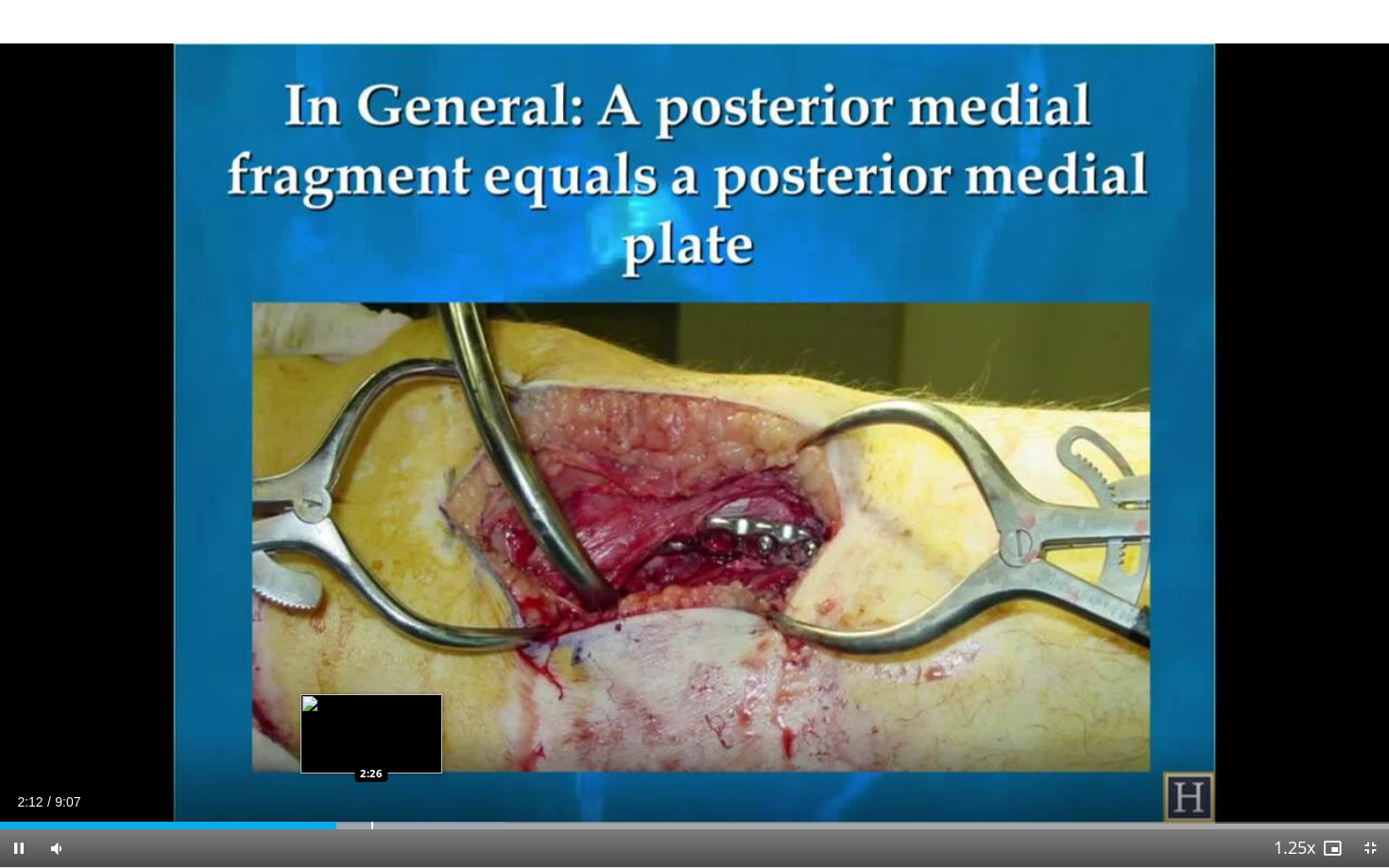 click at bounding box center [372, 825] 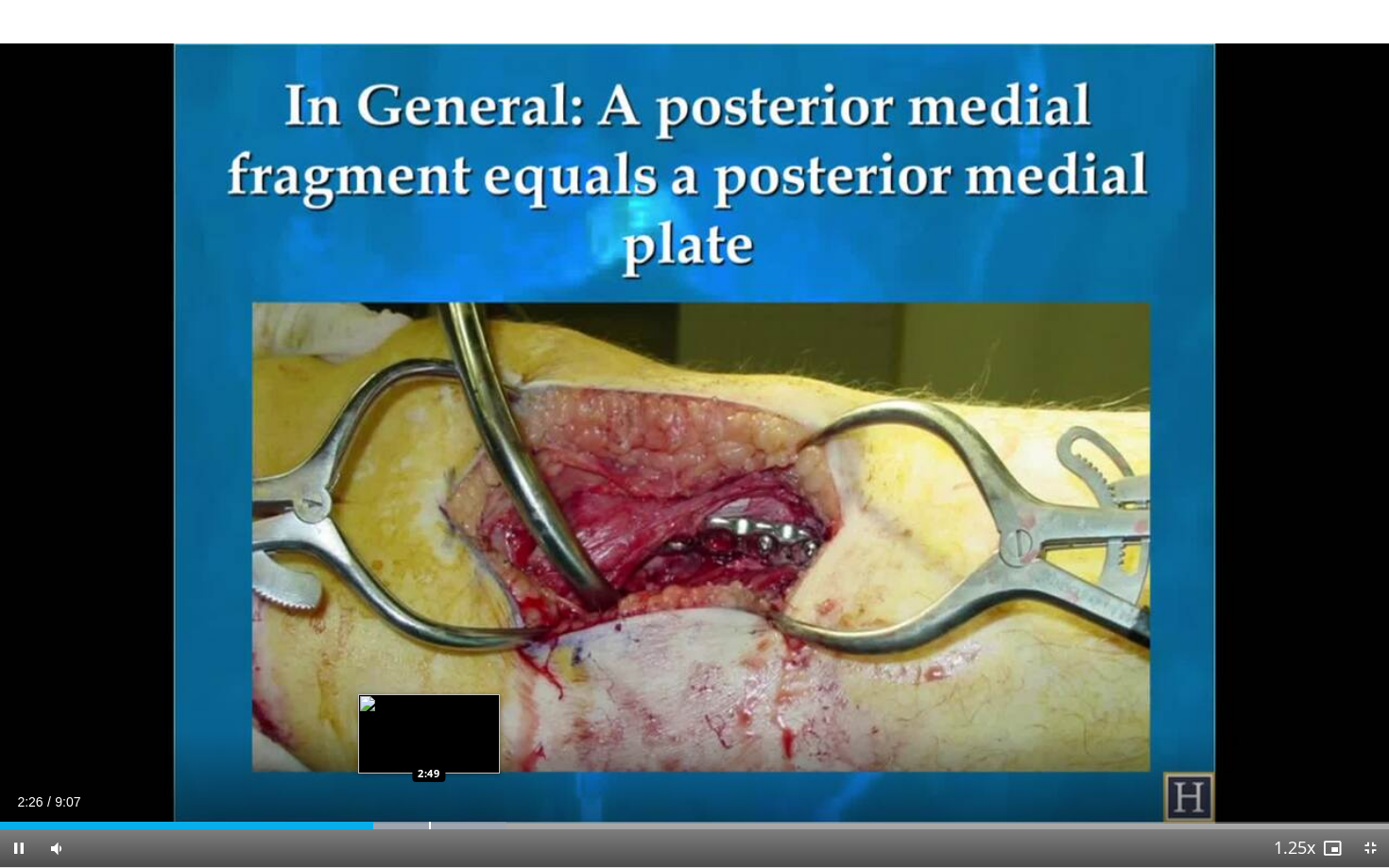 click on "Loaded :  36.45% 2:27 2:49" at bounding box center (694, 820) 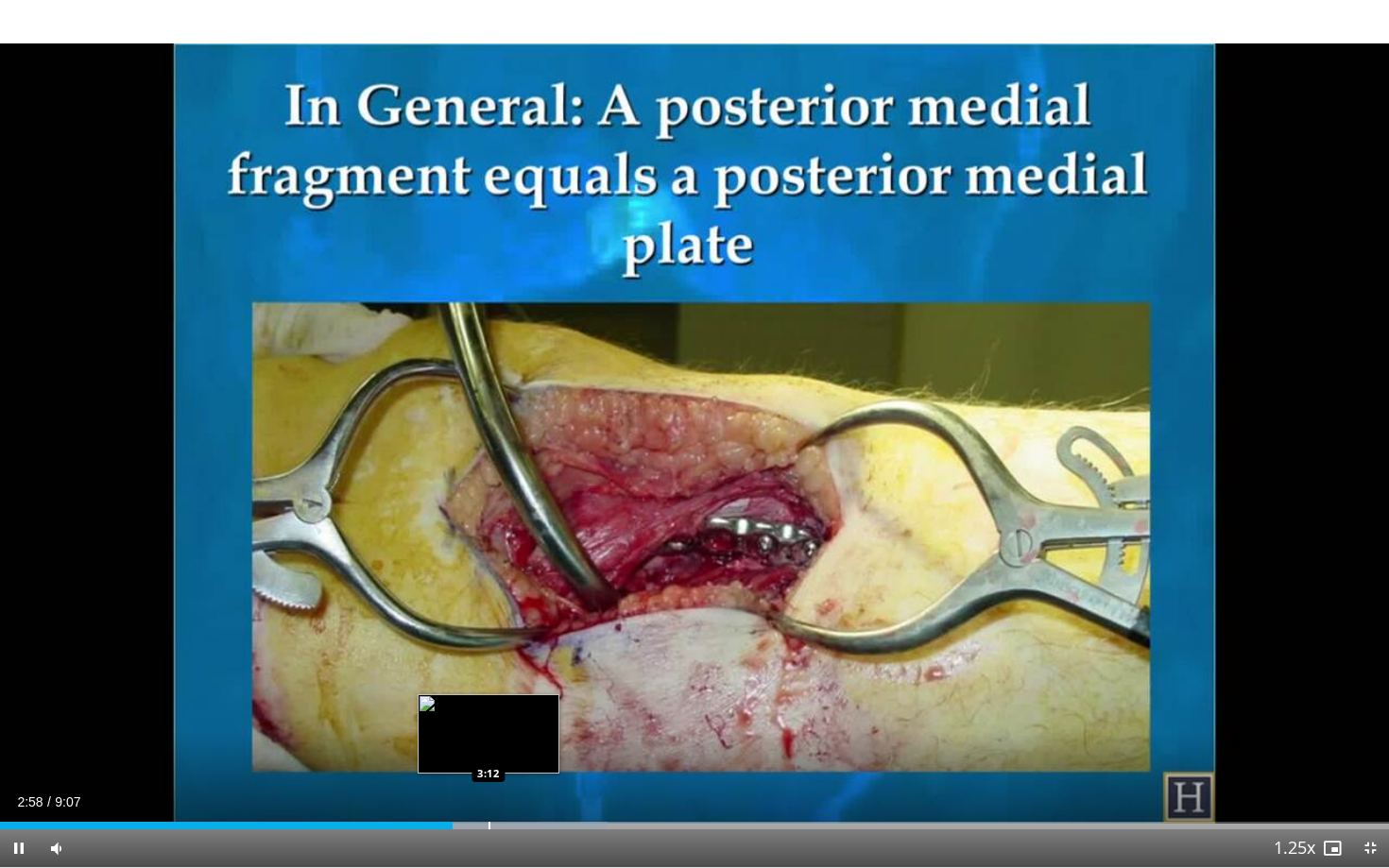 click at bounding box center [489, 825] 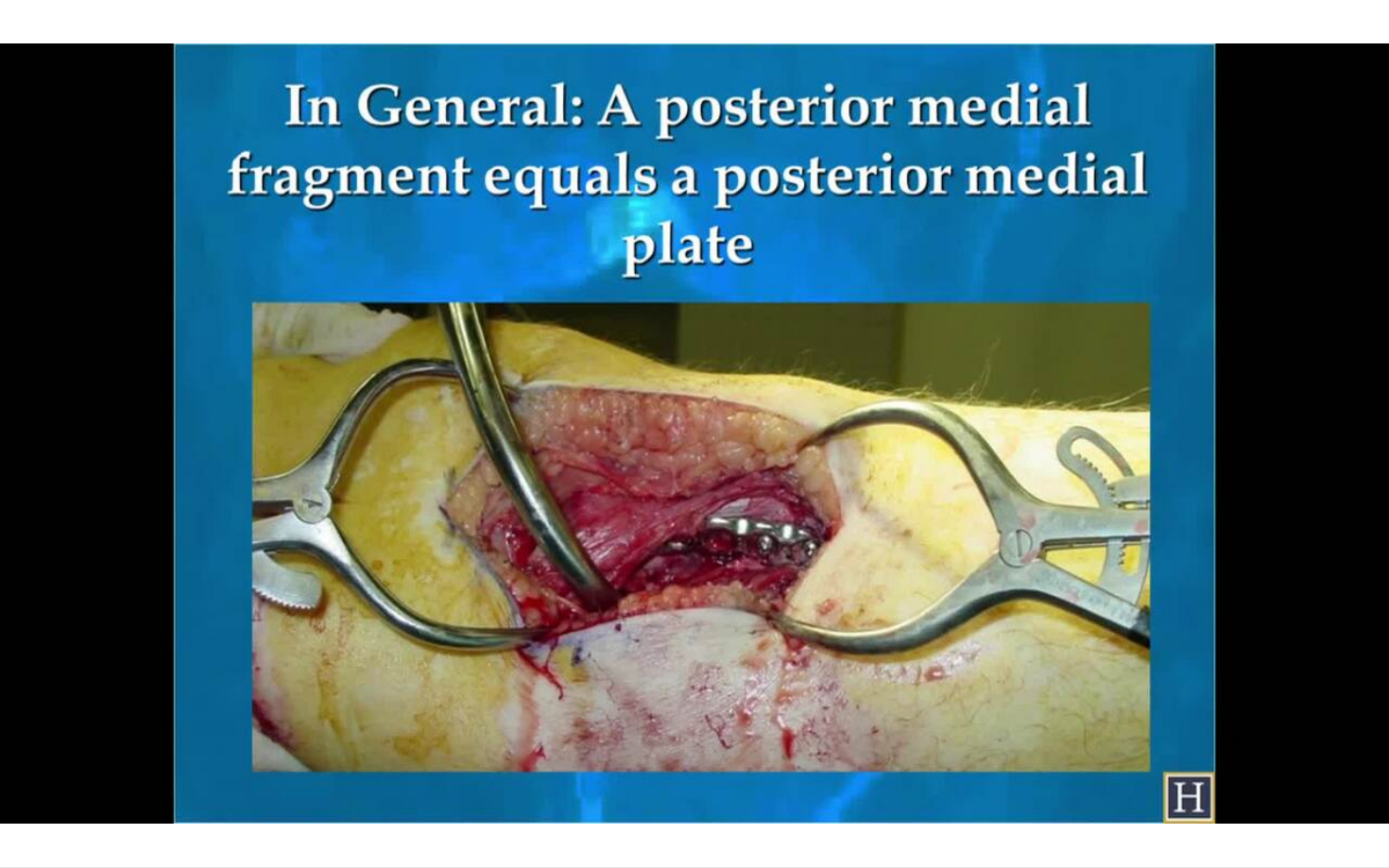 click on "10 seconds
Tap to unmute" at bounding box center (694, 434) 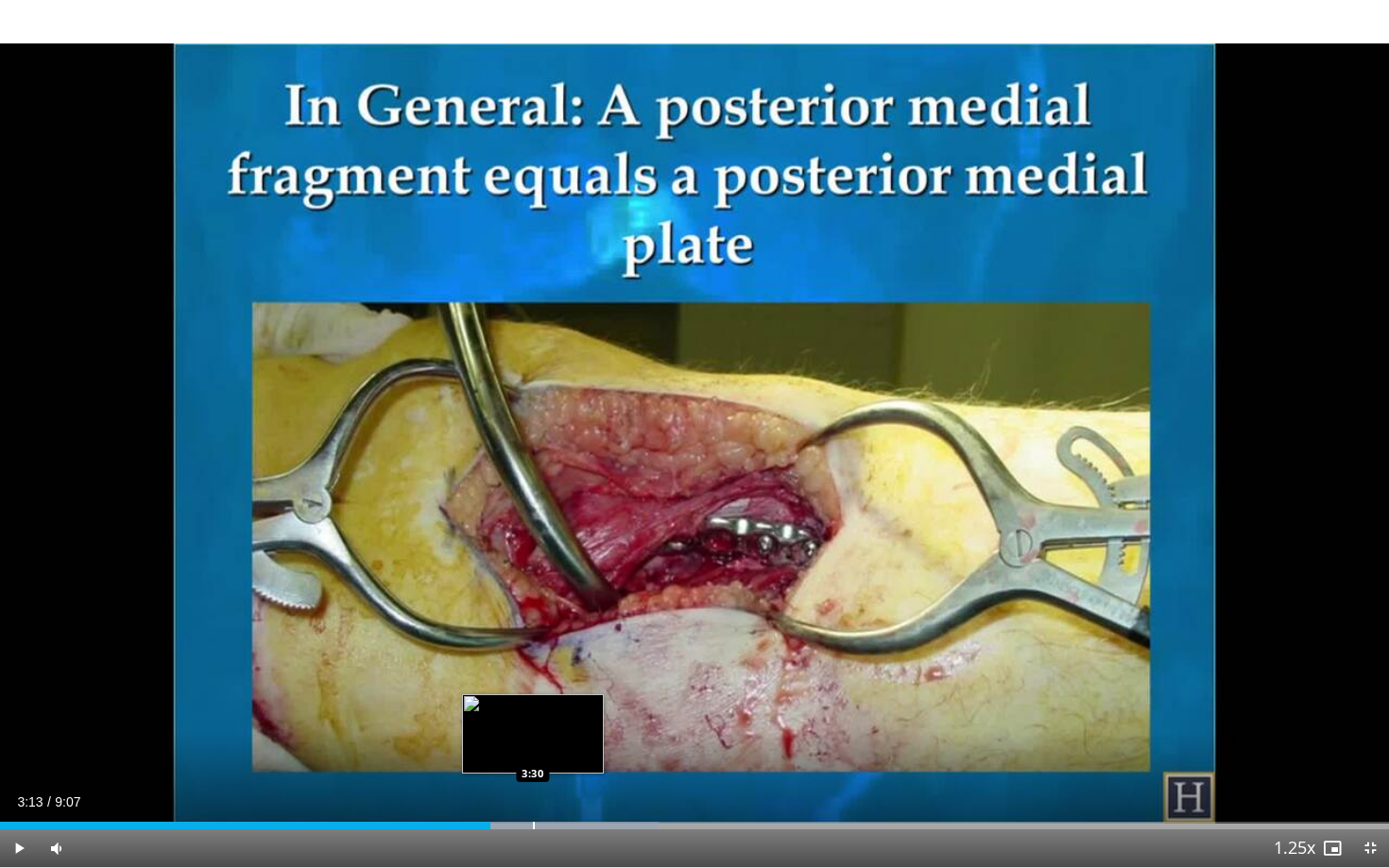 click on "Loaded :  47.39% 3:13 3:30" at bounding box center (694, 820) 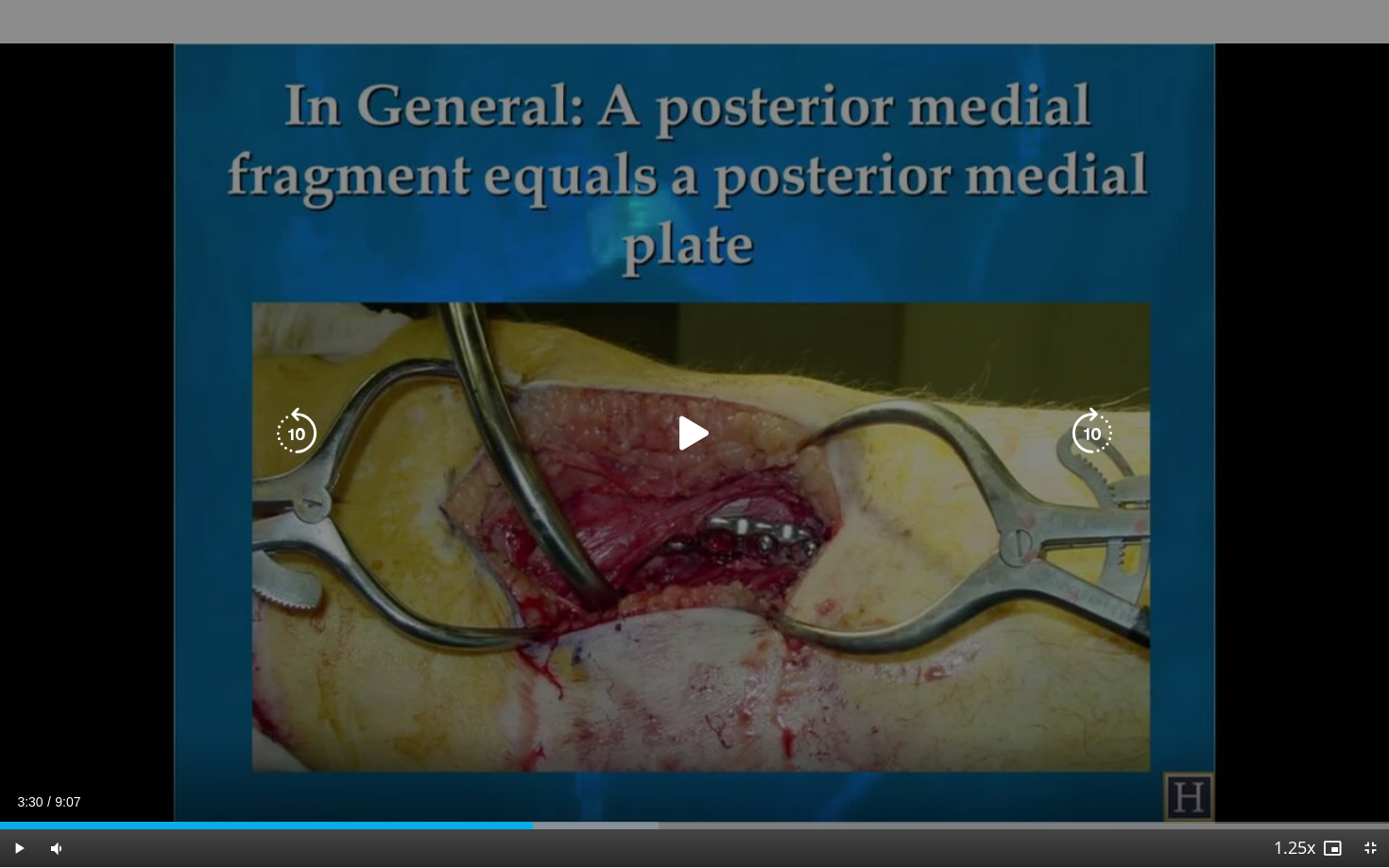 click on "10 seconds
Tap to unmute" at bounding box center (694, 434) 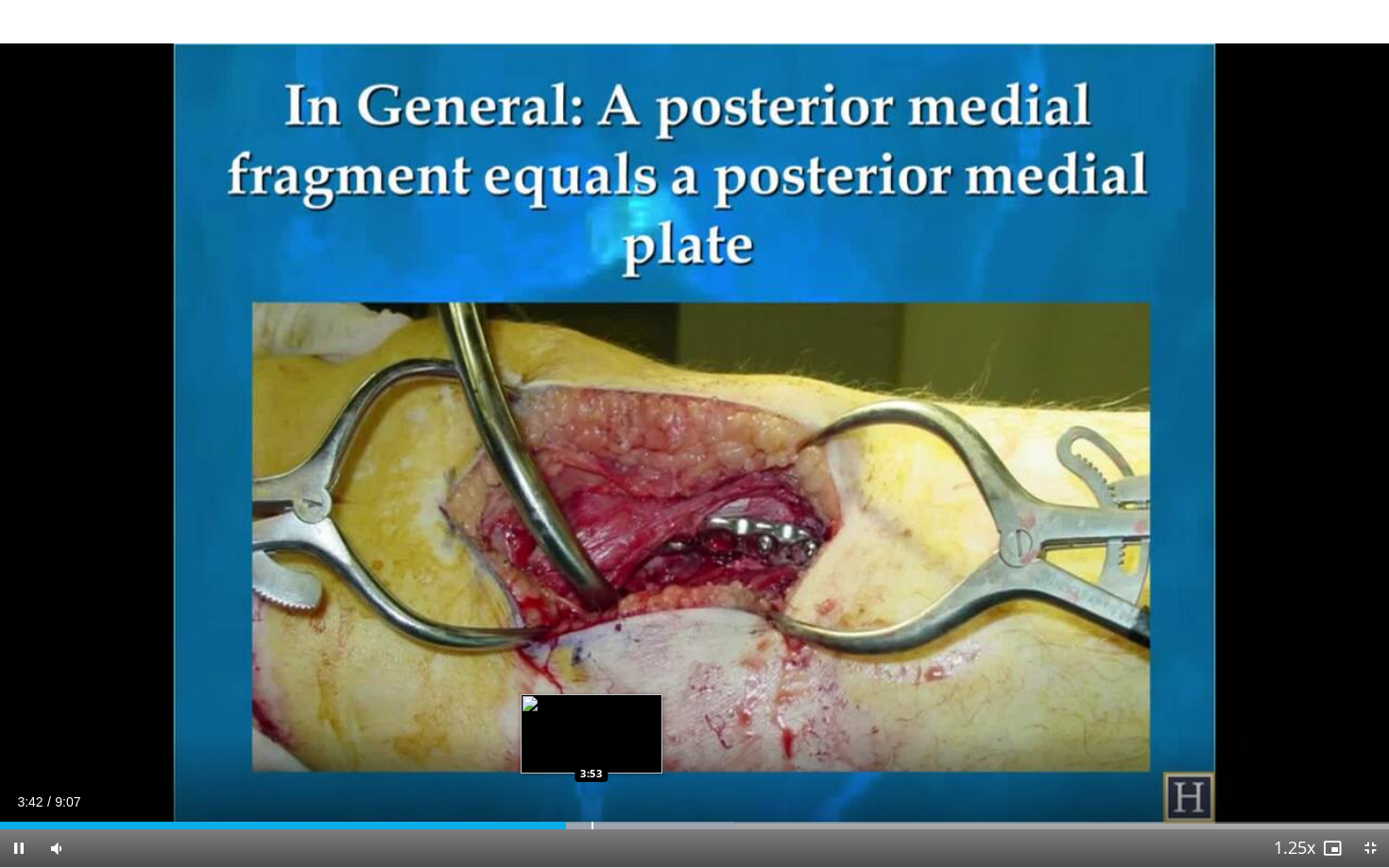 click at bounding box center [592, 825] 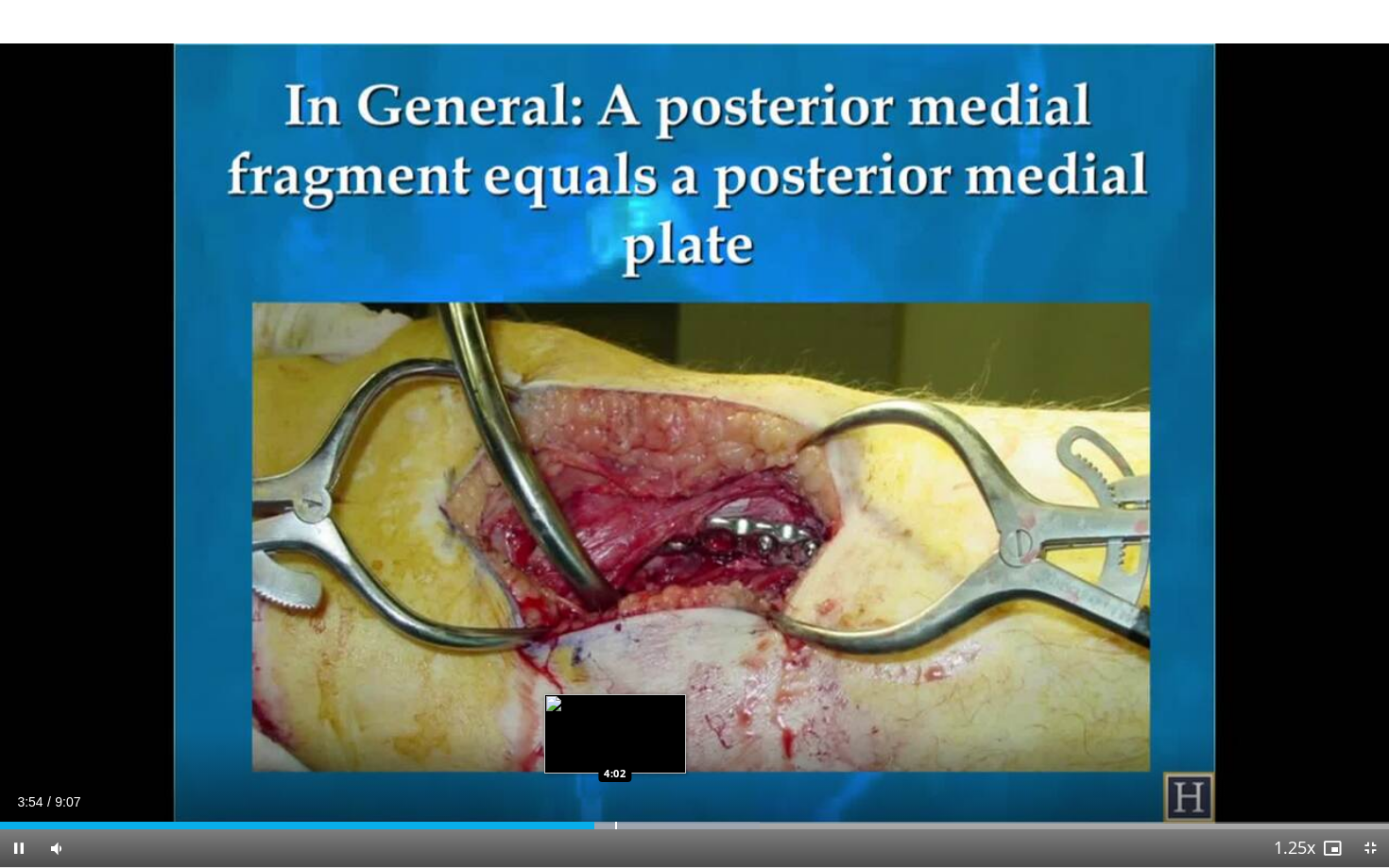 click at bounding box center [616, 825] 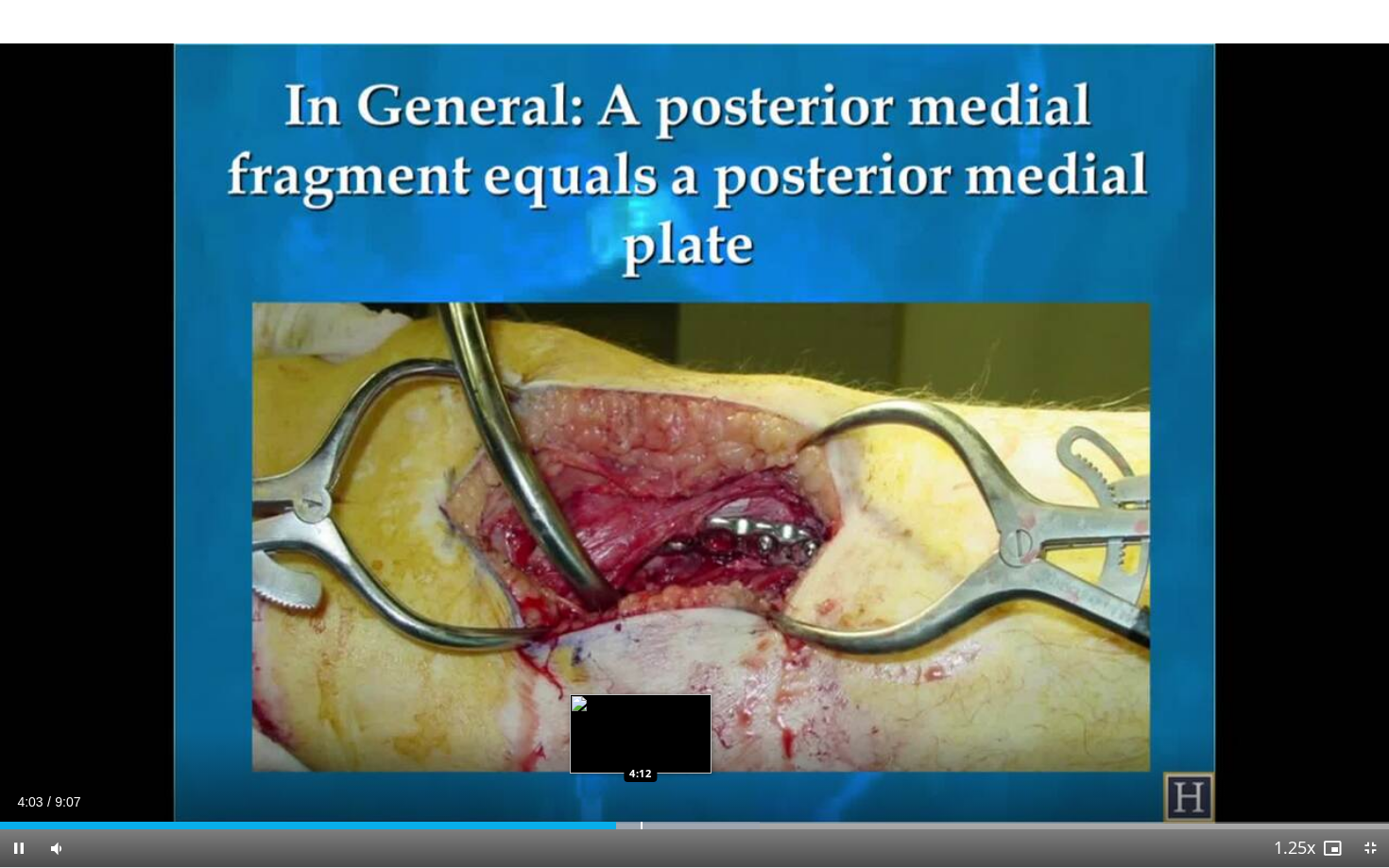 click at bounding box center (642, 825) 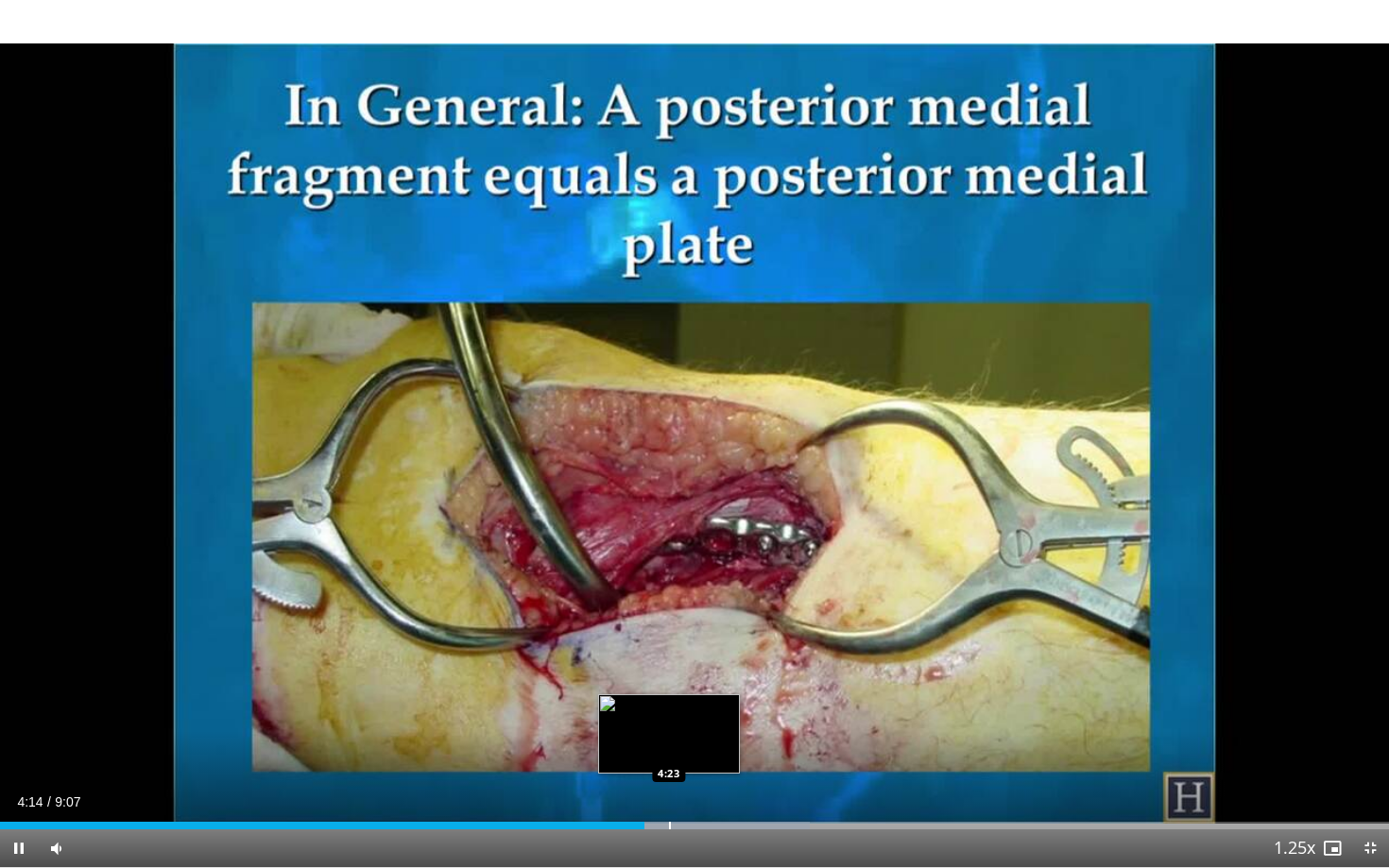 click at bounding box center (670, 825) 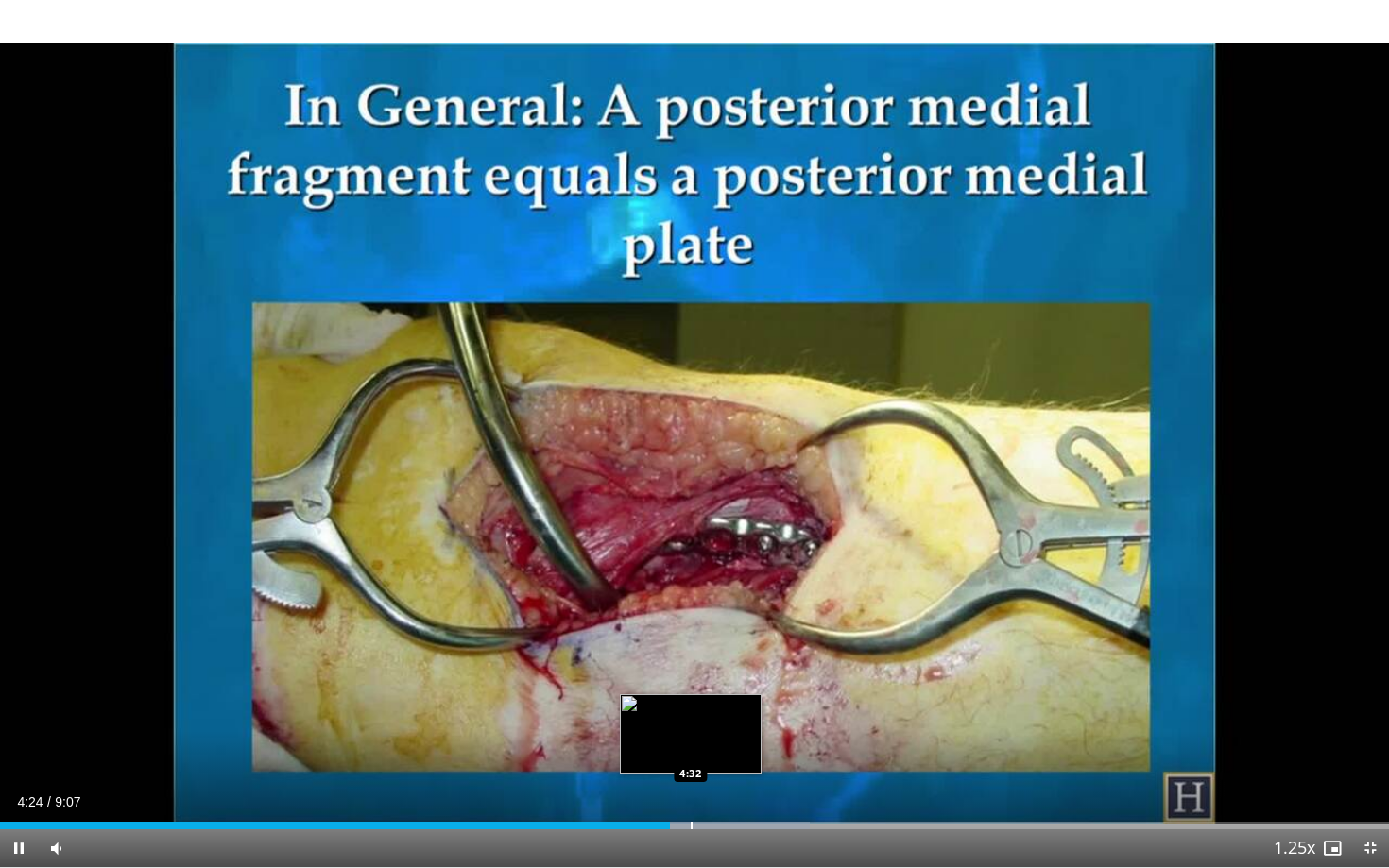 click at bounding box center (692, 825) 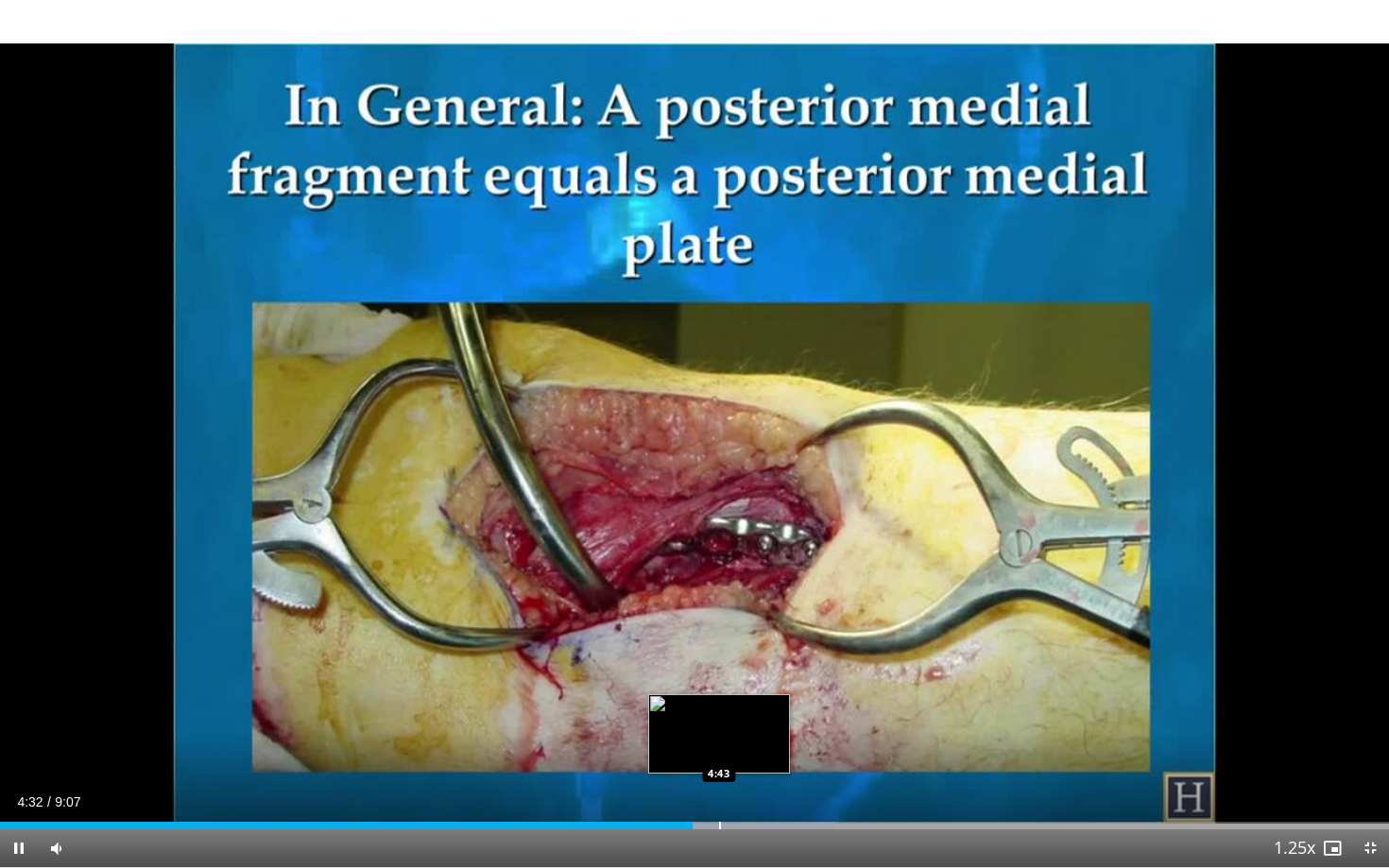 click at bounding box center [720, 825] 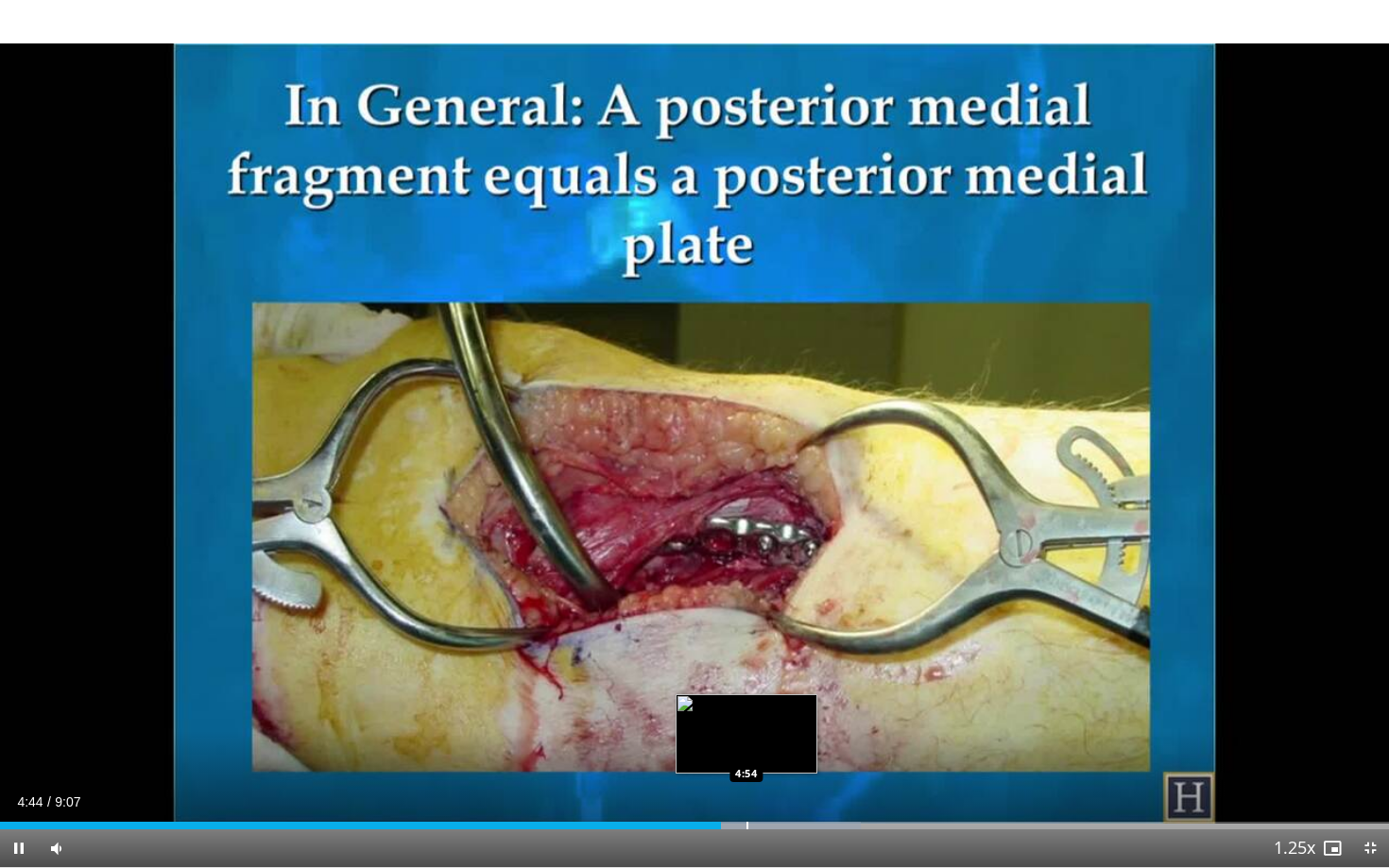 click at bounding box center (747, 825) 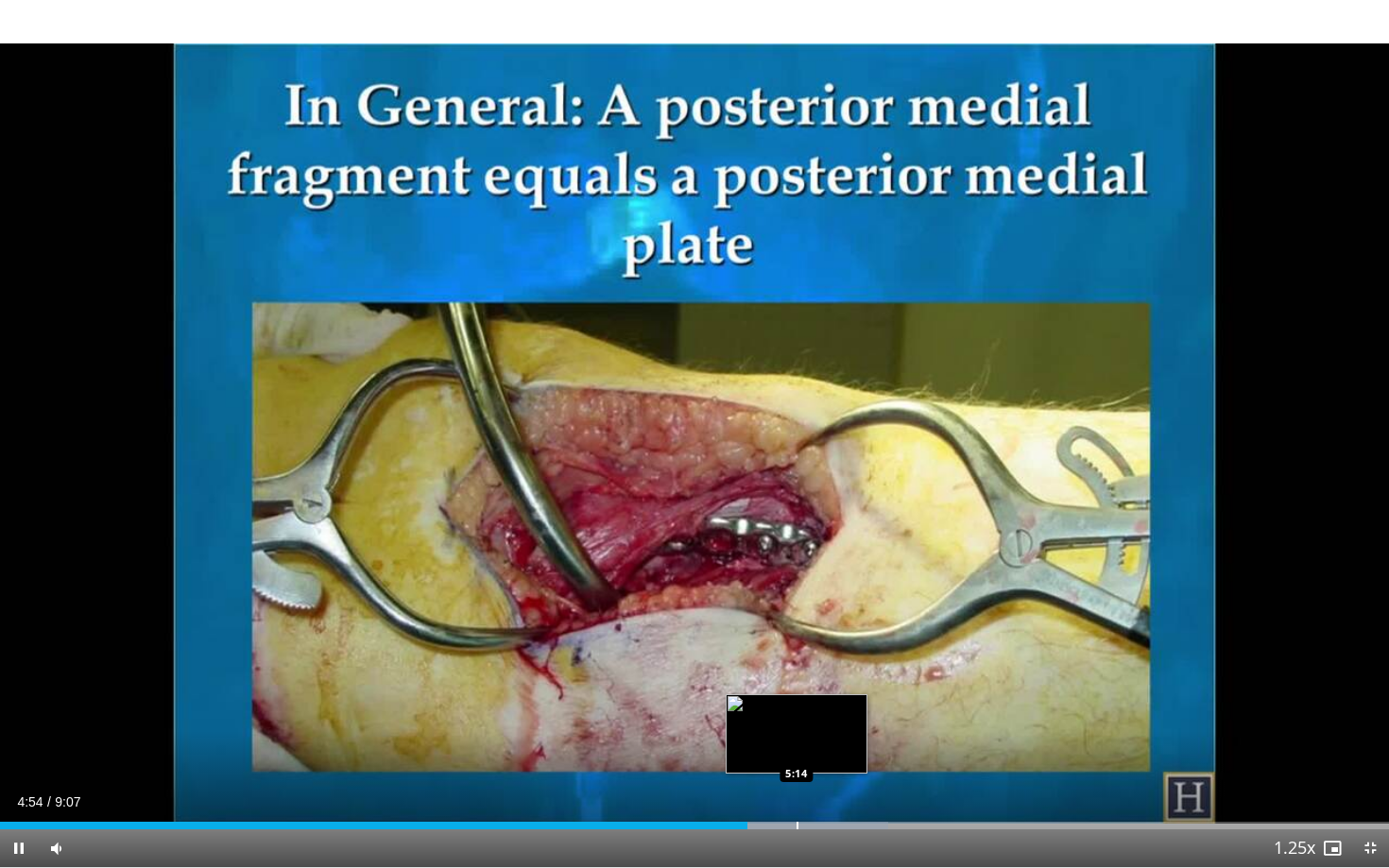 click at bounding box center (797, 825) 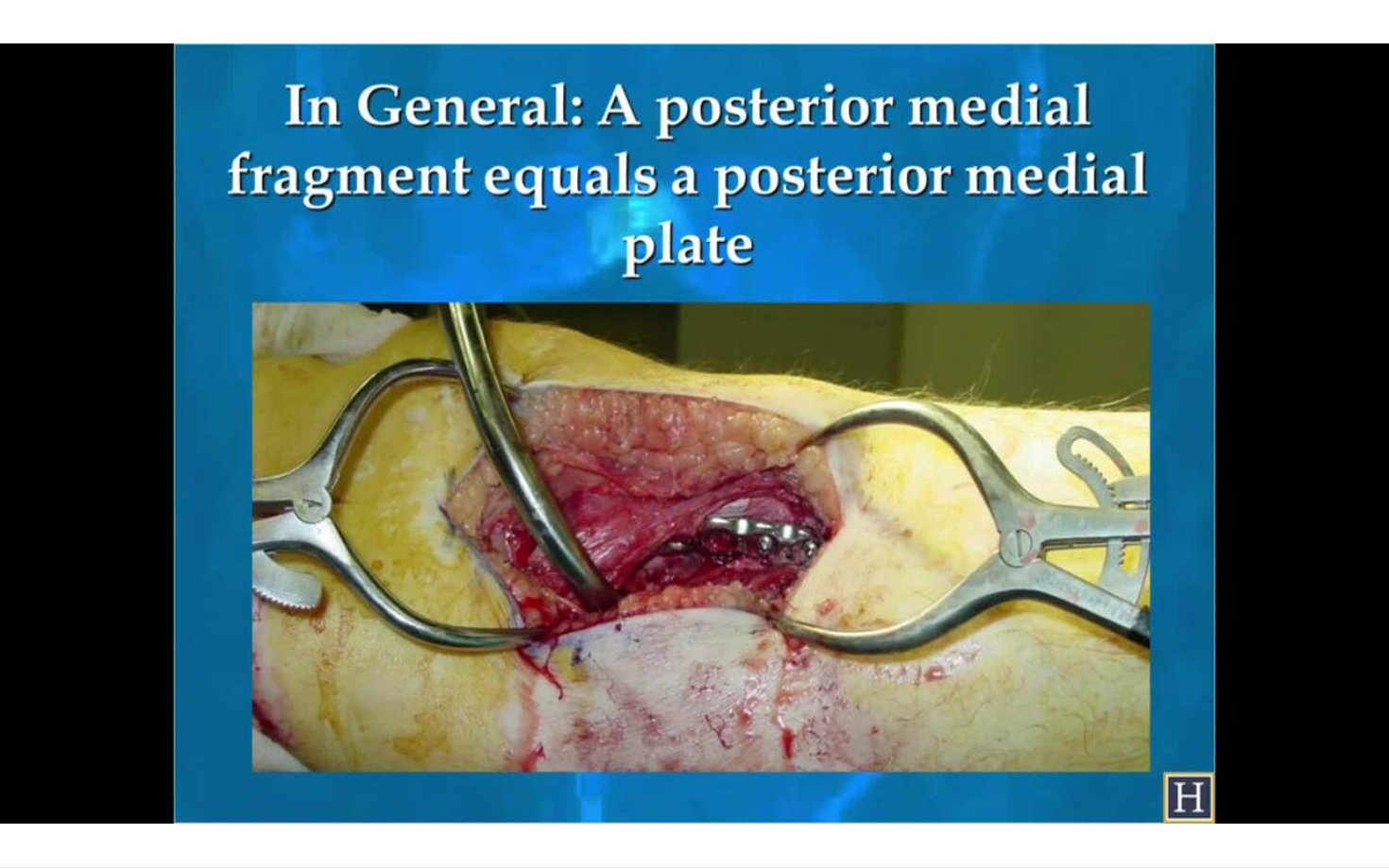 click on "10 seconds
Tap to unmute" at bounding box center (694, 434) 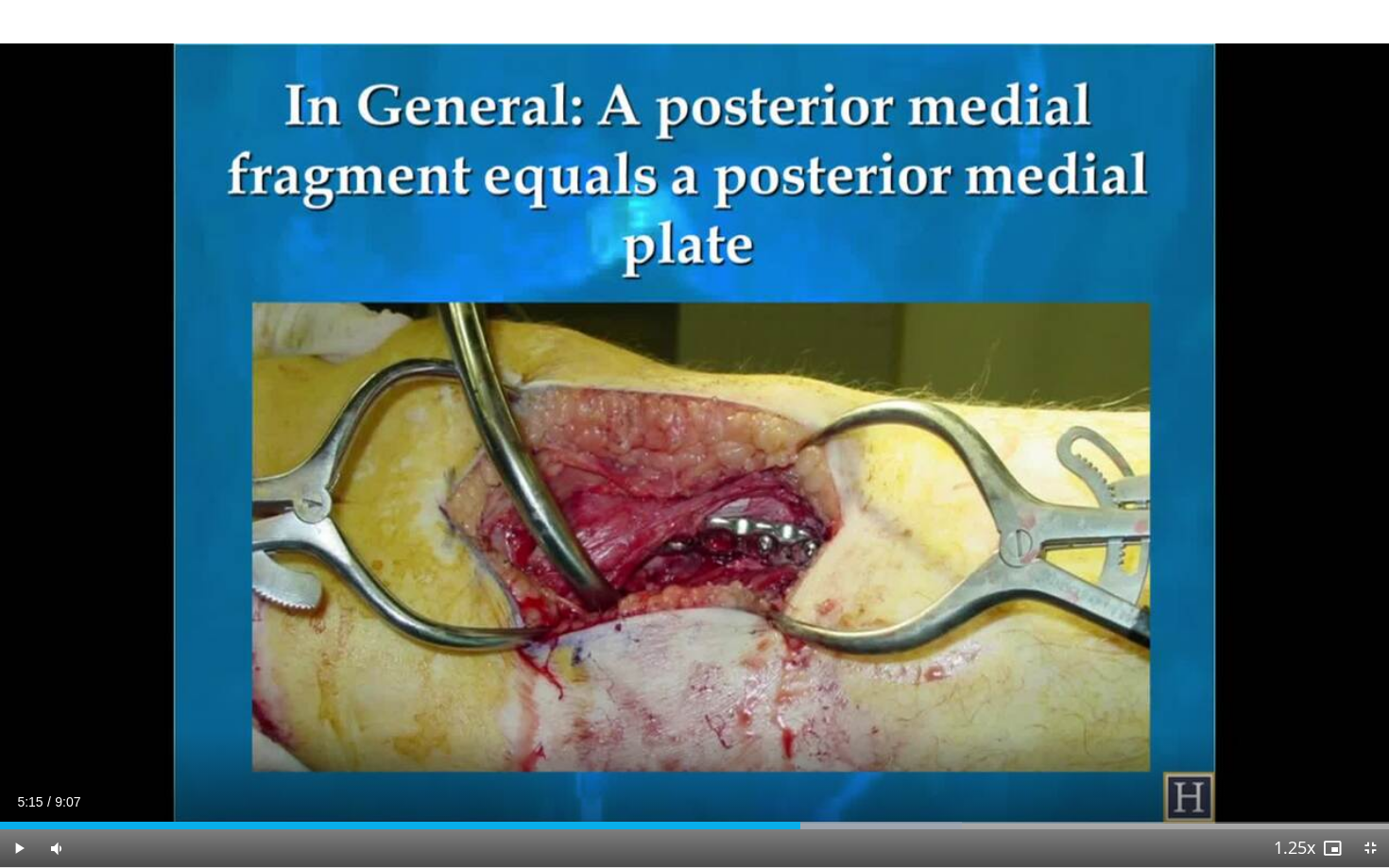 click on "10 seconds
Tap to unmute" at bounding box center [694, 434] 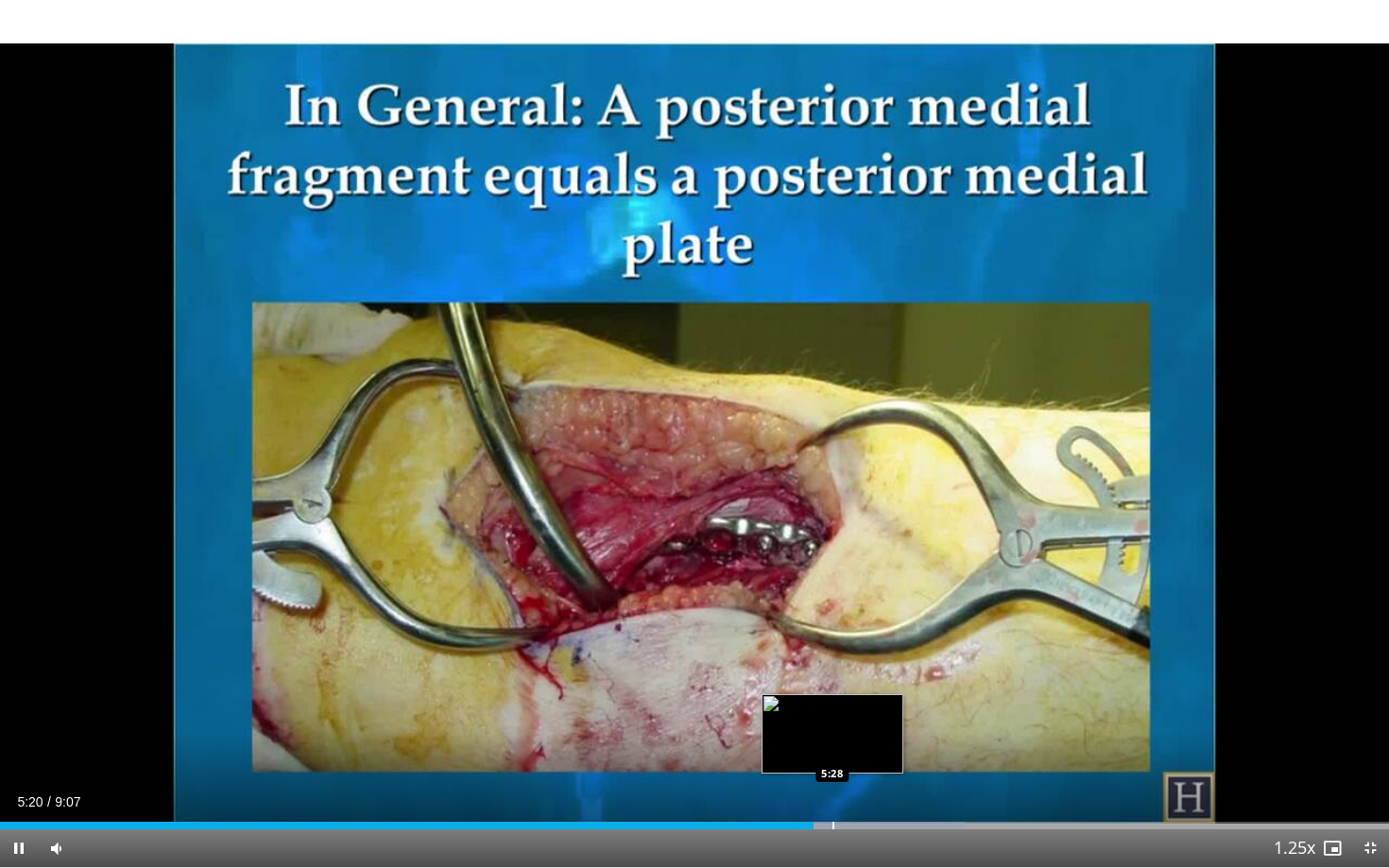 click at bounding box center [833, 825] 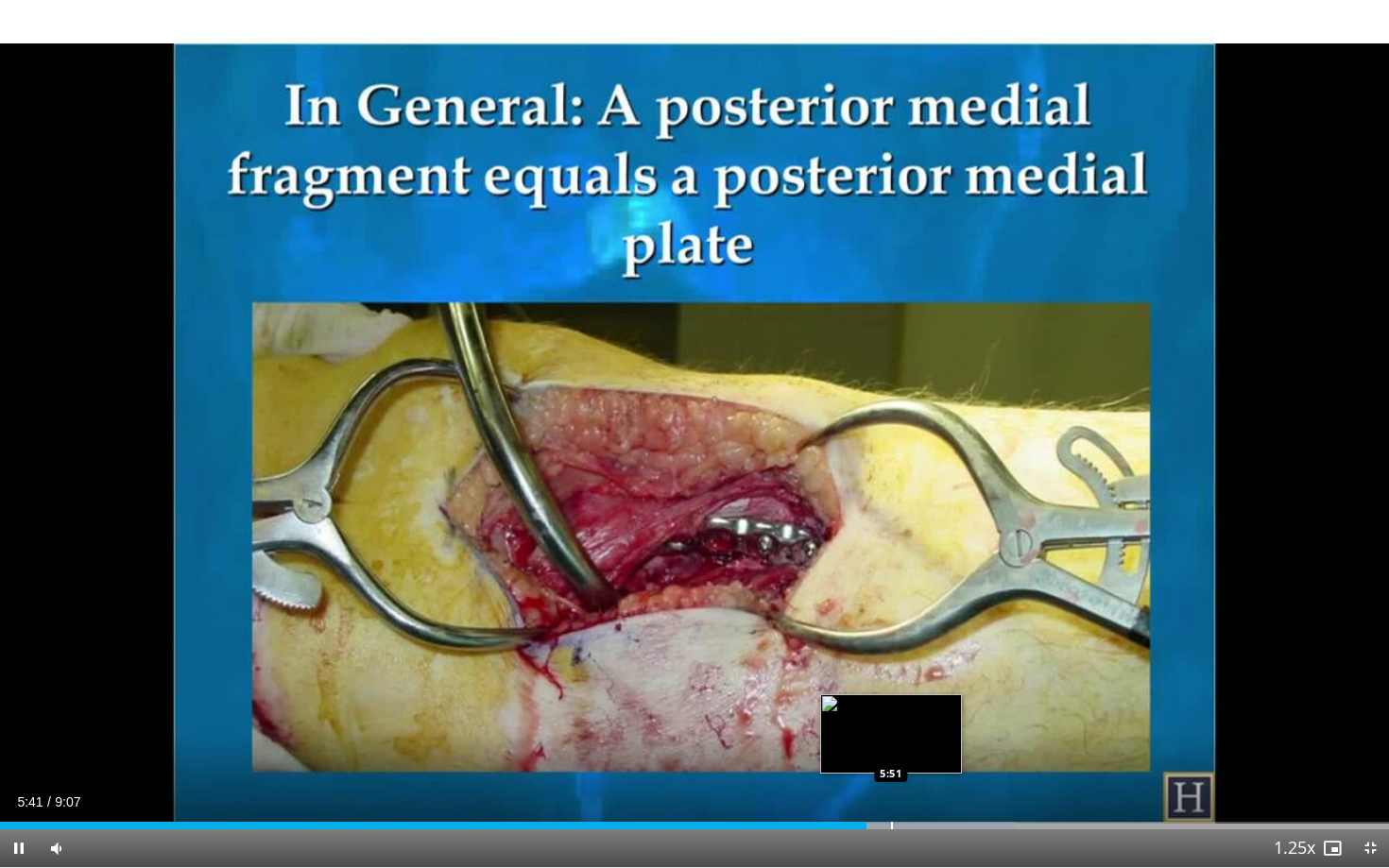 click on "Loaded :  73.11% 5:41 5:51" at bounding box center (694, 820) 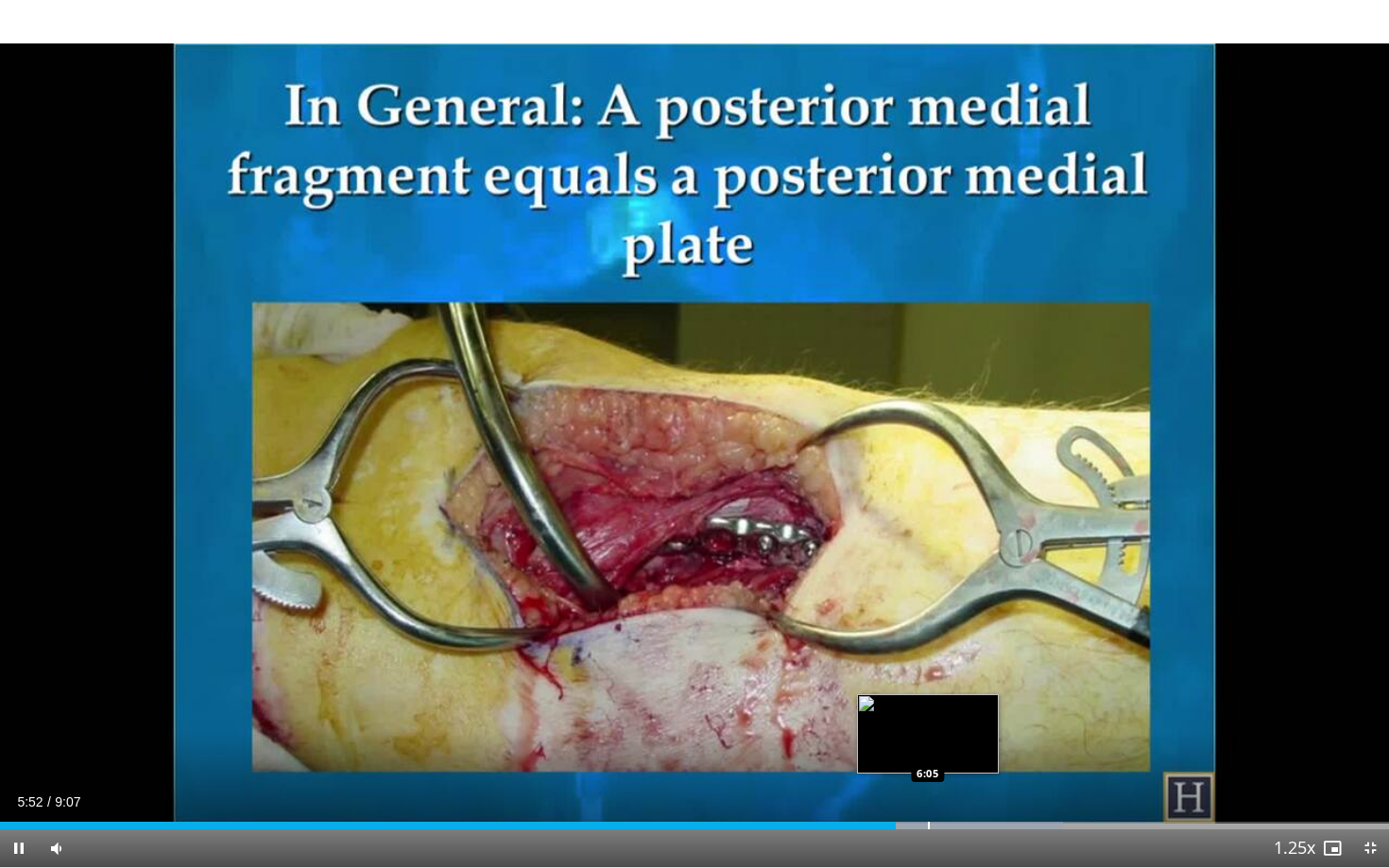 click at bounding box center [929, 825] 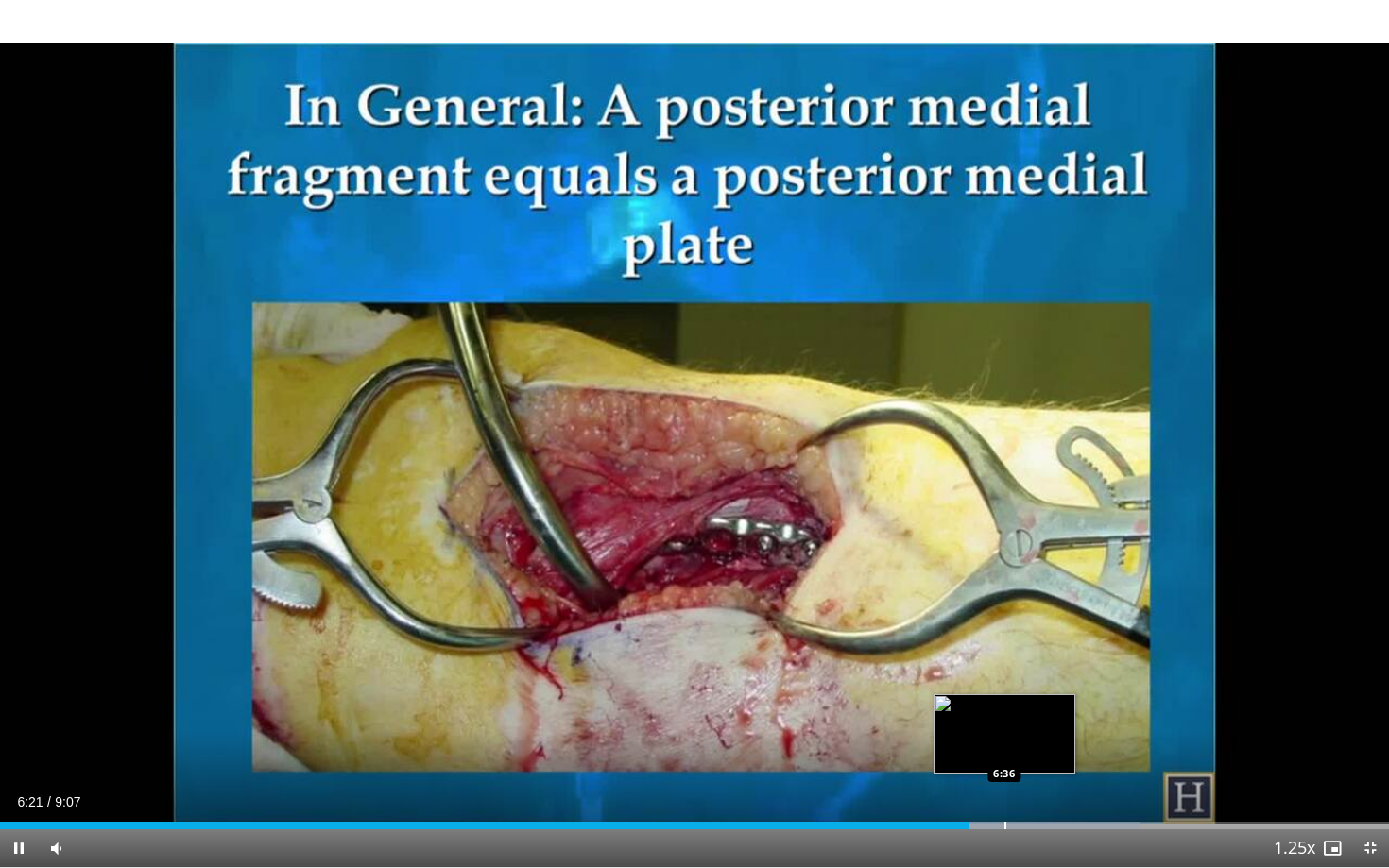 click at bounding box center [1005, 825] 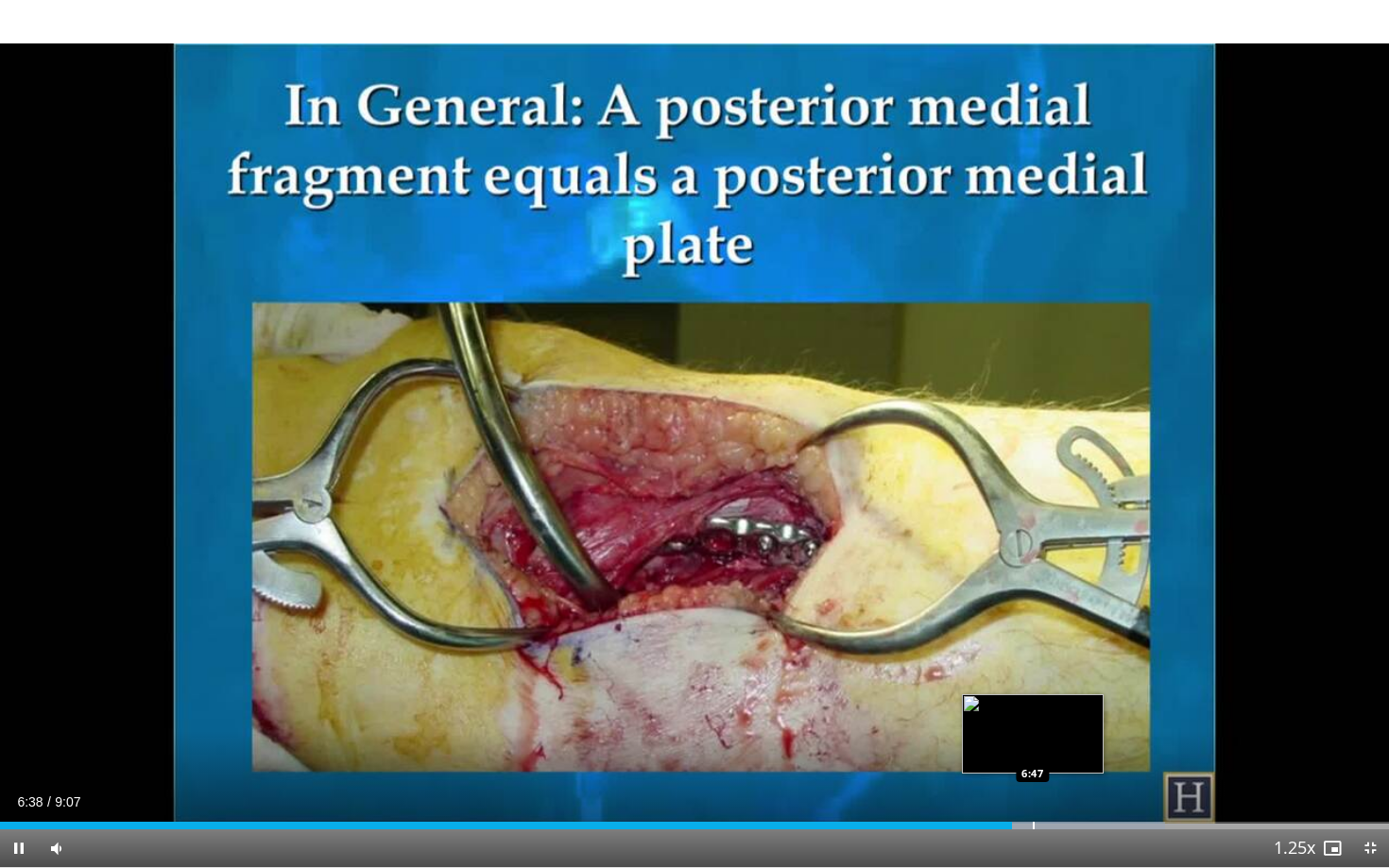 click at bounding box center [1034, 825] 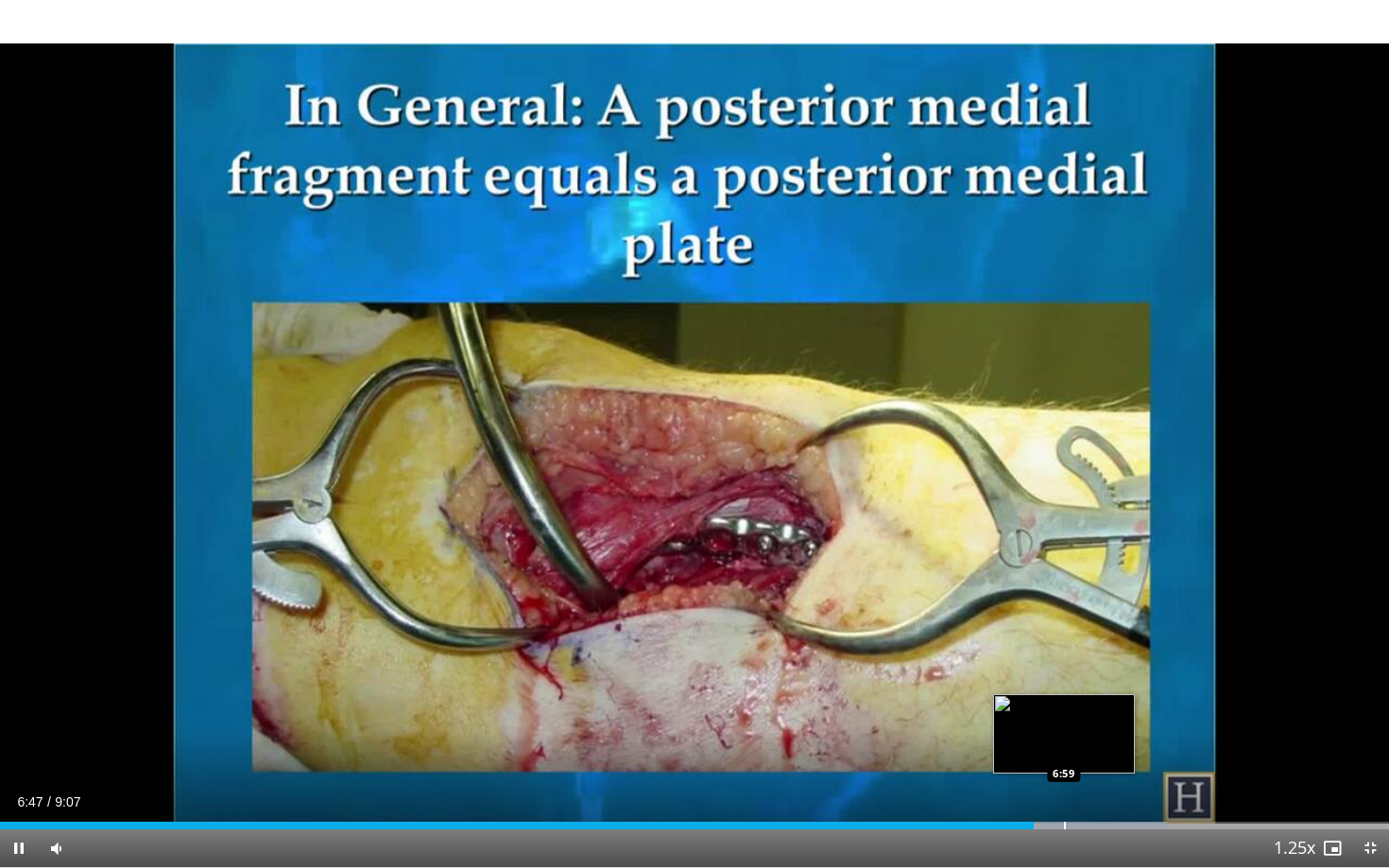 click on "Loaded :  84.07% 6:47 6:59" at bounding box center (694, 820) 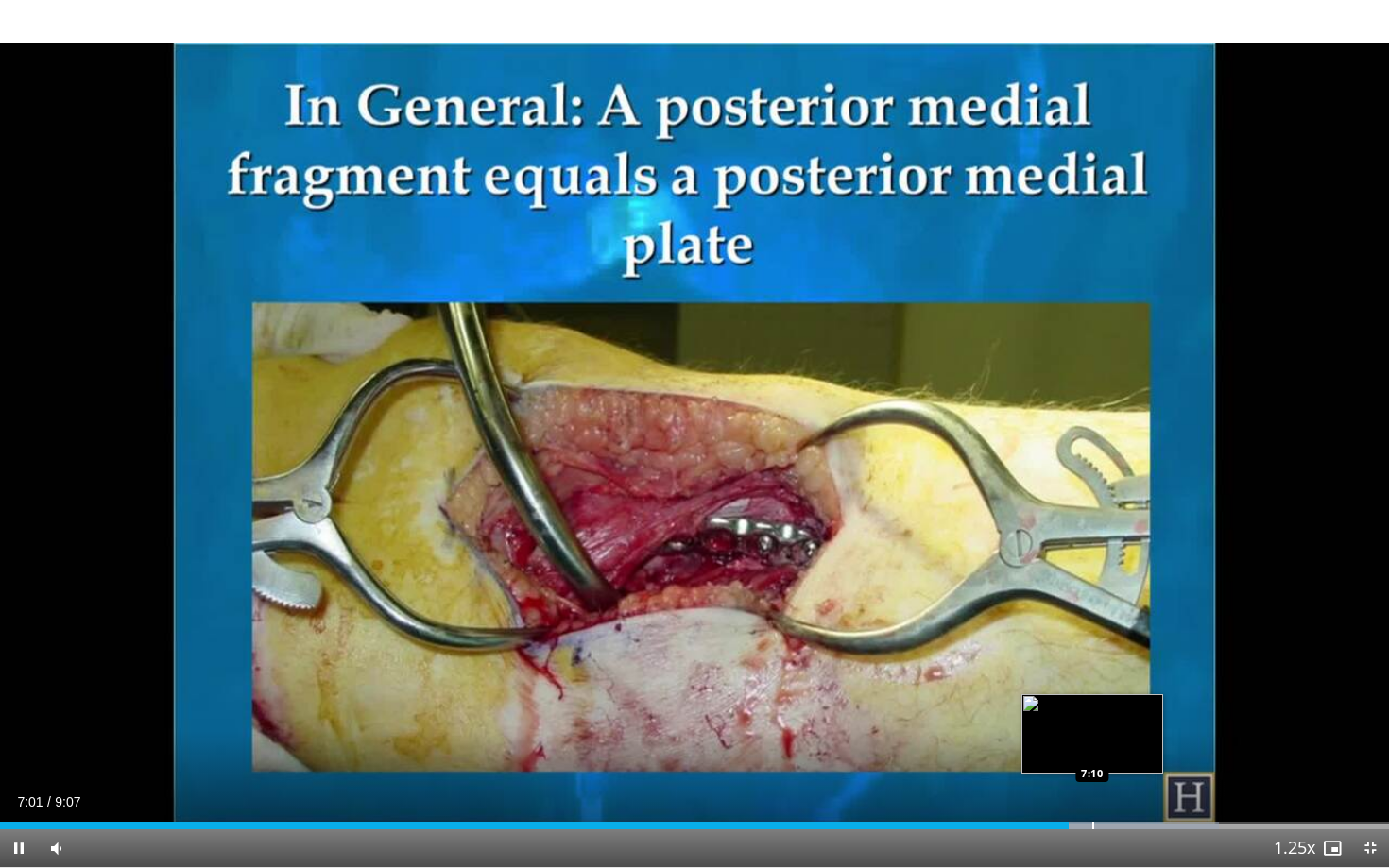 click on "Loaded :  87.73% 7:01 7:10" at bounding box center [694, 820] 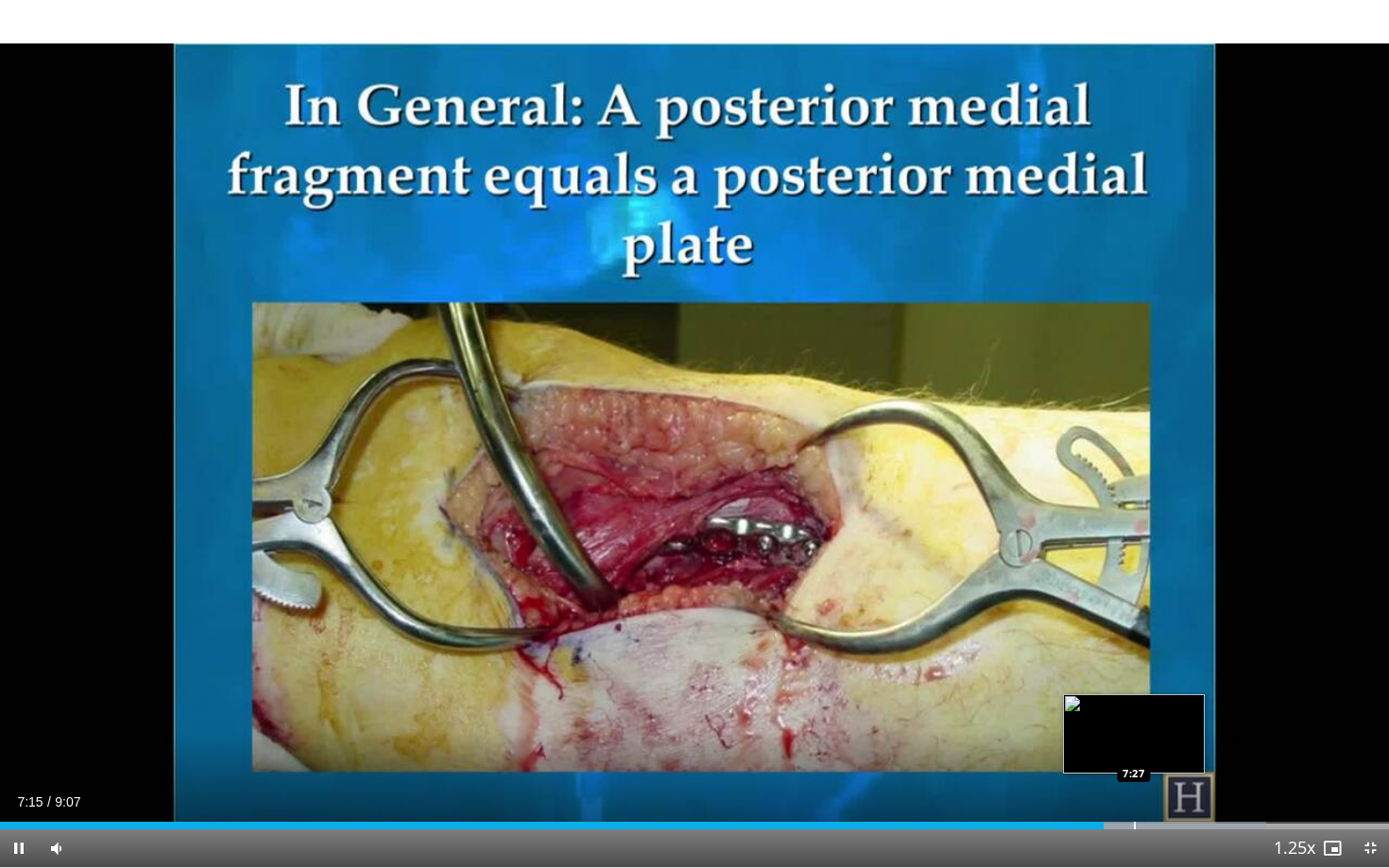 click at bounding box center (1135, 825) 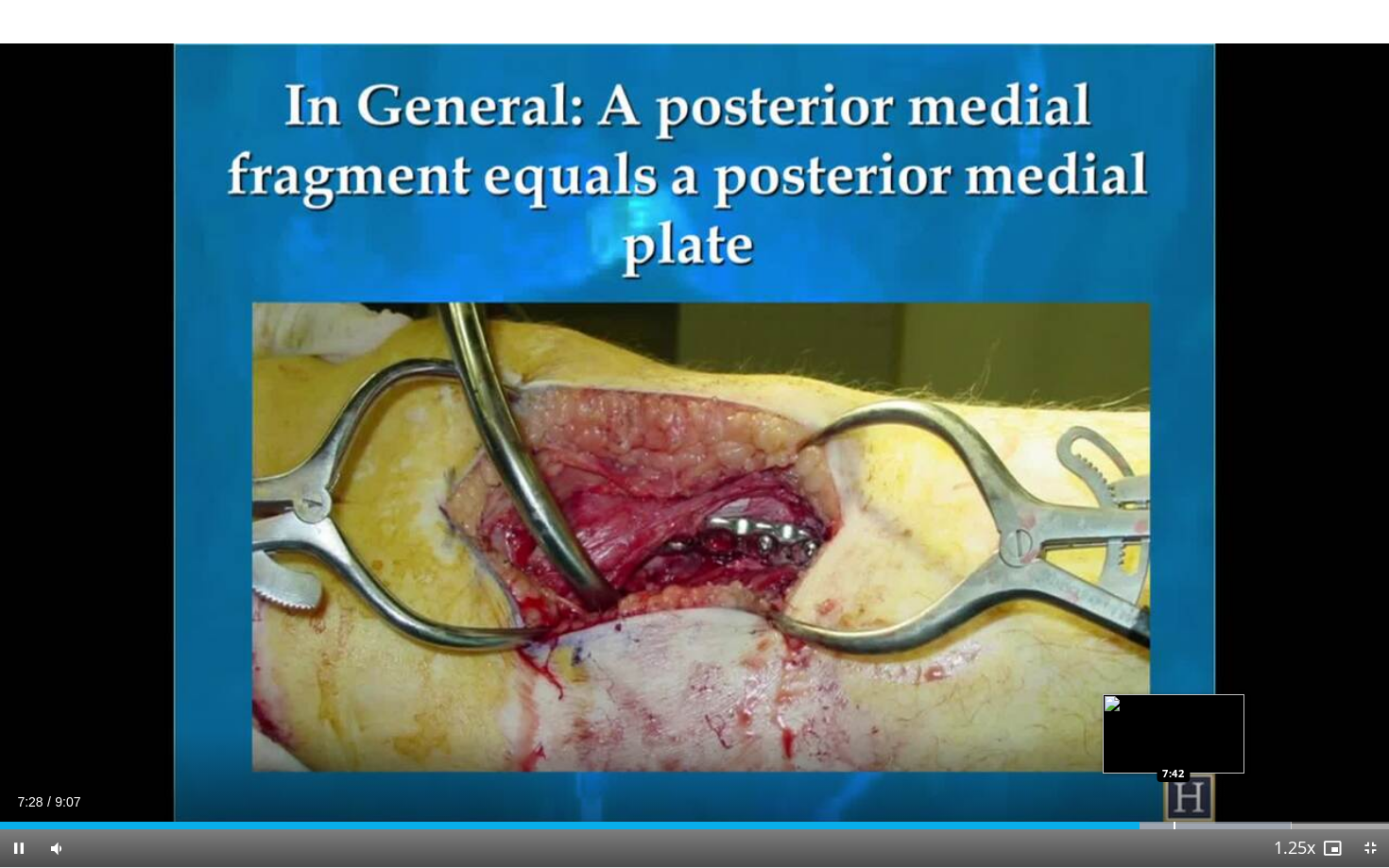 click at bounding box center (1175, 825) 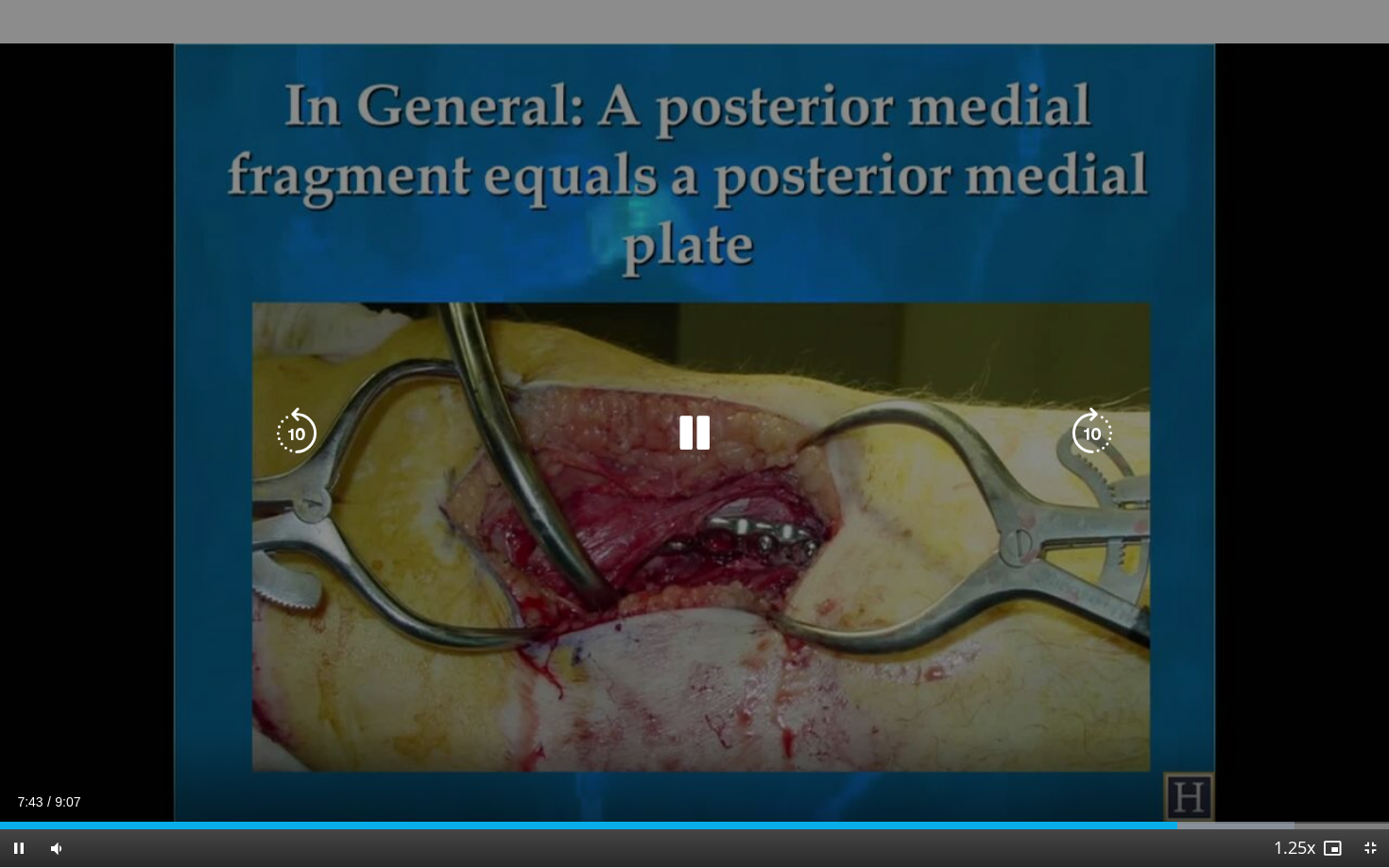 click at bounding box center (1196, 825) 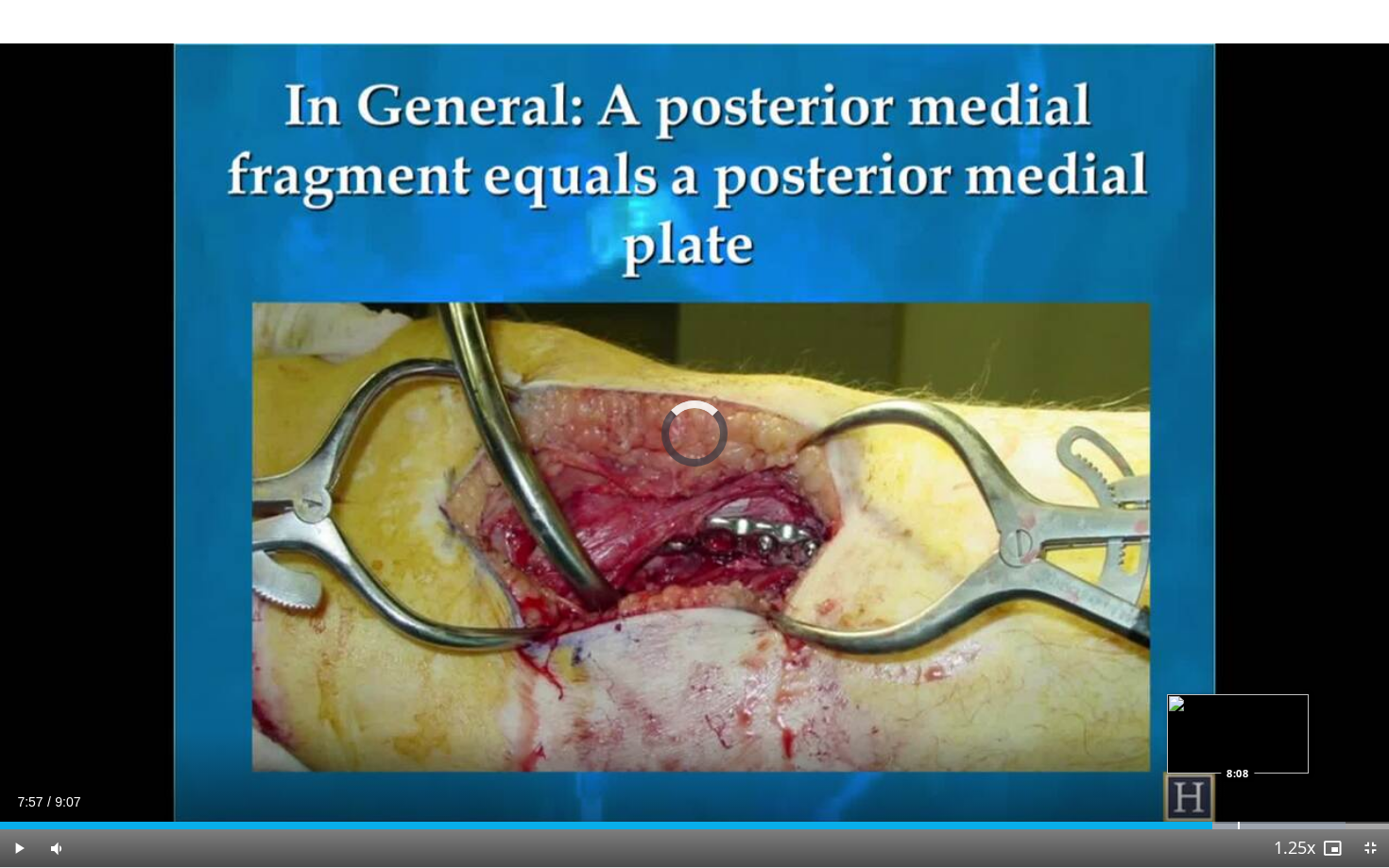 click at bounding box center (1239, 825) 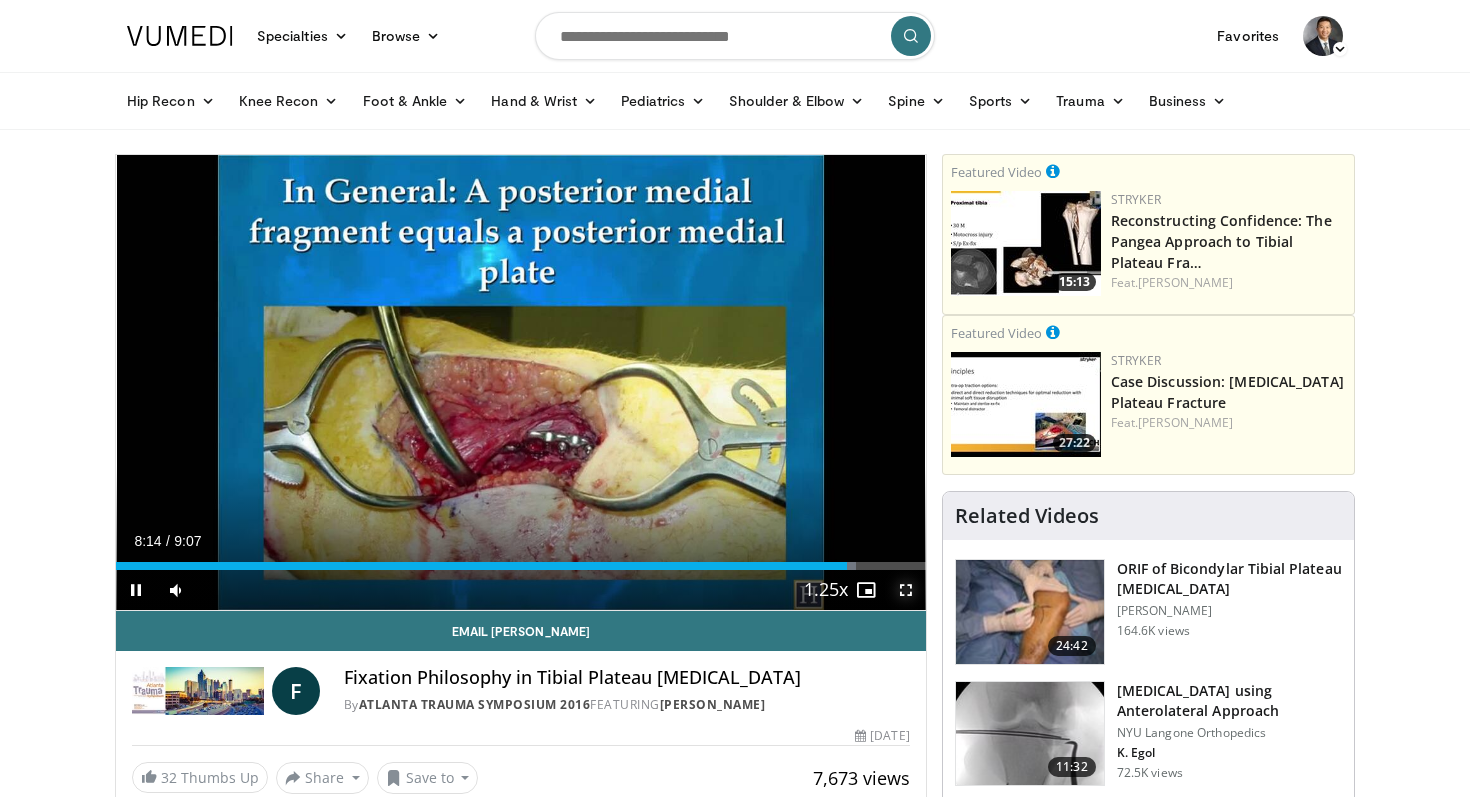 click at bounding box center [906, 590] 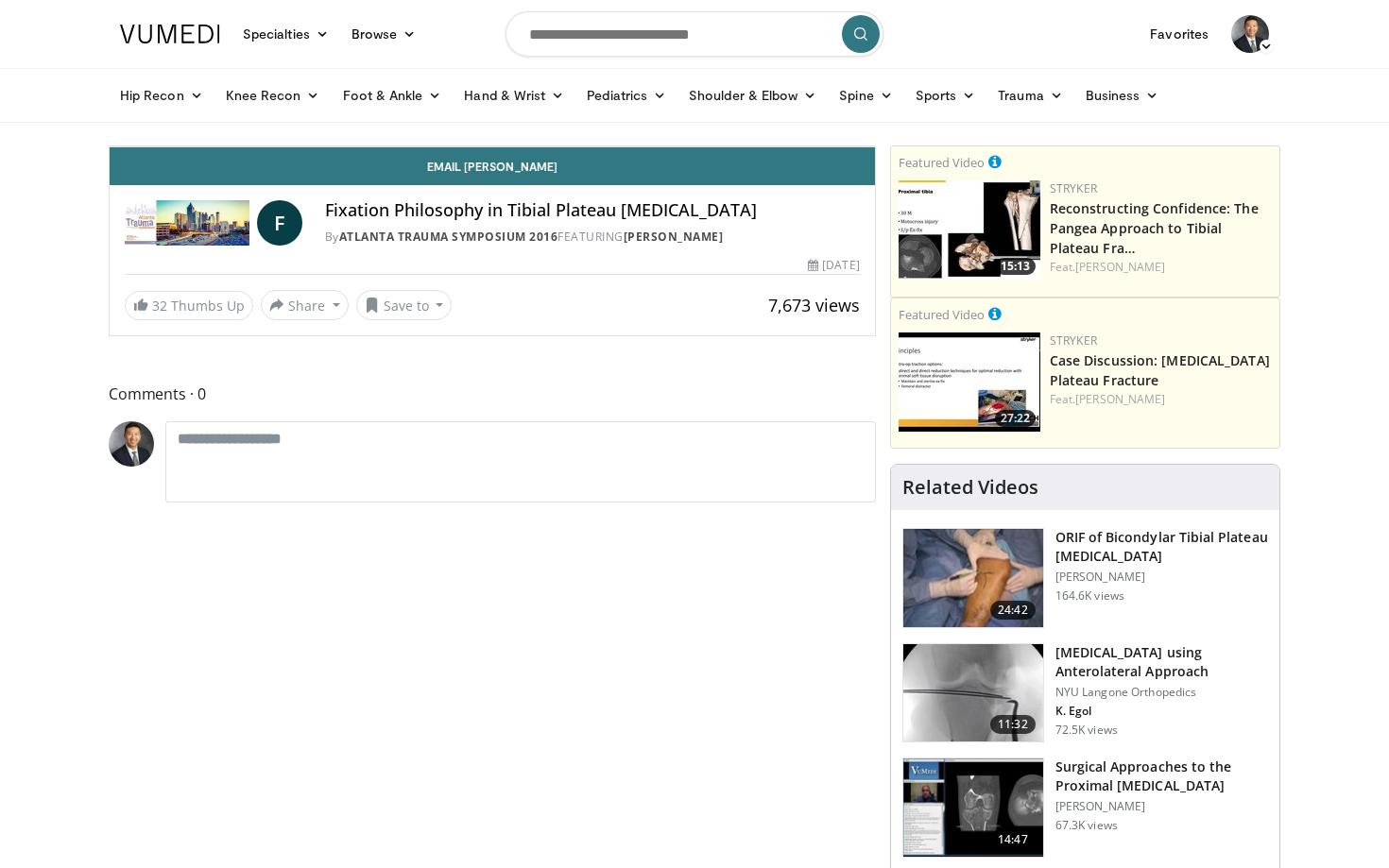 click on "Loaded :  100.00% 8:20 8:27" at bounding box center (492, 99) 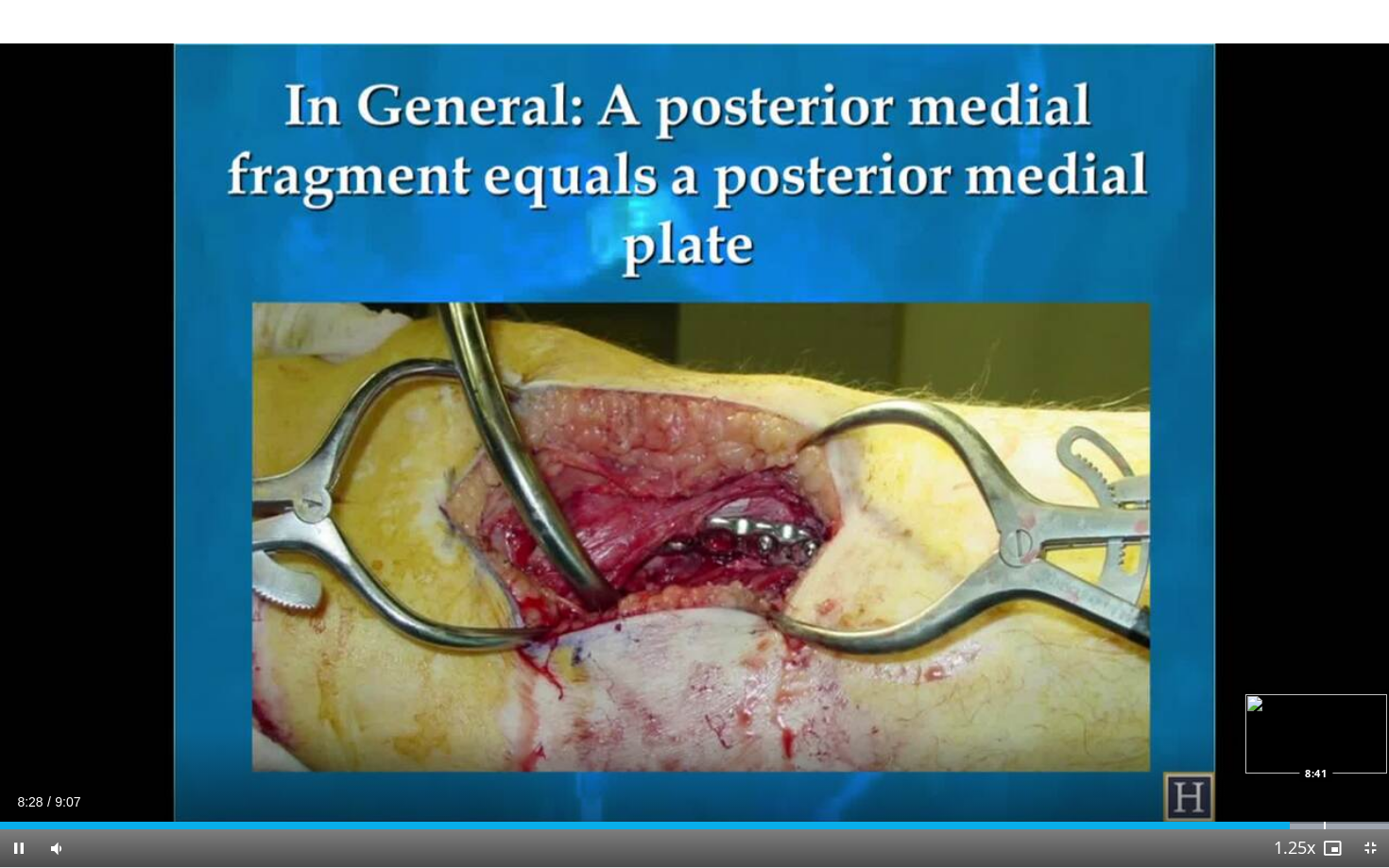 click at bounding box center [1325, 825] 